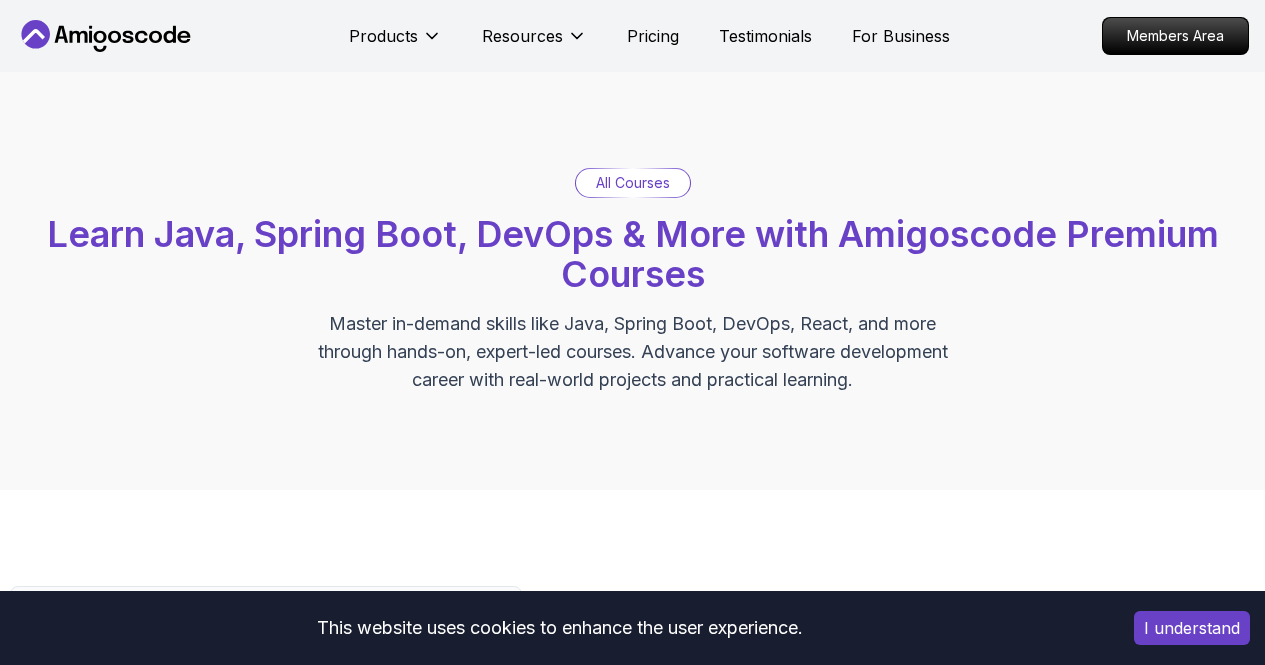 scroll, scrollTop: 525, scrollLeft: 0, axis: vertical 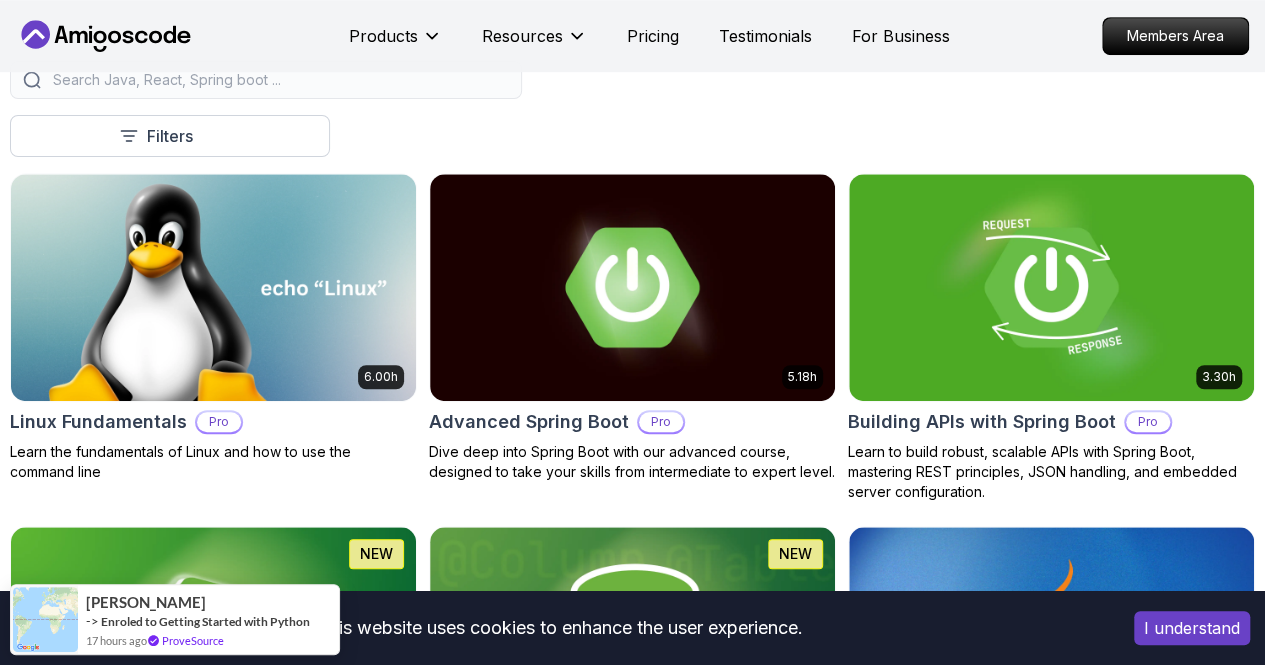 click on "Free" at bounding box center (0, 0) 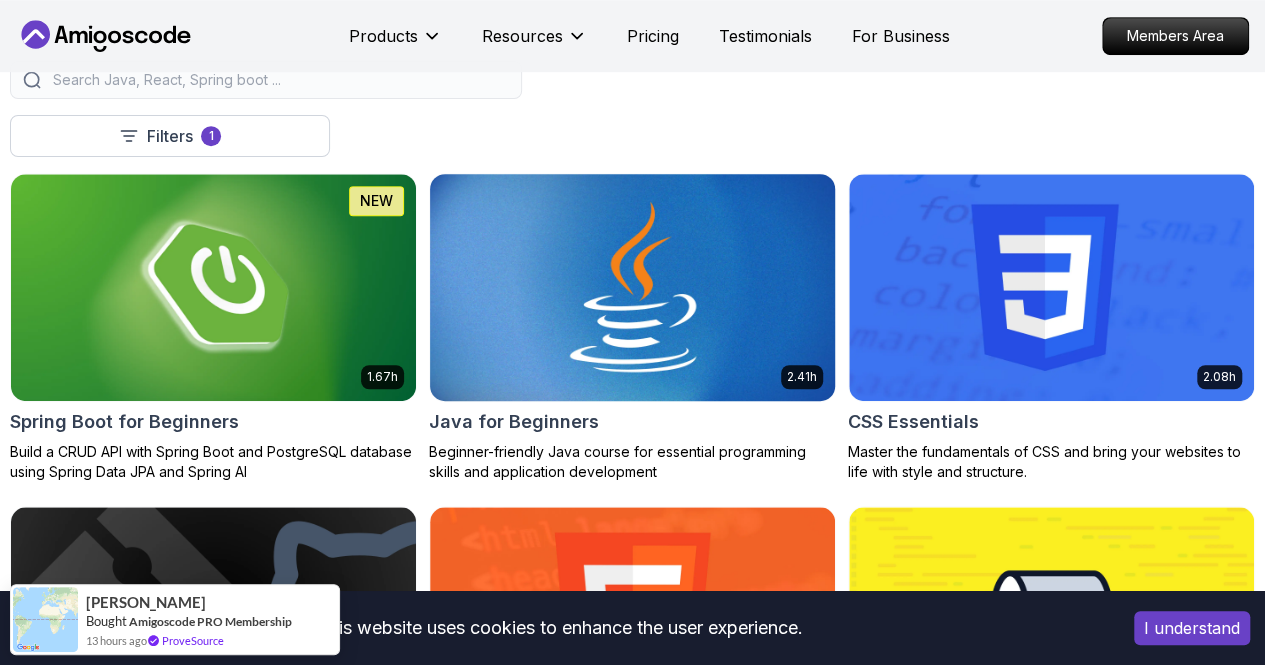 click at bounding box center (632, 287) 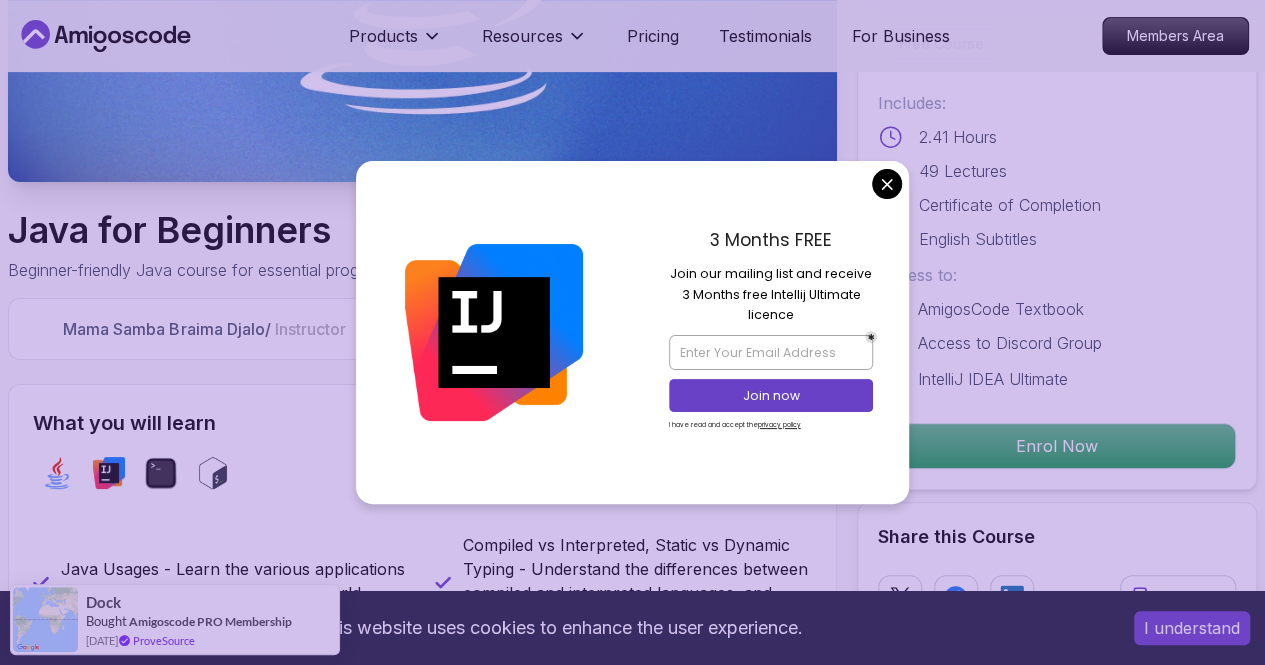 scroll, scrollTop: 392, scrollLeft: 0, axis: vertical 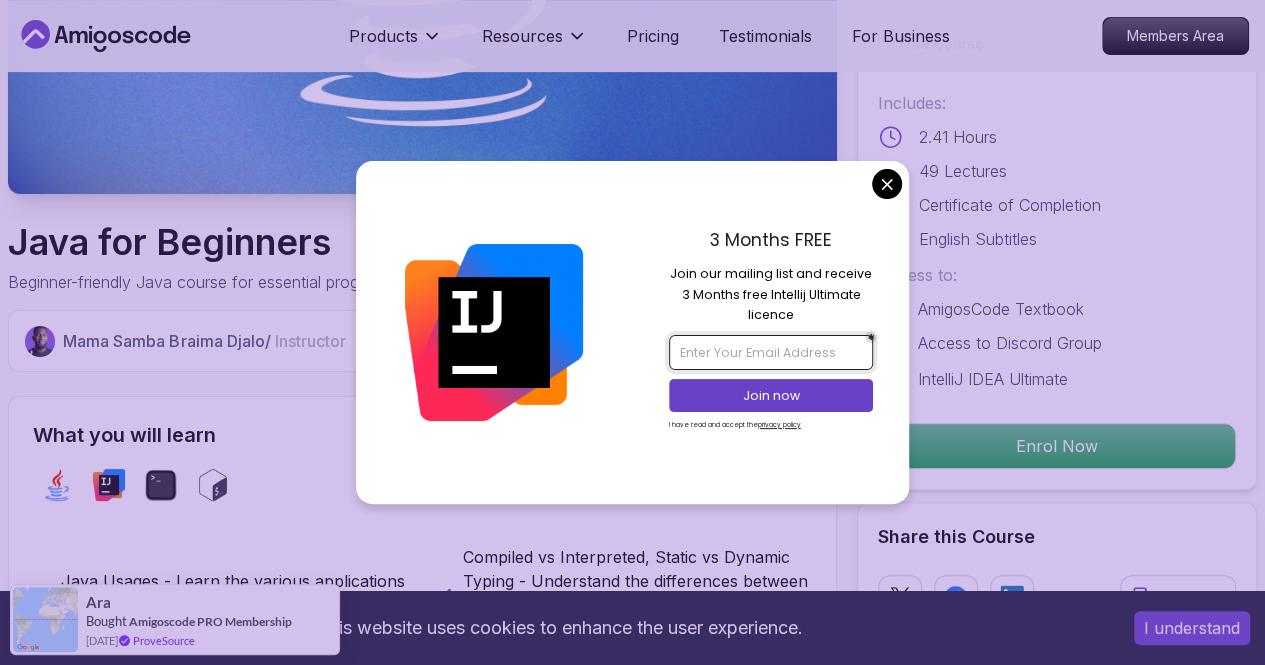 click at bounding box center [771, 352] 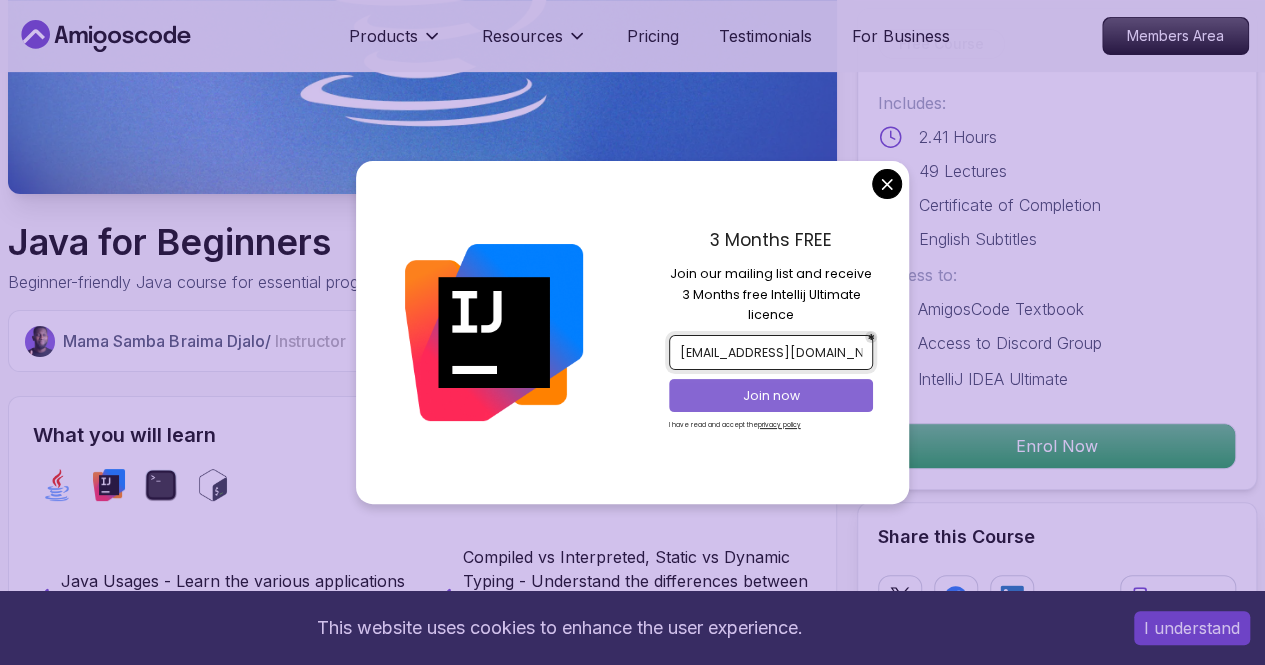 type on "[EMAIL_ADDRESS][DOMAIN_NAME]" 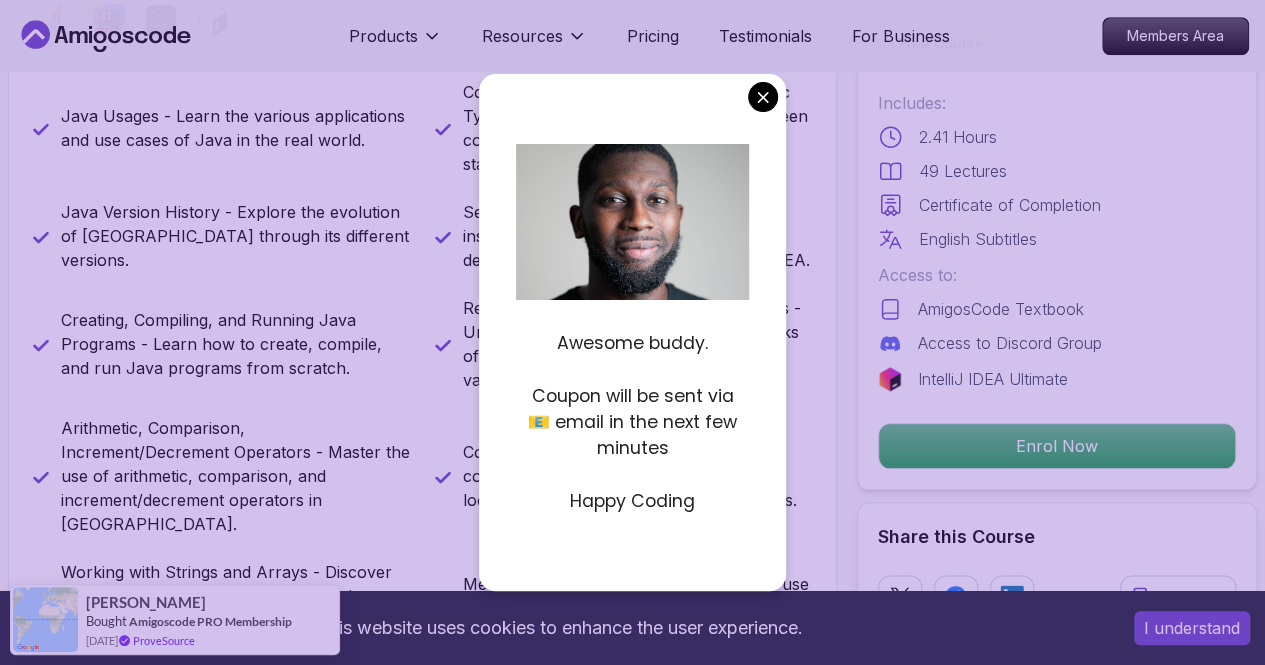 scroll, scrollTop: 861, scrollLeft: 0, axis: vertical 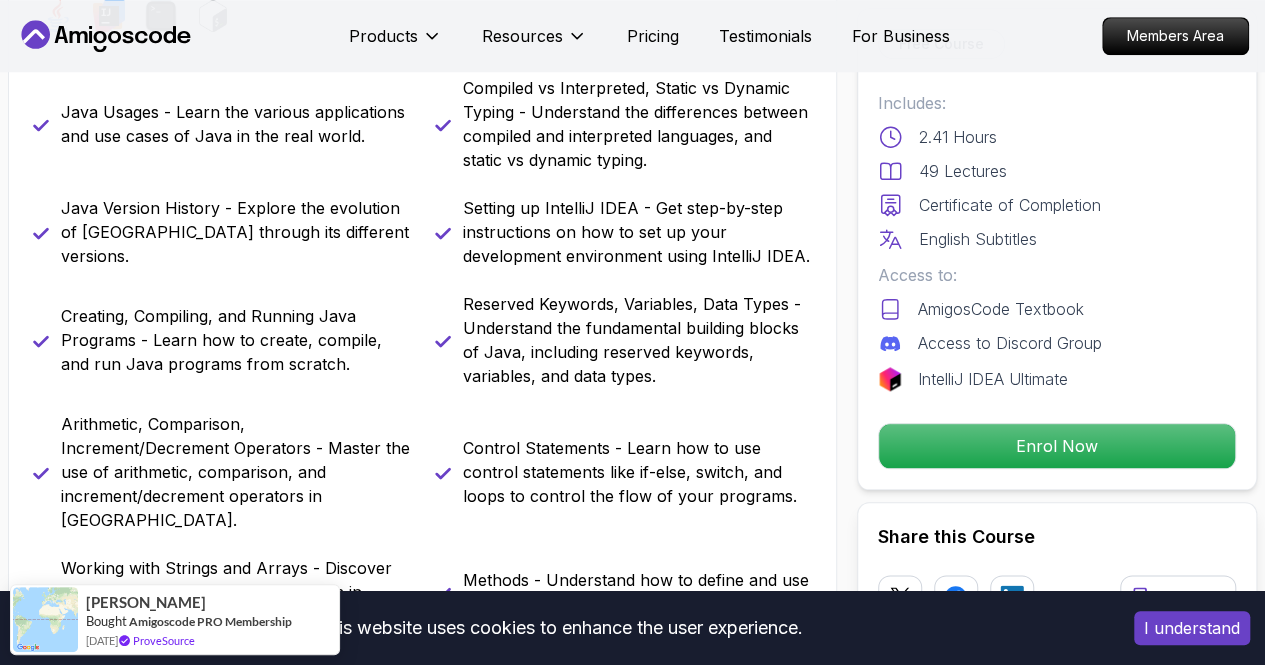 click on "This website uses cookies to enhance the user experience. I understand Products Resources Pricing Testimonials For Business Members Area Products Resources Pricing Testimonials For Business Members Area Java for Beginners Beginner-friendly Java course for essential programming skills and application development Mama Samba Braima Djalo  /   Instructor Free Course Includes: 2.41 Hours 49 Lectures Certificate of Completion English Subtitles Access to: AmigosCode Textbook Access to Discord Group IntelliJ IDEA Ultimate Enrol Now Share this Course or Copy link Got a Team of 5 or More? With one subscription, give your entire team access to all courses and features. Check our Business Plan Mama Samba Braima Djalo  /   Instructor What you will learn java intellij terminal bash Java Usages - Learn the various applications and use cases of Java in the real world. Compiled vs Interpreted, Static vs Dynamic Typing - Understand the differences between compiled and interpreted languages, and static vs dynamic typing." at bounding box center [632, 3881] 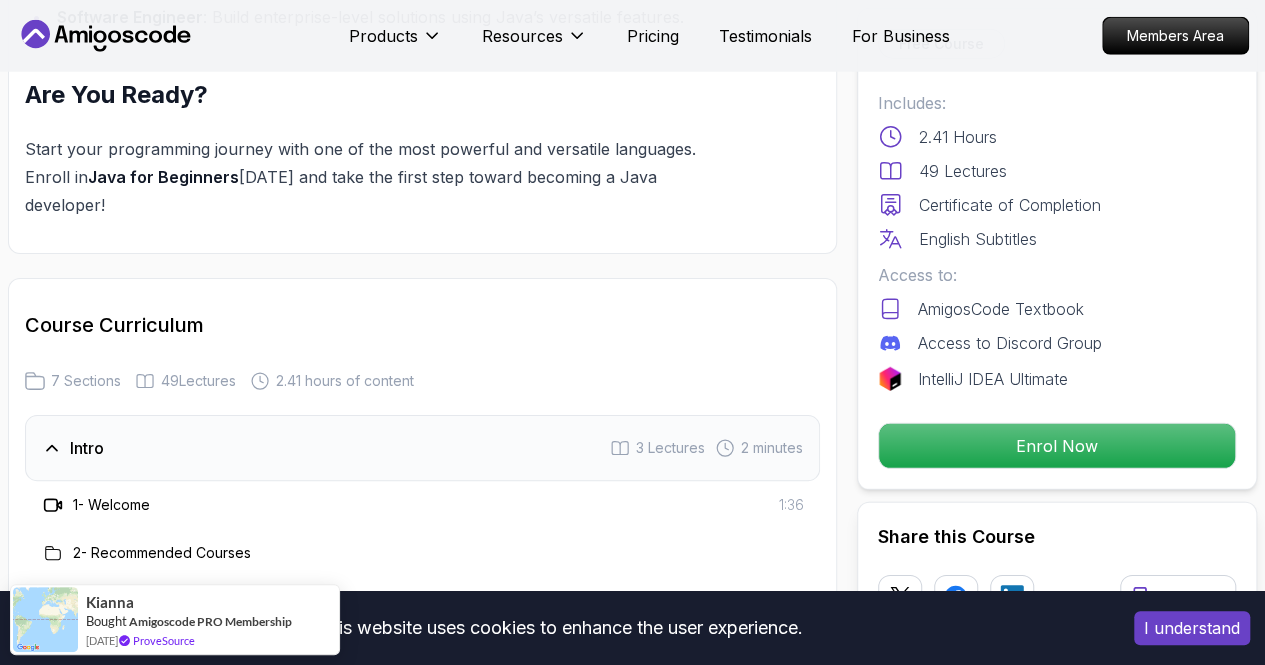 scroll, scrollTop: 2759, scrollLeft: 0, axis: vertical 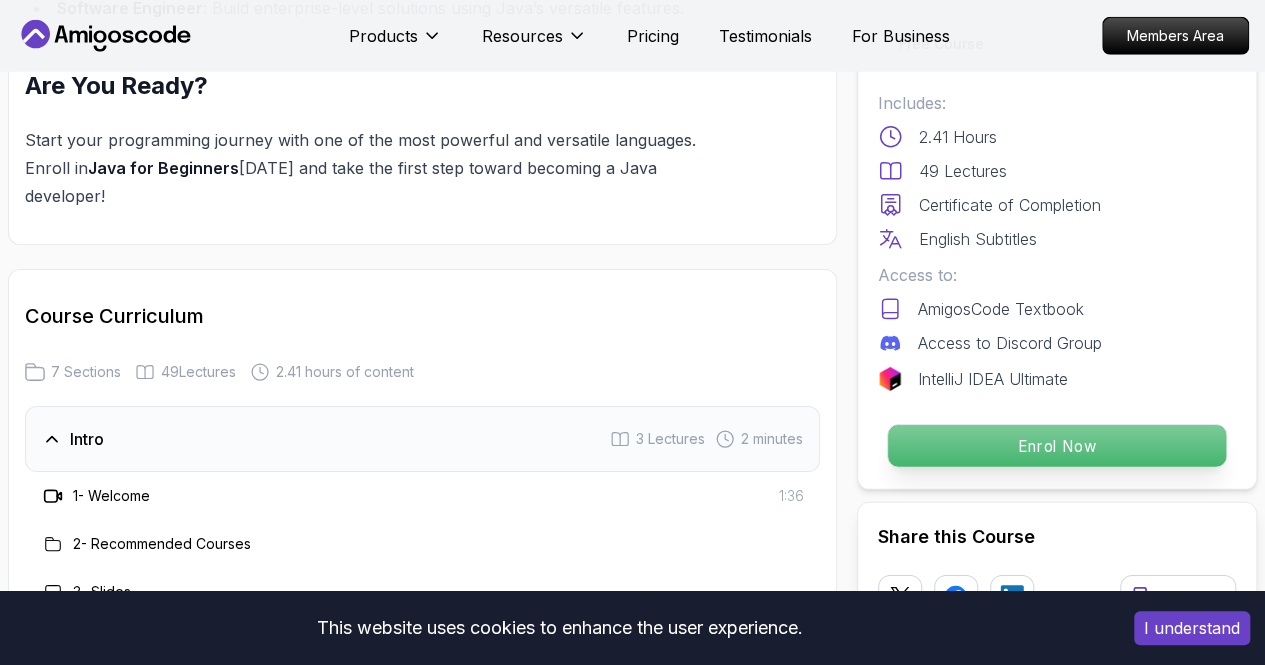 click on "Enrol Now" at bounding box center [1057, 446] 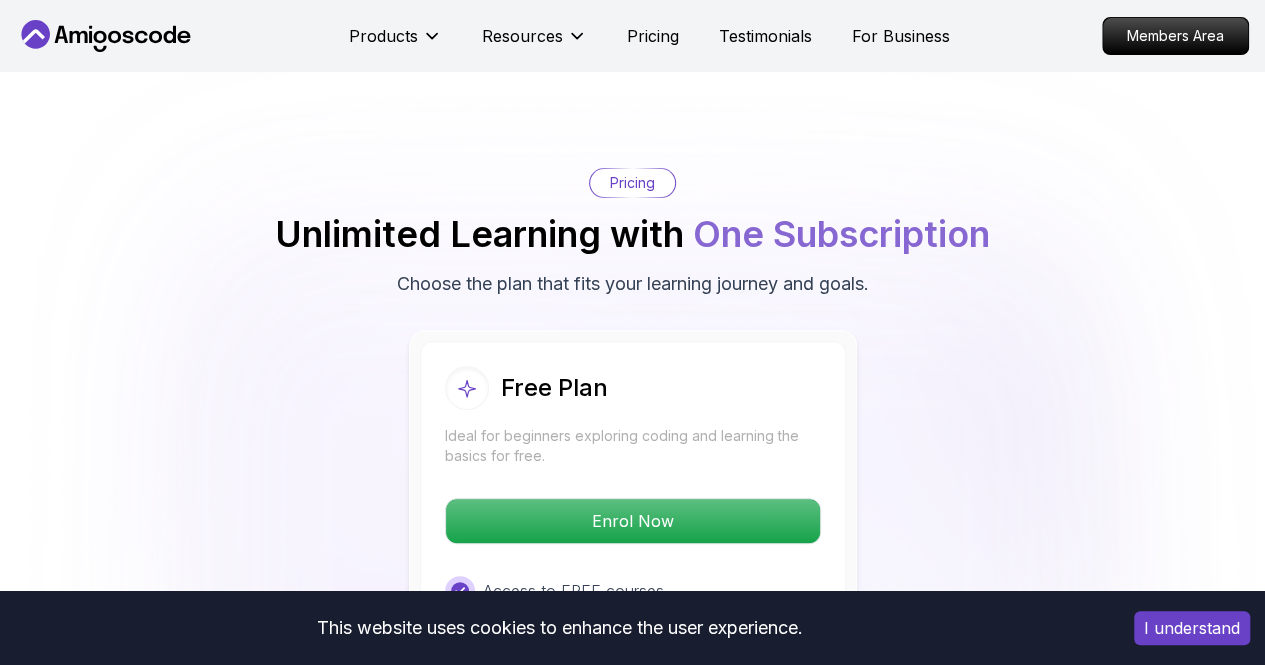 scroll, scrollTop: 4035, scrollLeft: 0, axis: vertical 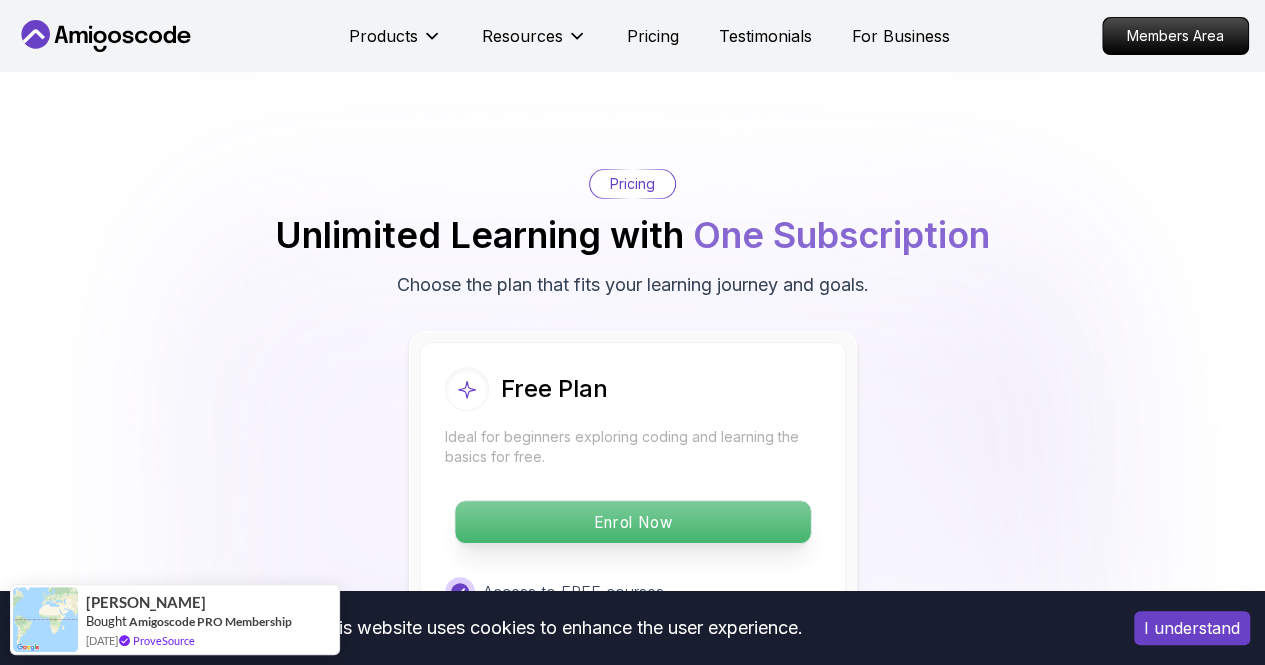click on "Enrol Now" at bounding box center (632, 522) 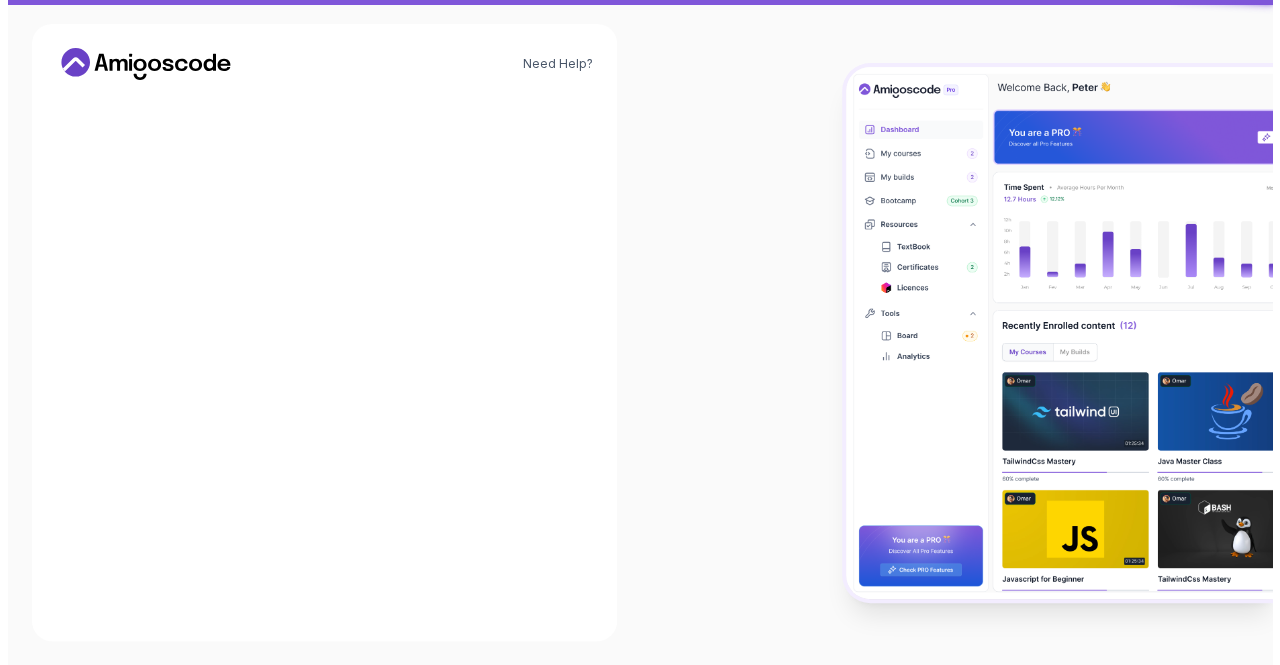 scroll, scrollTop: 0, scrollLeft: 0, axis: both 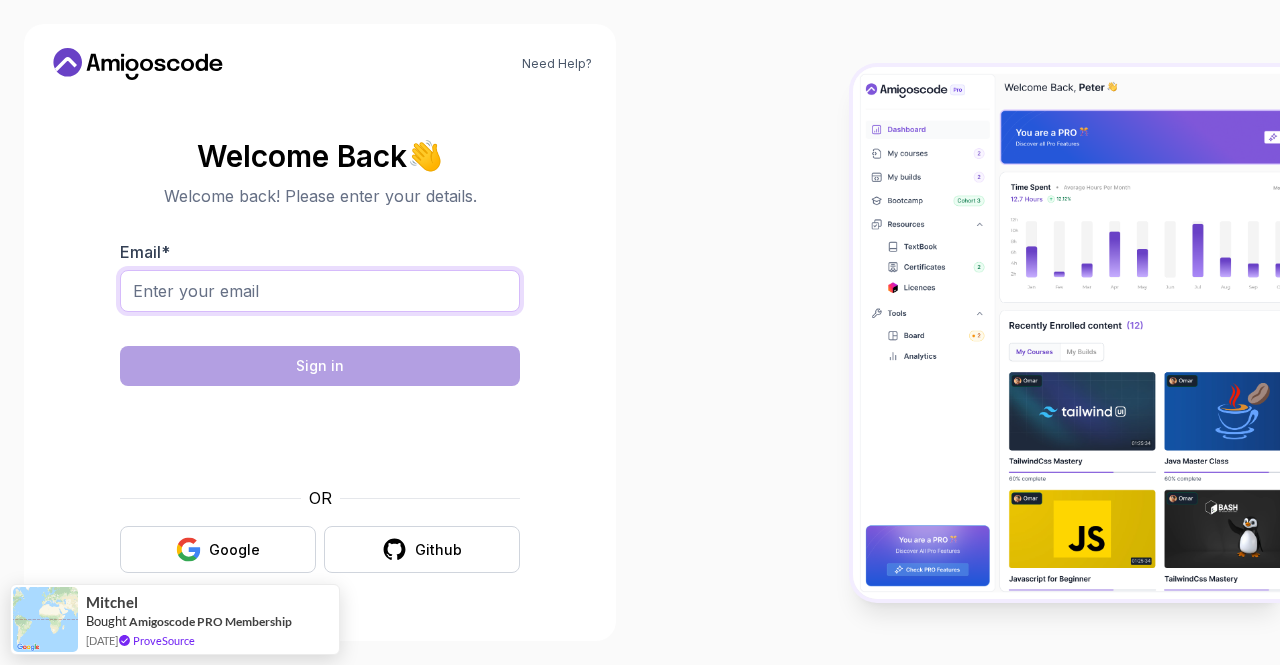 click on "Email *" at bounding box center (320, 291) 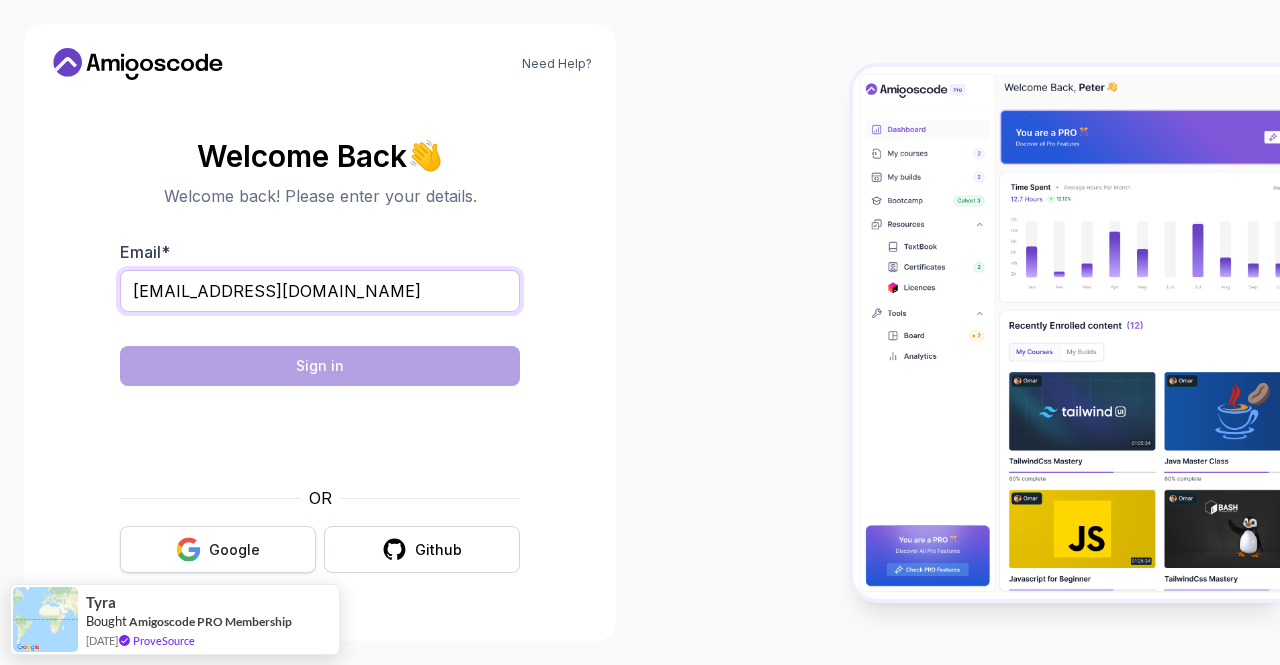 type on "[EMAIL_ADDRESS][DOMAIN_NAME]" 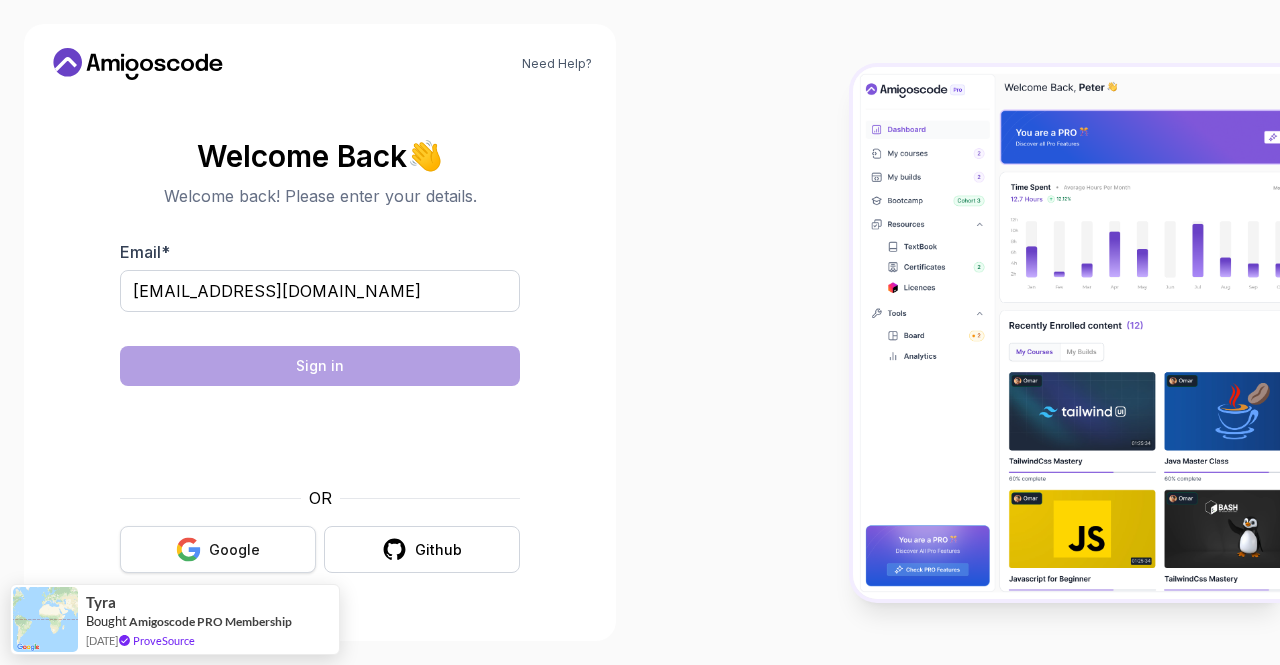 click on "Google" at bounding box center (218, 549) 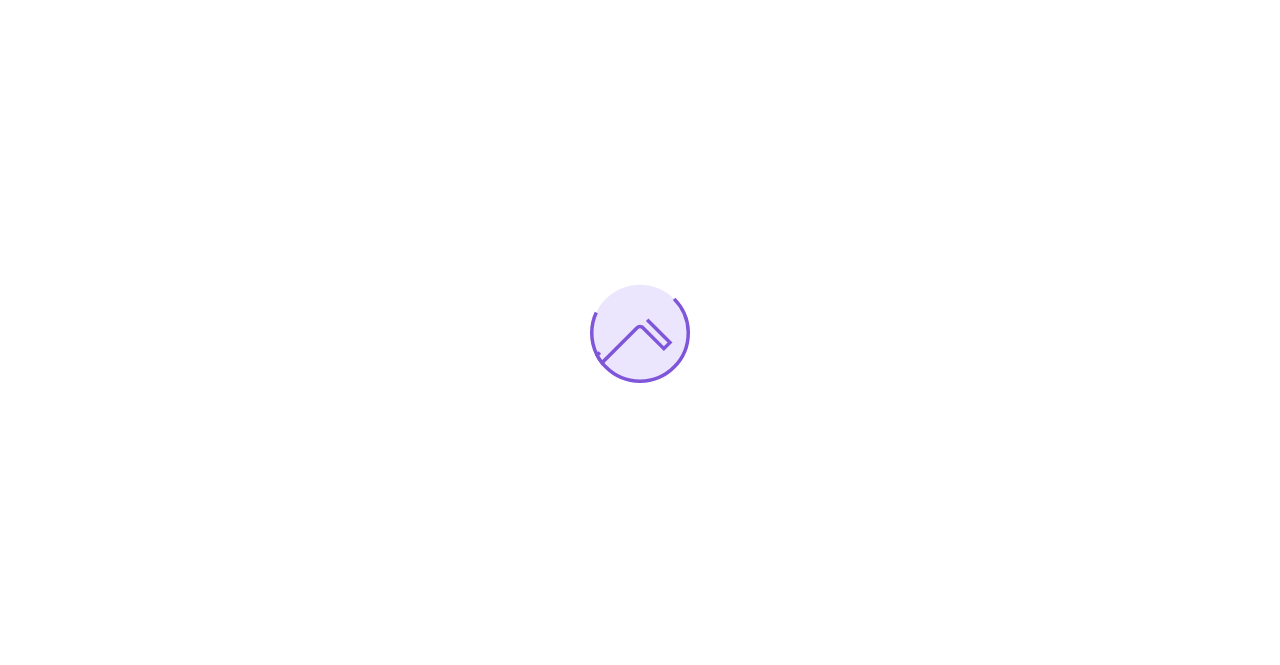scroll, scrollTop: 0, scrollLeft: 0, axis: both 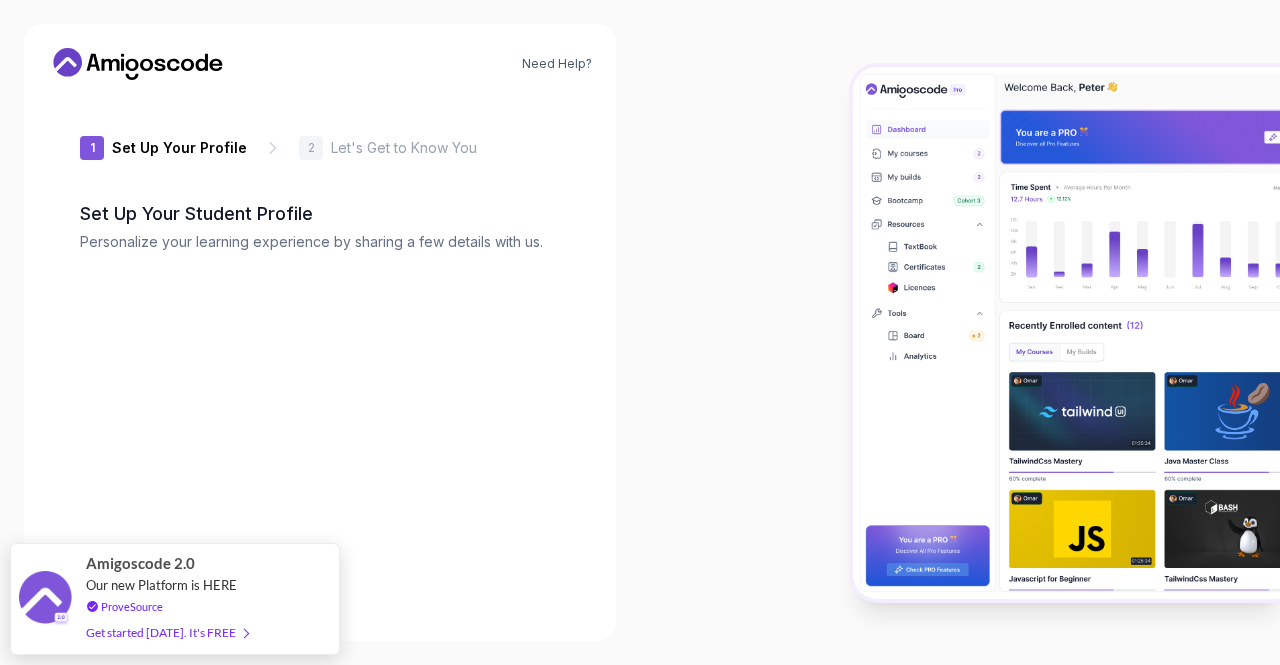 type on "boldlemming55116" 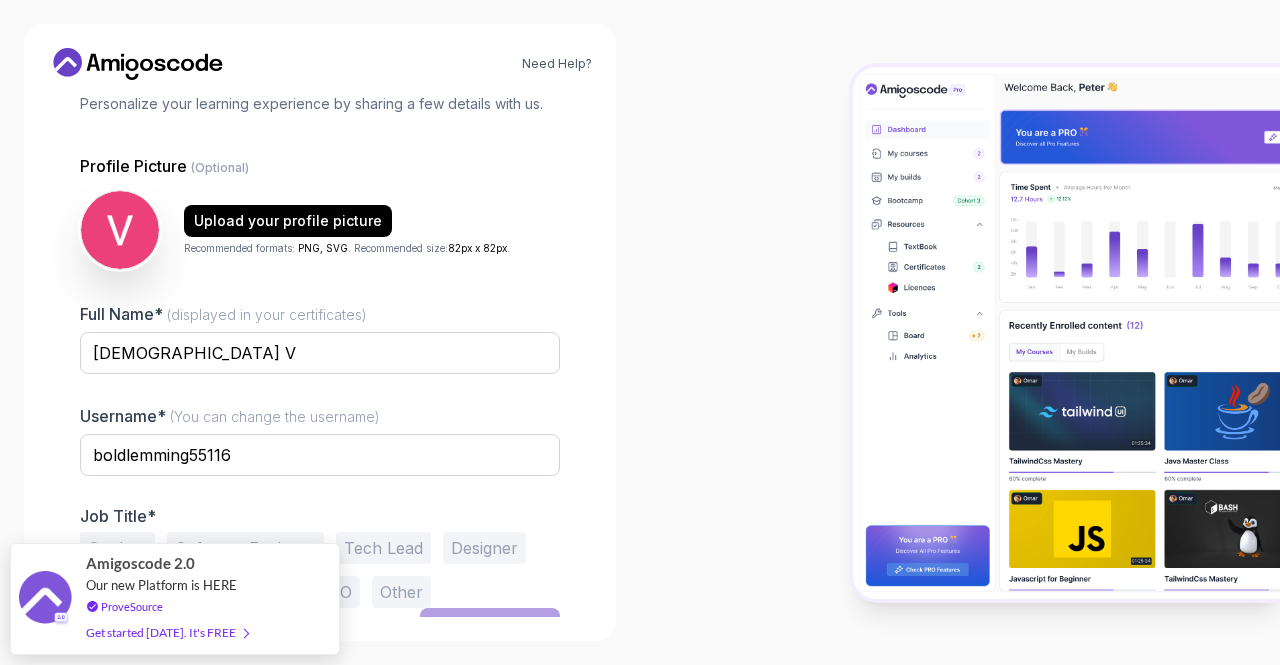 scroll, scrollTop: 167, scrollLeft: 0, axis: vertical 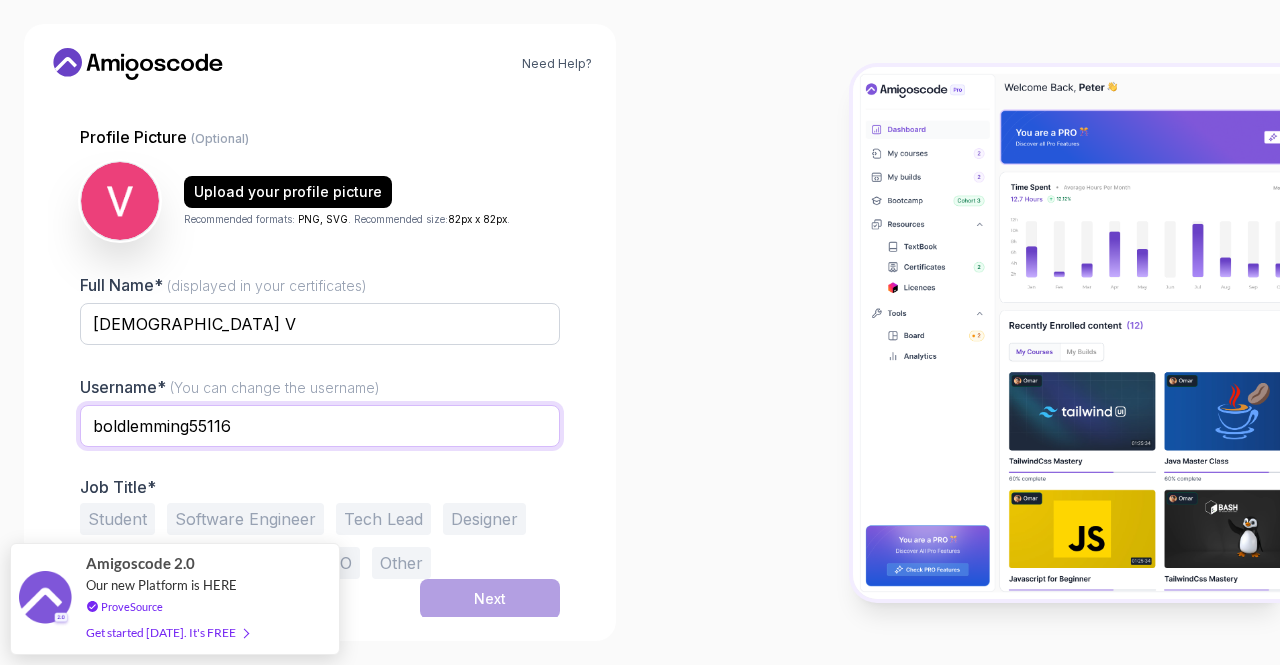 drag, startPoint x: 277, startPoint y: 429, endPoint x: 32, endPoint y: 419, distance: 245.204 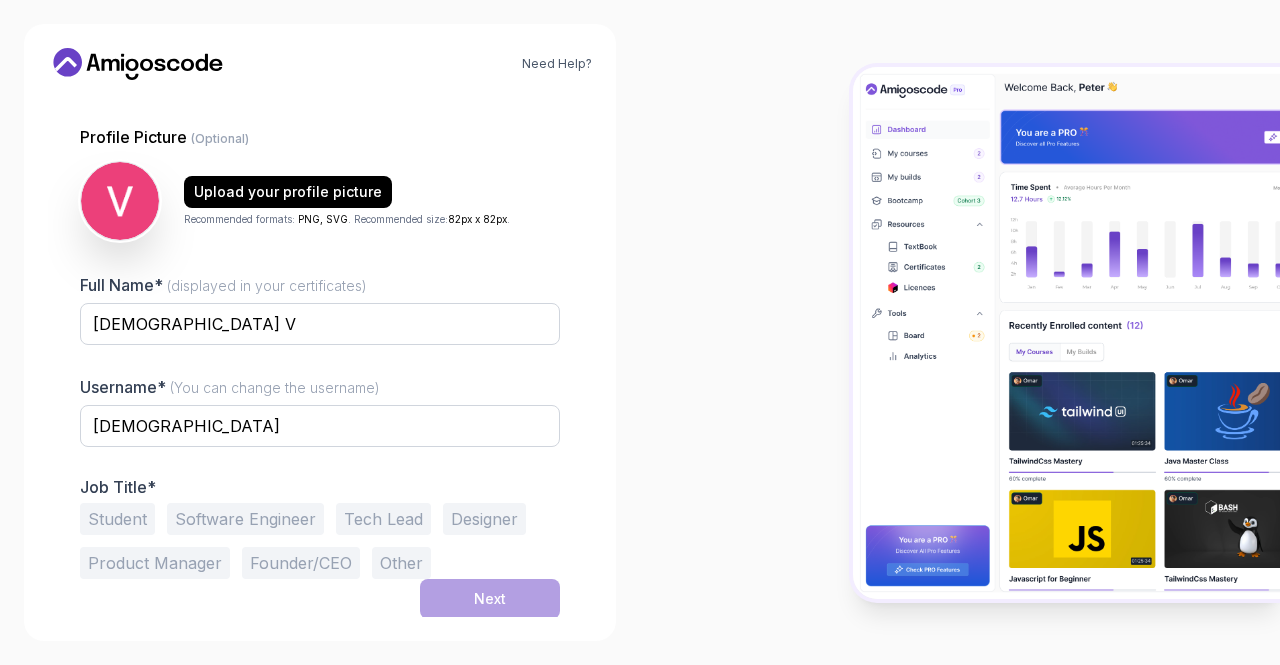 click on "Student" at bounding box center [117, 519] 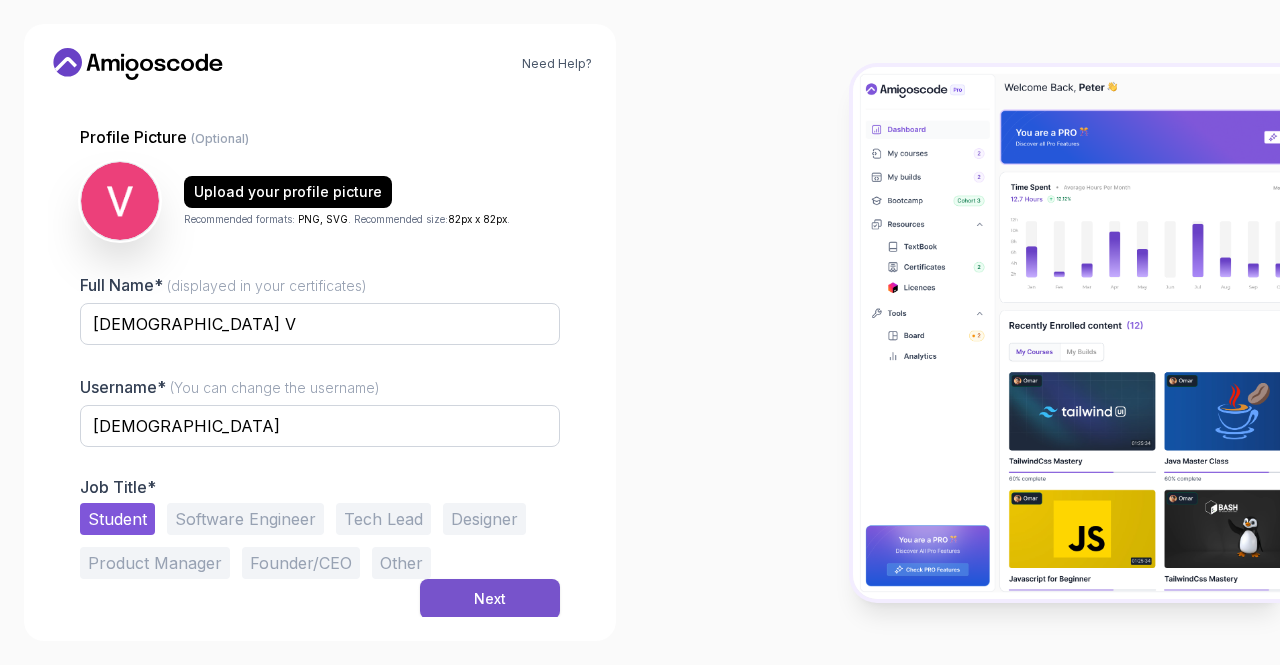 click on "Next" at bounding box center (490, 599) 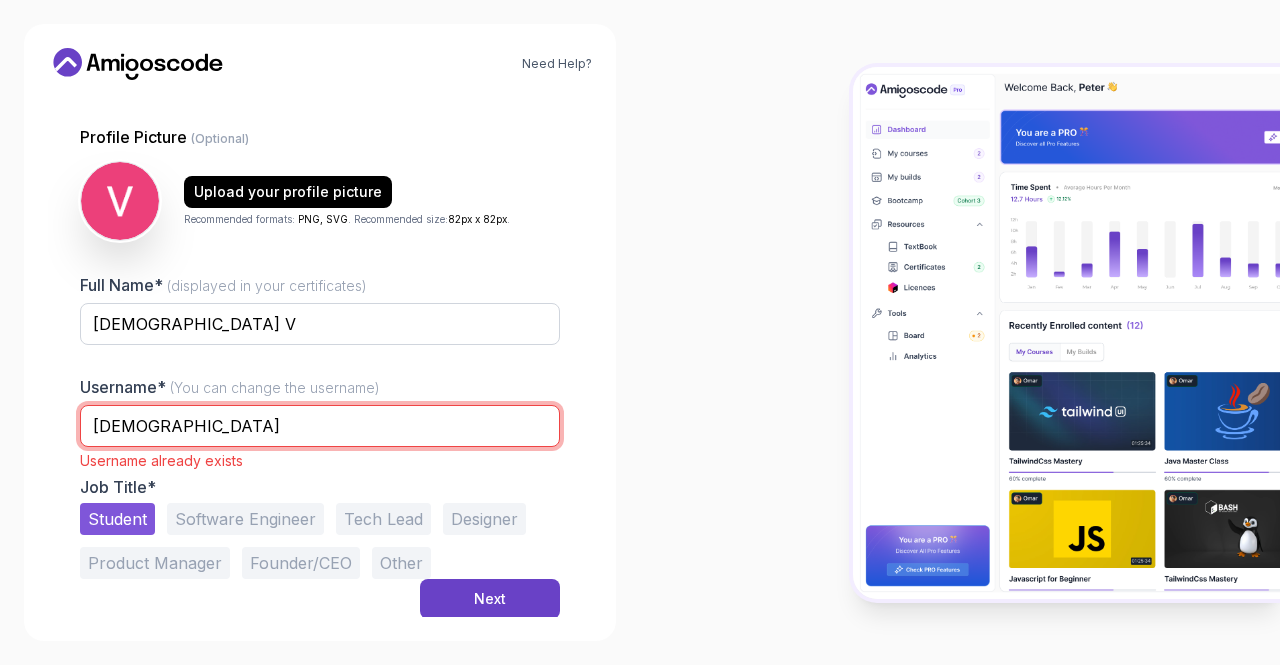 click on "vaishnavi" at bounding box center (320, 426) 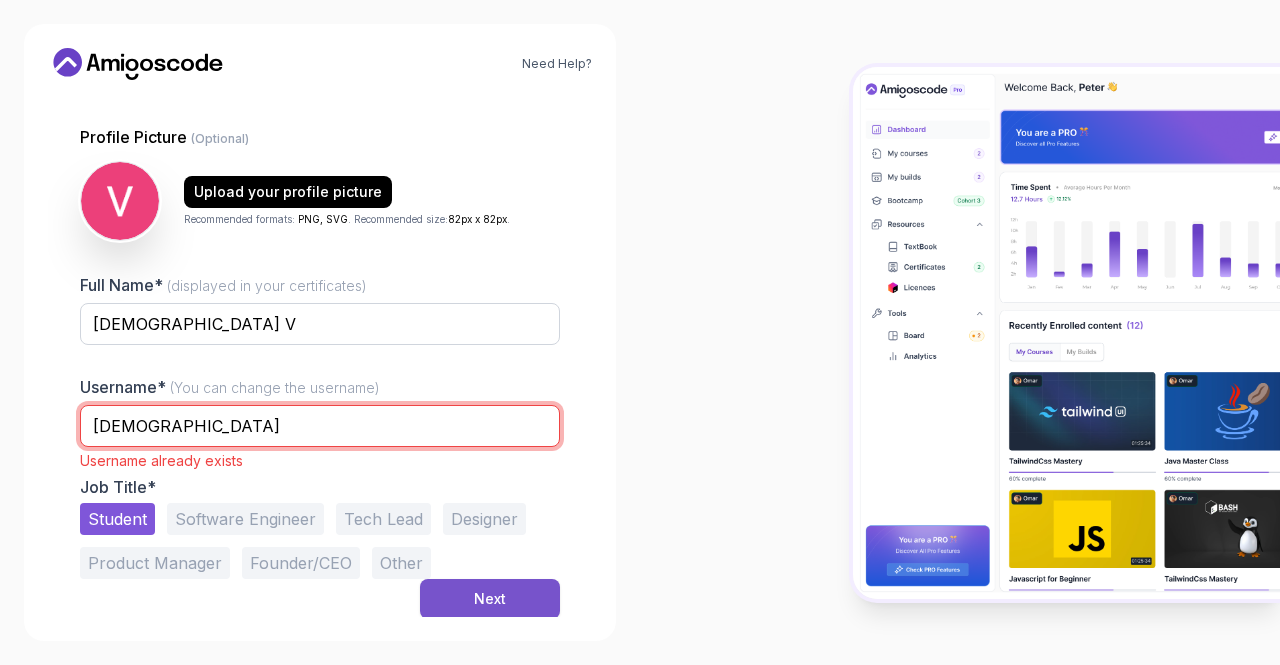 type on "vaishnavi1033" 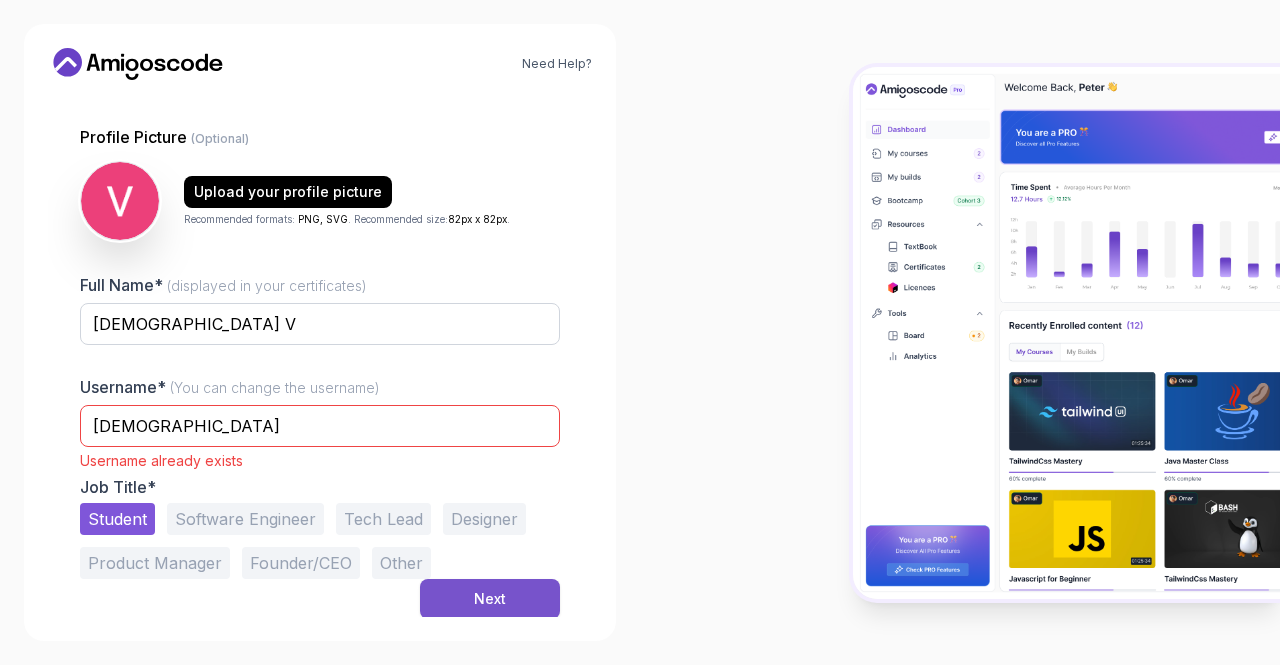 click on "Next" at bounding box center [490, 599] 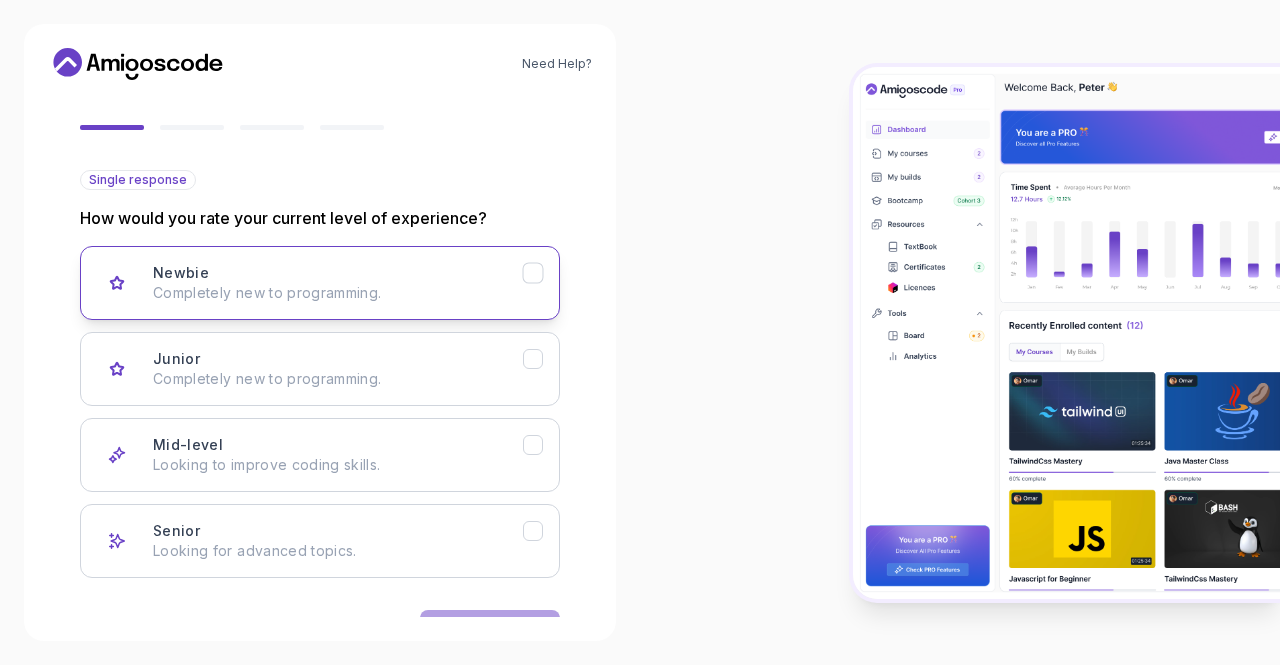 click on "Newbie Completely new to programming." at bounding box center (338, 283) 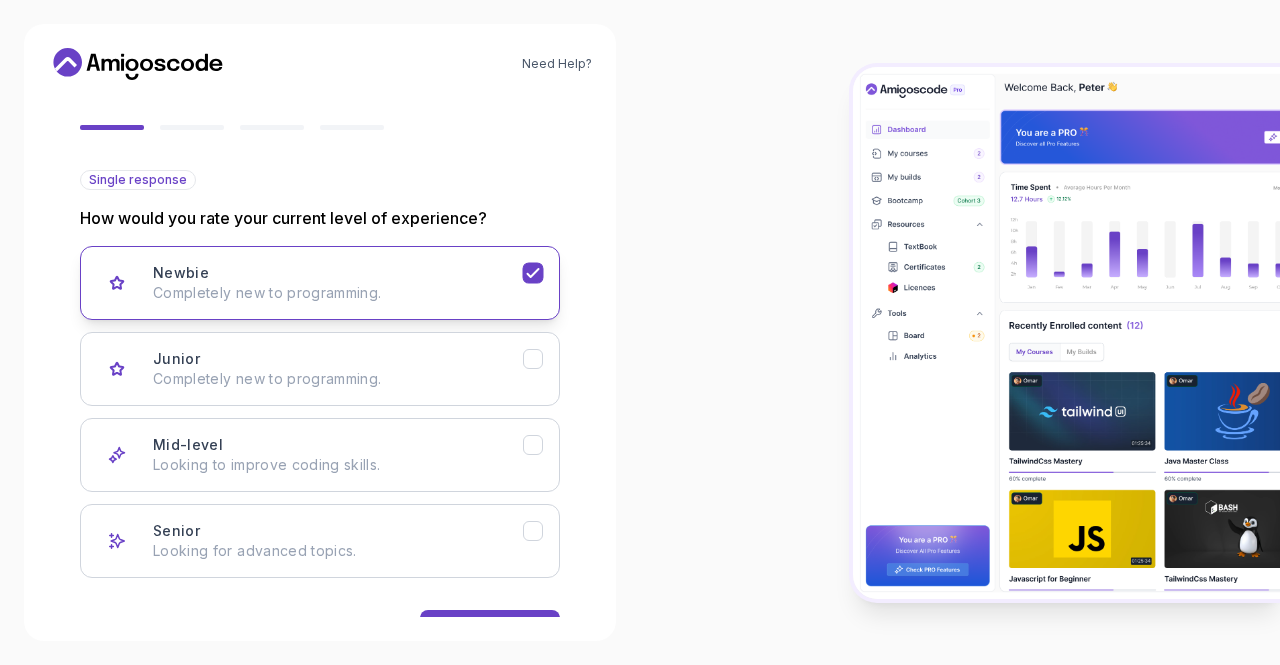scroll, scrollTop: 225, scrollLeft: 0, axis: vertical 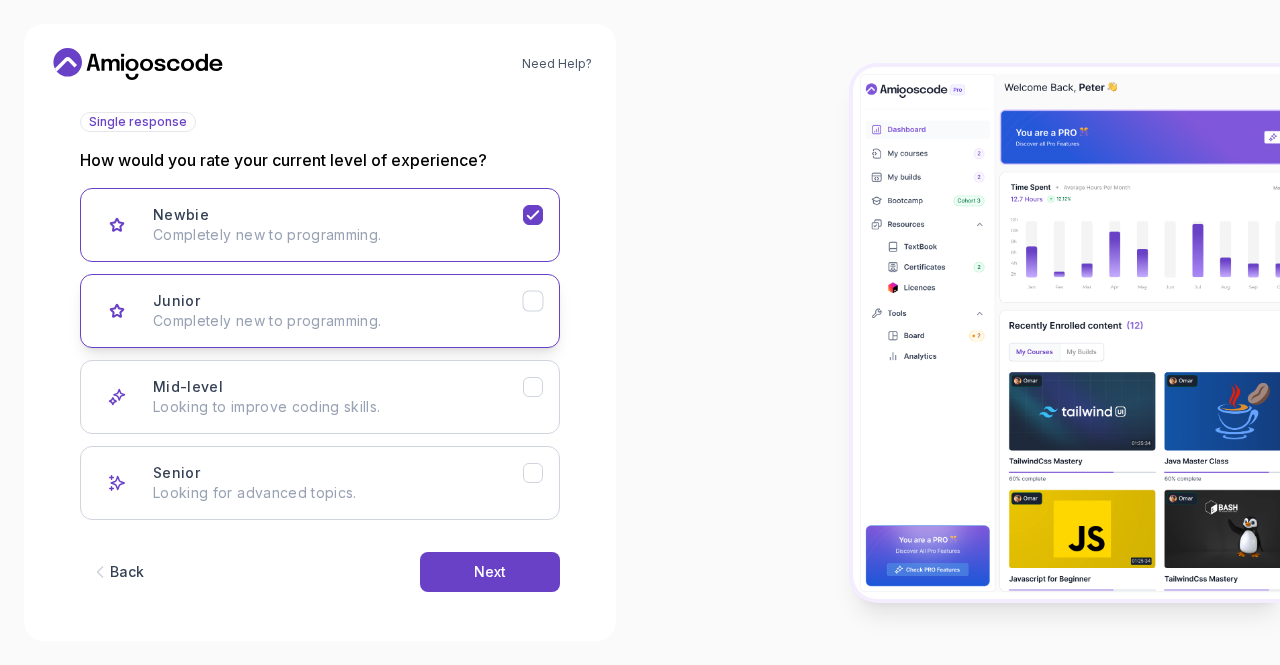 click 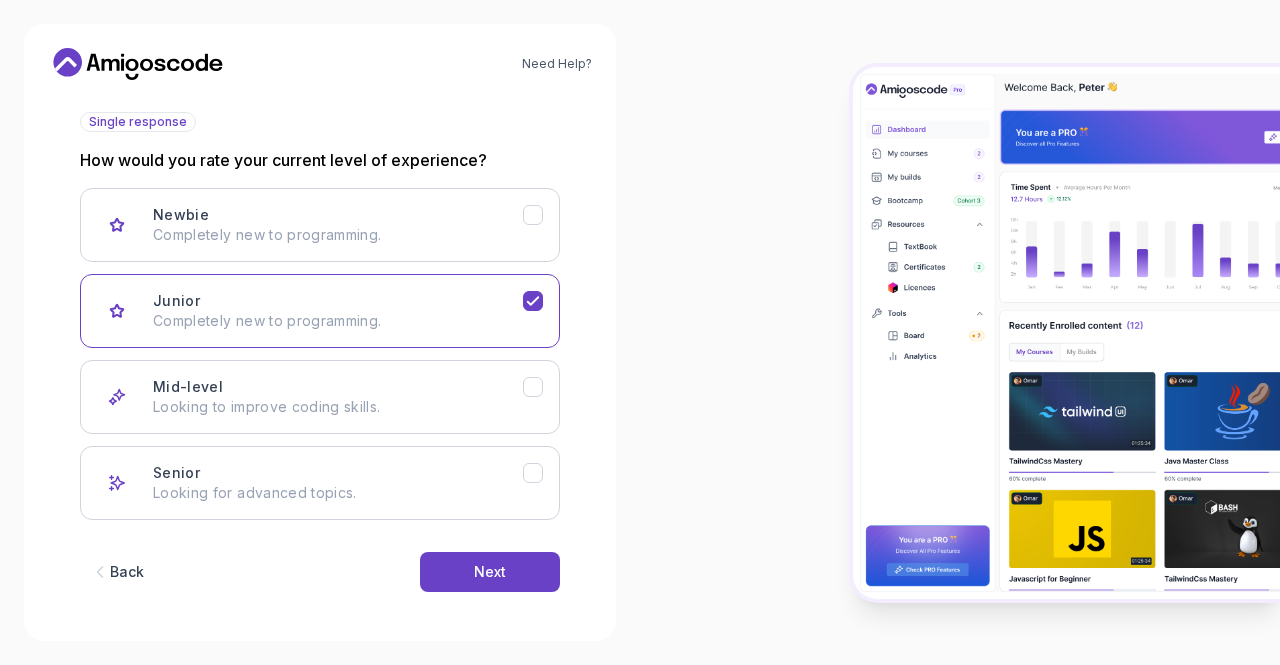 scroll, scrollTop: 229, scrollLeft: 0, axis: vertical 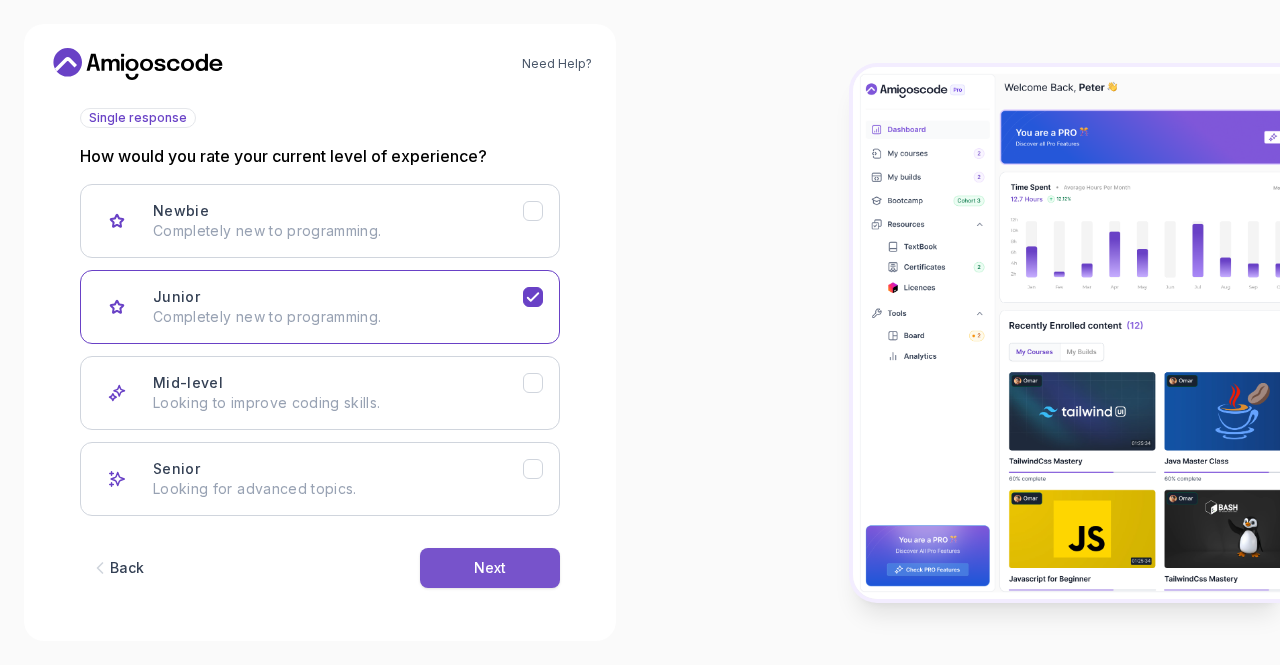 click on "Next" at bounding box center [490, 568] 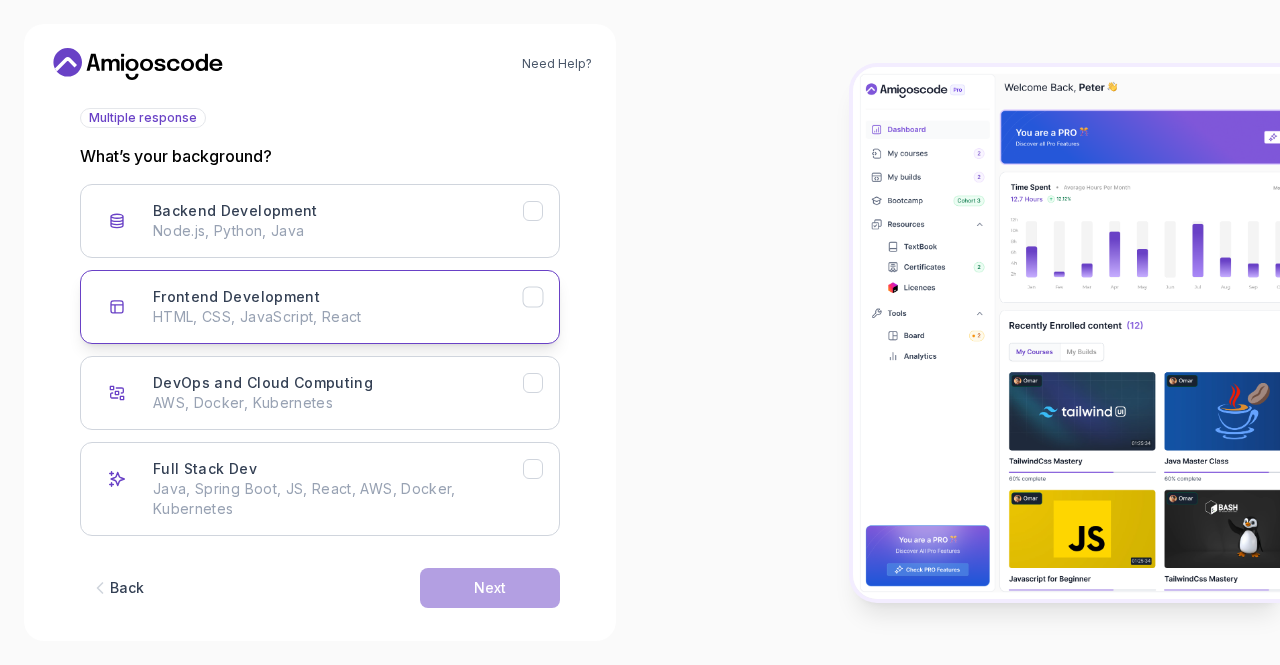 click on "Frontend Development HTML, CSS, JavaScript, React" at bounding box center (320, 307) 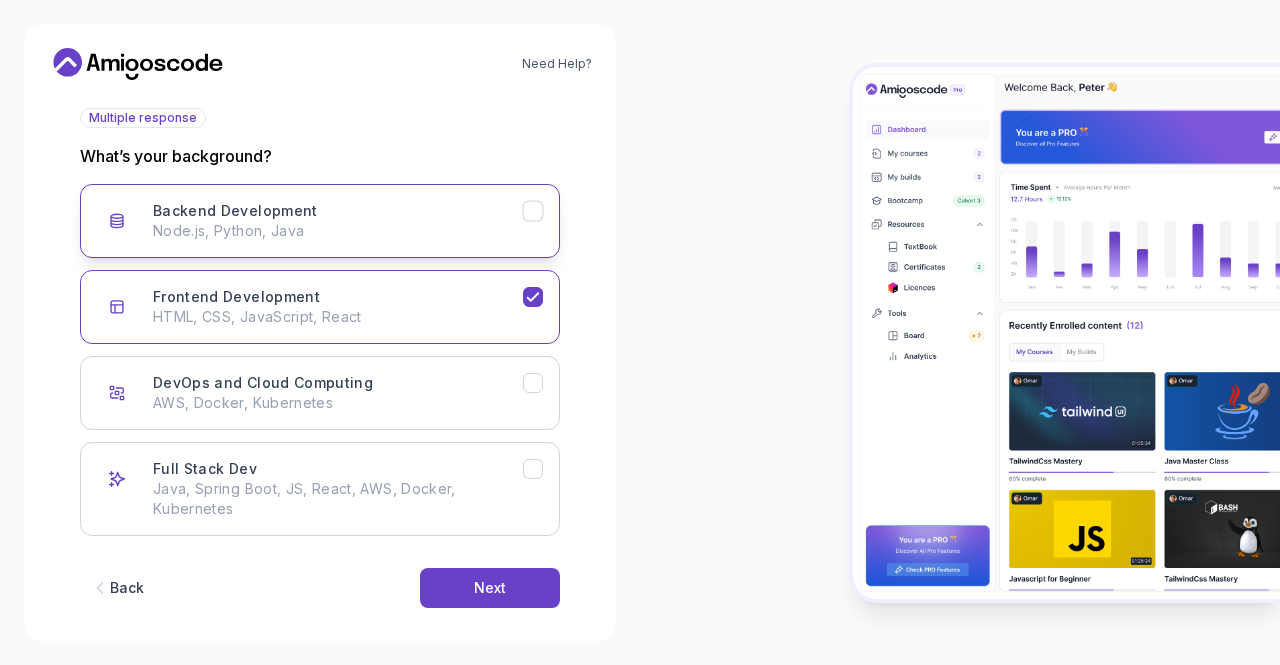 click on "Backend Development Node.js, Python, Java" at bounding box center [338, 221] 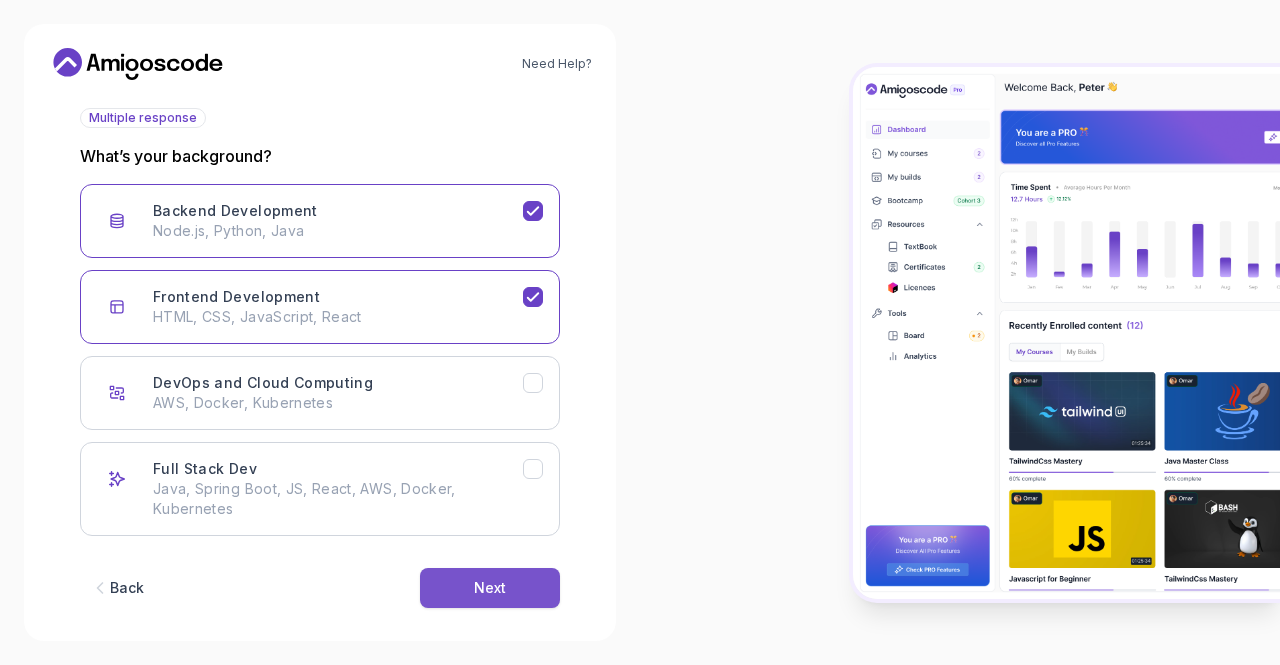 click on "Next" at bounding box center [490, 588] 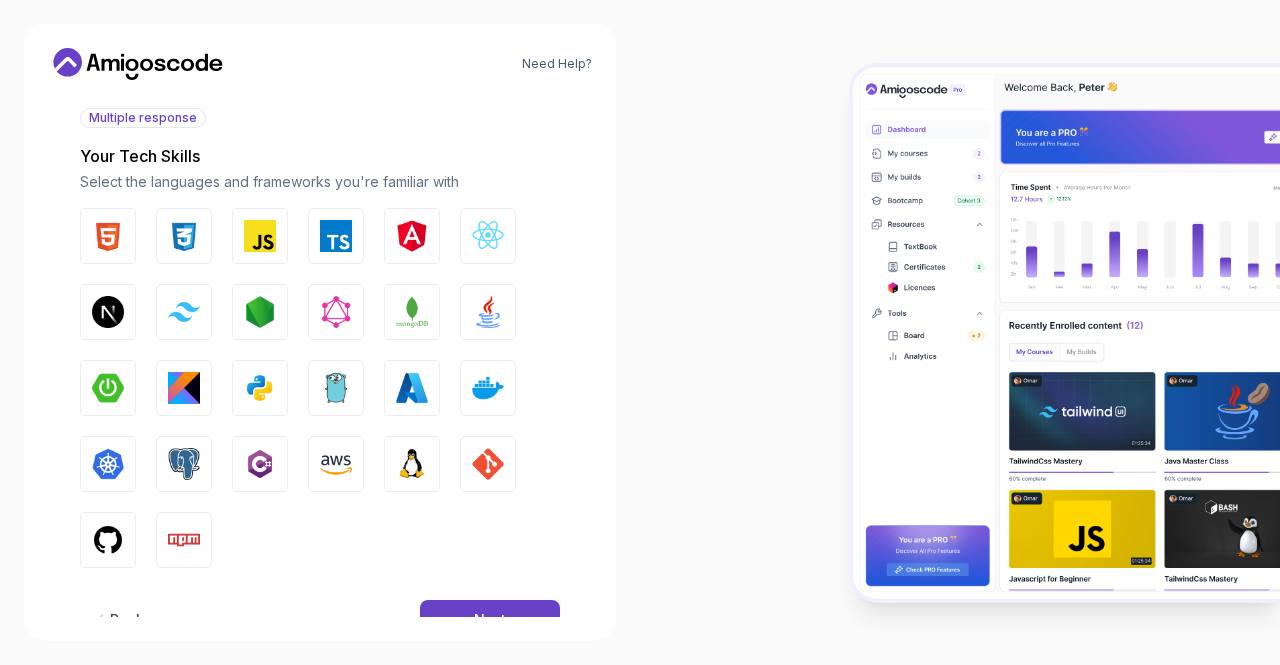 scroll, scrollTop: 284, scrollLeft: 0, axis: vertical 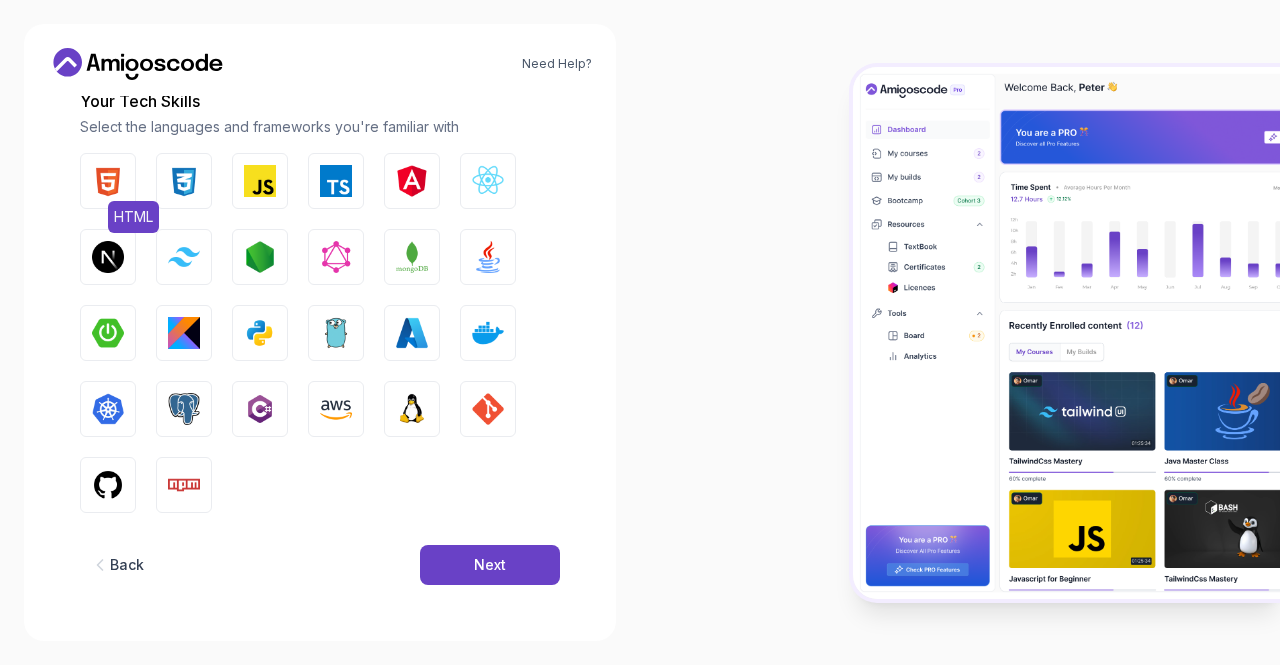 click on "HTML" at bounding box center [108, 181] 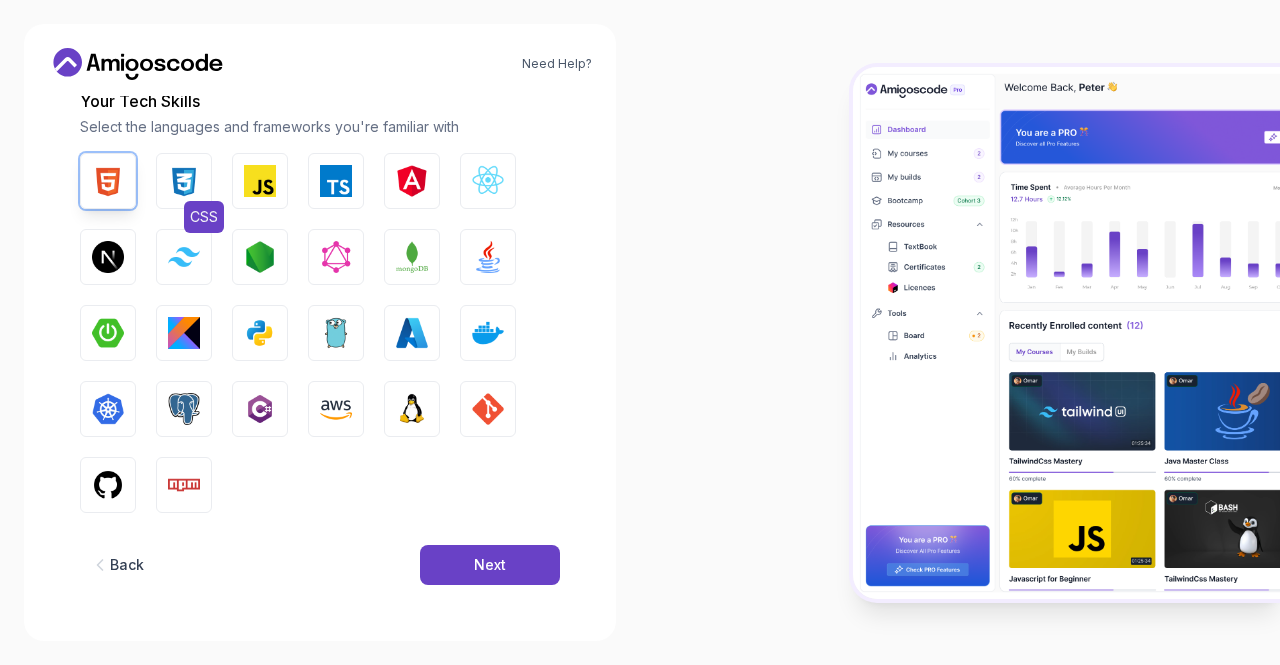 click on "CSS" at bounding box center [184, 181] 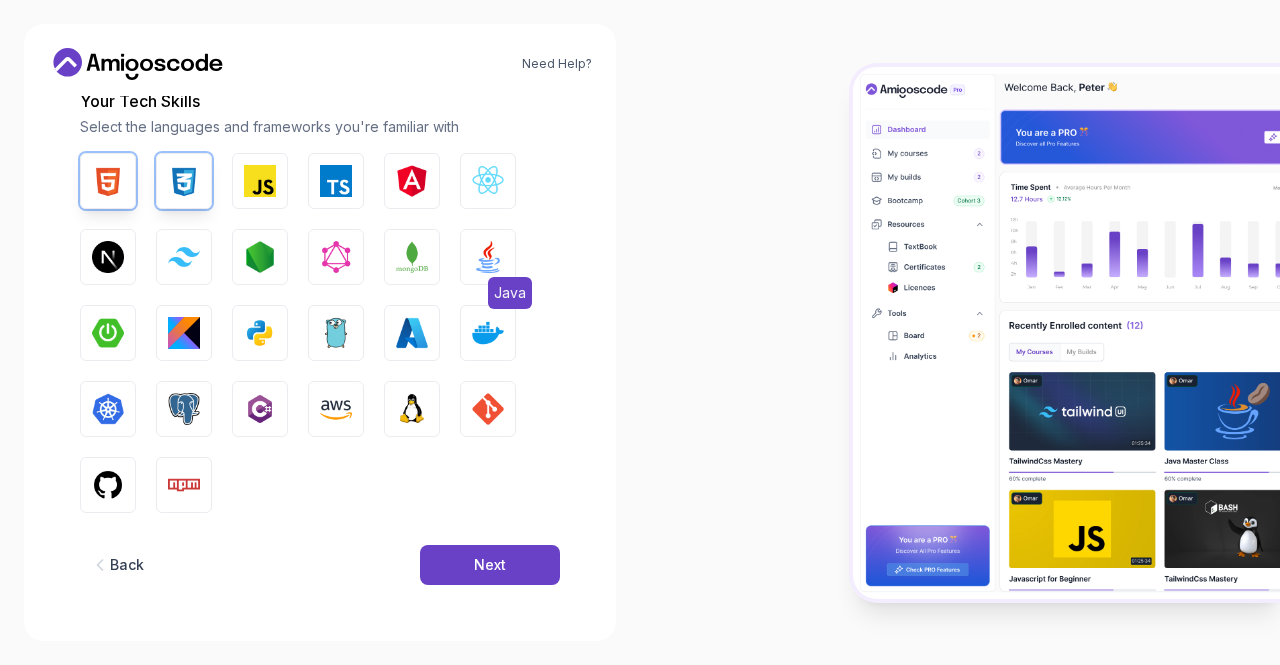 click at bounding box center (488, 257) 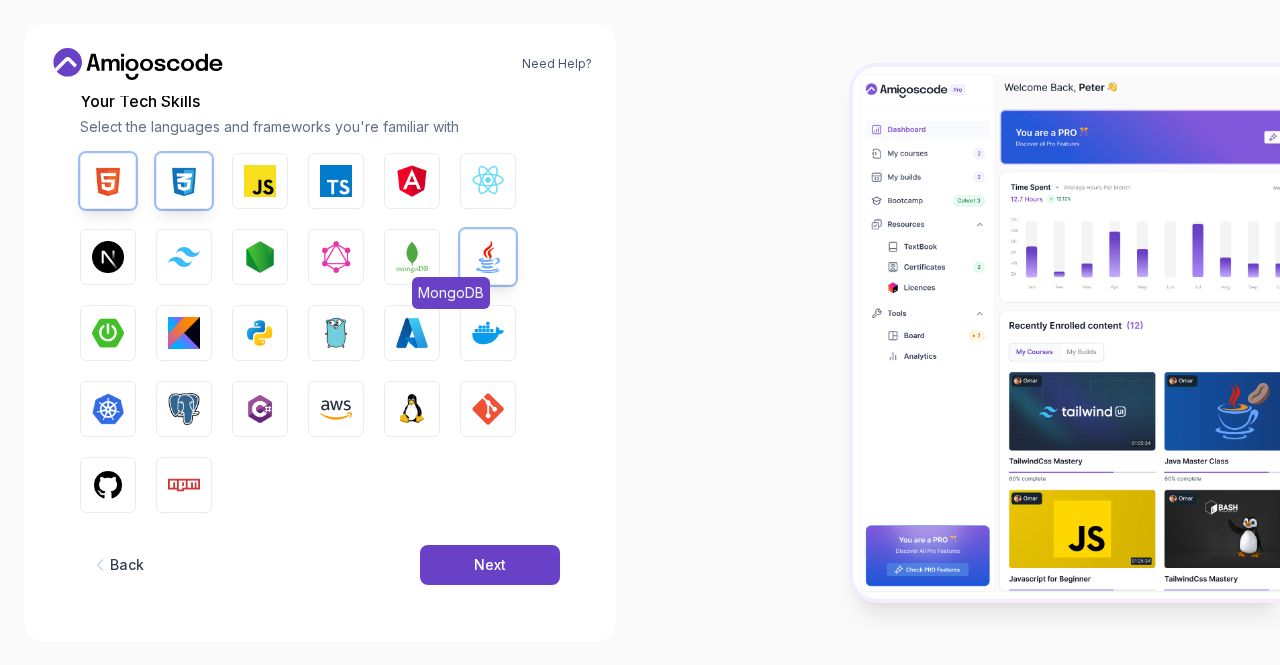 click at bounding box center [412, 257] 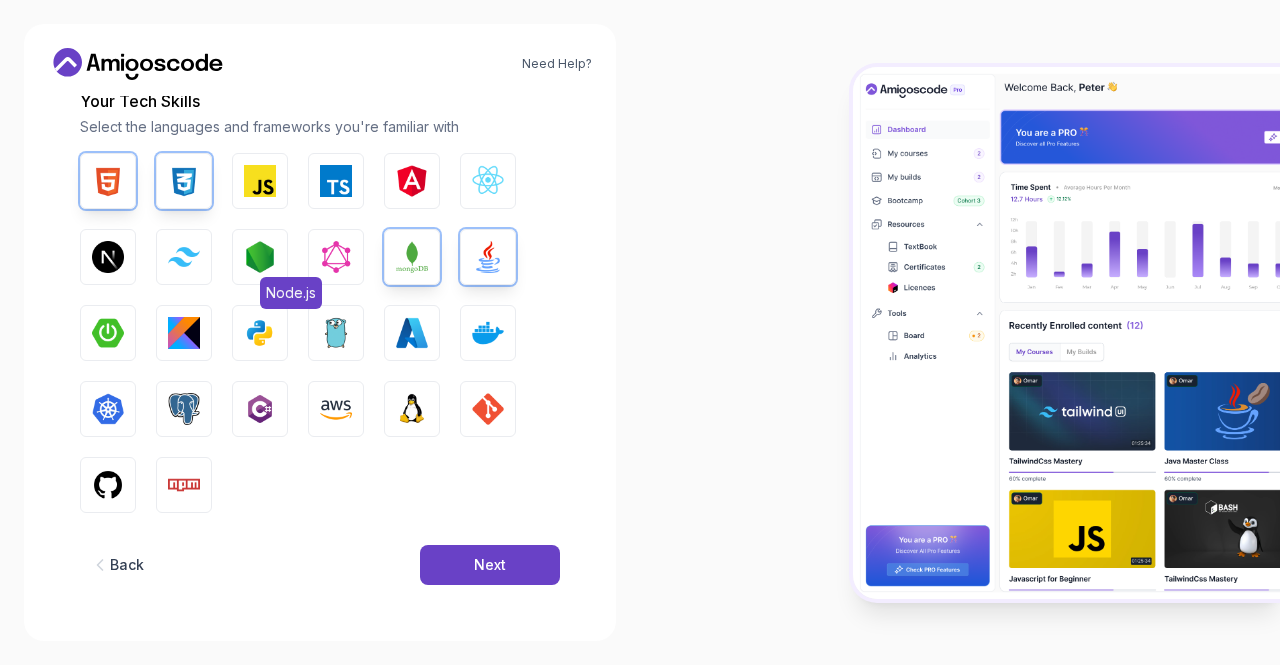 click at bounding box center [260, 257] 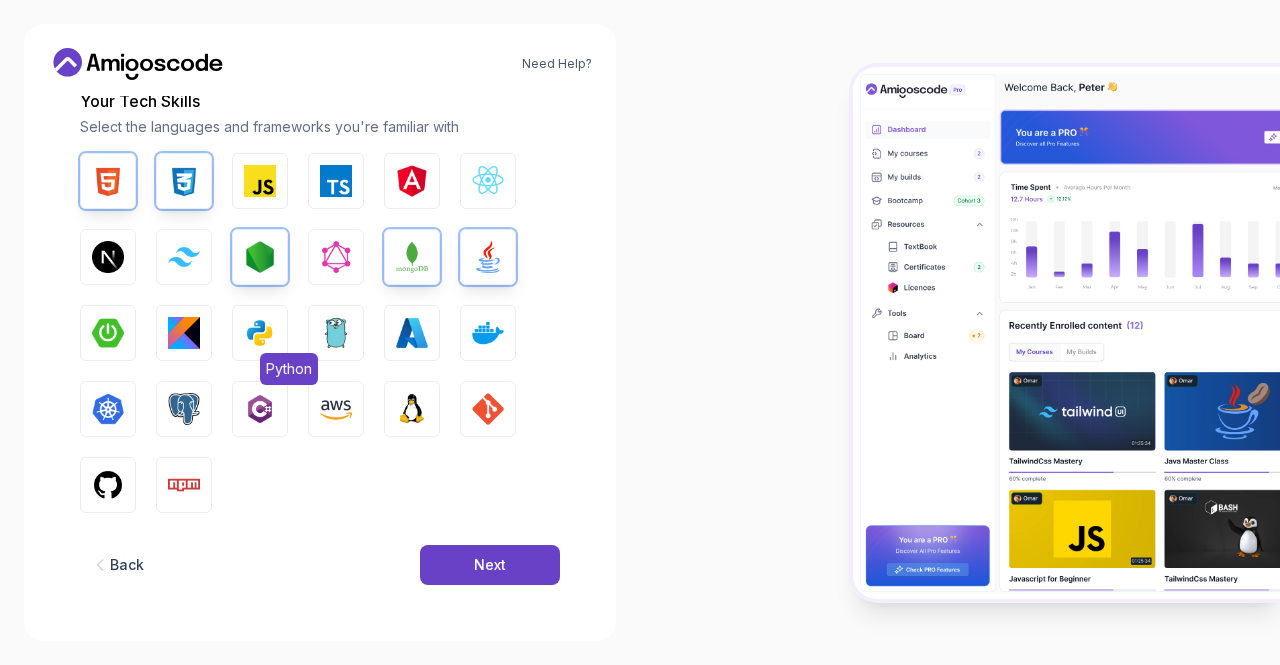 click on "Python" at bounding box center (260, 333) 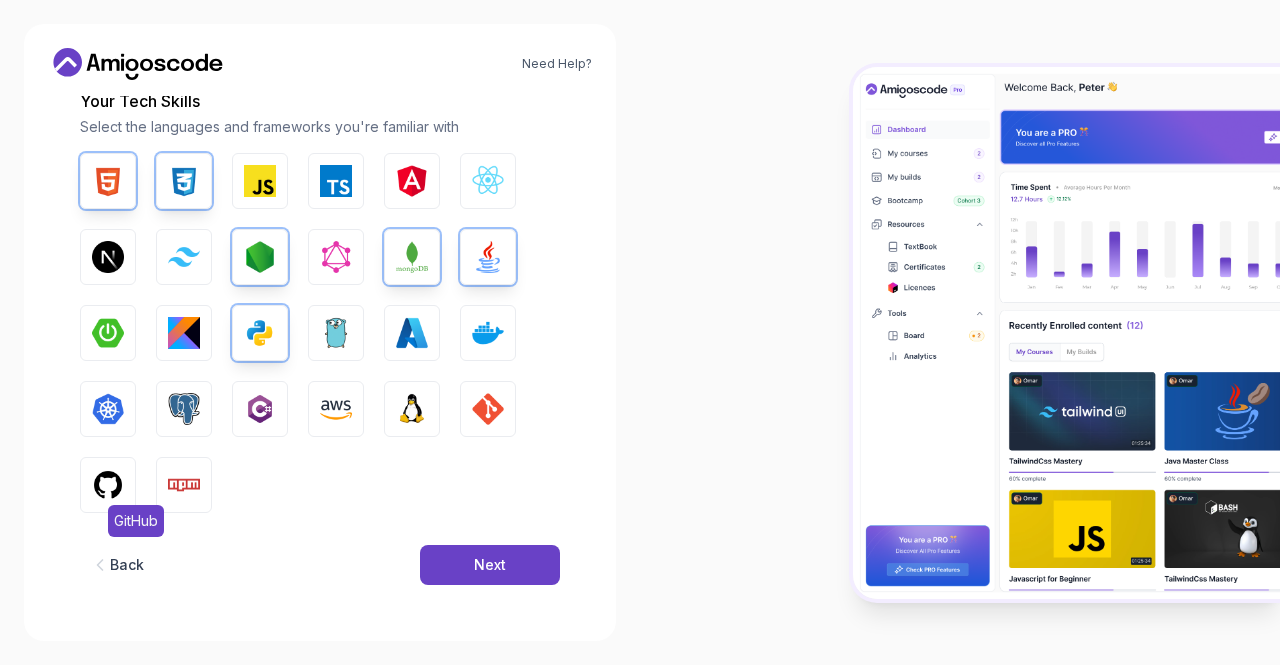 click at bounding box center [108, 485] 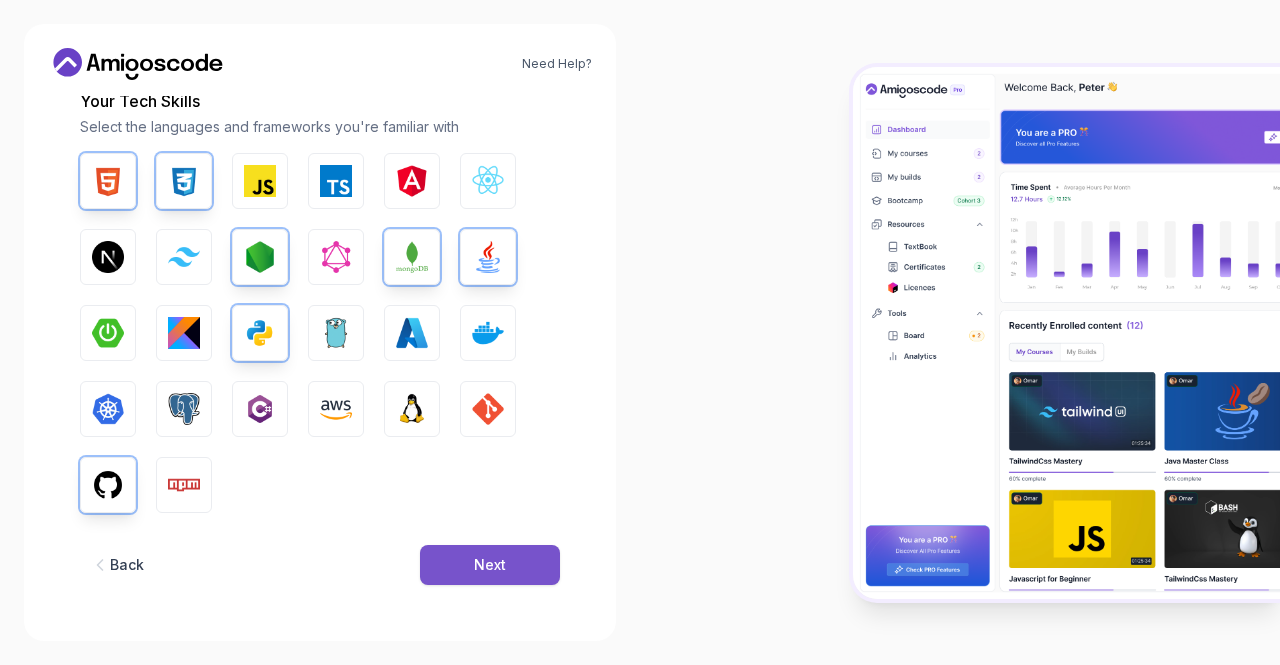 click on "Next" at bounding box center (490, 565) 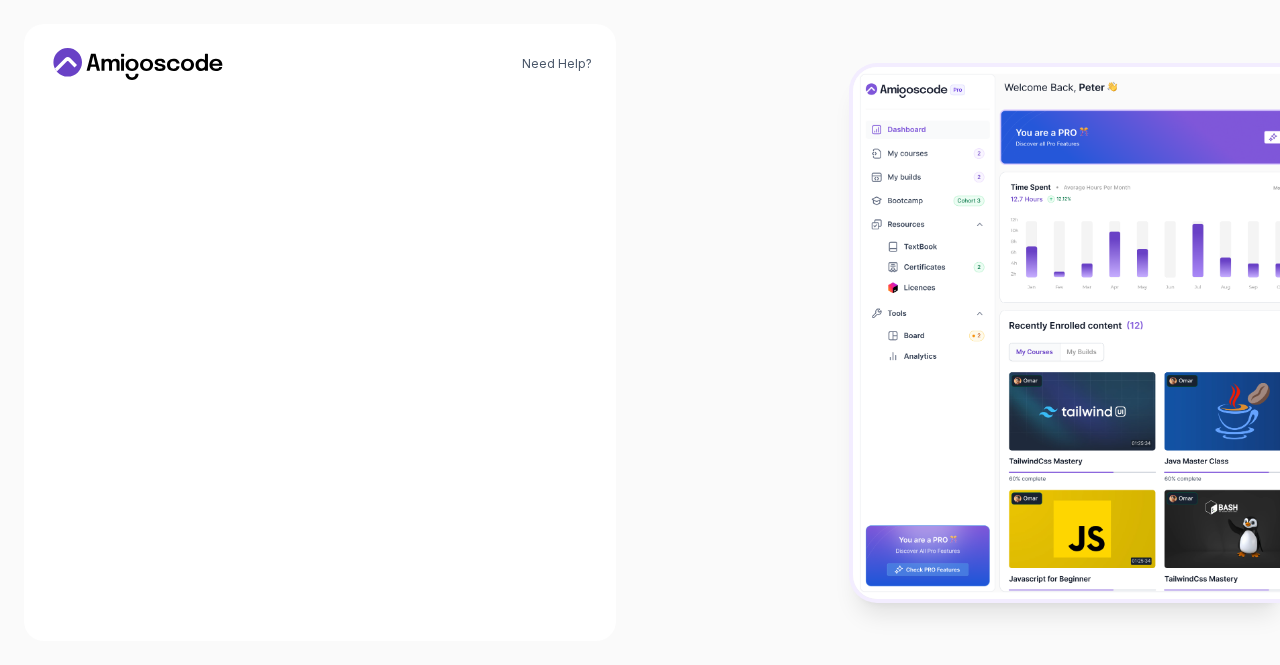scroll, scrollTop: 241, scrollLeft: 0, axis: vertical 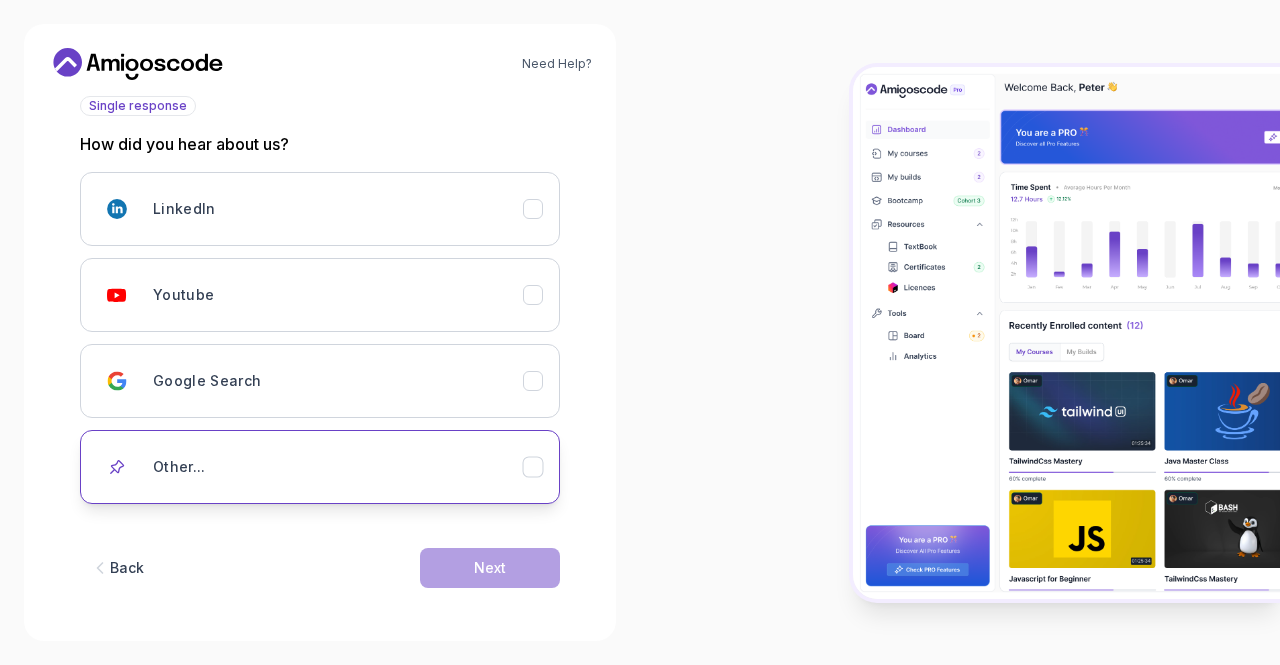 click on "Other..." at bounding box center (338, 467) 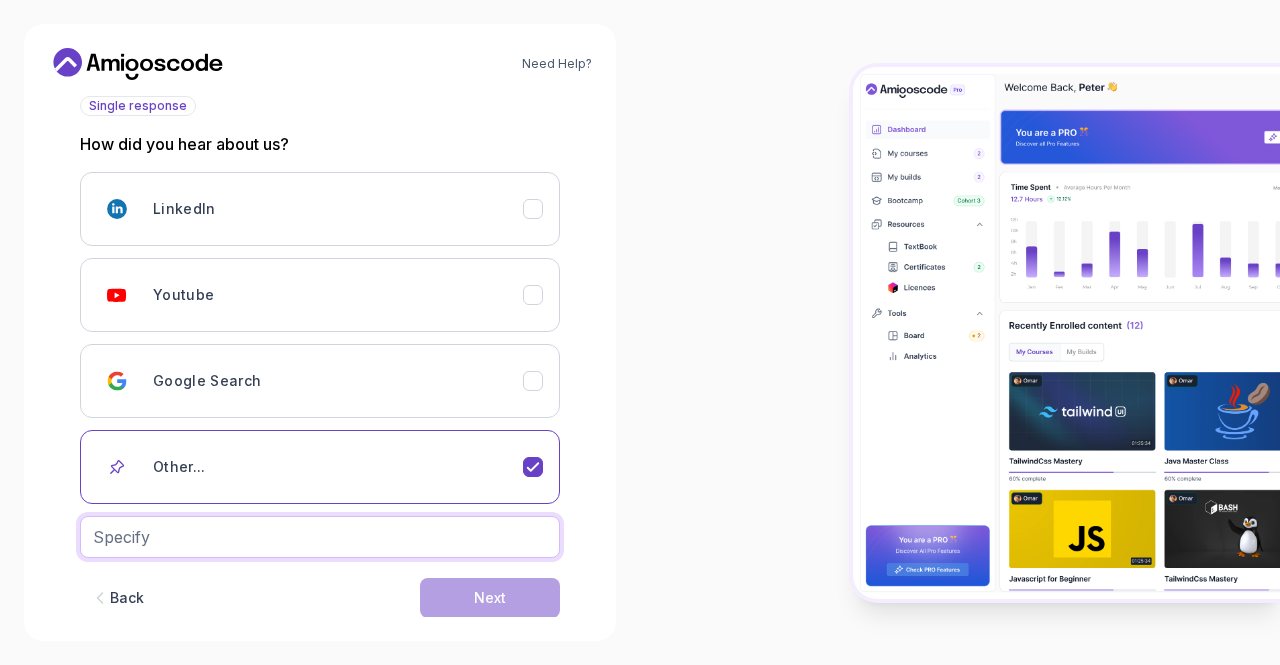 click at bounding box center (320, 537) 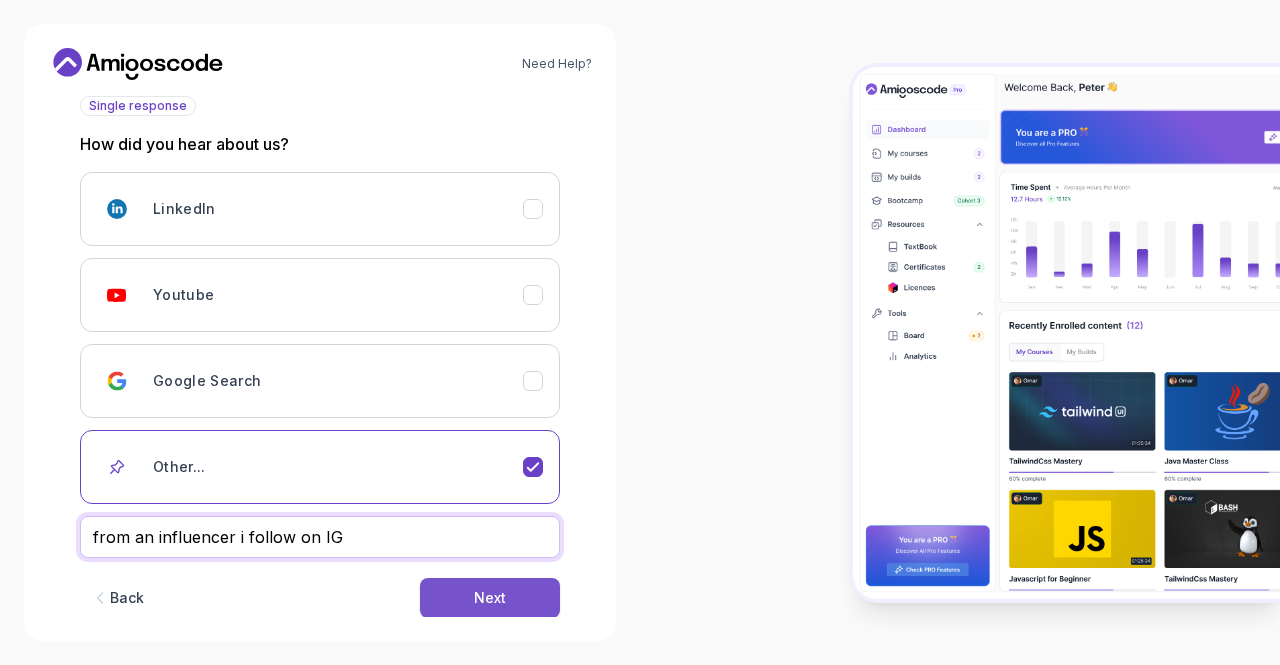 scroll, scrollTop: 271, scrollLeft: 0, axis: vertical 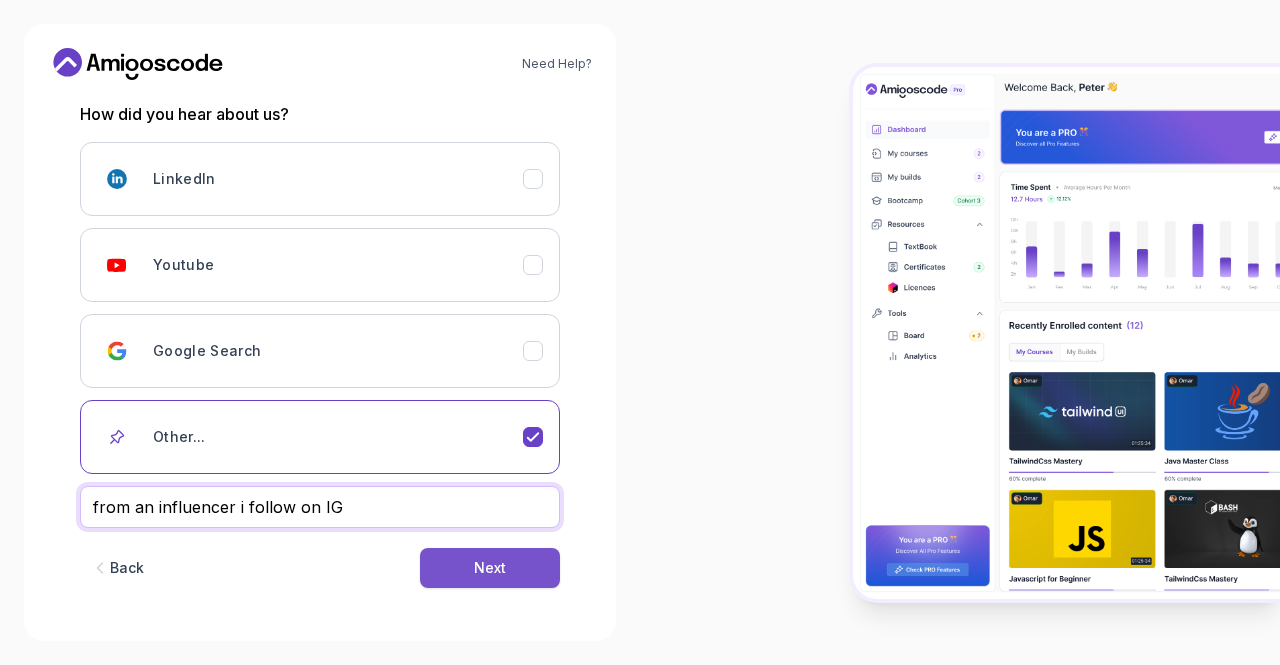 type on "from an influencer i follow on IG" 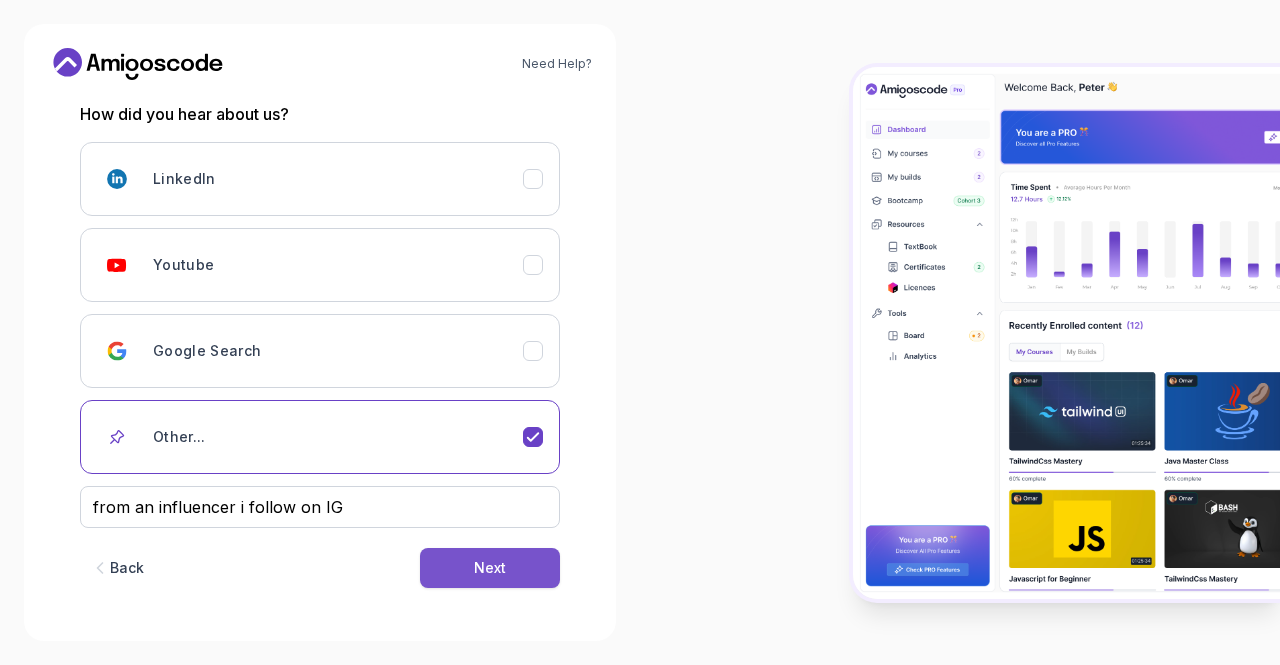 click on "Next" at bounding box center (490, 568) 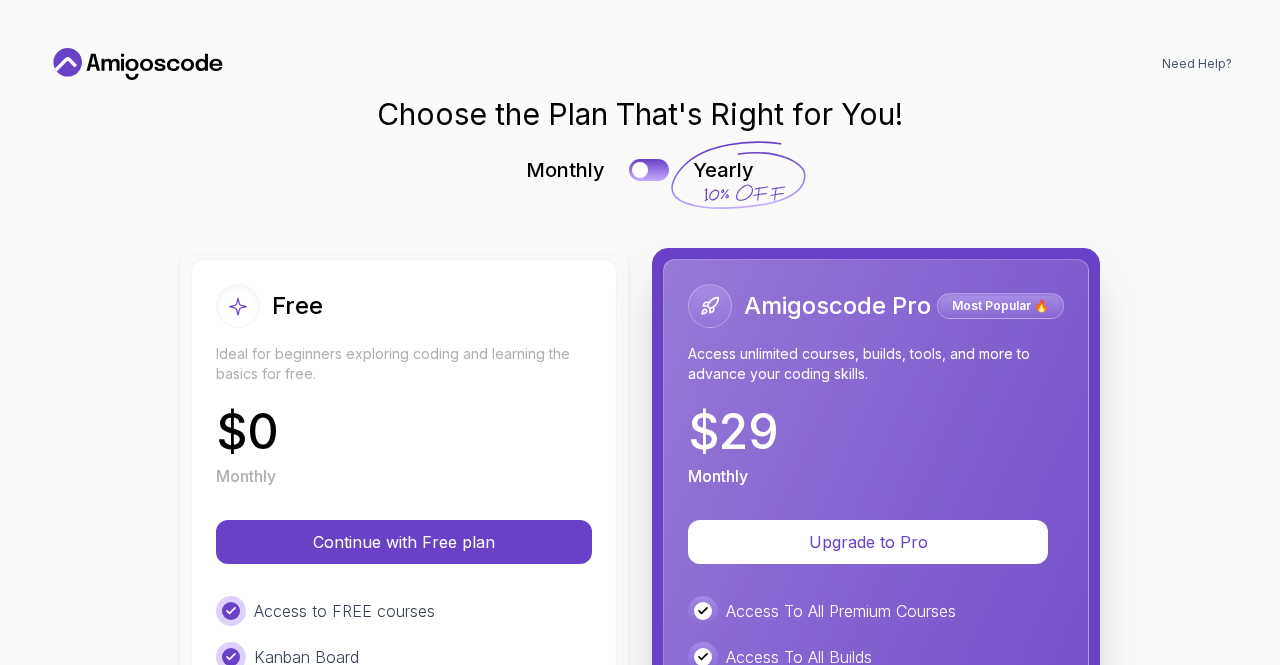 scroll, scrollTop: 0, scrollLeft: 0, axis: both 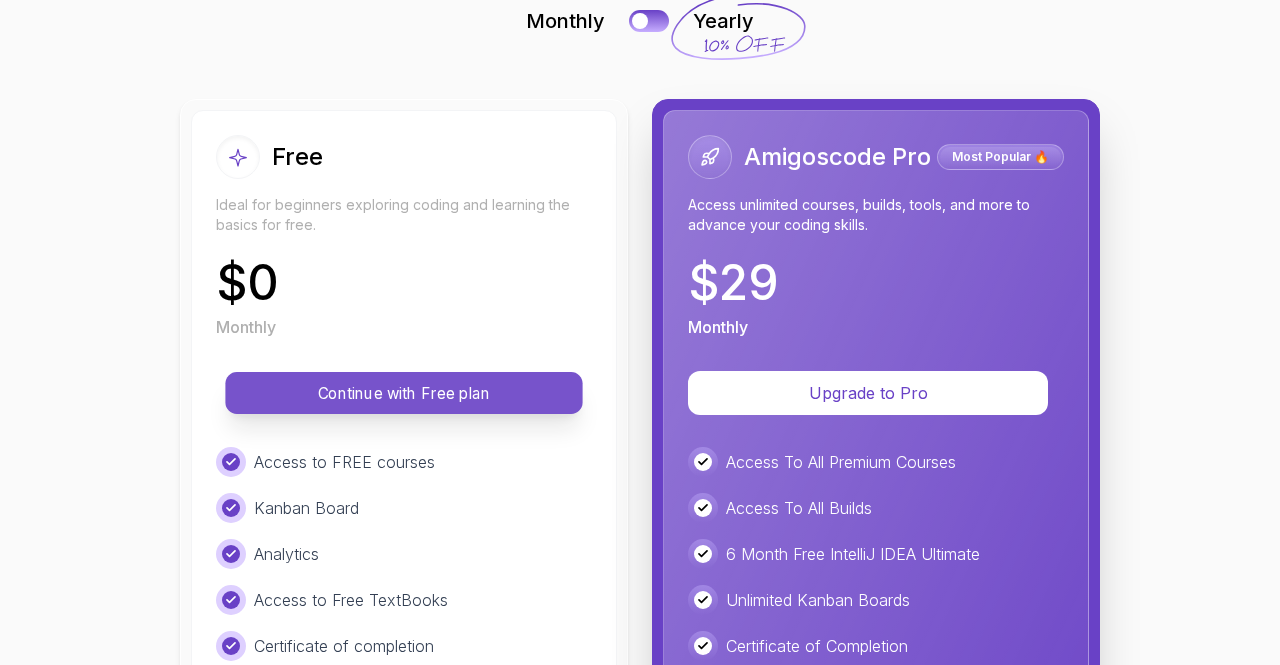 click on "Continue with Free plan" at bounding box center (404, 393) 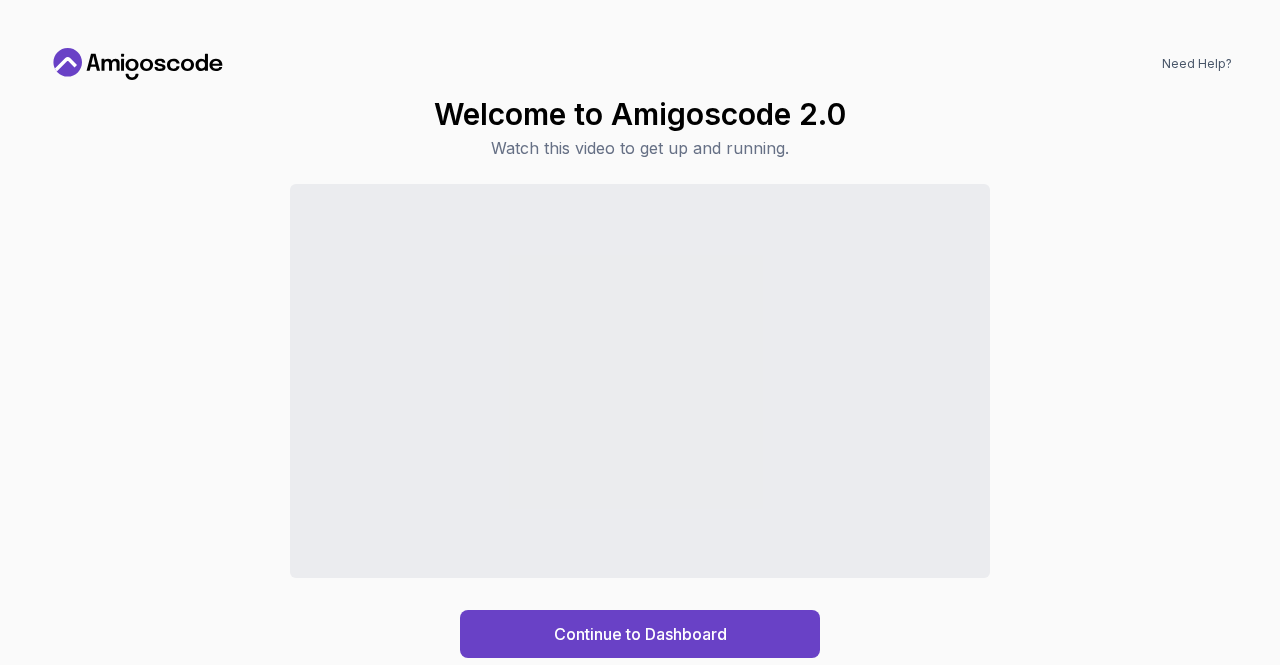 click on "Continue to Dashboard" at bounding box center [640, 421] 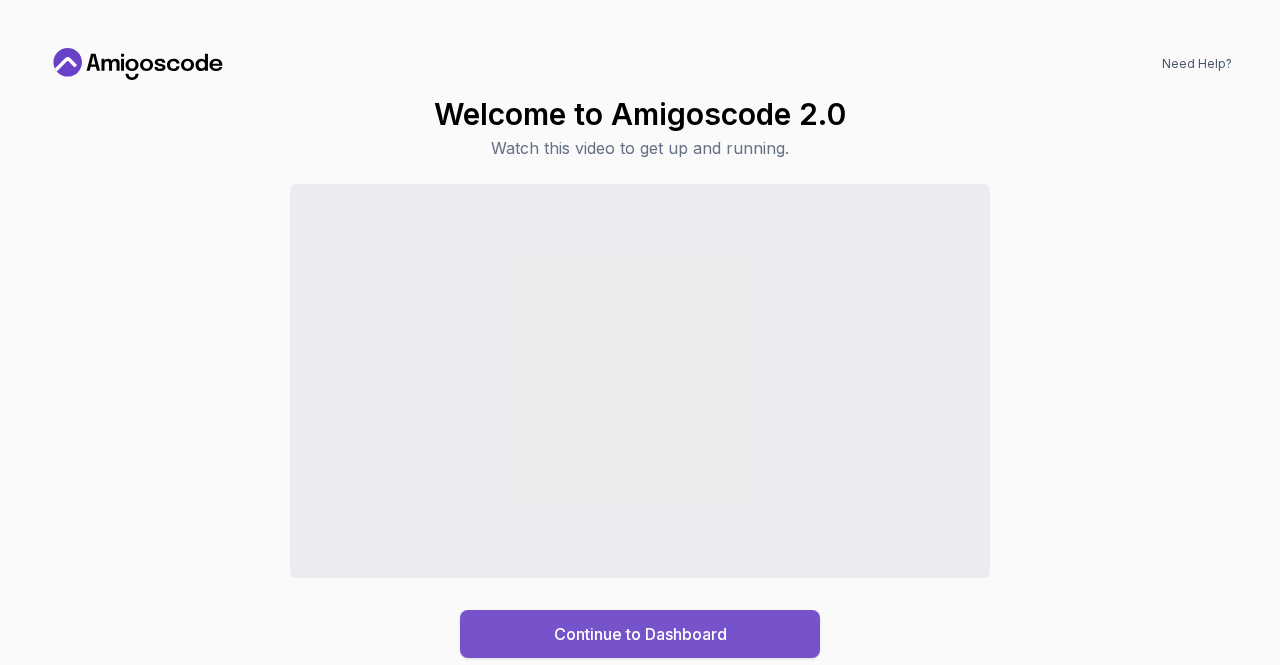 click on "Continue to Dashboard" at bounding box center (640, 634) 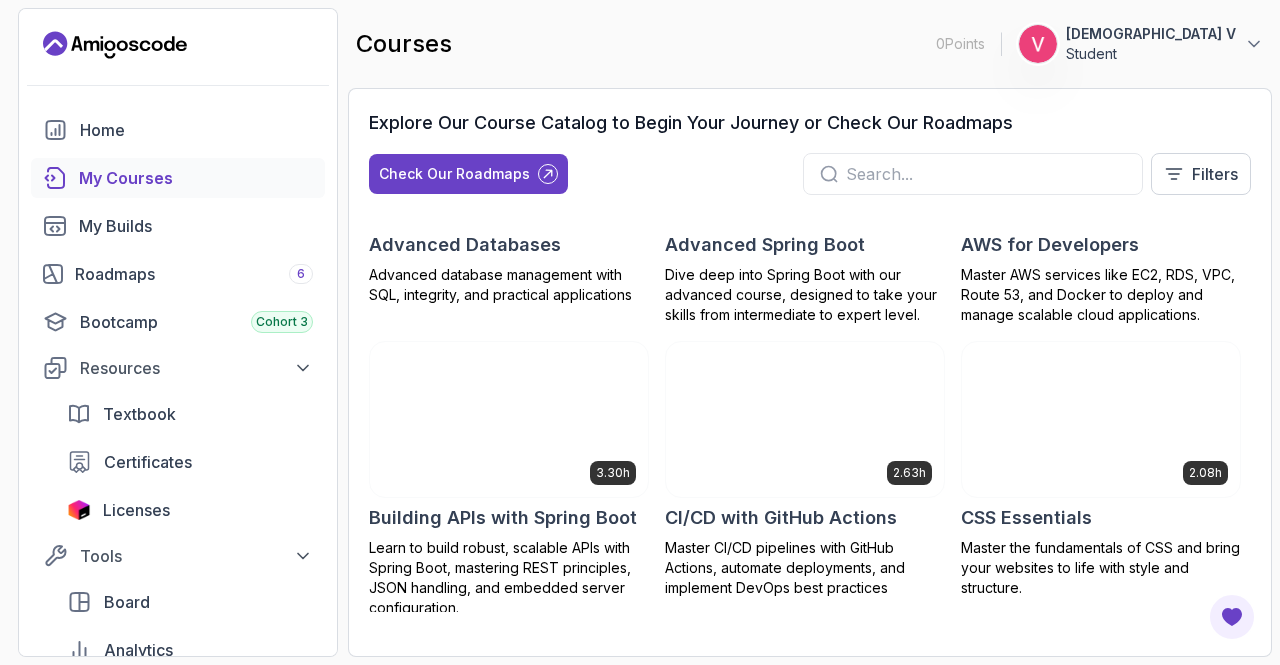 scroll, scrollTop: 0, scrollLeft: 0, axis: both 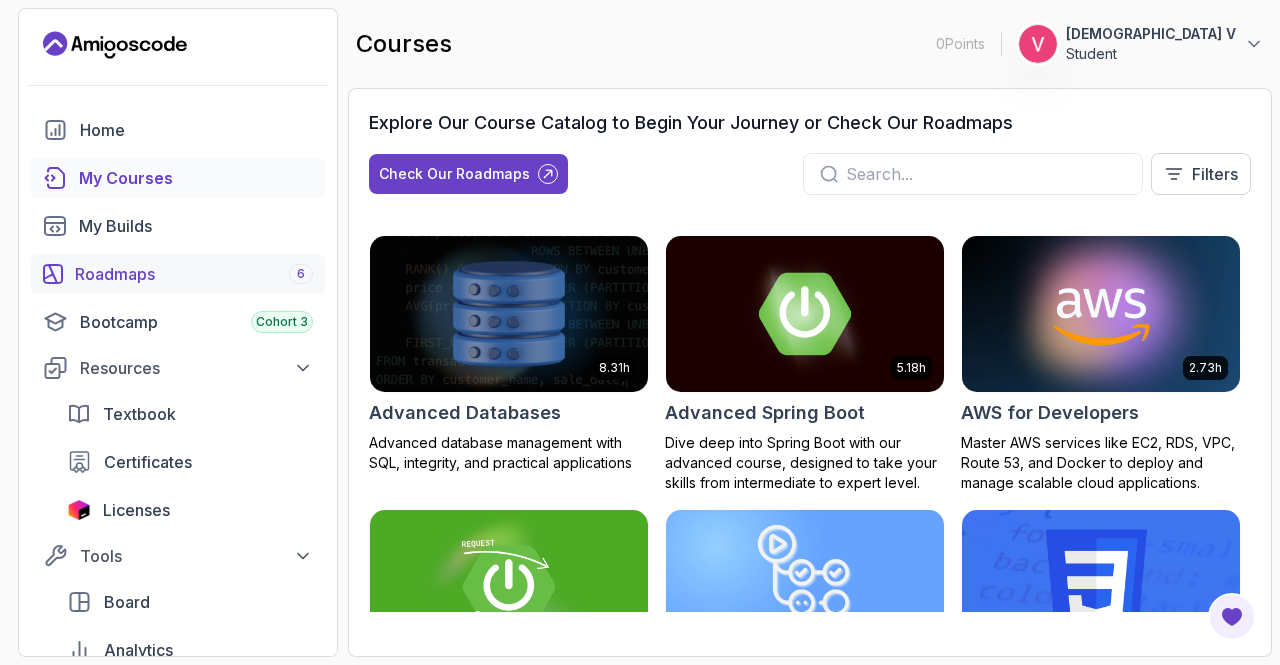 click on "Roadmaps 6" at bounding box center [194, 274] 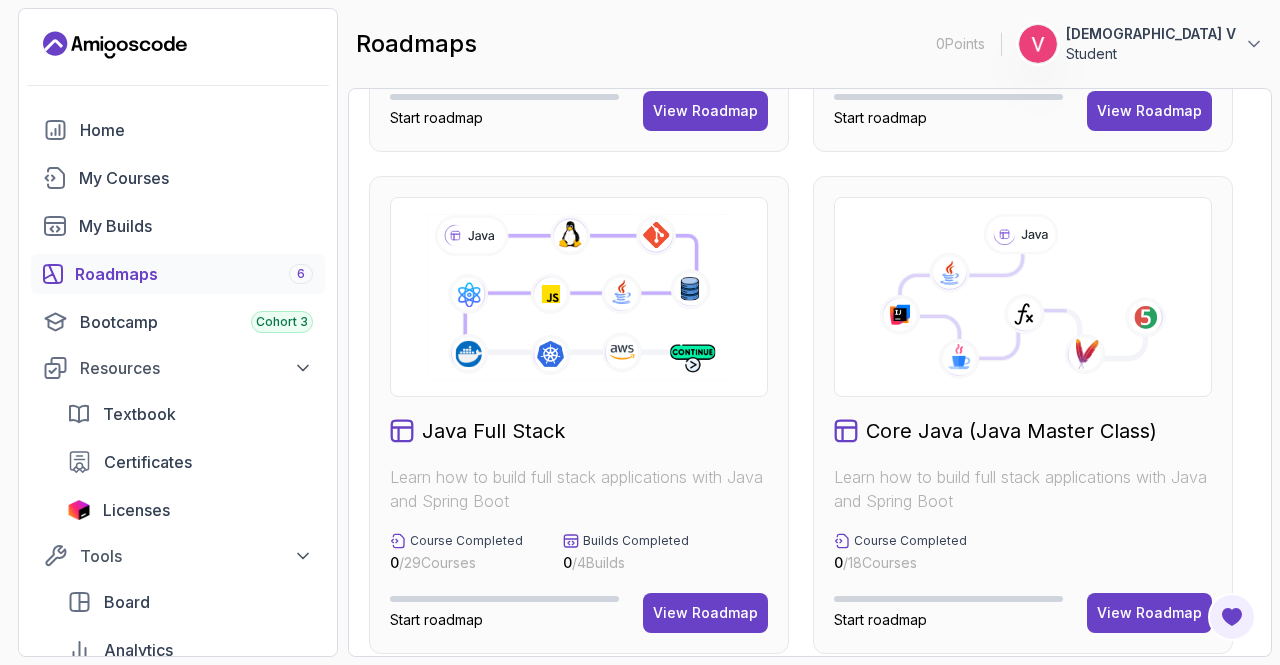 scroll, scrollTop: 952, scrollLeft: 0, axis: vertical 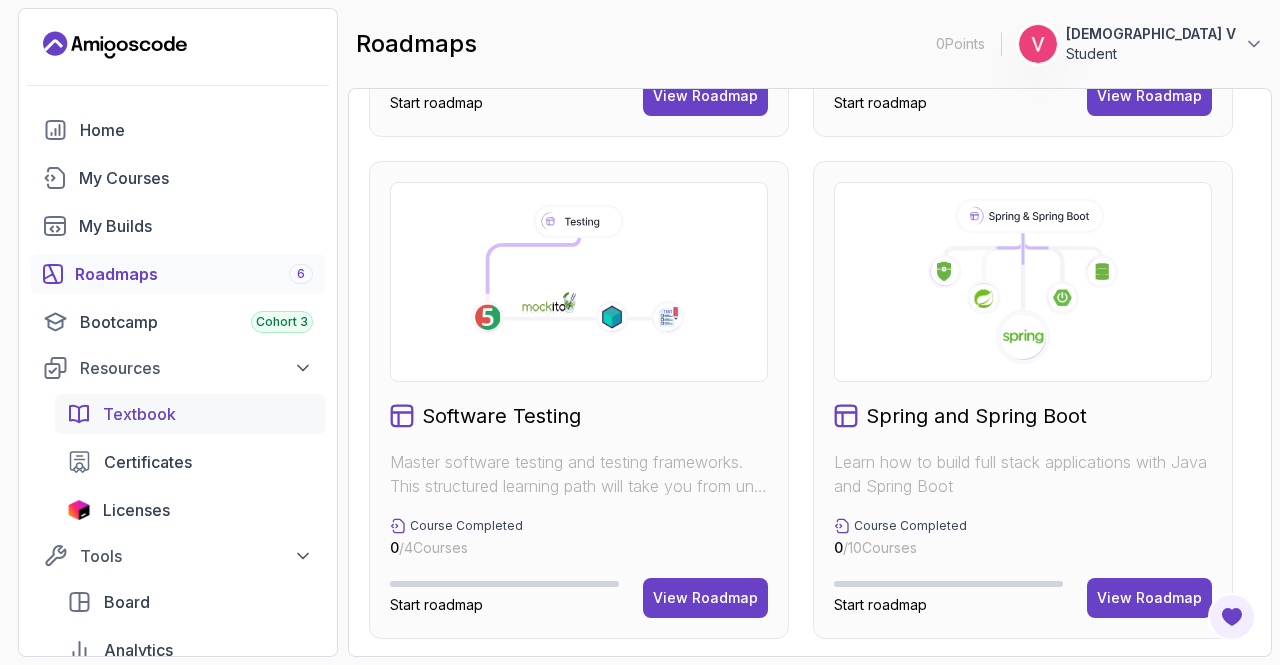 click on "Textbook" at bounding box center [139, 414] 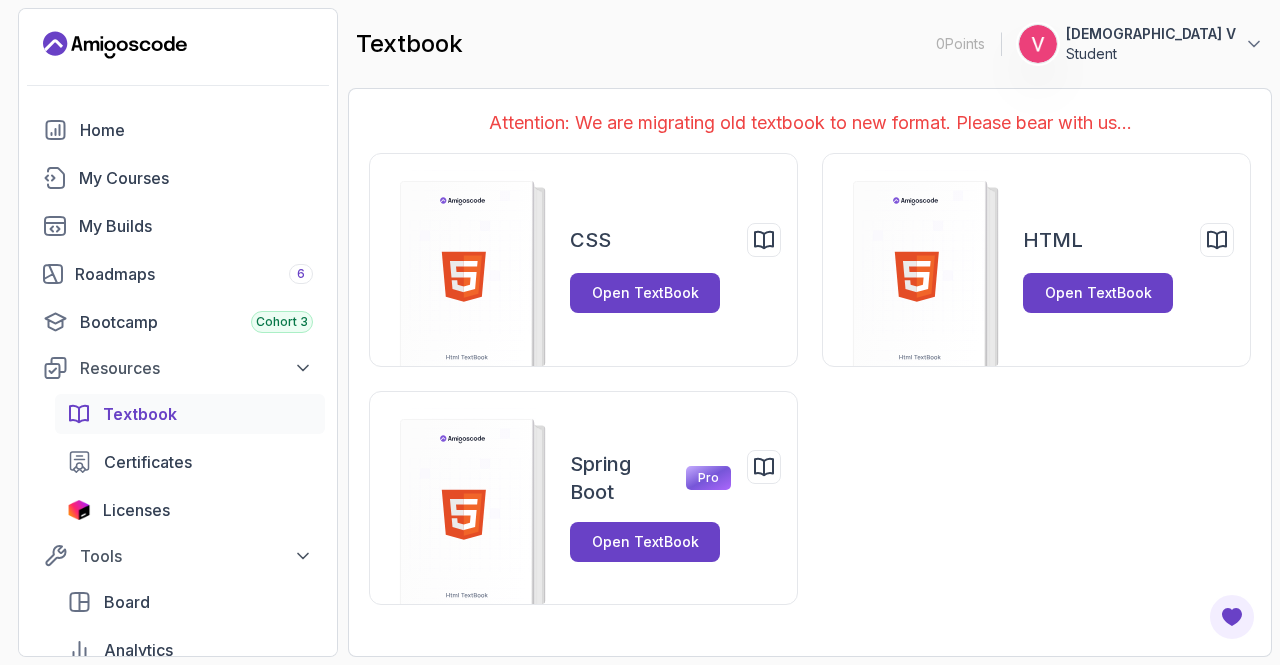 scroll, scrollTop: 0, scrollLeft: 0, axis: both 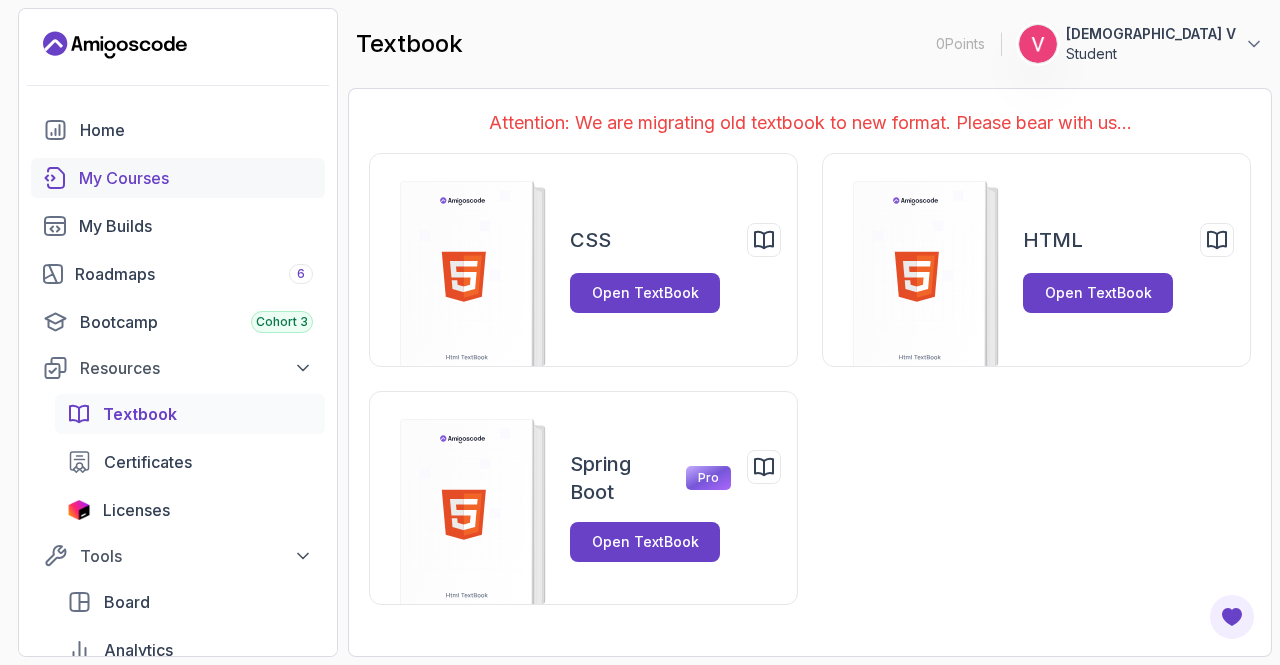 click on "My Courses" at bounding box center (196, 178) 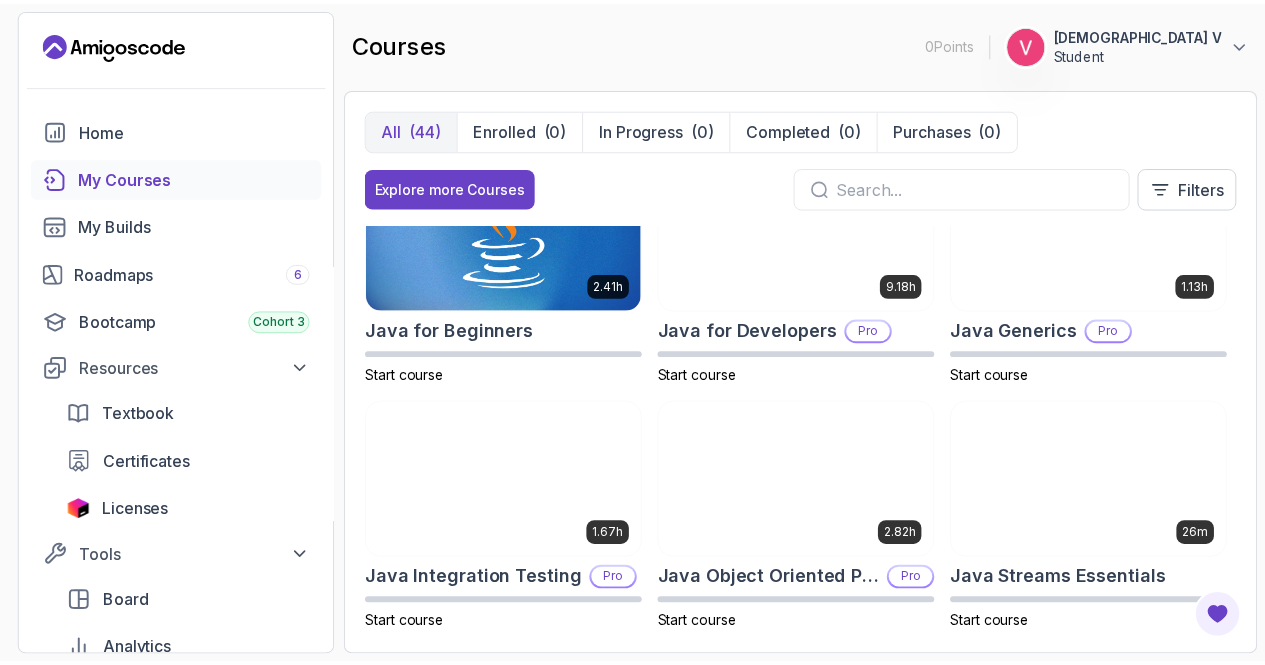 scroll, scrollTop: 1245, scrollLeft: 0, axis: vertical 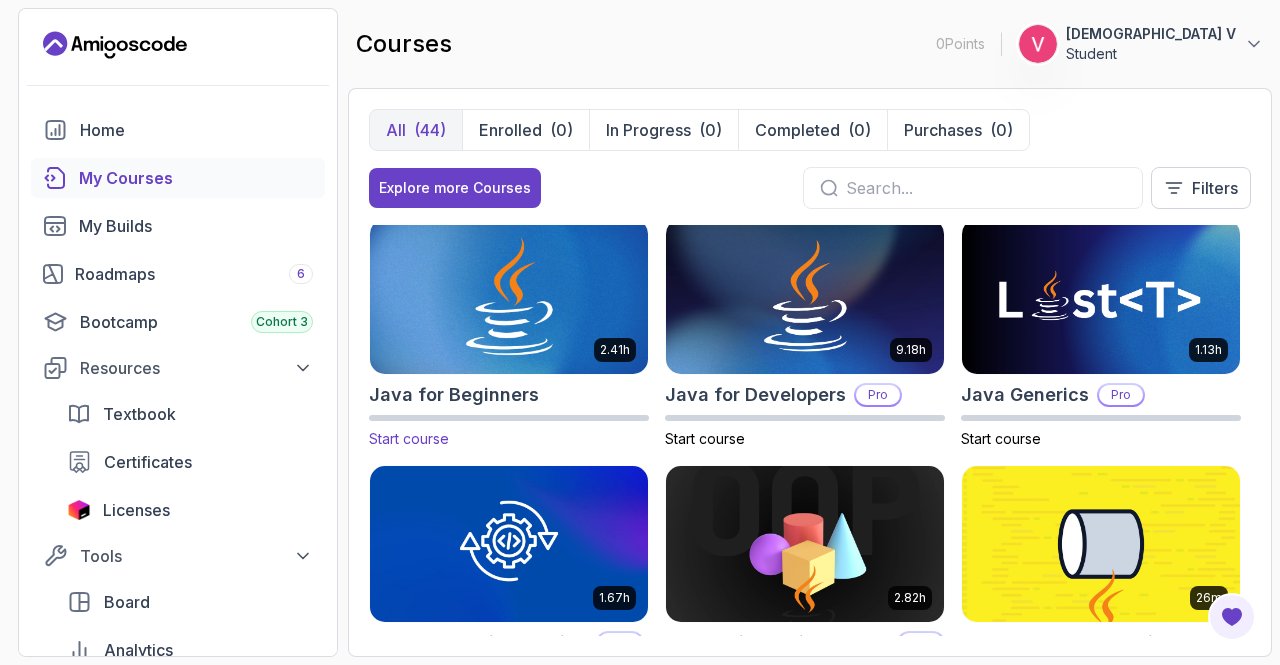 click at bounding box center [509, 296] 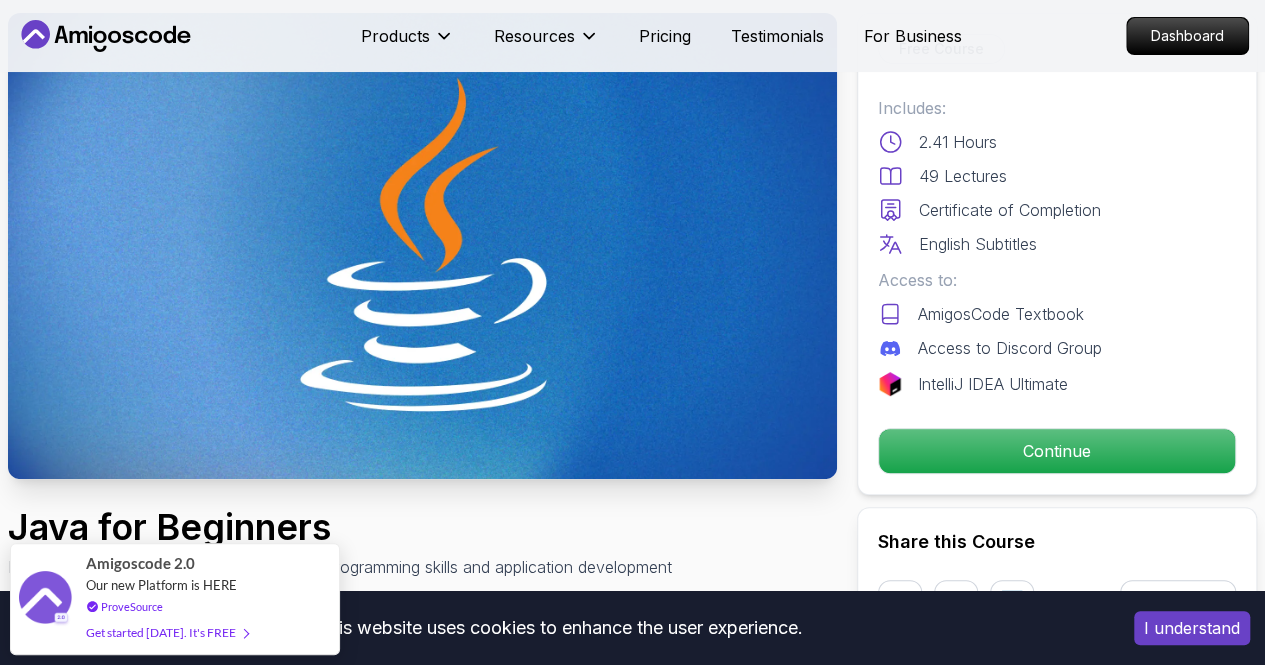scroll, scrollTop: 127, scrollLeft: 0, axis: vertical 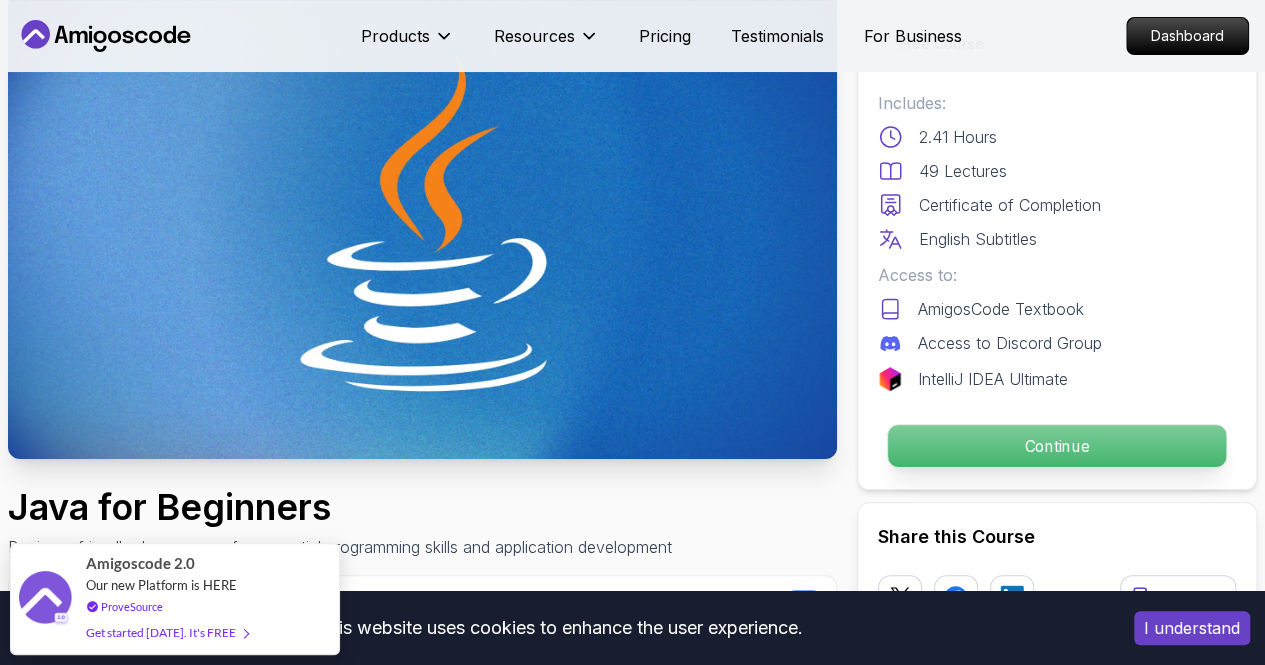 click on "Continue" at bounding box center (1057, 446) 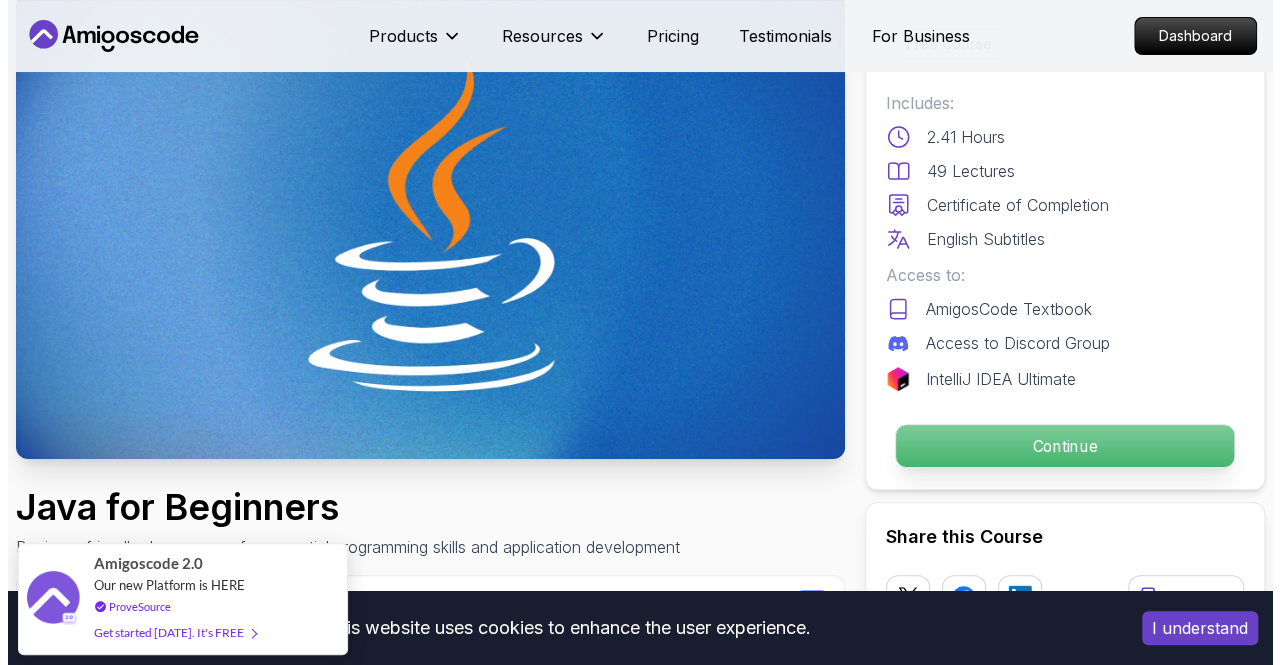 scroll, scrollTop: 0, scrollLeft: 0, axis: both 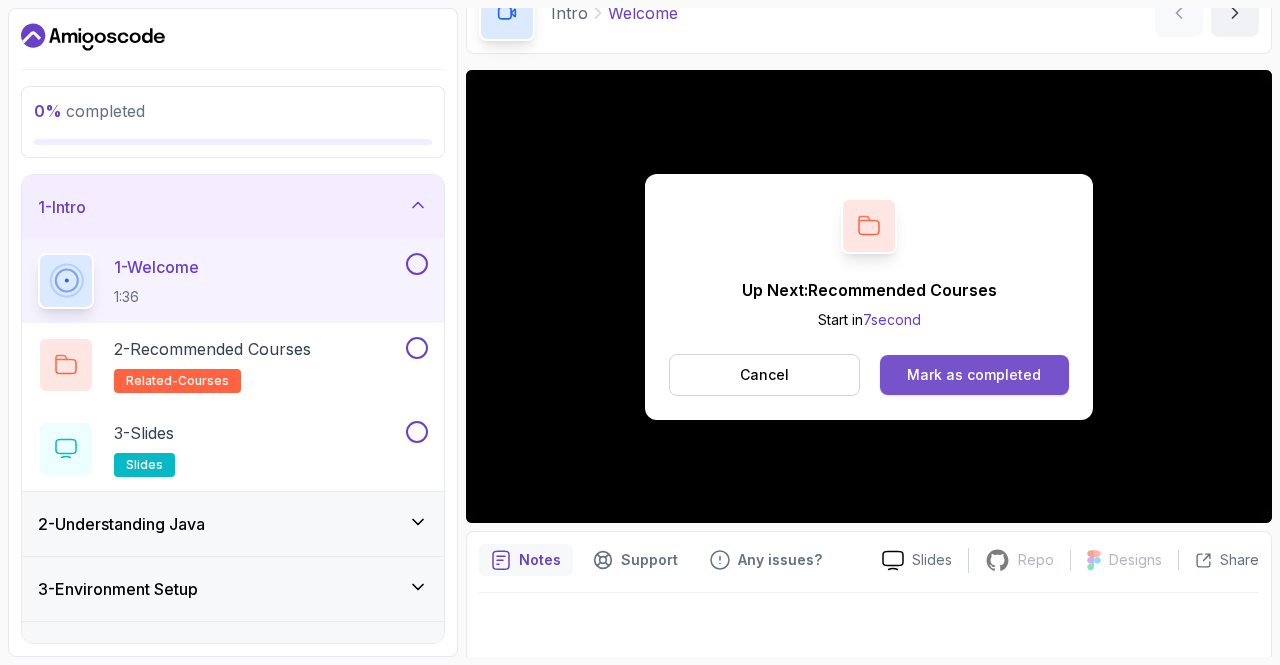 click on "Mark as completed" at bounding box center (974, 375) 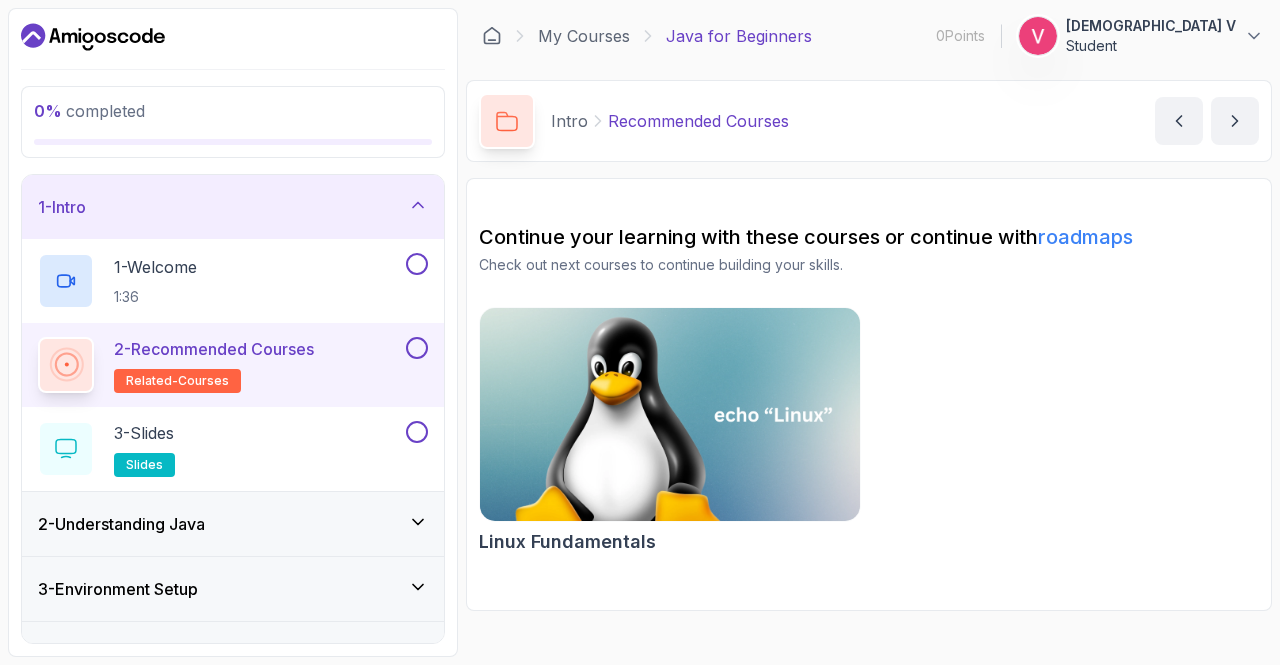 scroll, scrollTop: 0, scrollLeft: 0, axis: both 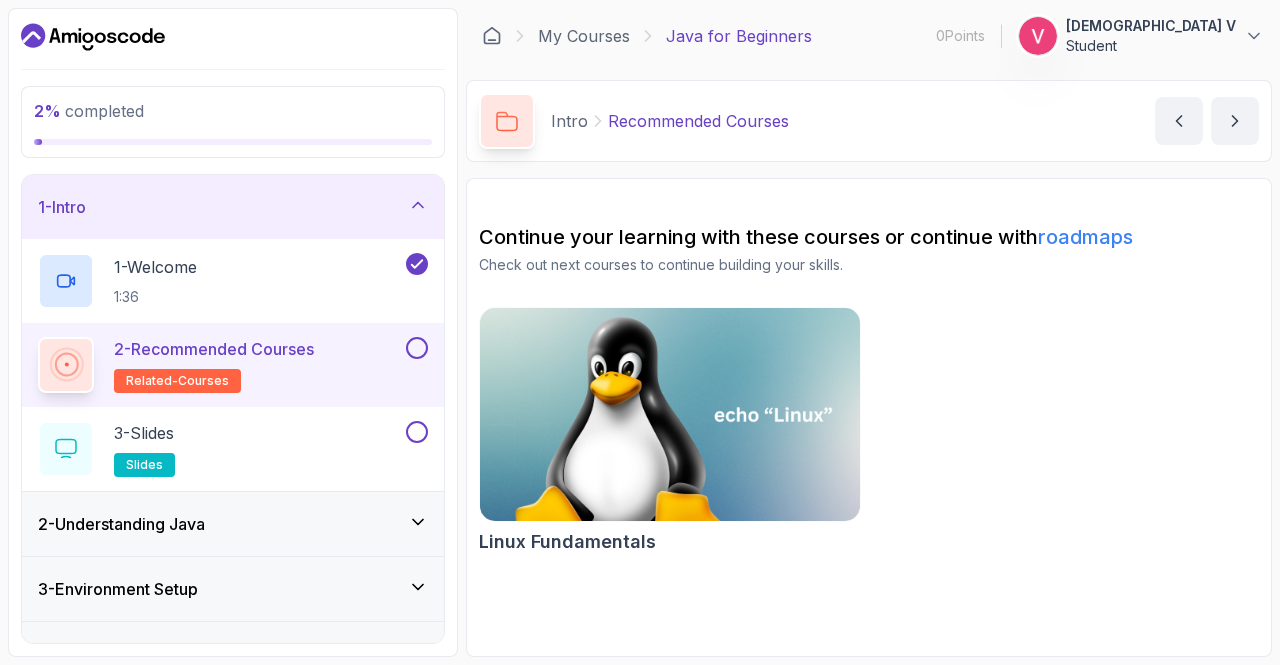 click at bounding box center [417, 348] 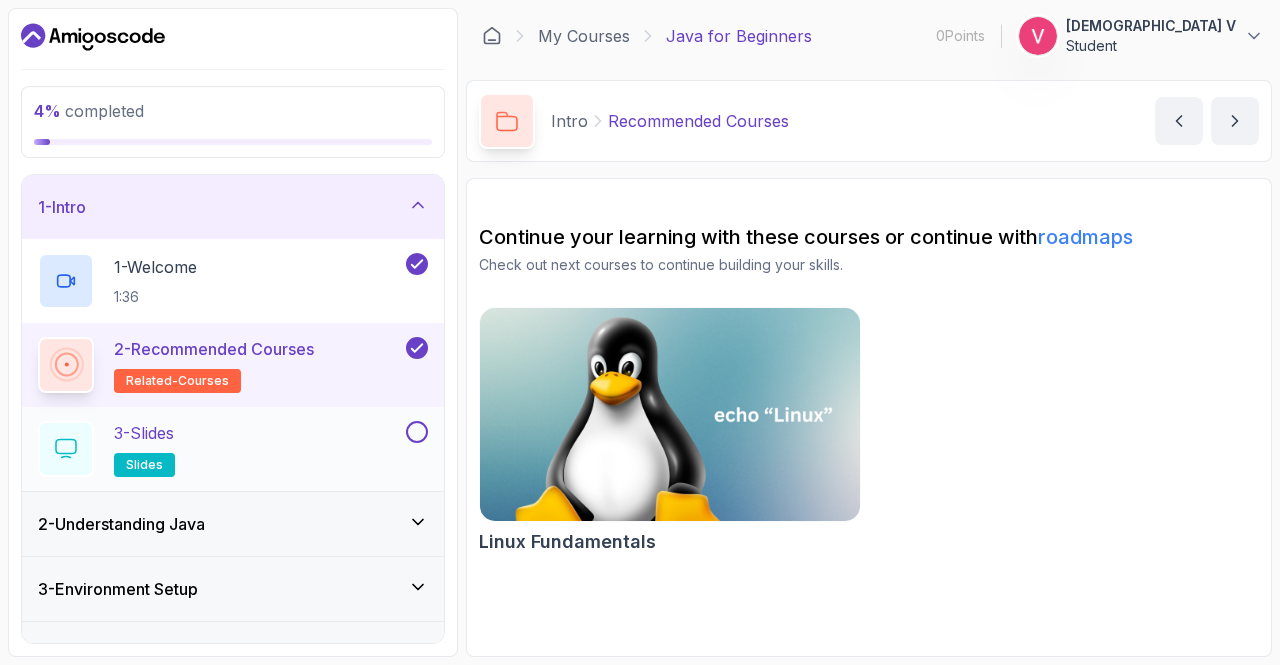 click on "3  -  Slides slides" at bounding box center [220, 449] 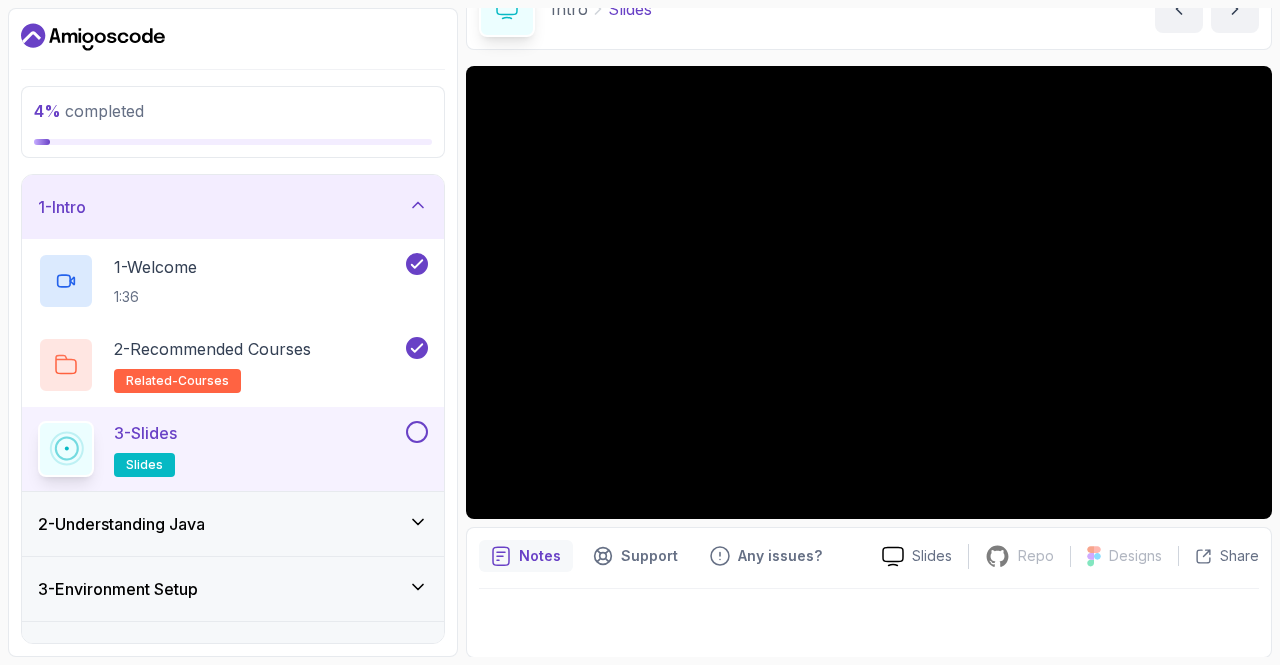 scroll, scrollTop: 70, scrollLeft: 0, axis: vertical 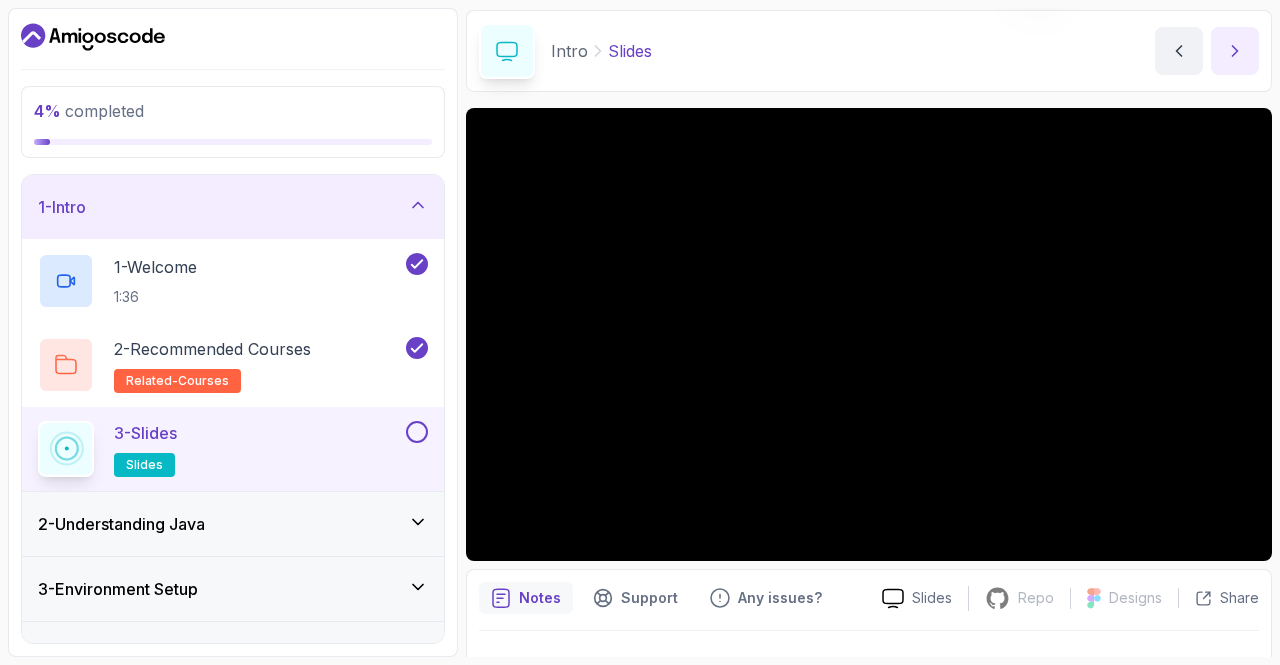 click 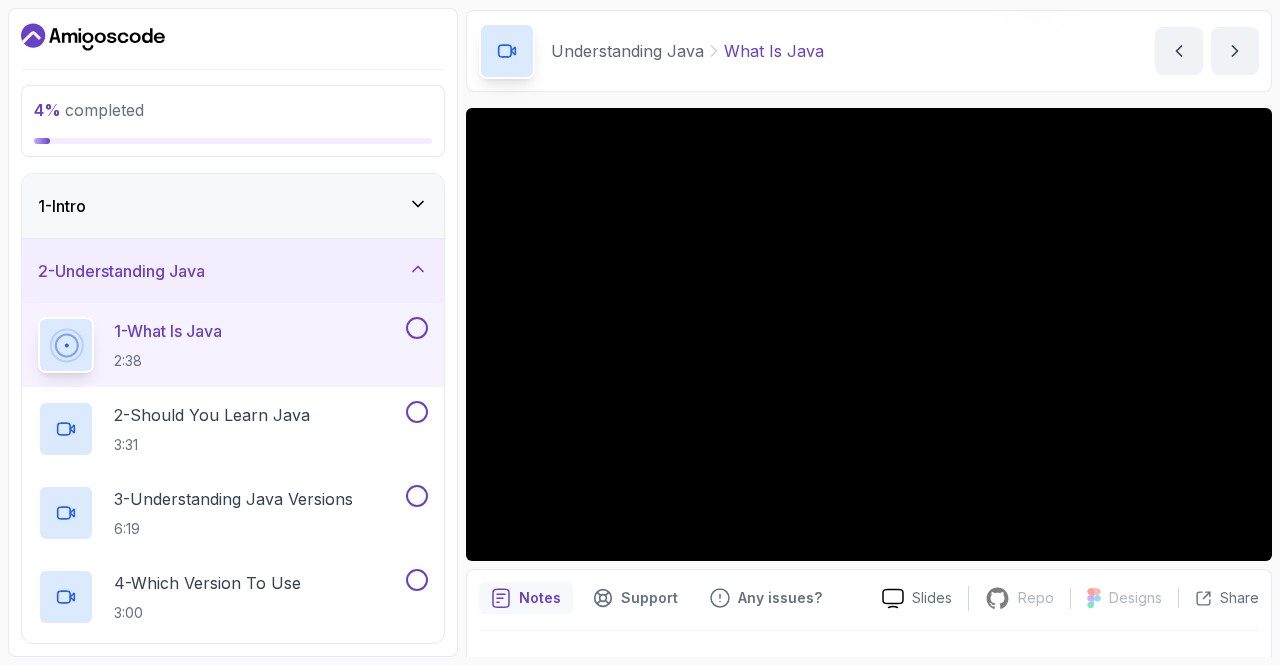 click on "1  -  Intro" at bounding box center (233, 206) 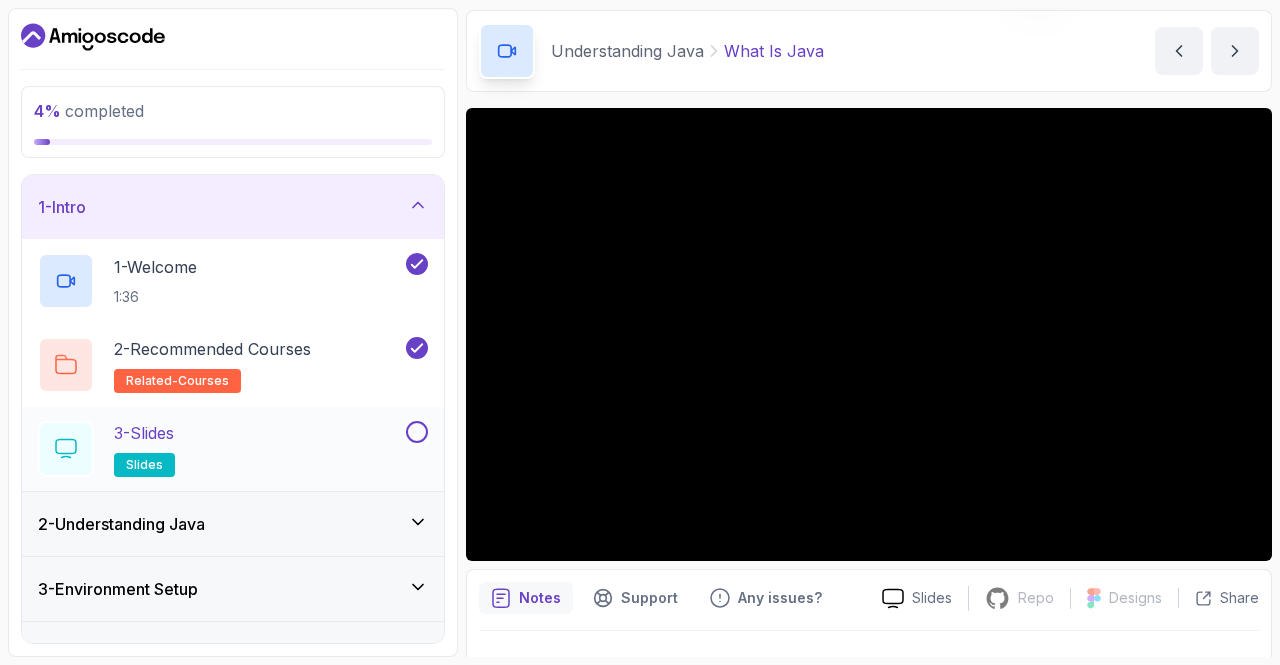 click on "3  -  Slides slides" at bounding box center [220, 449] 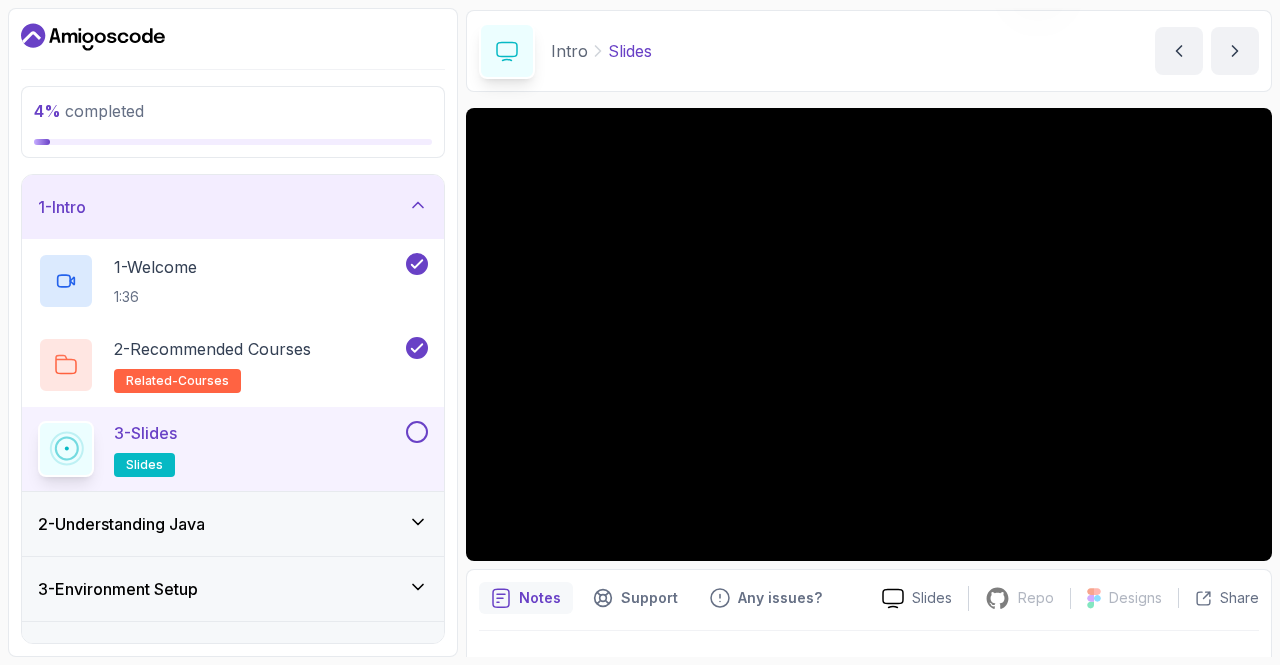 click on "3  -  Slides slides" at bounding box center (220, 449) 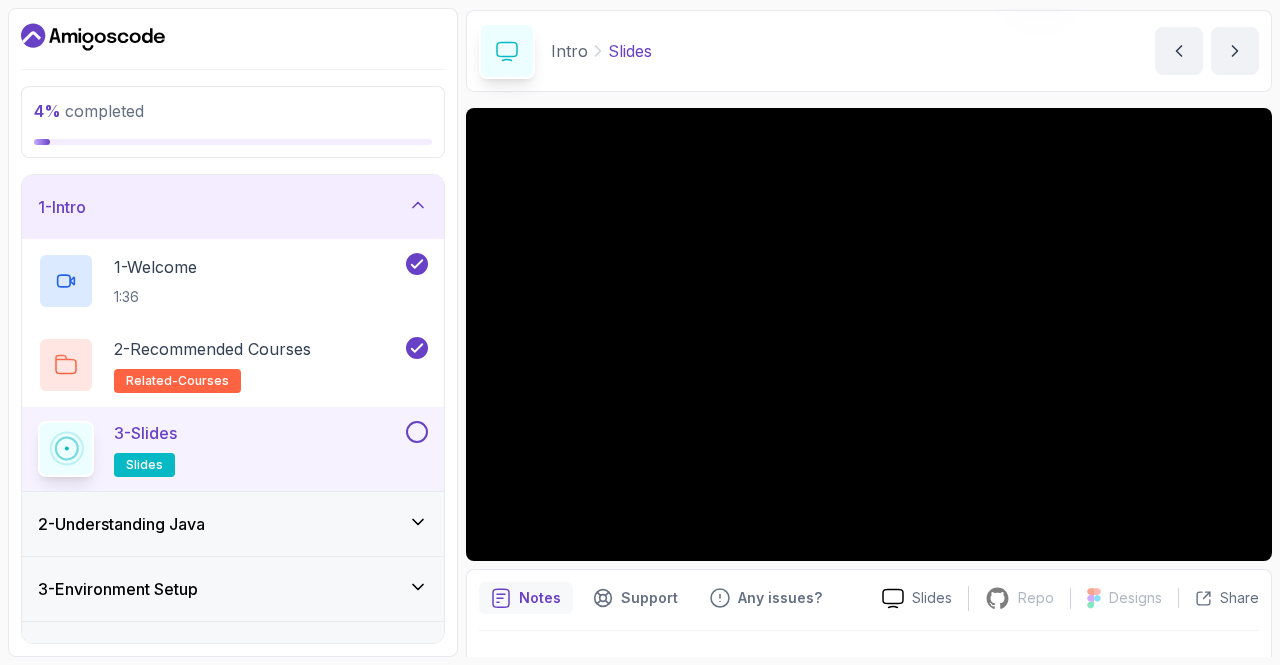 click at bounding box center (417, 432) 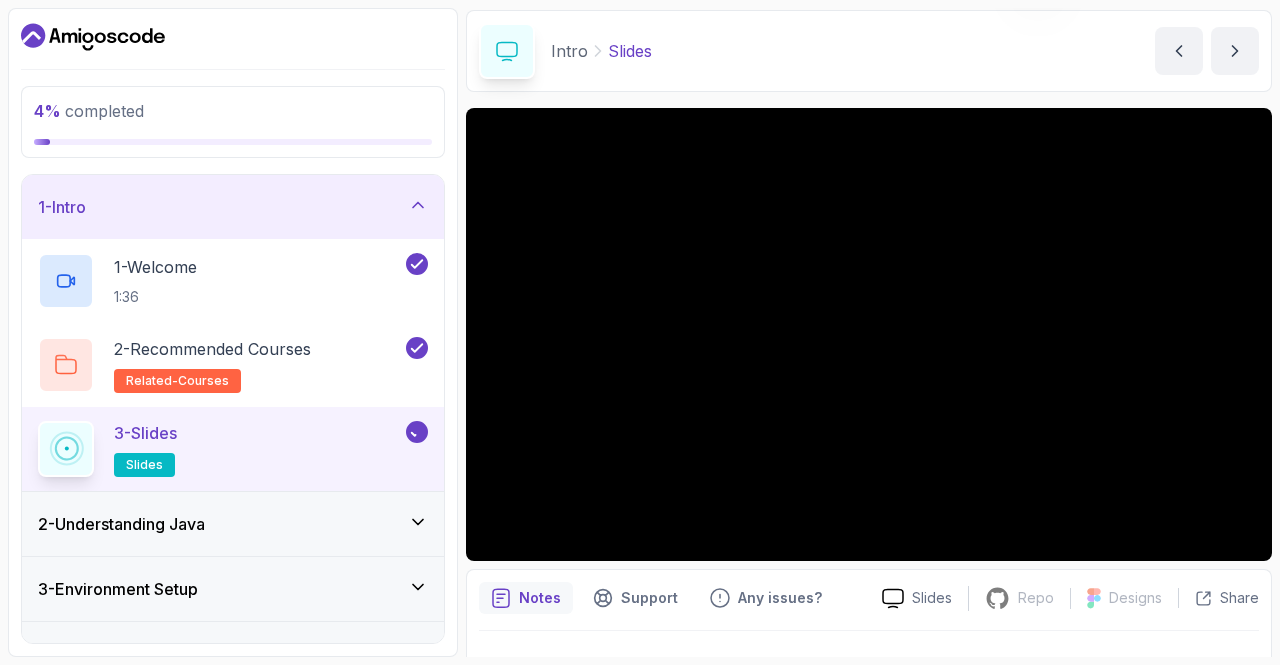 click 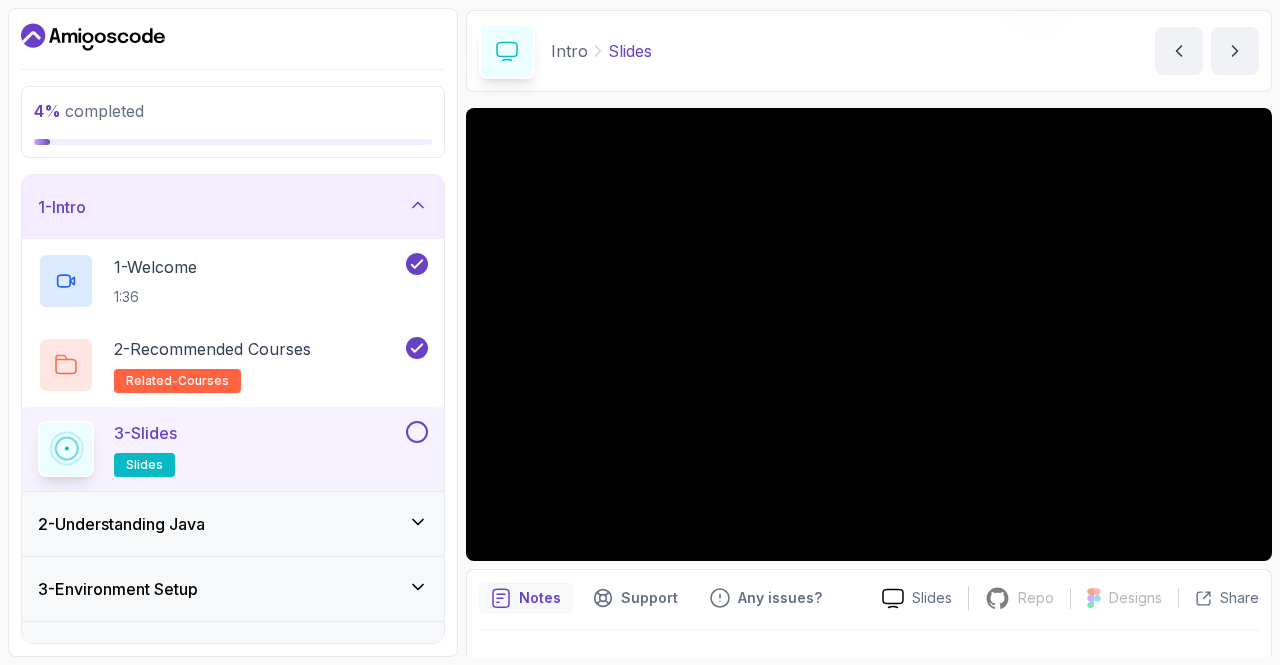 click 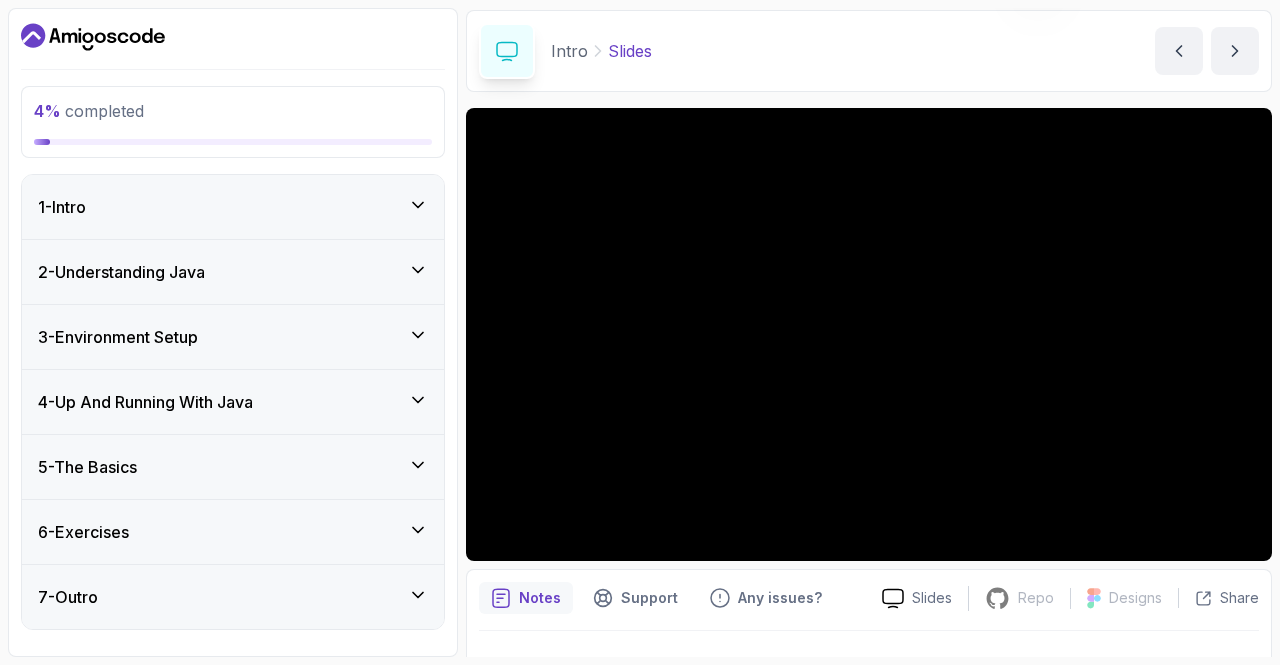 click on "2  -  Understanding Java" at bounding box center [233, 272] 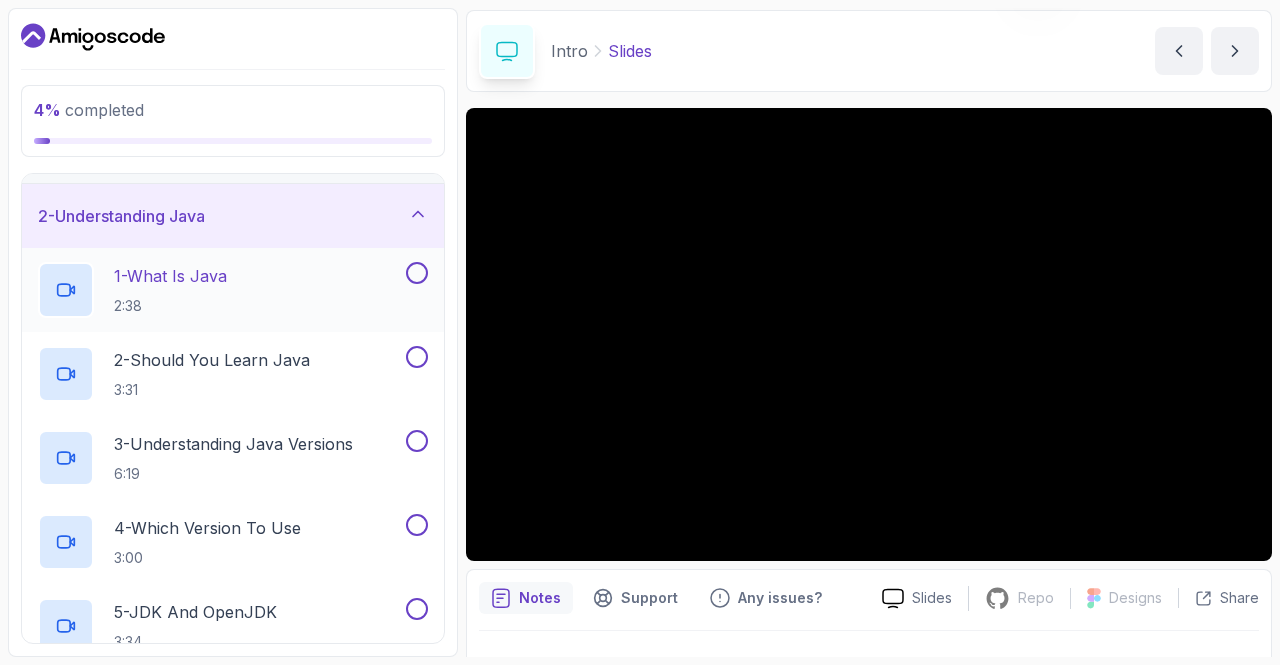 scroll, scrollTop: 48, scrollLeft: 0, axis: vertical 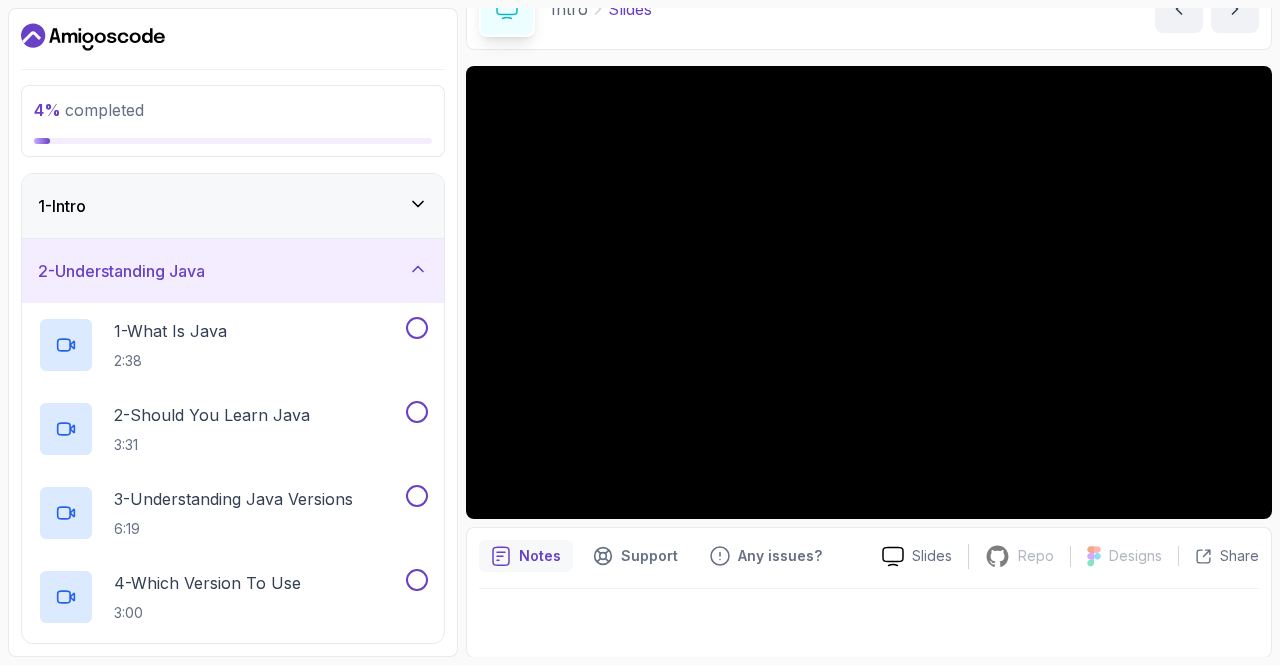 click on "1  -  Intro" at bounding box center (233, 206) 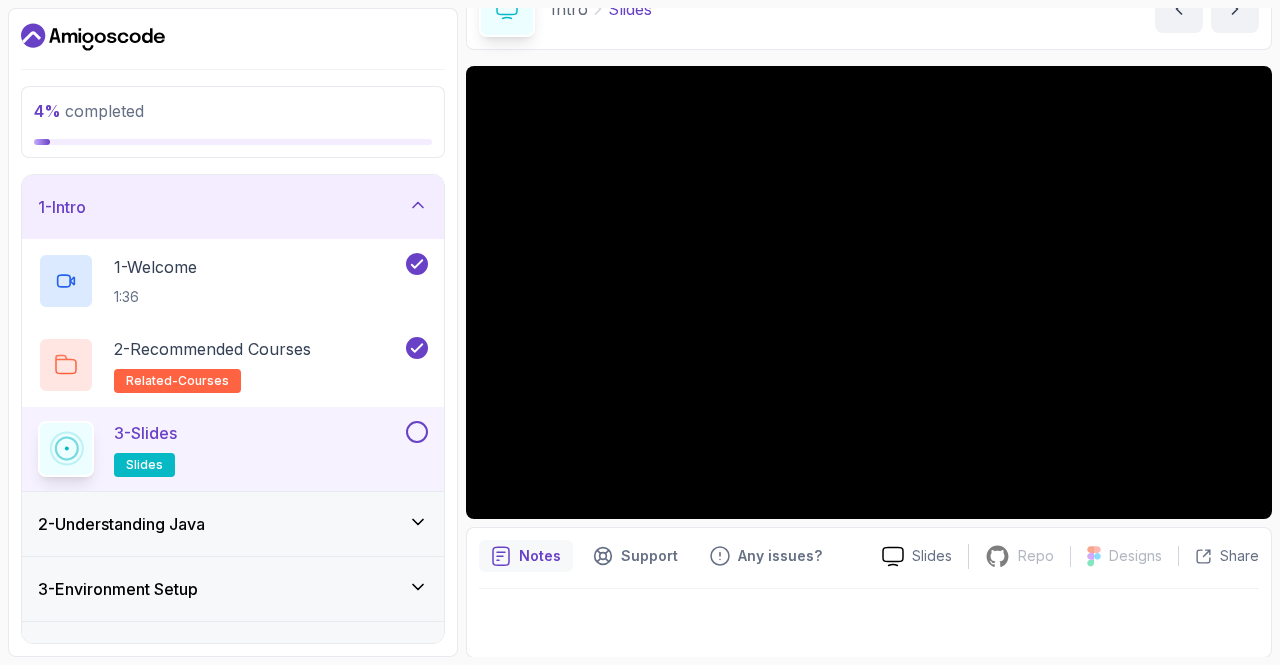 click at bounding box center (417, 432) 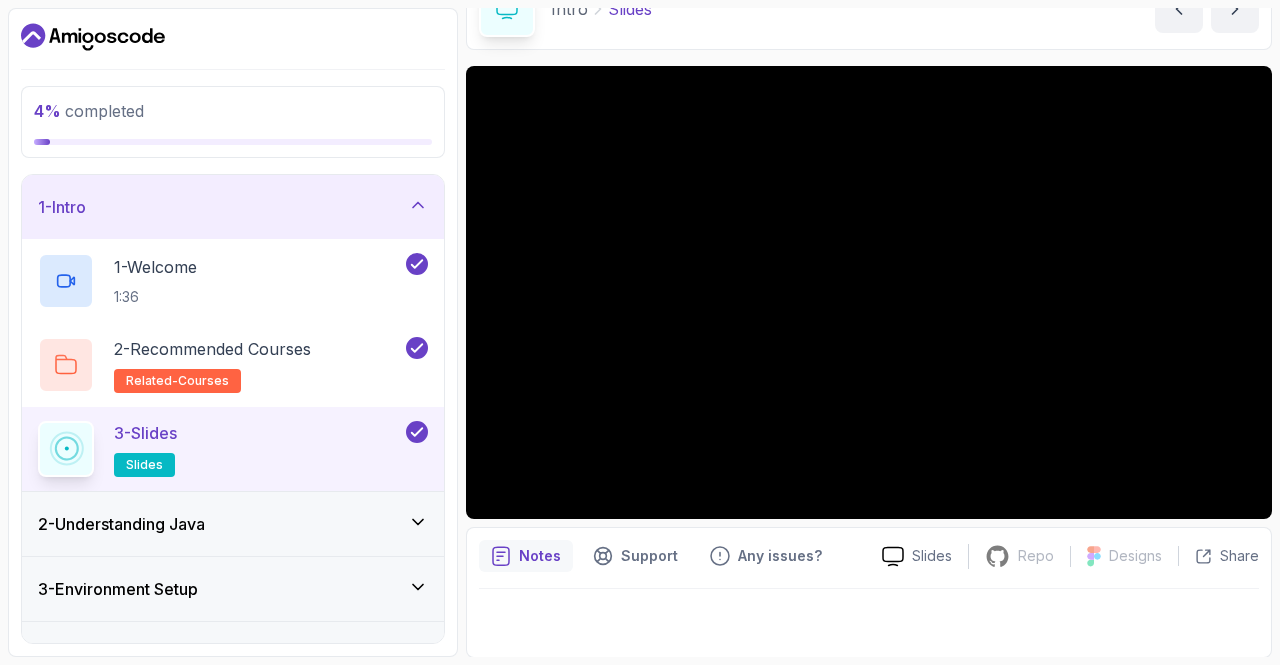 click on "3  -  Slides slides" at bounding box center [220, 449] 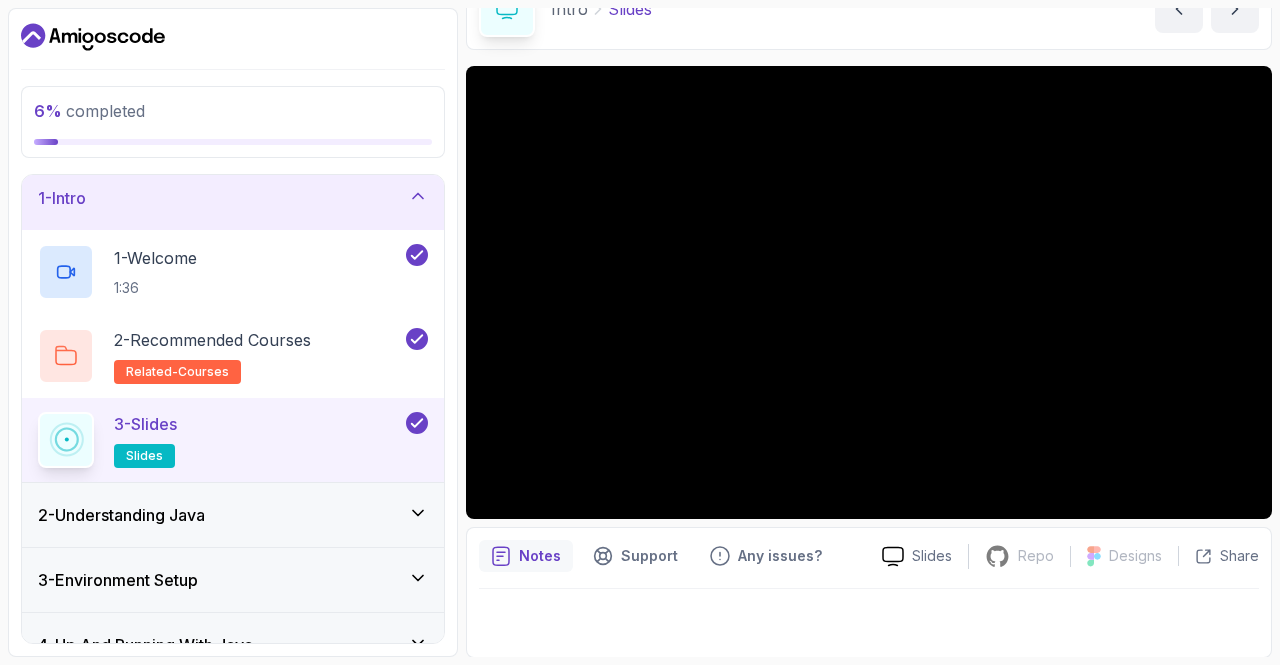 scroll, scrollTop: 0, scrollLeft: 0, axis: both 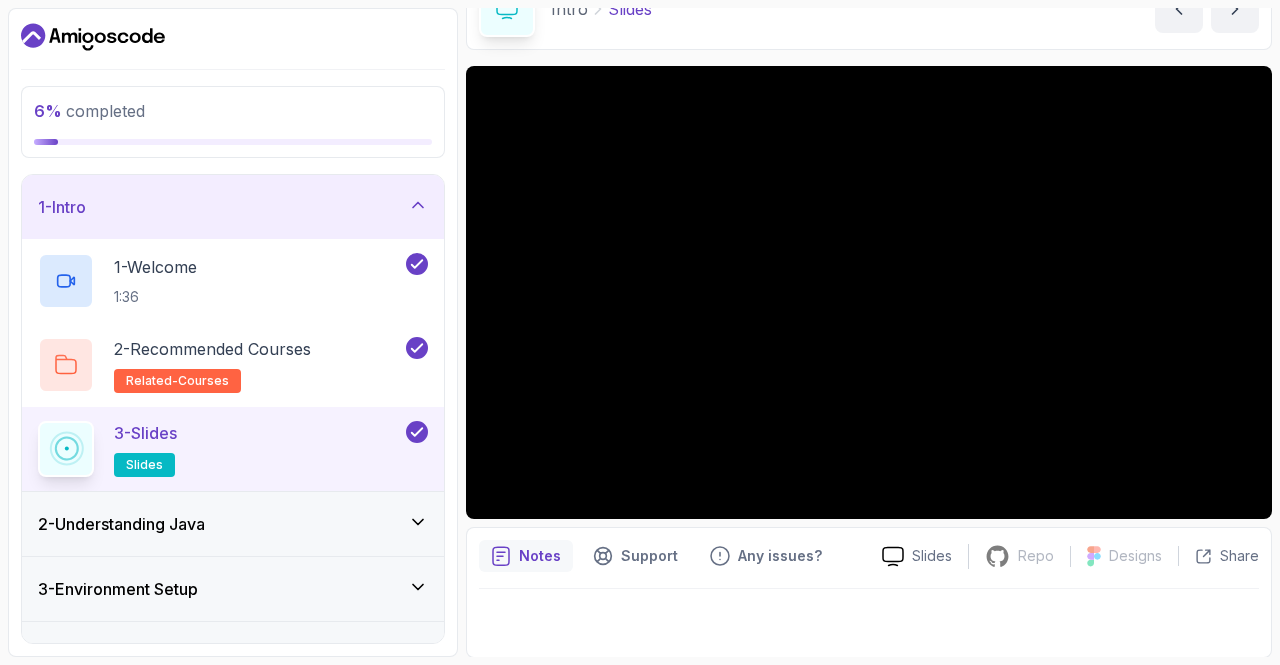 click on "1  -  Intro" at bounding box center (233, 207) 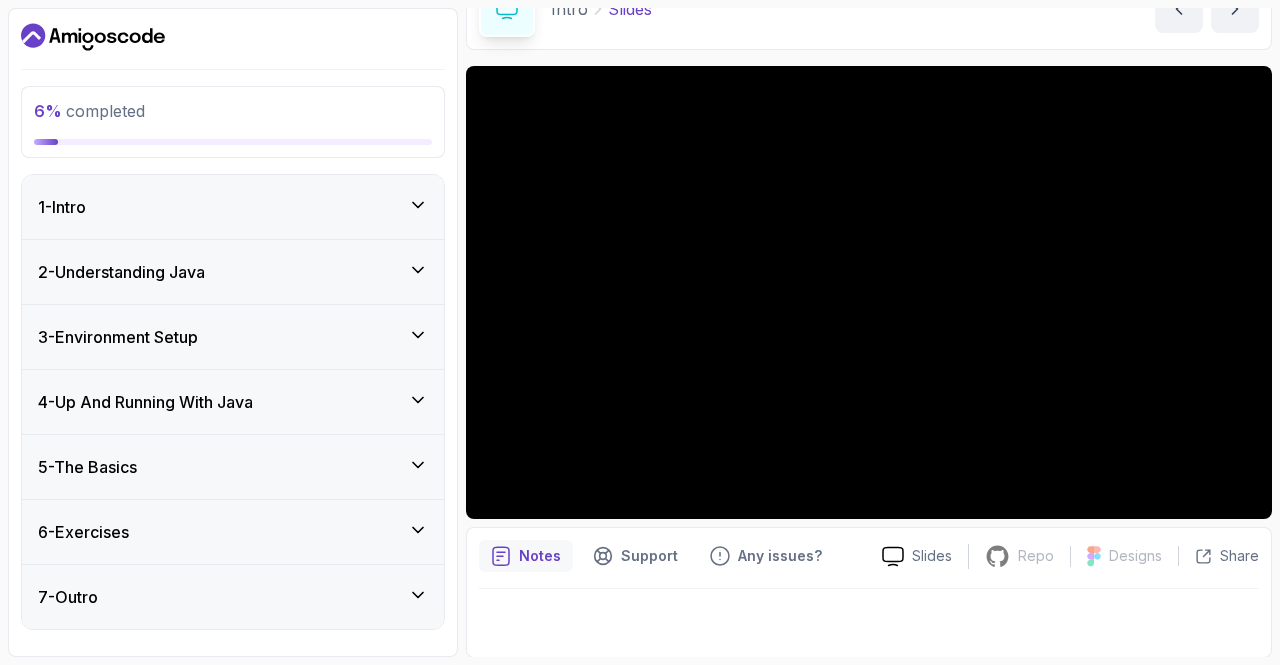 click on "2  -  Understanding Java" at bounding box center (233, 272) 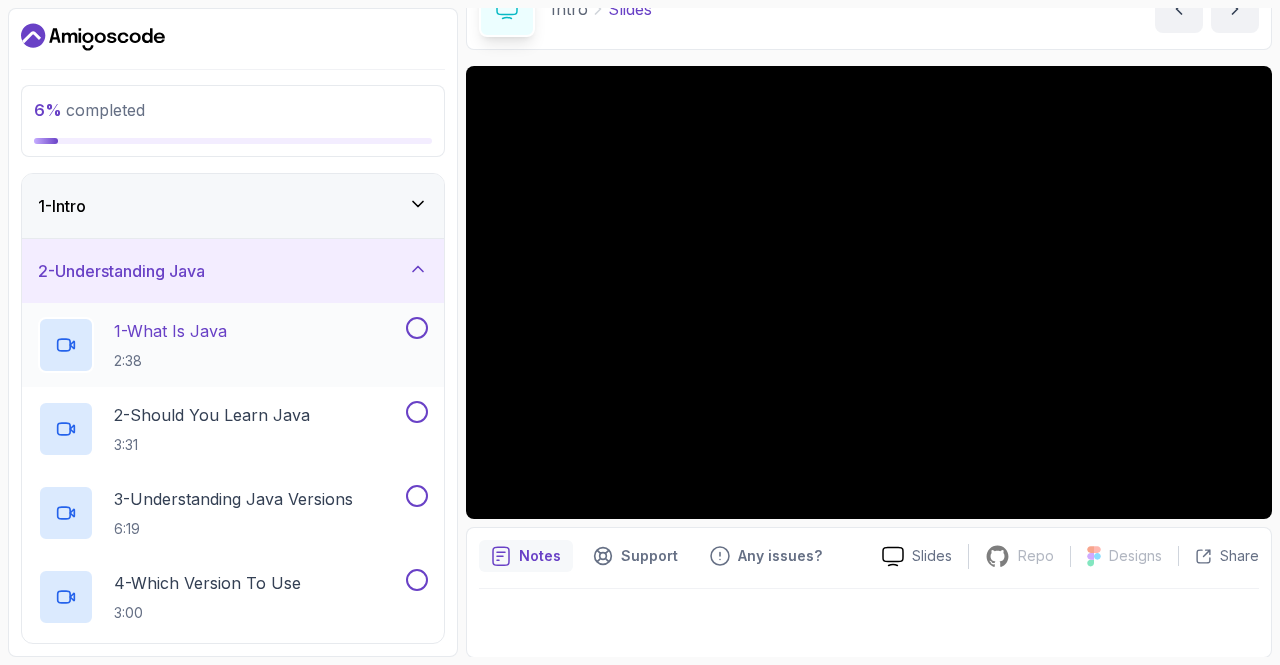 click on "1  -  What Is Java 2:38" at bounding box center (220, 345) 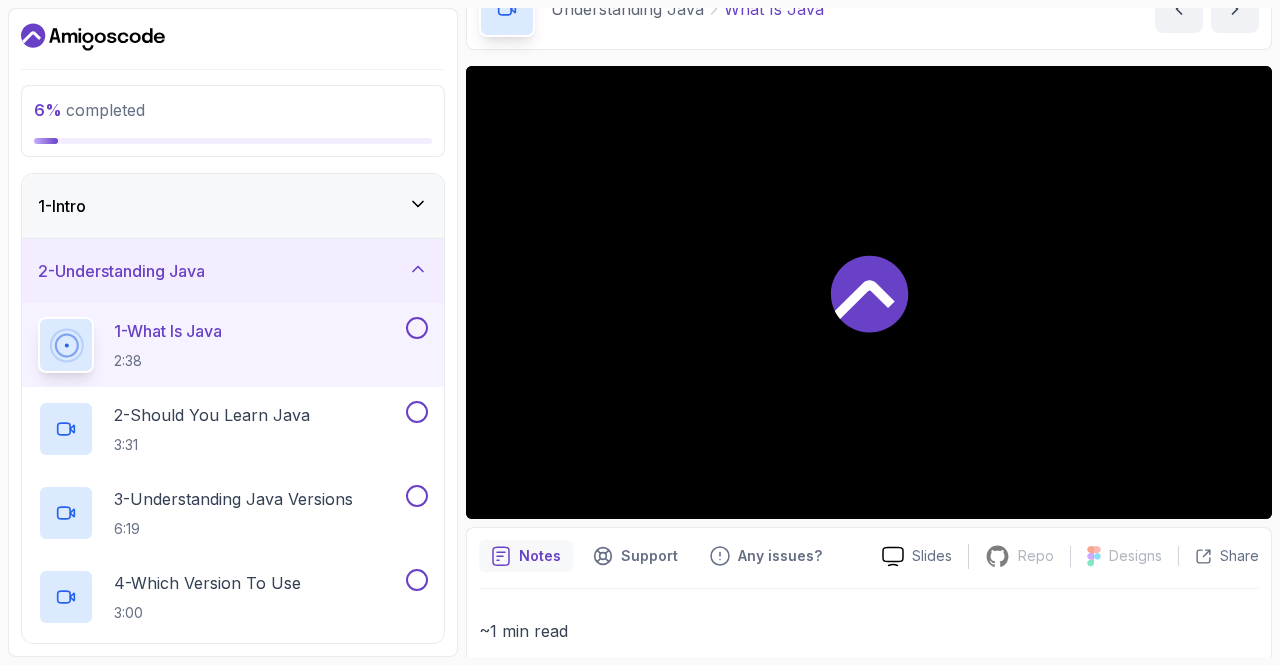 scroll, scrollTop: 112, scrollLeft: 0, axis: vertical 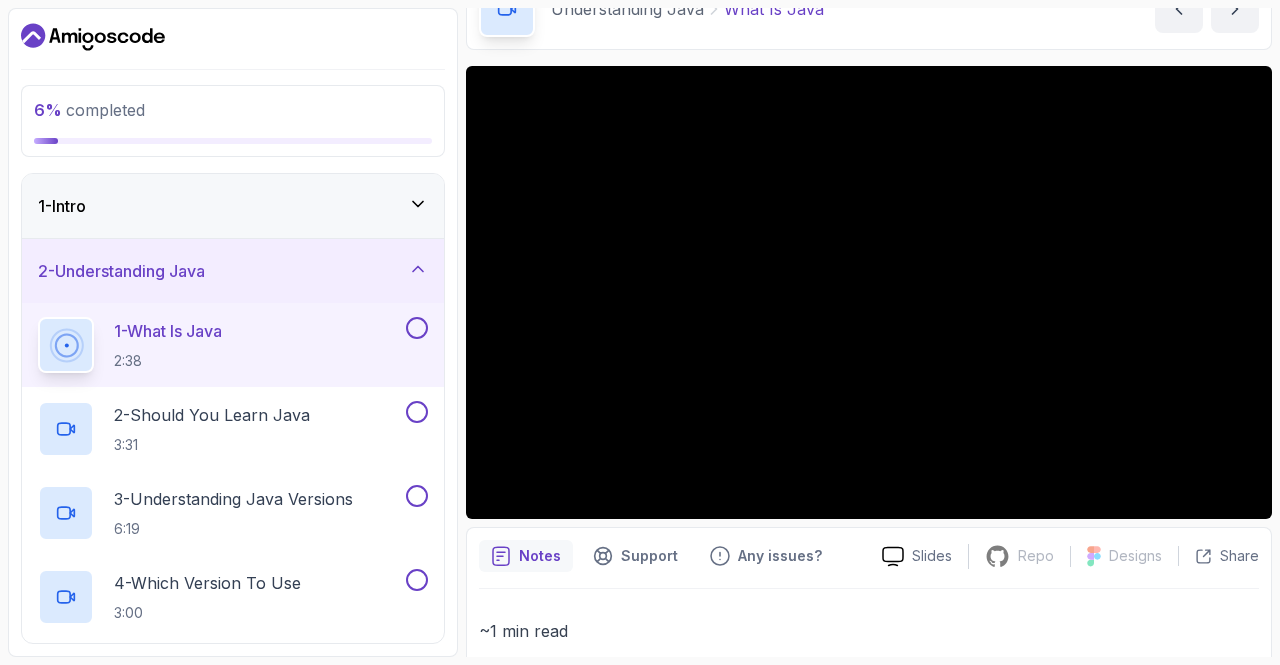 click at bounding box center [869, 292] 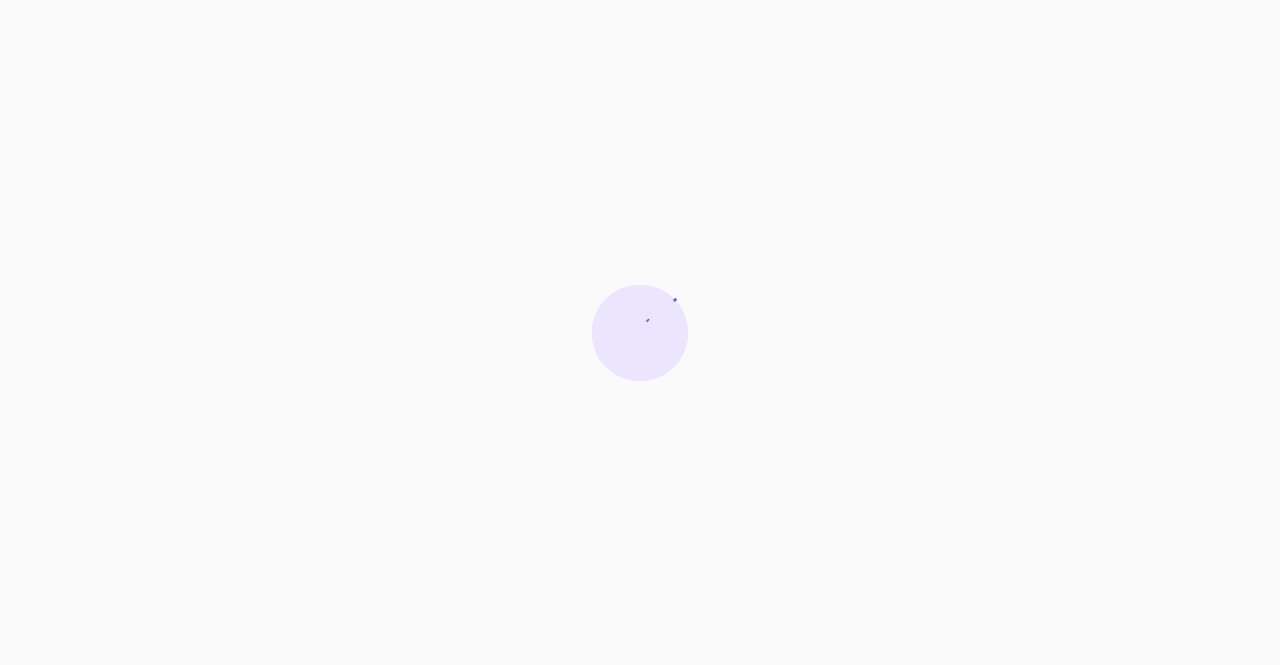 scroll, scrollTop: 0, scrollLeft: 0, axis: both 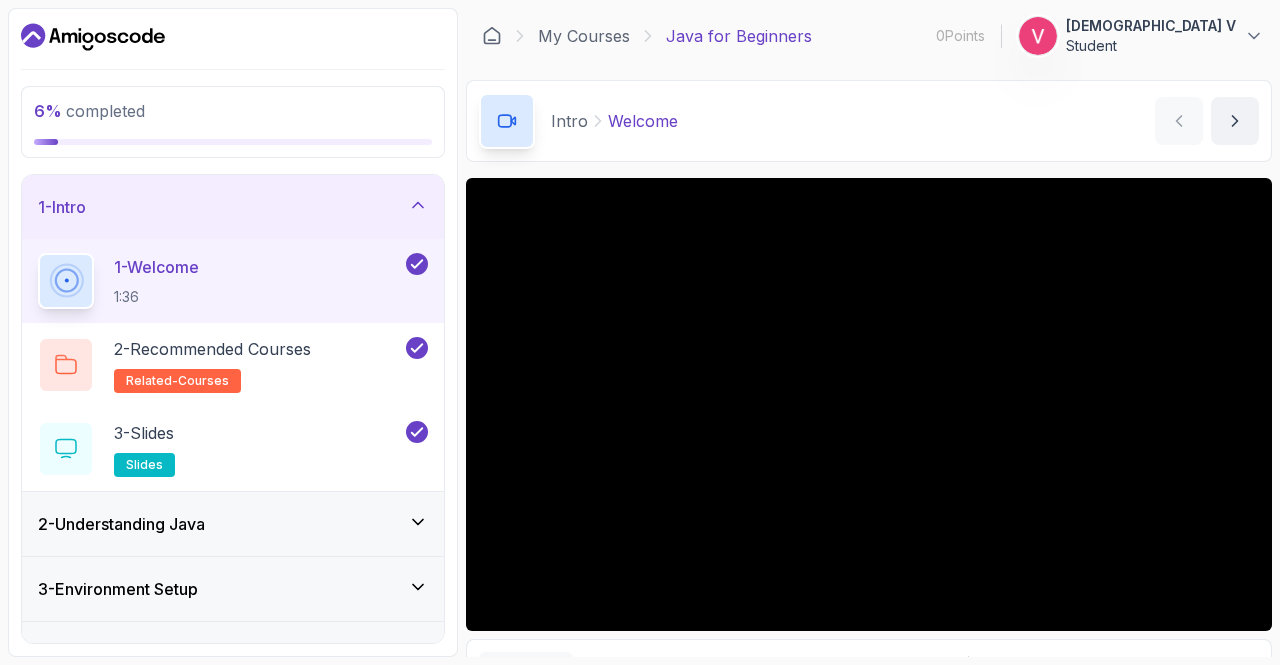 click on "1  -  Intro" at bounding box center (233, 207) 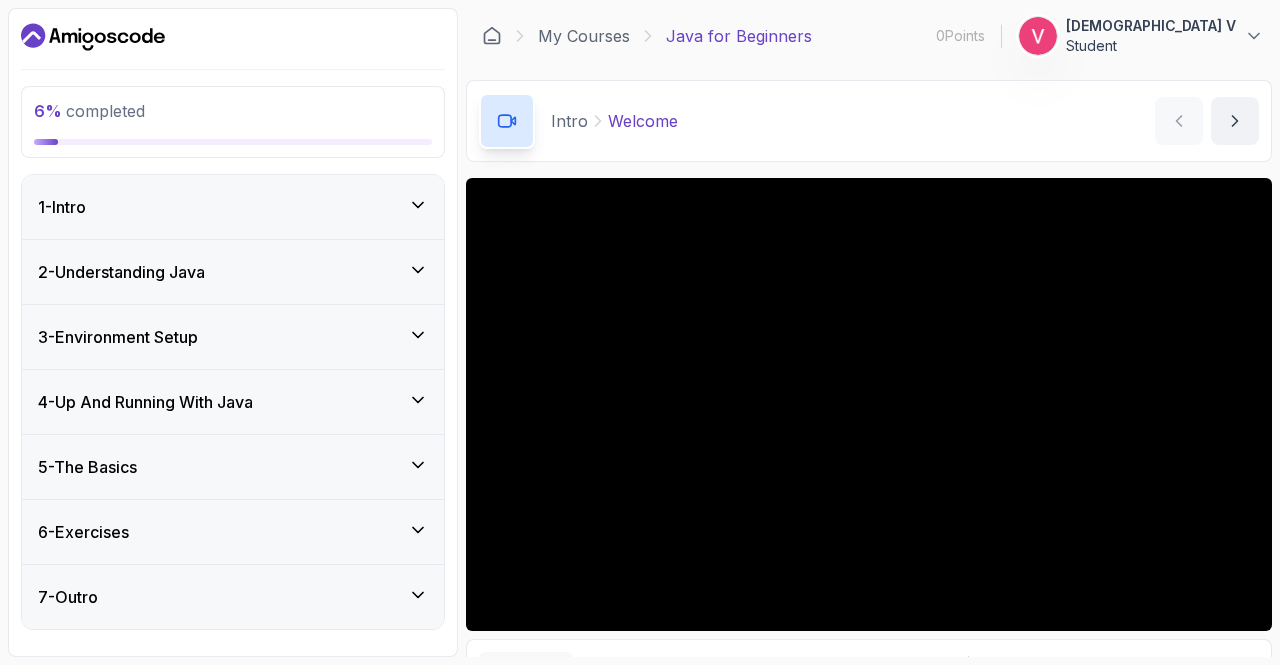 click on "2  -  Understanding Java" at bounding box center [121, 272] 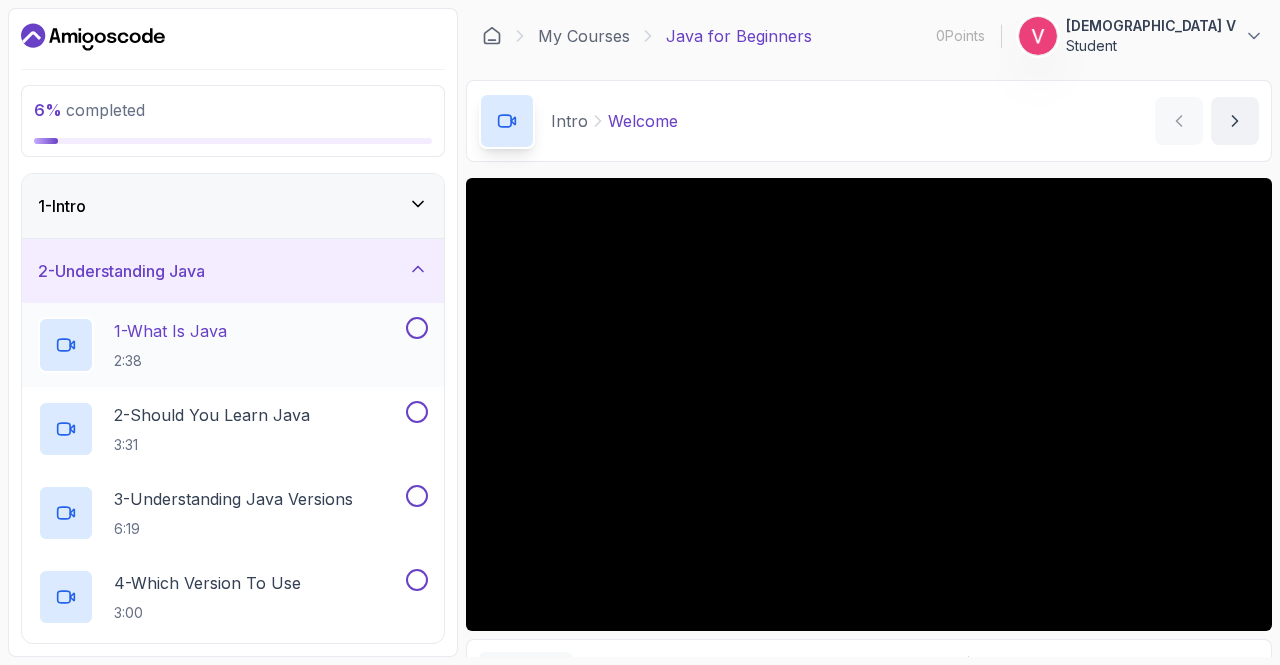 click on "1  -  What Is Java" at bounding box center [170, 331] 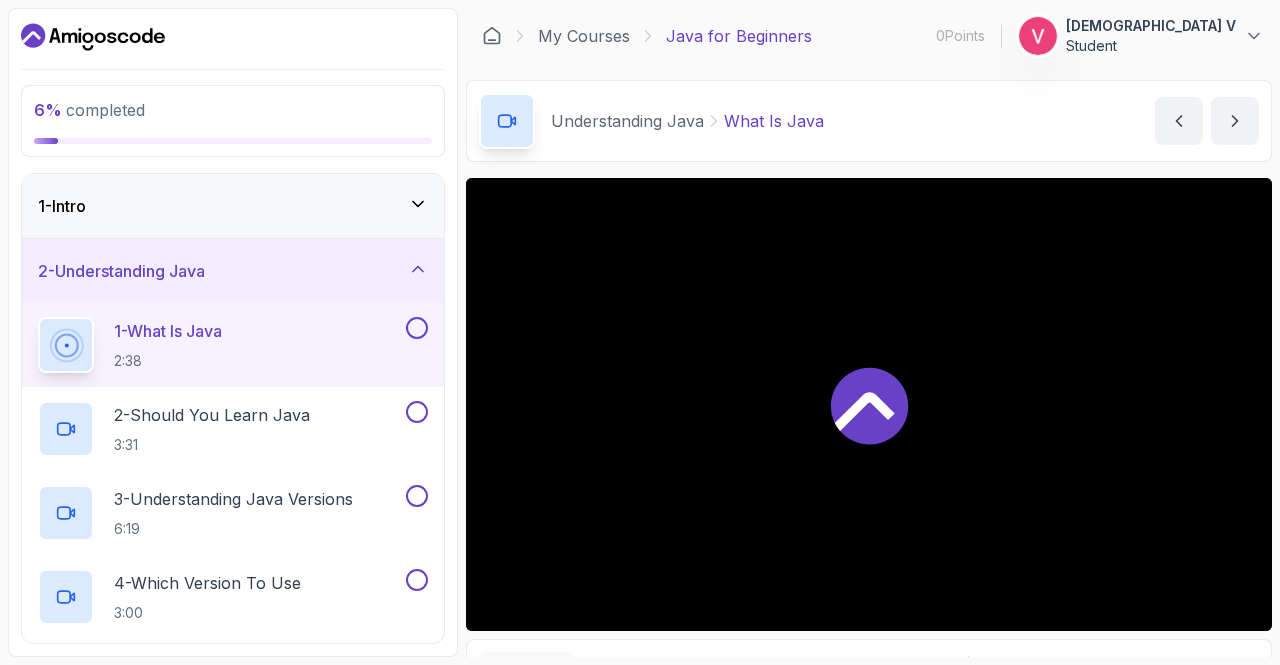 click on "1  -  What Is Java" at bounding box center (168, 331) 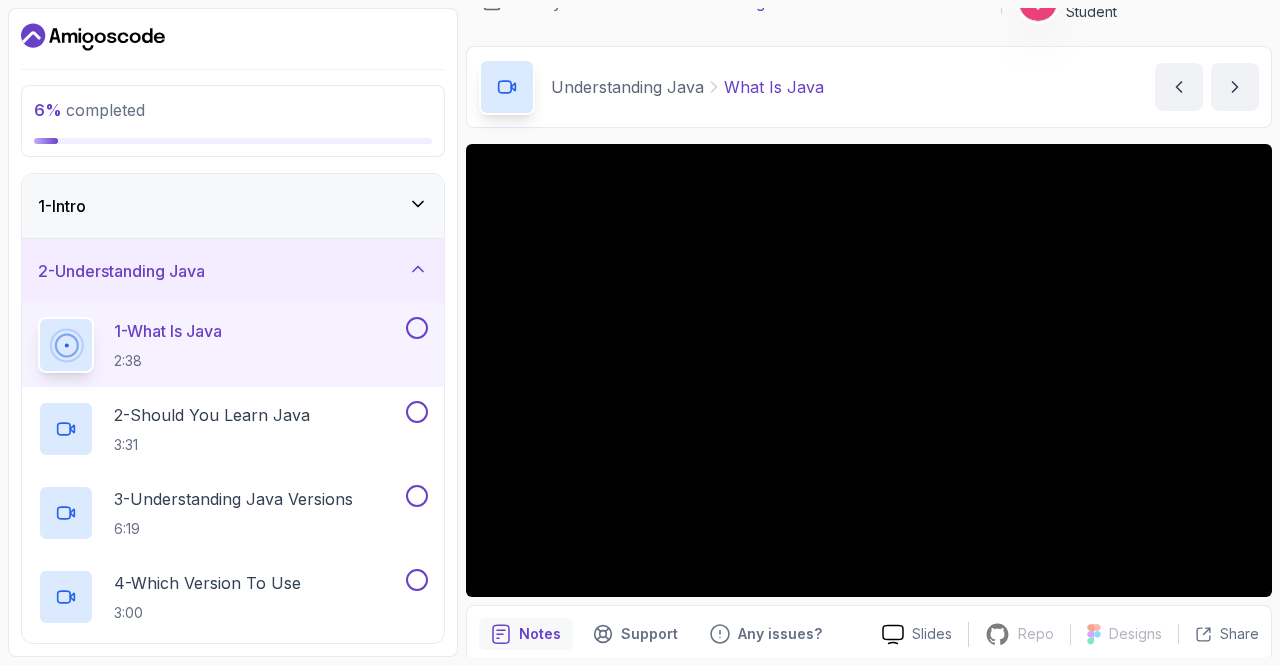 scroll, scrollTop: 33, scrollLeft: 0, axis: vertical 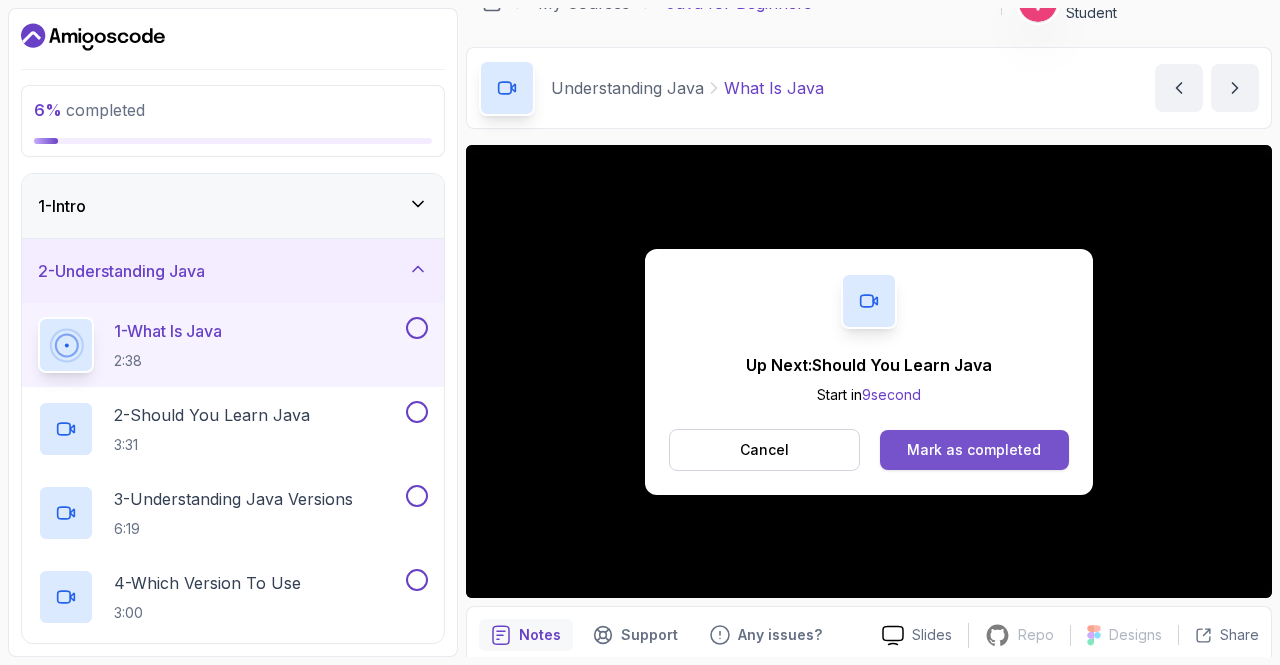 click on "Mark as completed" at bounding box center (974, 450) 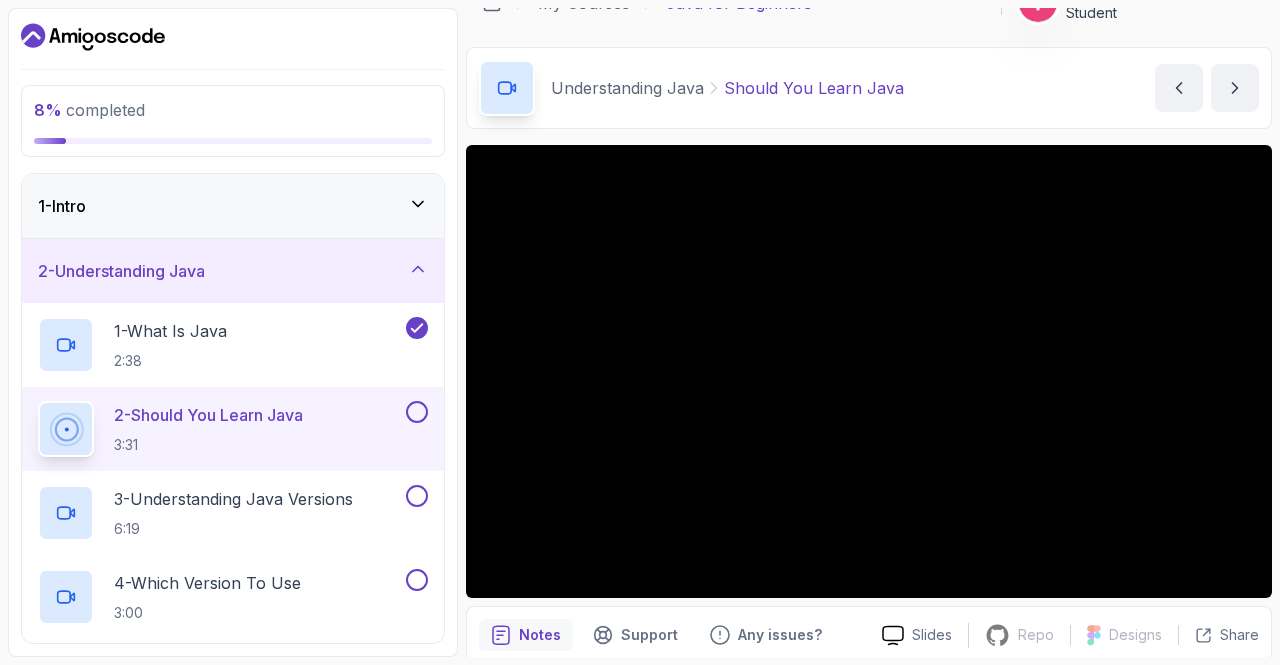 scroll, scrollTop: 112, scrollLeft: 0, axis: vertical 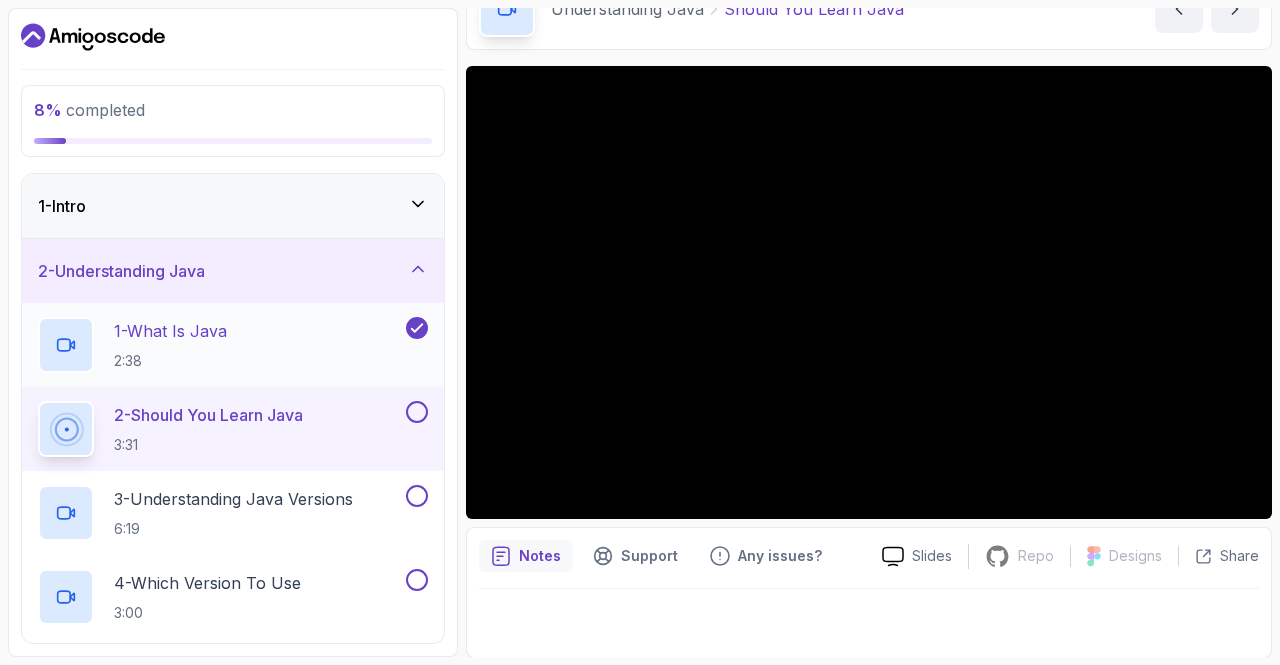 click on "1  -  What Is Java" at bounding box center [170, 331] 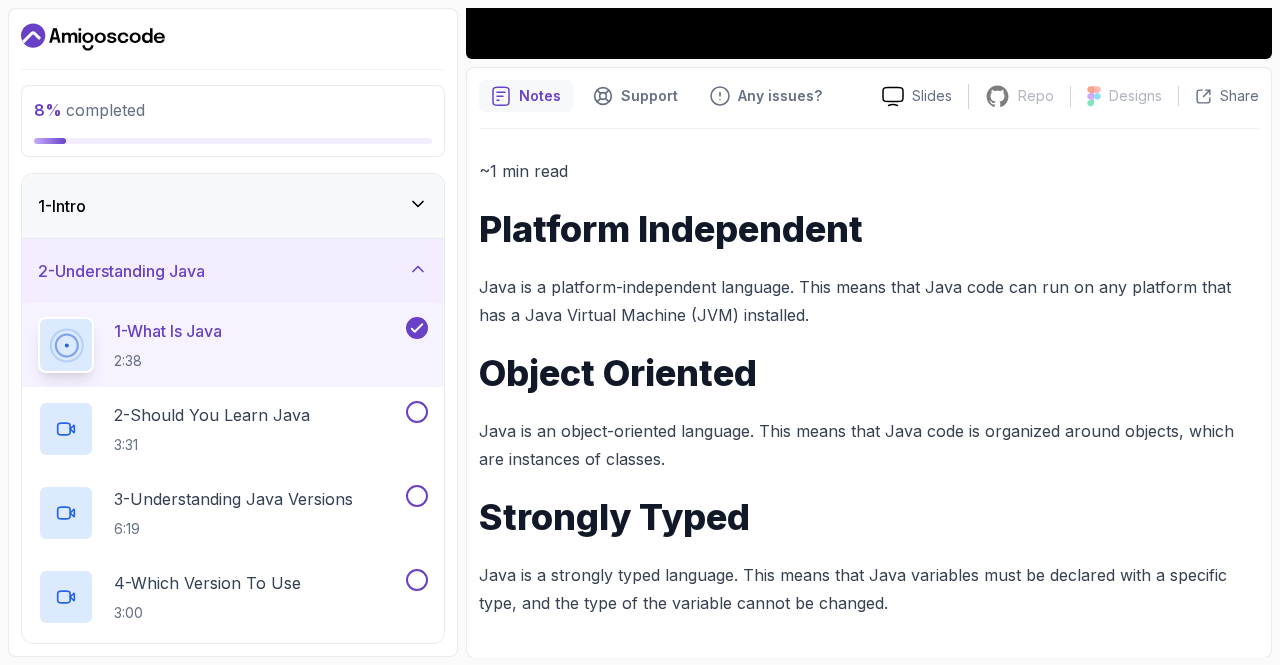 scroll, scrollTop: 0, scrollLeft: 0, axis: both 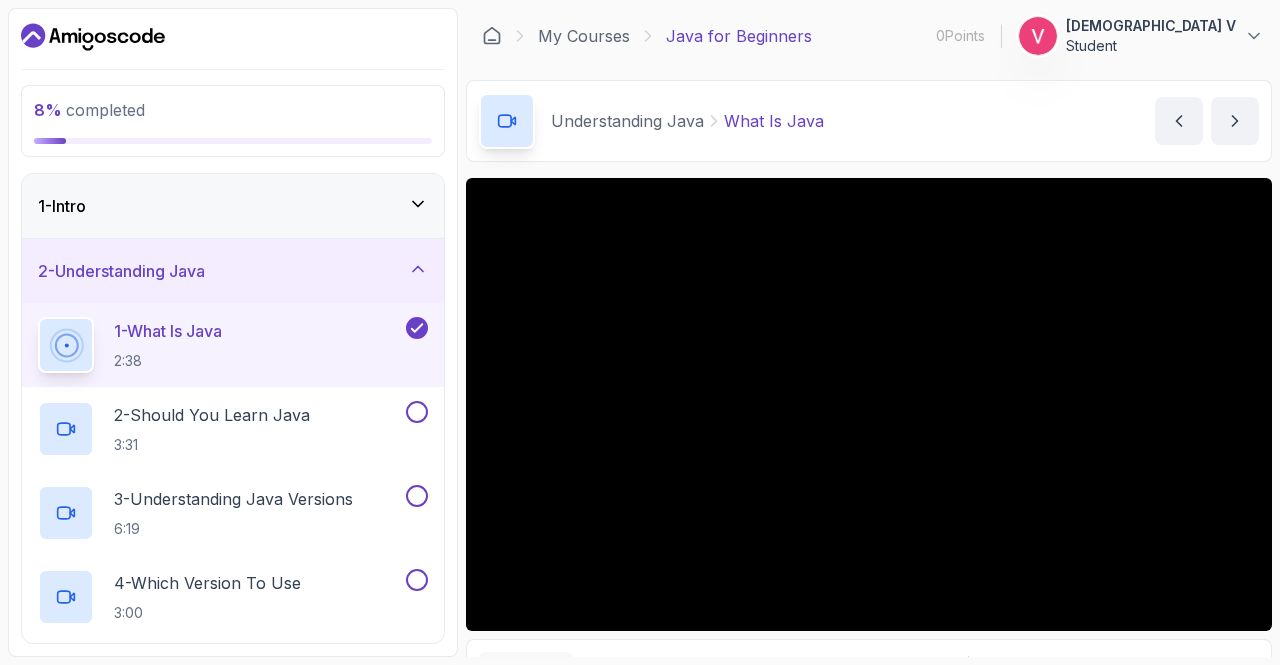 click on "2  -  Understanding Java" at bounding box center [121, 271] 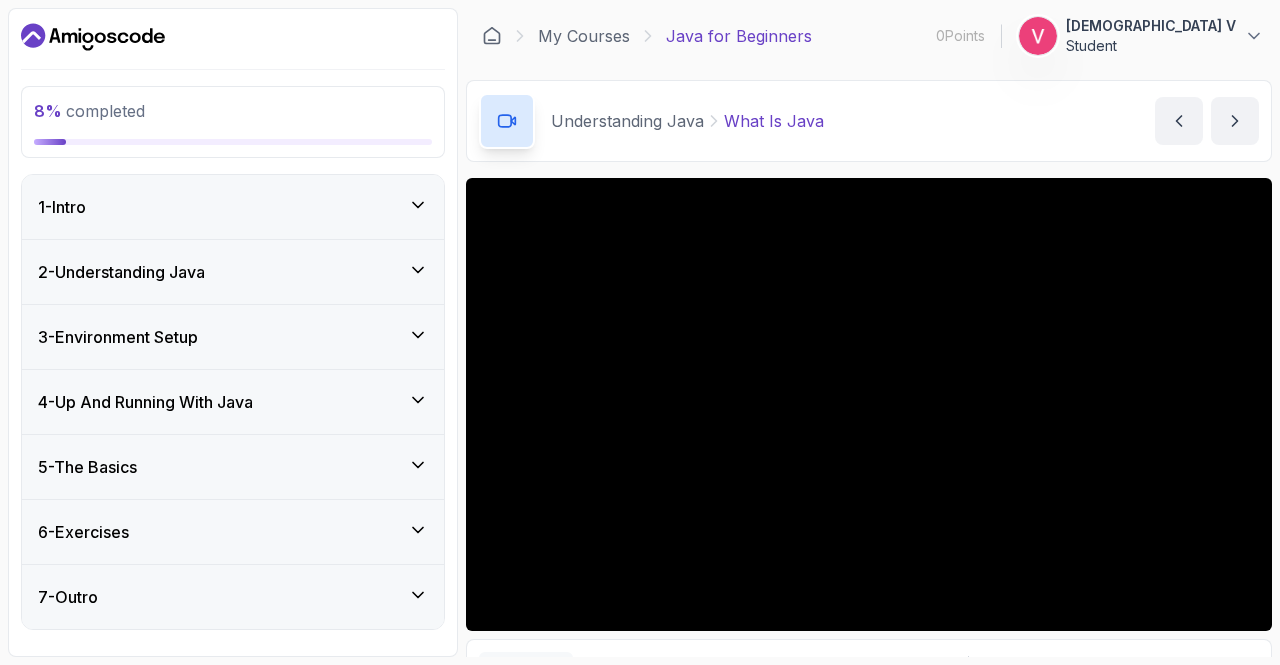 click on "1  -  Intro" at bounding box center [233, 207] 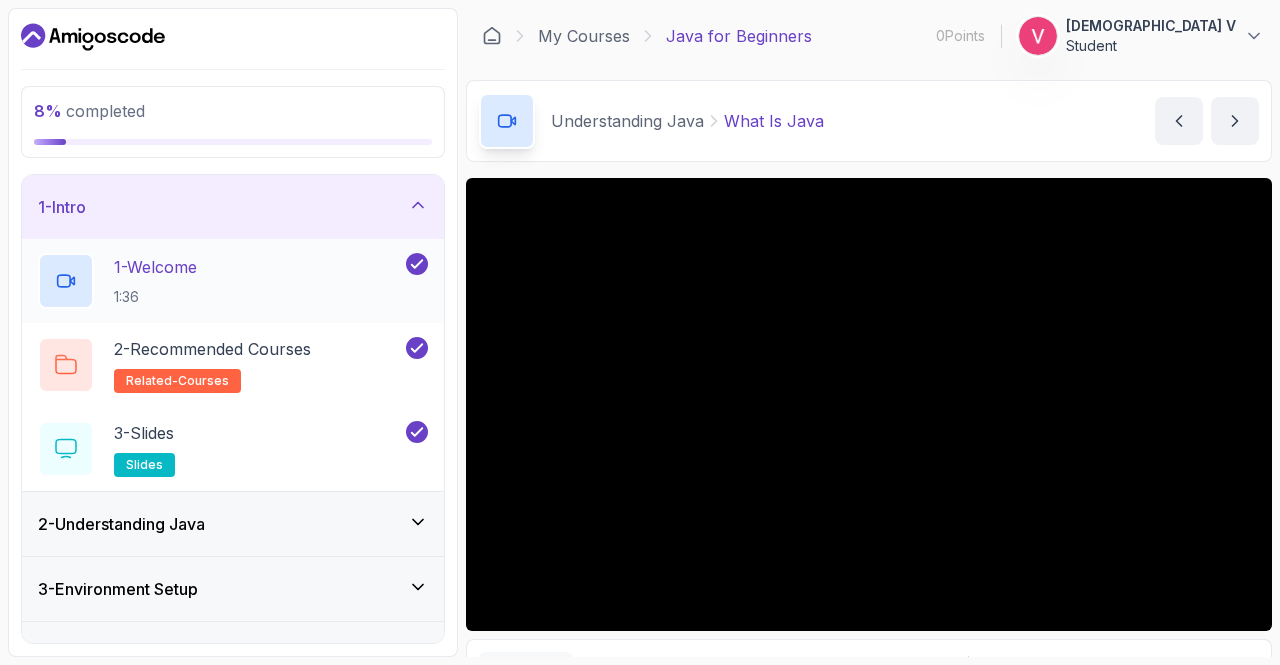 click on "1  -  Welcome" at bounding box center (155, 267) 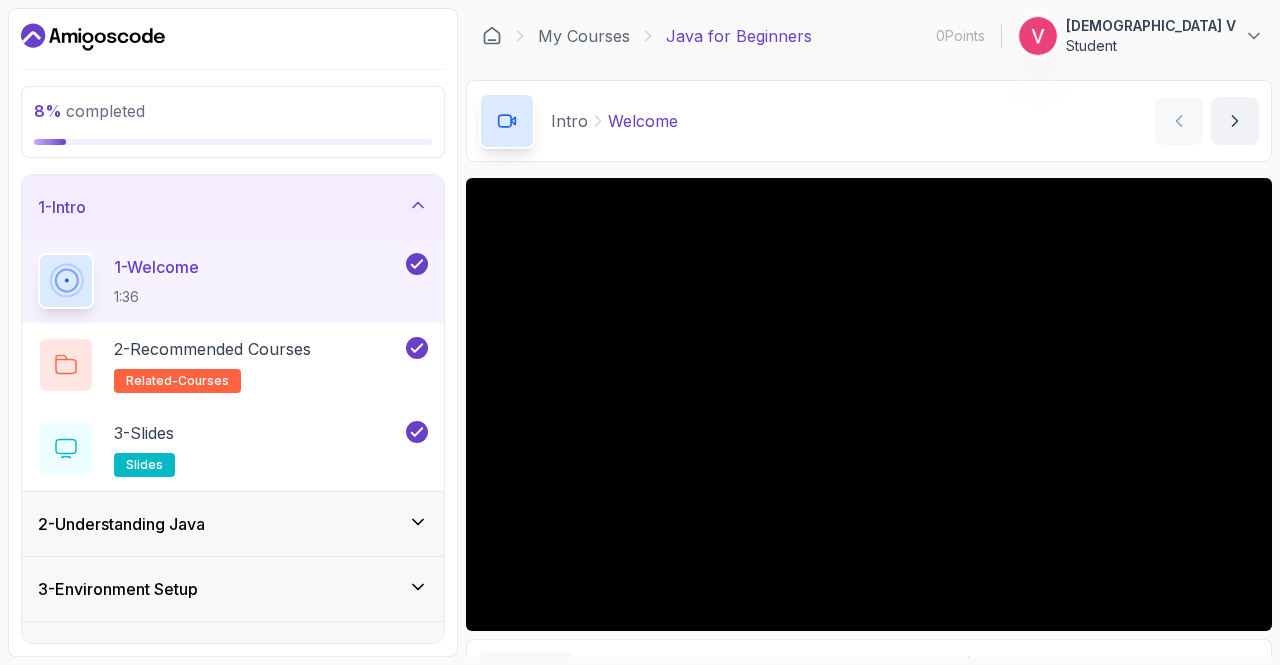 scroll, scrollTop: 112, scrollLeft: 0, axis: vertical 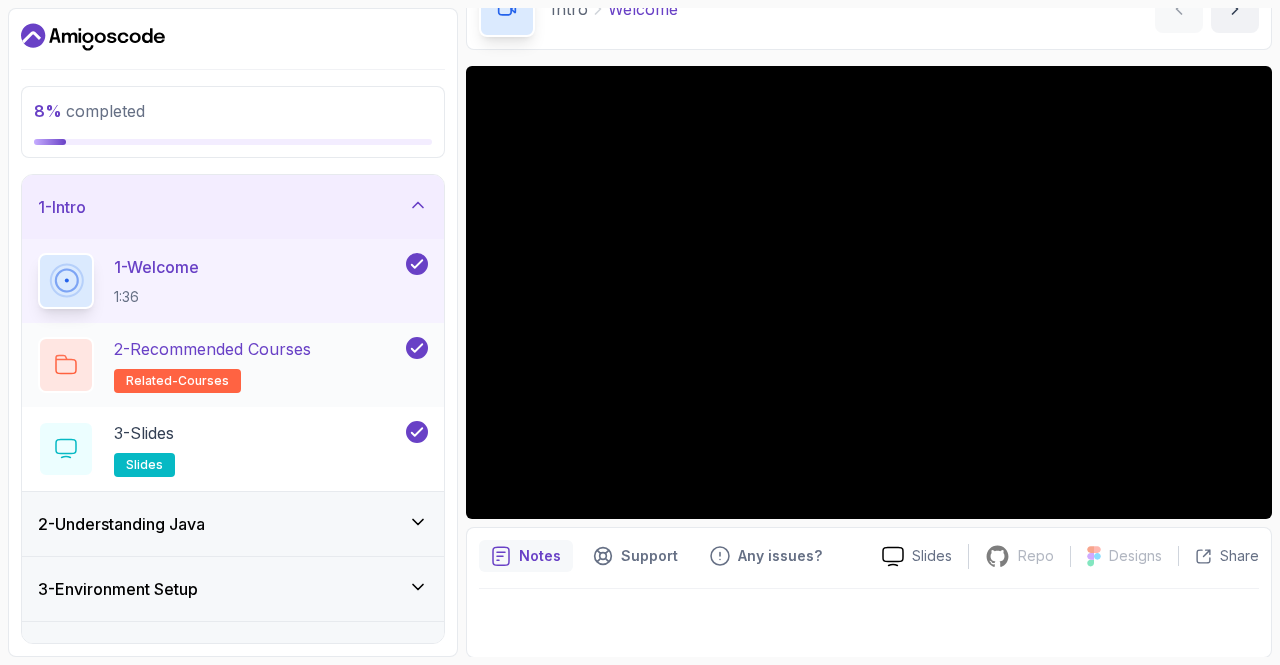 click at bounding box center [66, 365] 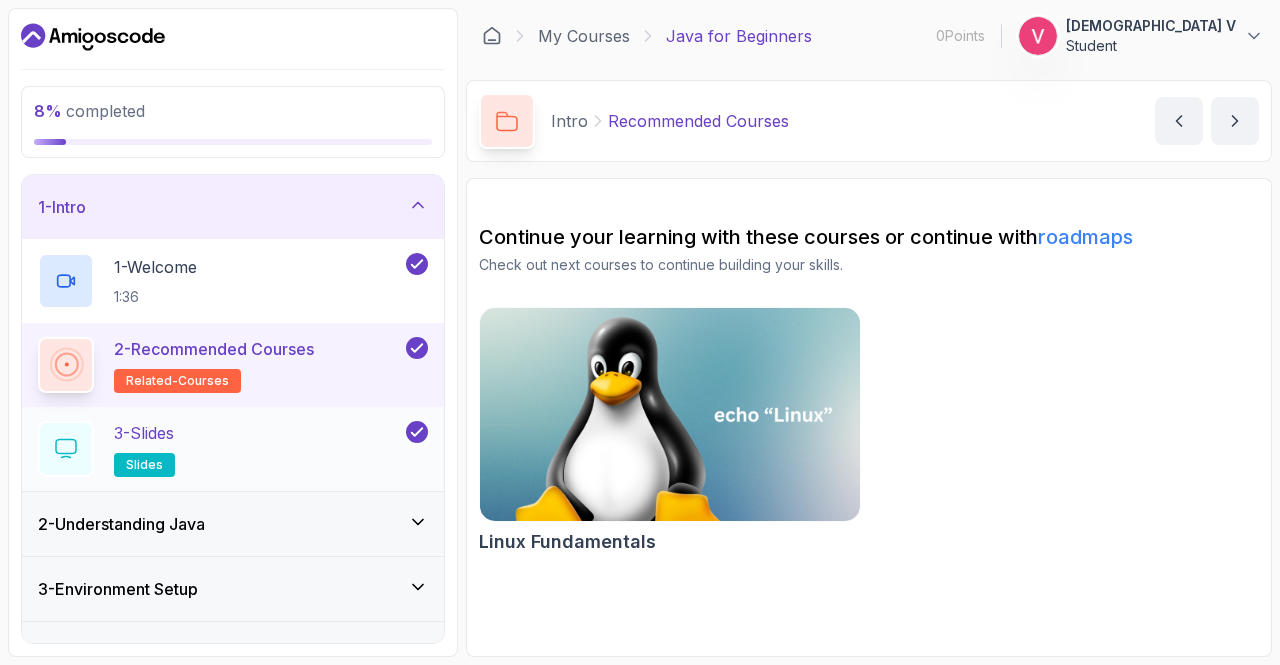 click on "3  -  Slides slides" at bounding box center (220, 449) 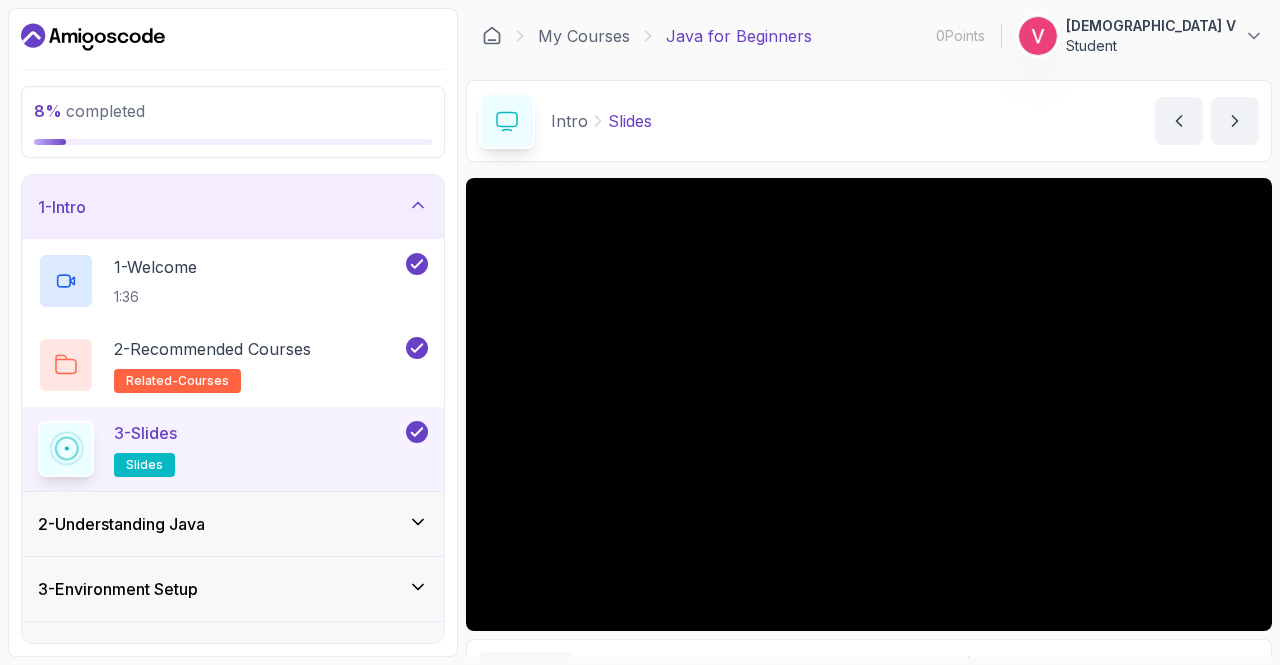 scroll, scrollTop: 112, scrollLeft: 0, axis: vertical 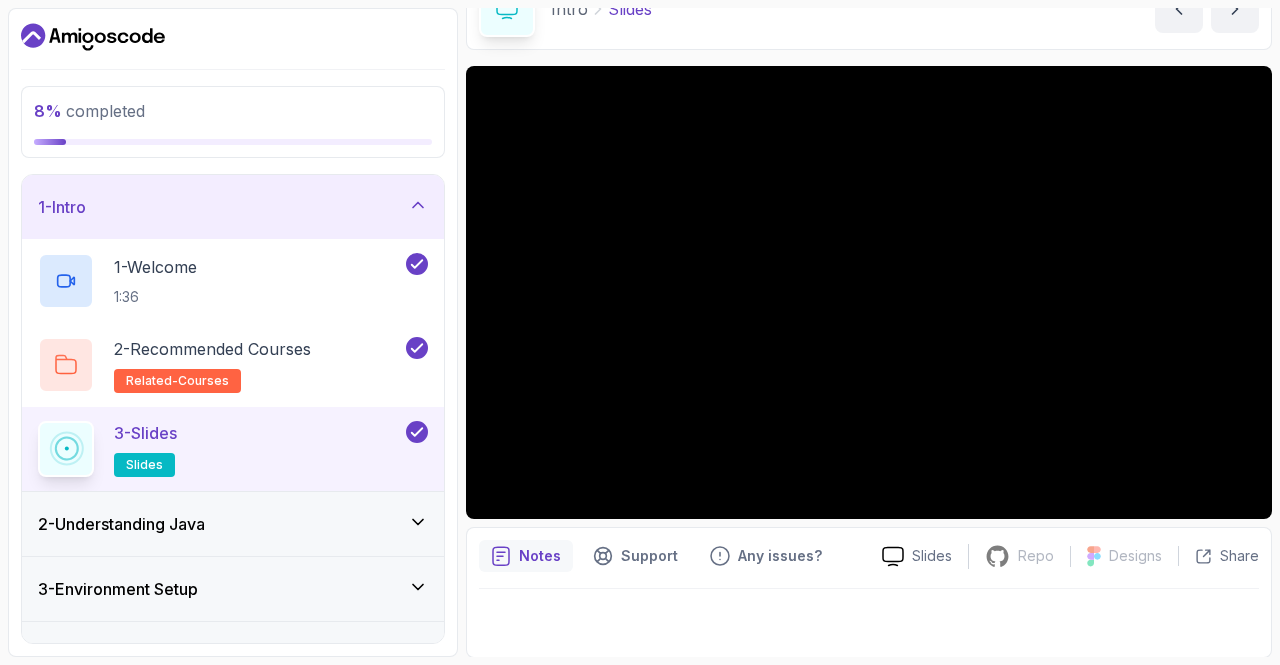 click on "2  -  Understanding Java" at bounding box center [233, 524] 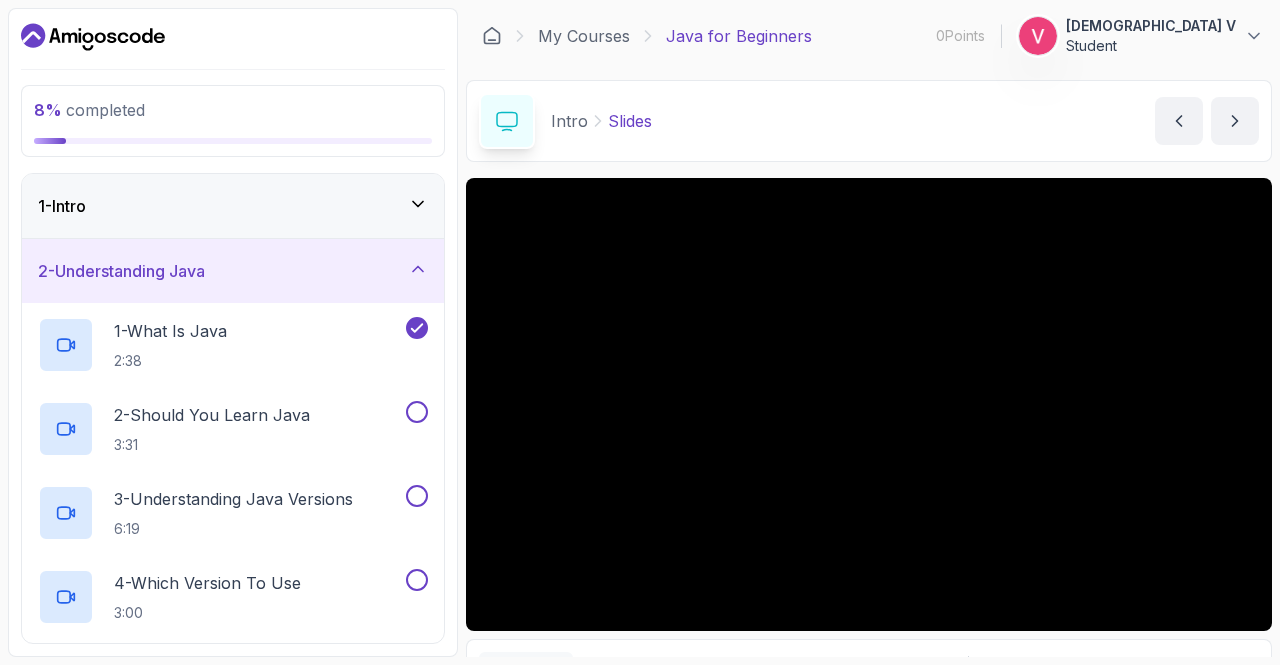 scroll, scrollTop: 112, scrollLeft: 0, axis: vertical 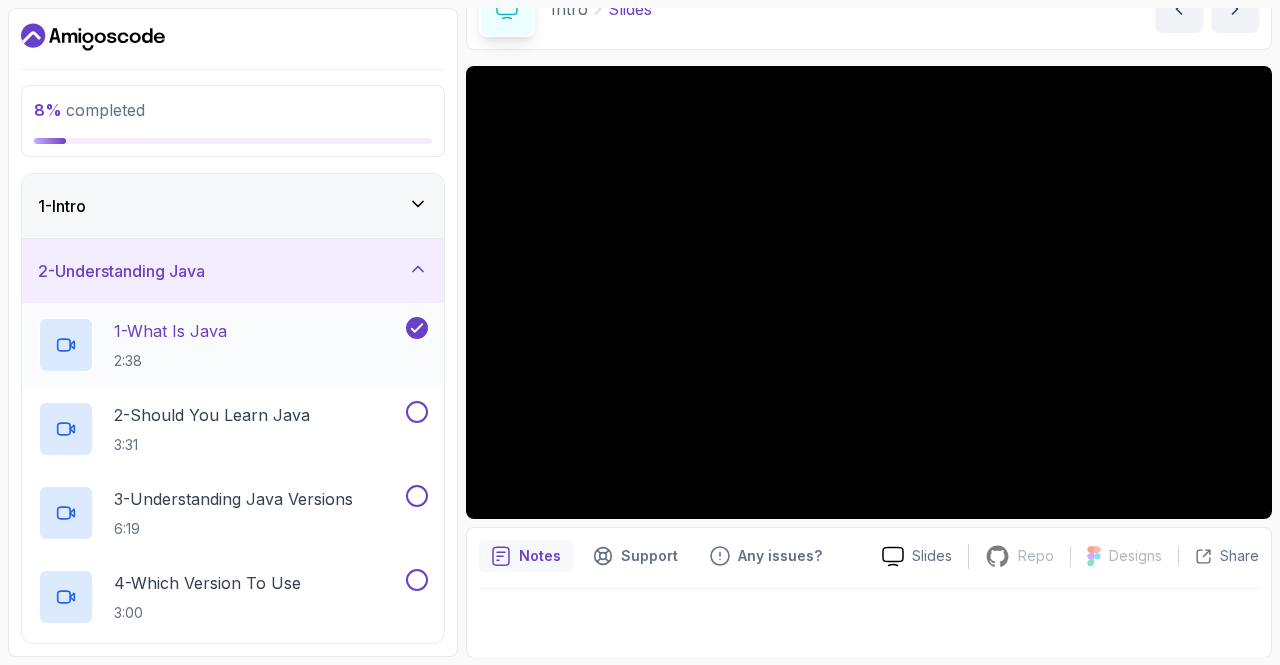 click on "1  -  What Is Java" at bounding box center (170, 331) 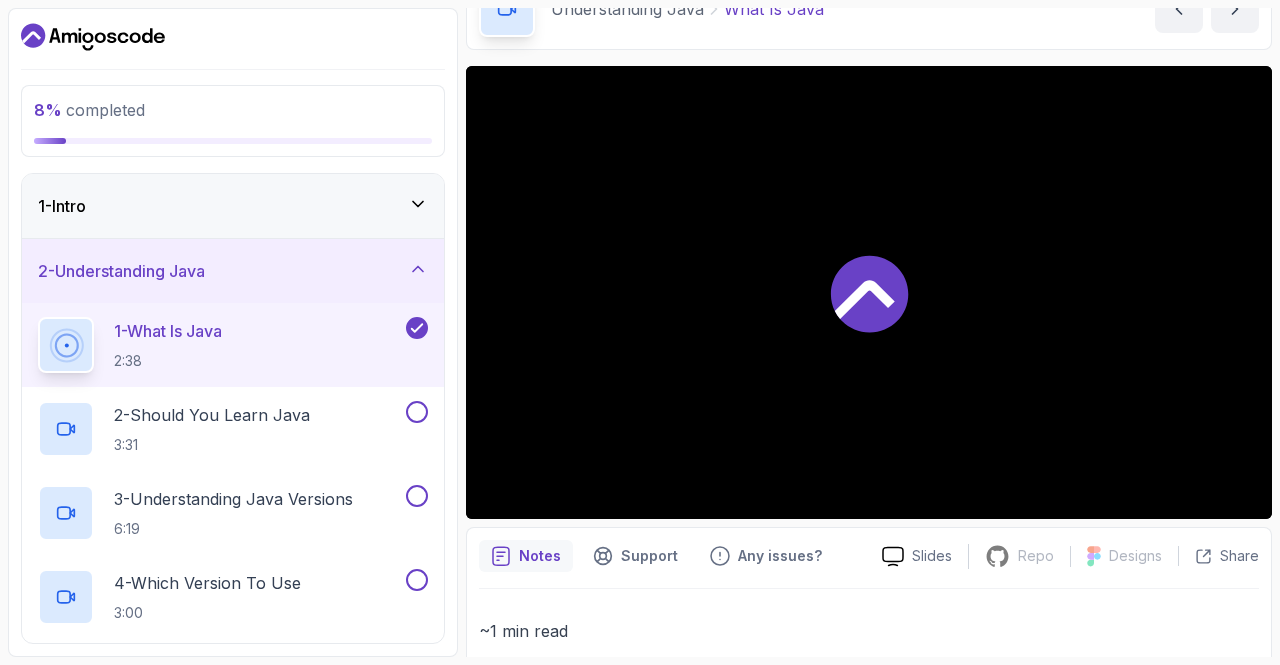 scroll, scrollTop: 572, scrollLeft: 0, axis: vertical 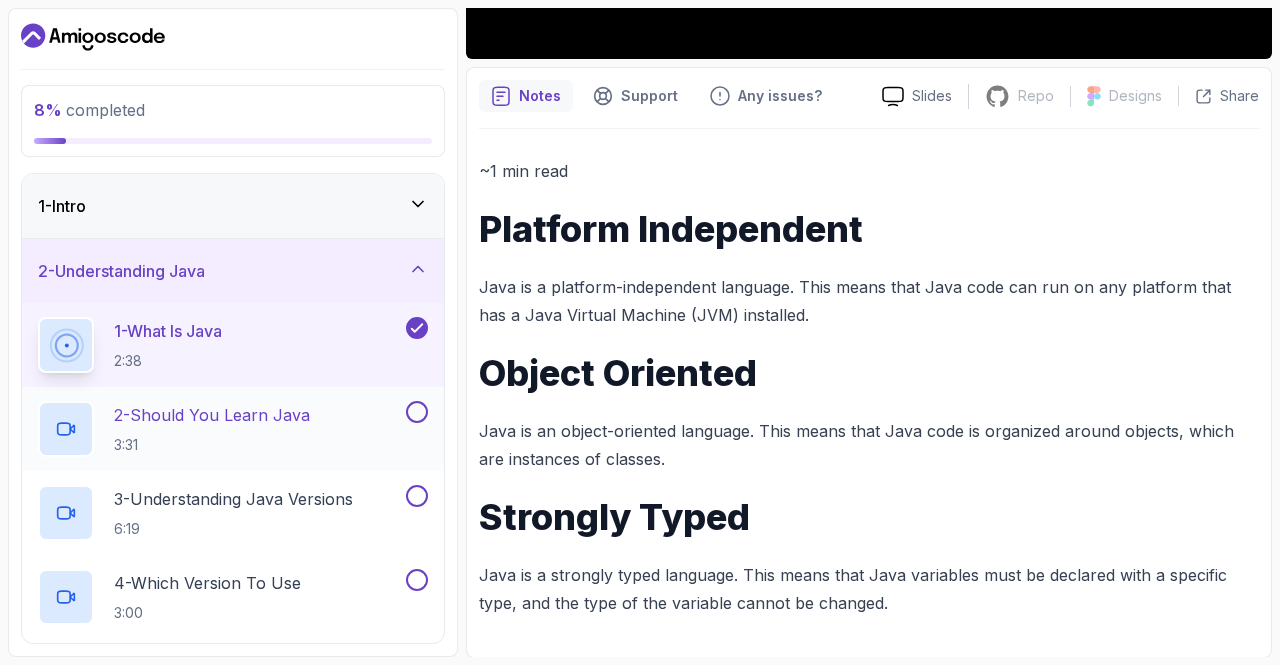 click on "2  -  Should You Learn Java" at bounding box center (212, 415) 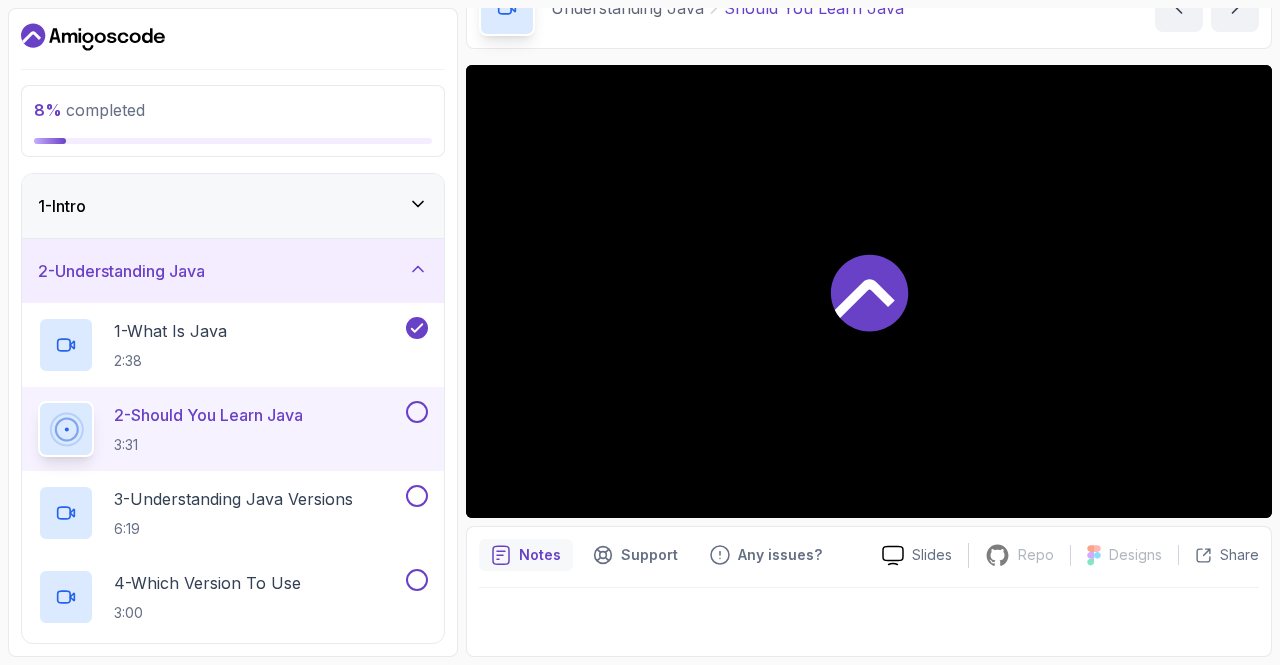 scroll, scrollTop: 112, scrollLeft: 0, axis: vertical 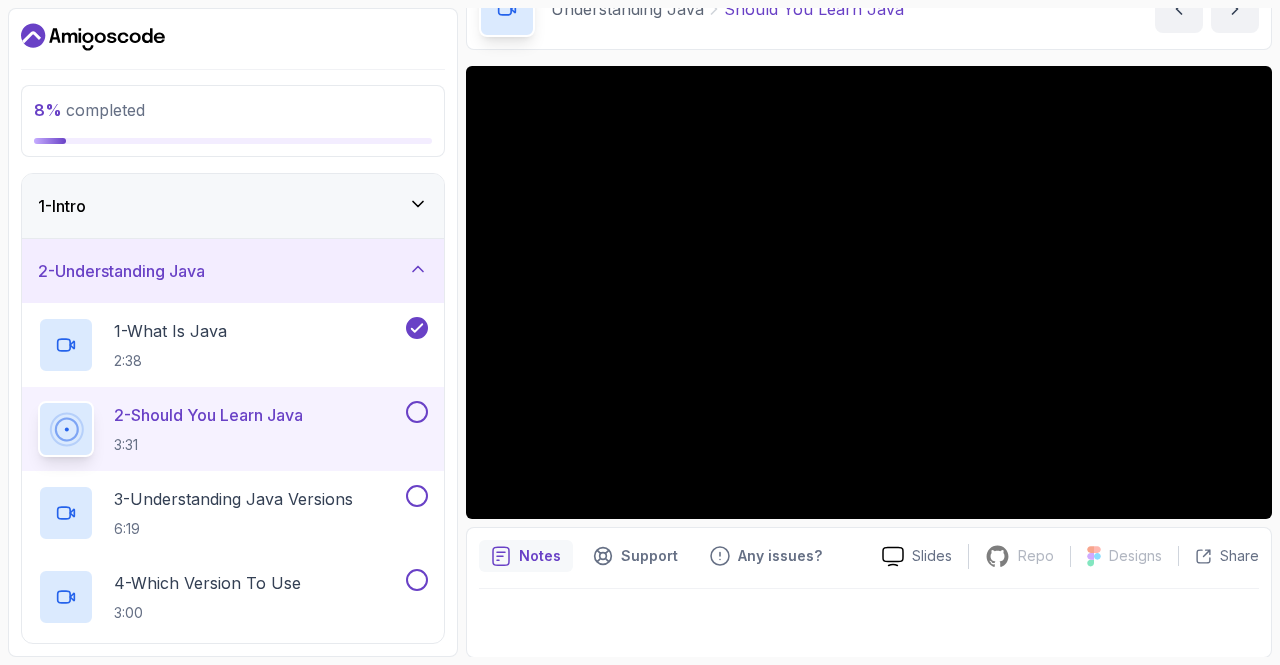 click at bounding box center (417, 412) 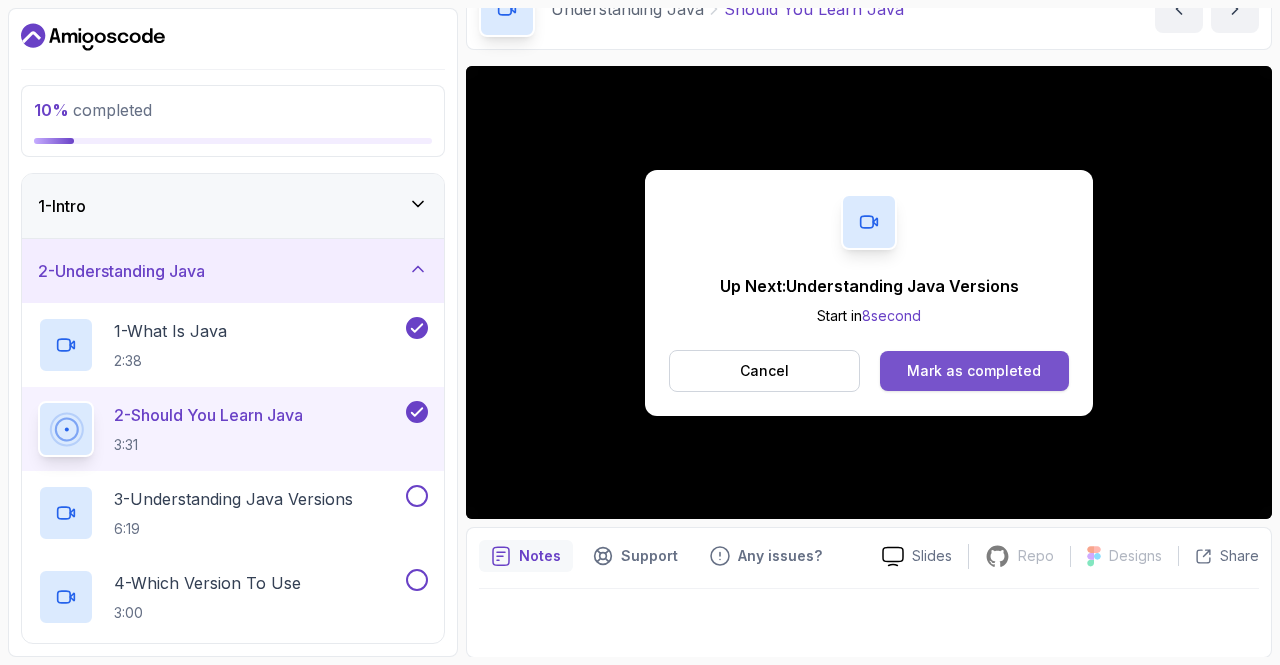 click on "Mark as completed" at bounding box center [974, 371] 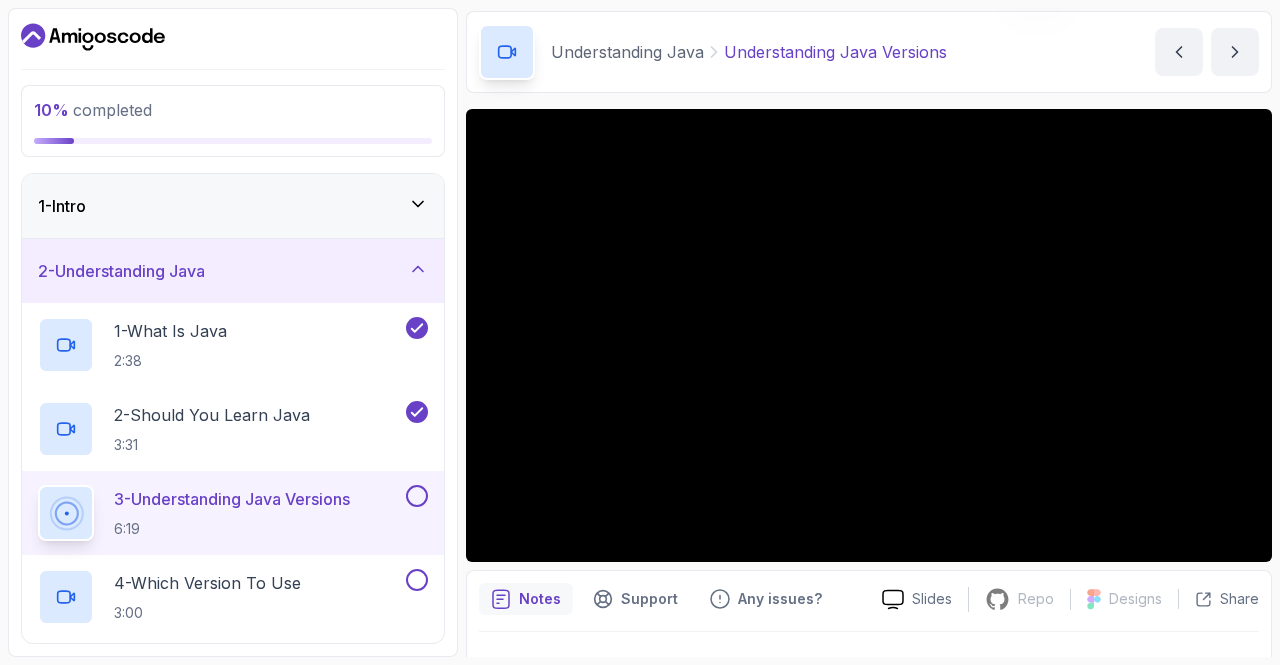 scroll, scrollTop: 71, scrollLeft: 0, axis: vertical 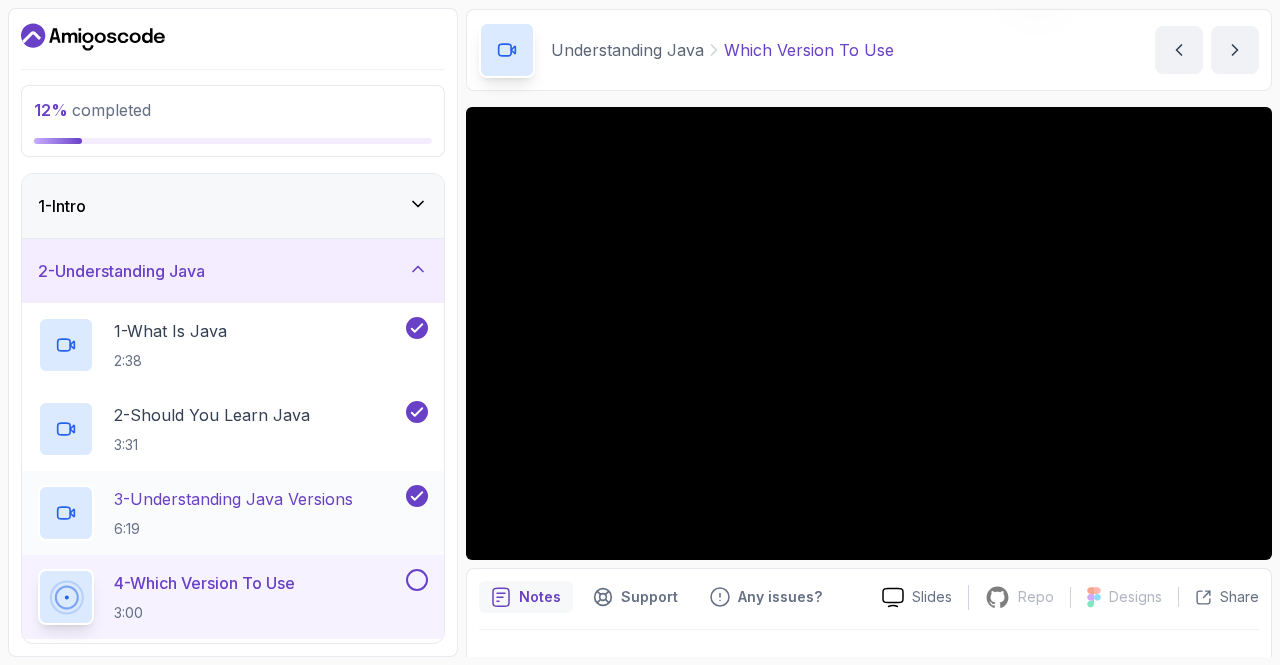 click on "3  -  Understanding Java Versions" at bounding box center (233, 499) 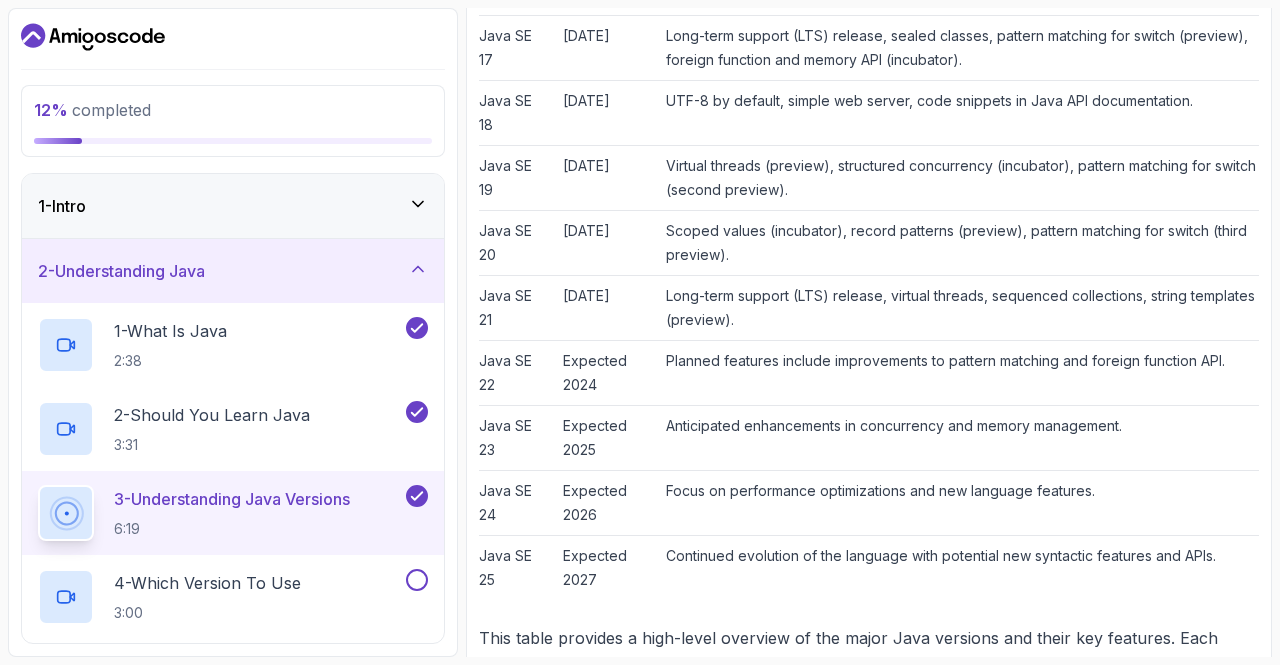 scroll, scrollTop: 2130, scrollLeft: 0, axis: vertical 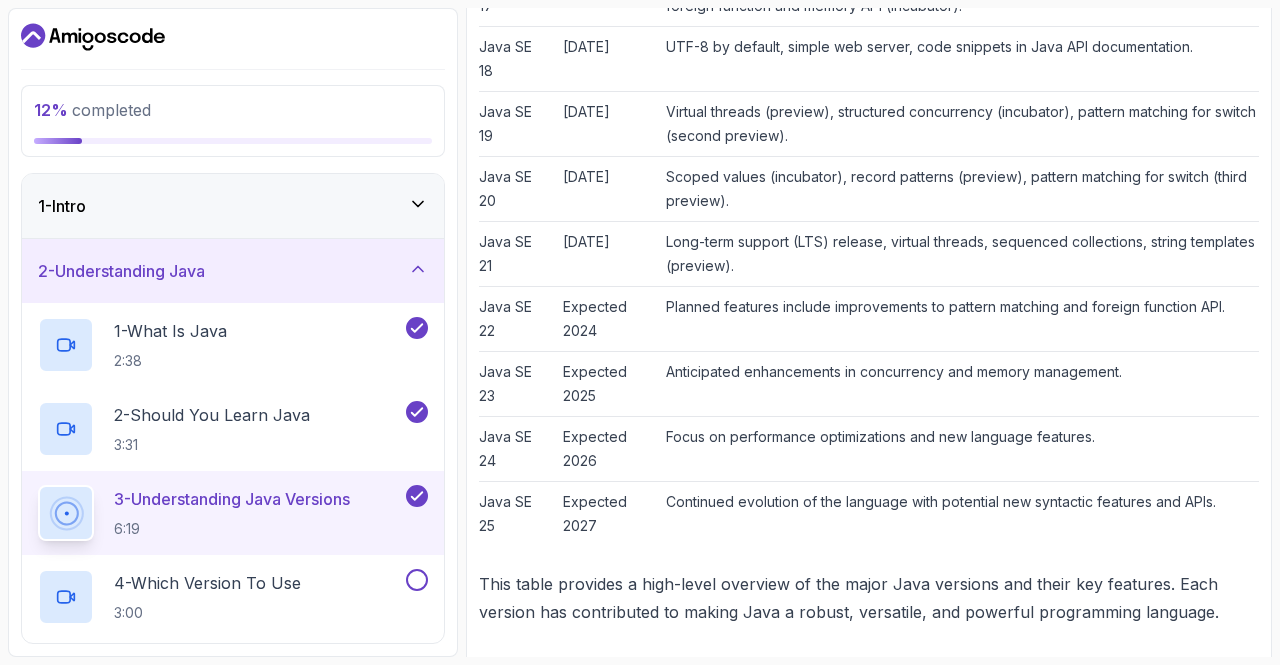 click on "3  -  Understanding Java Versions" at bounding box center [232, 499] 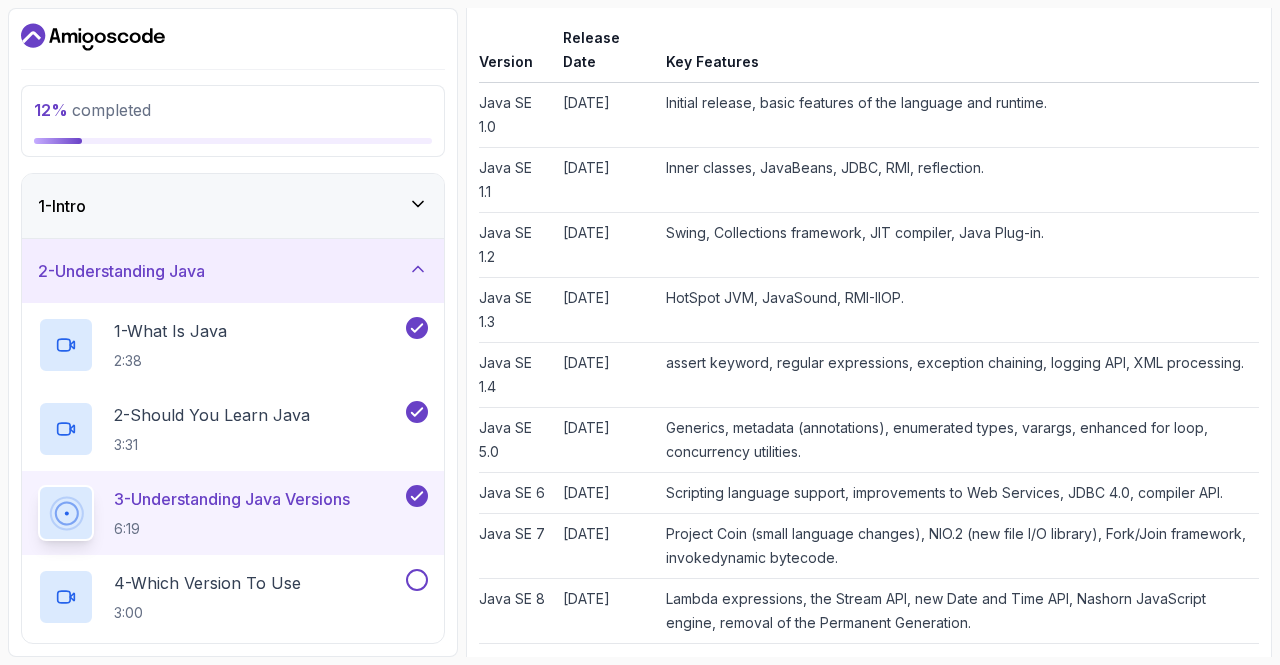 scroll, scrollTop: 0, scrollLeft: 0, axis: both 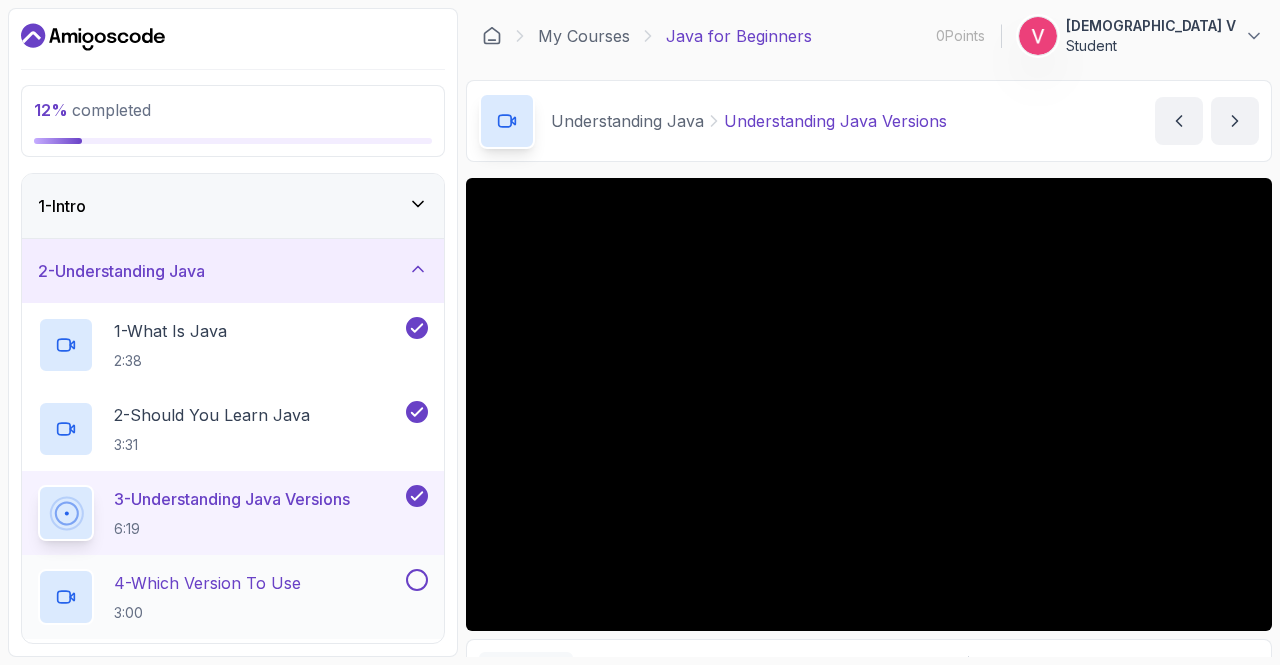 click on "4  -  Which Version To Use" at bounding box center [207, 583] 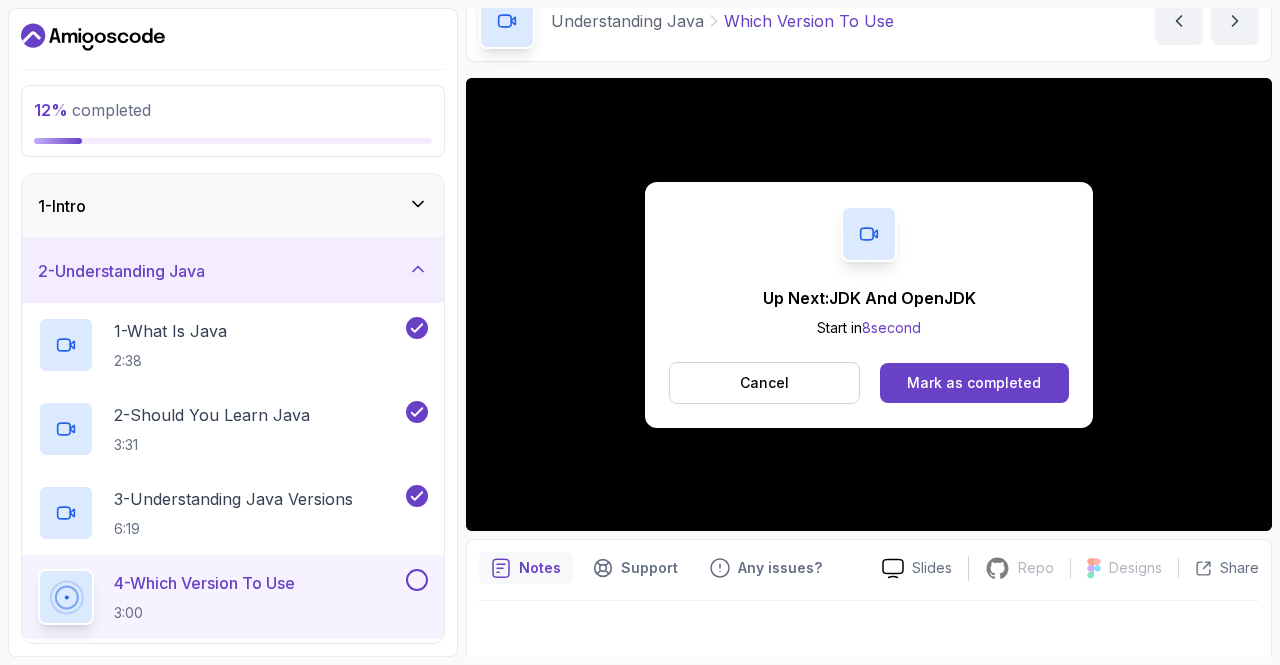 scroll, scrollTop: 112, scrollLeft: 0, axis: vertical 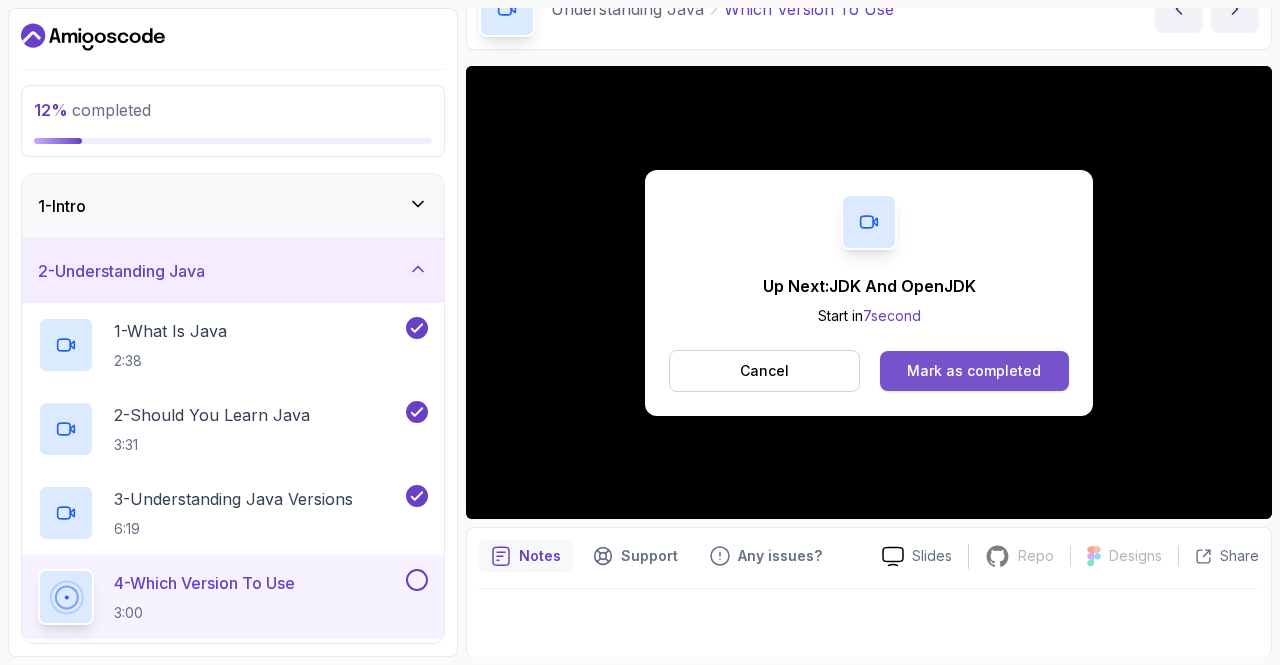 click on "Mark as completed" at bounding box center (974, 371) 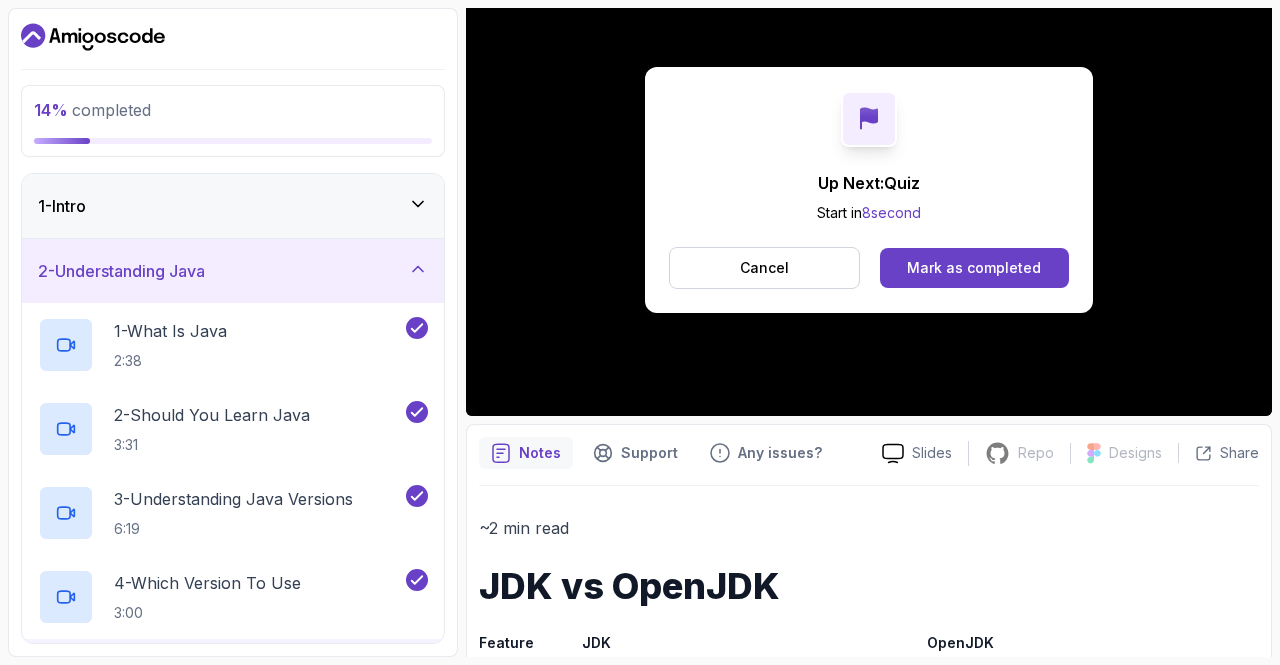 scroll, scrollTop: 213, scrollLeft: 0, axis: vertical 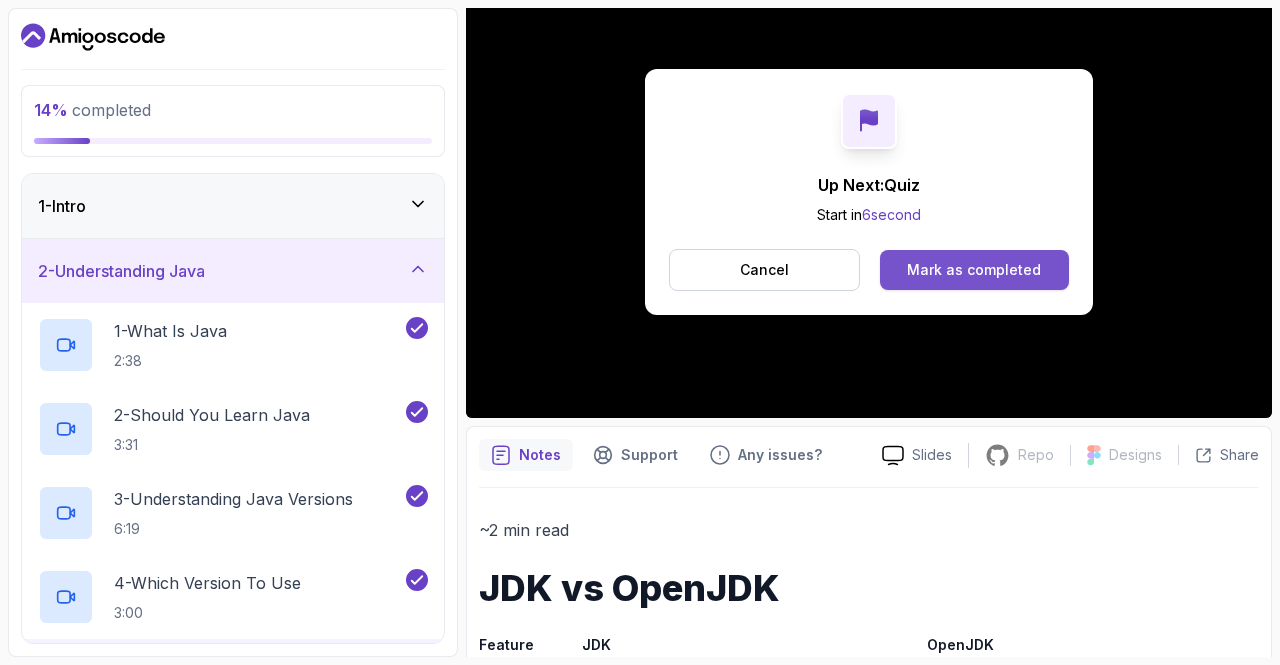 click on "Mark as completed" at bounding box center (974, 270) 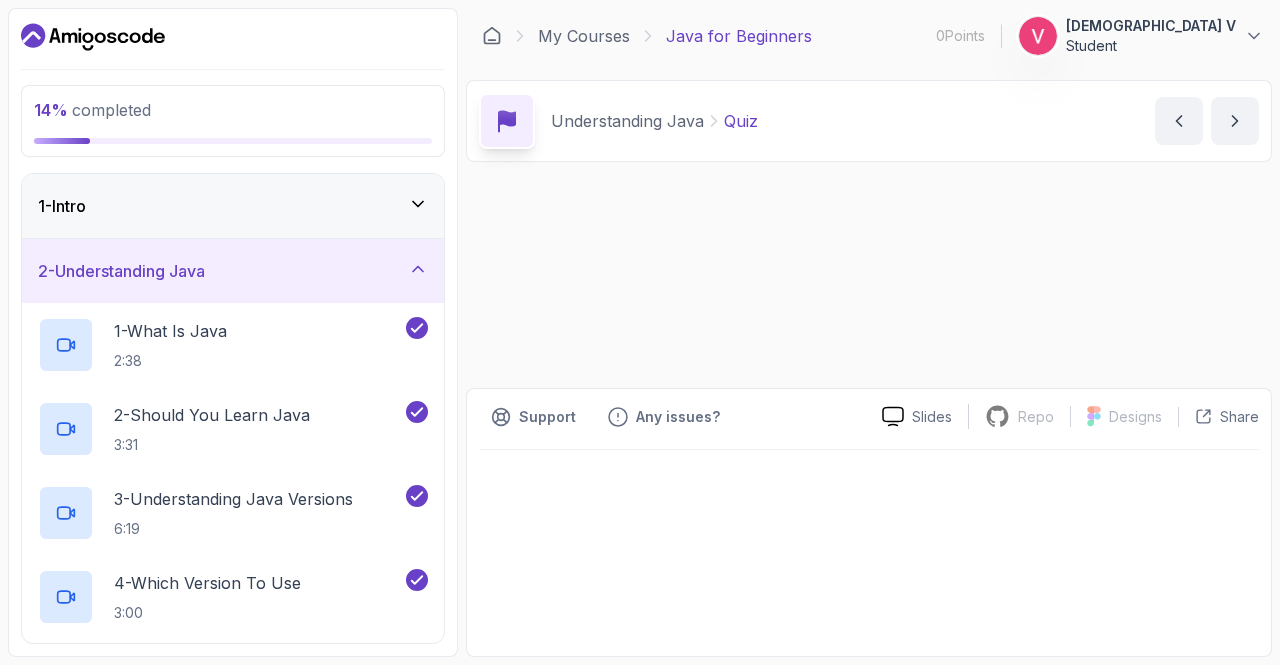 scroll, scrollTop: 0, scrollLeft: 0, axis: both 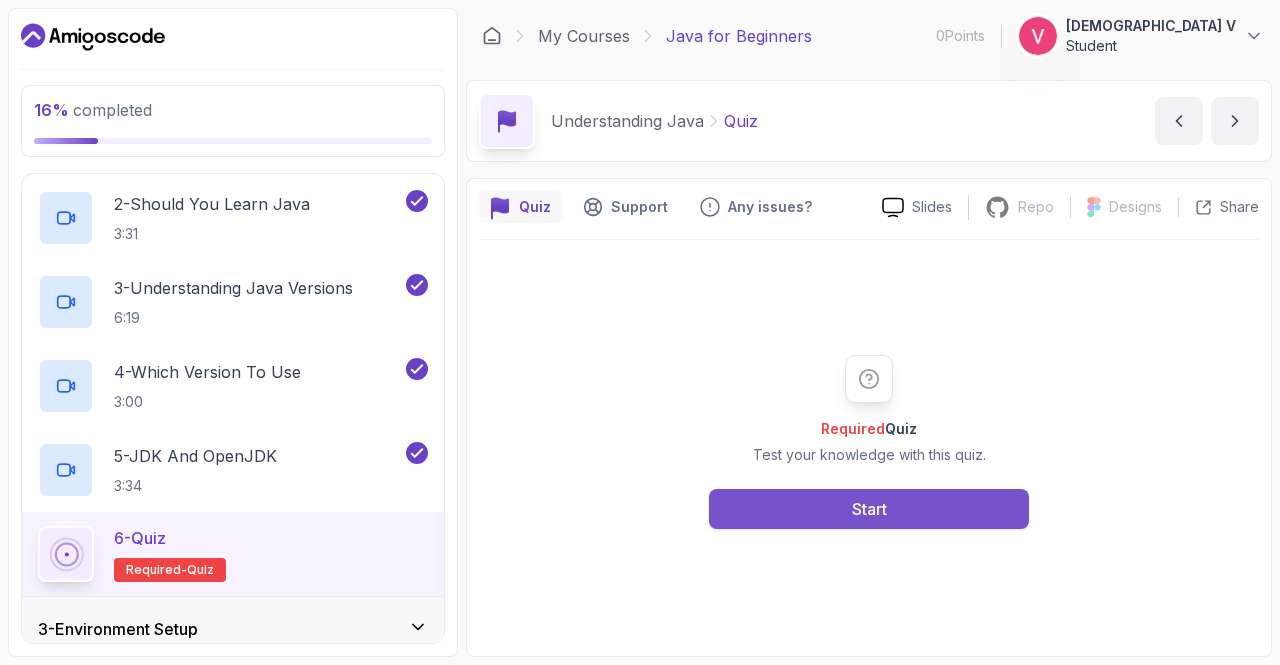 click on "Start" at bounding box center [869, 509] 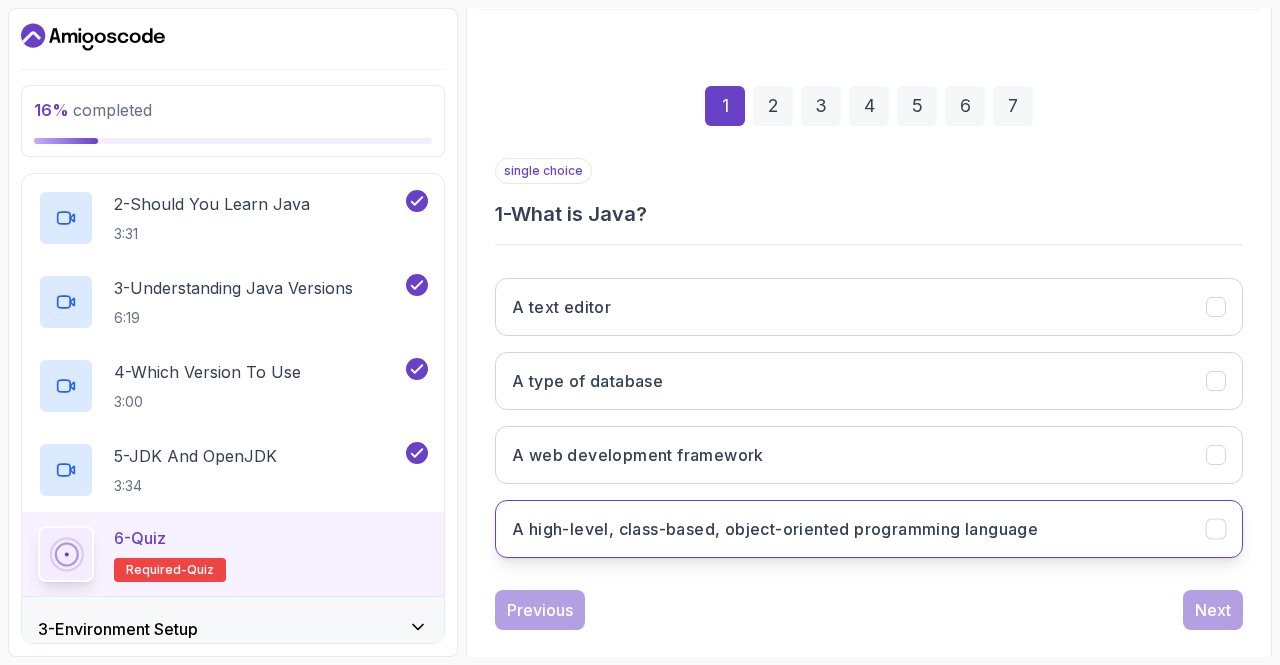 scroll, scrollTop: 255, scrollLeft: 0, axis: vertical 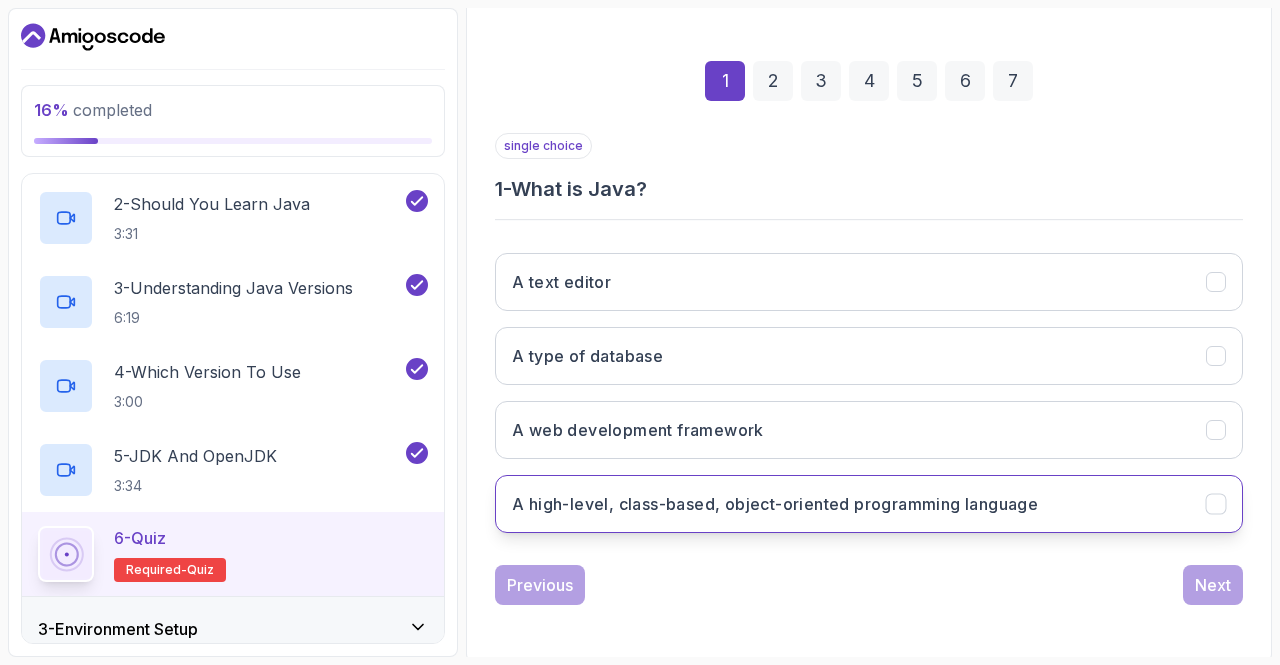 click on "A high-level, class-based, object-oriented programming language" at bounding box center (775, 504) 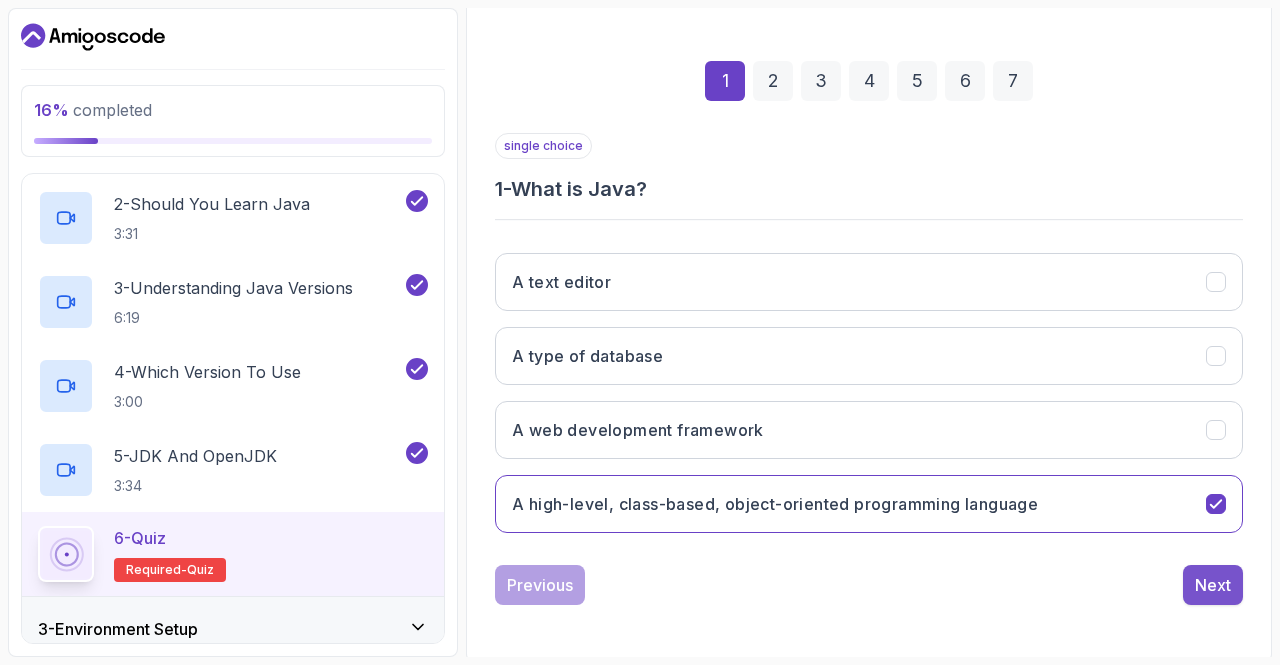 click on "Next" at bounding box center (1213, 585) 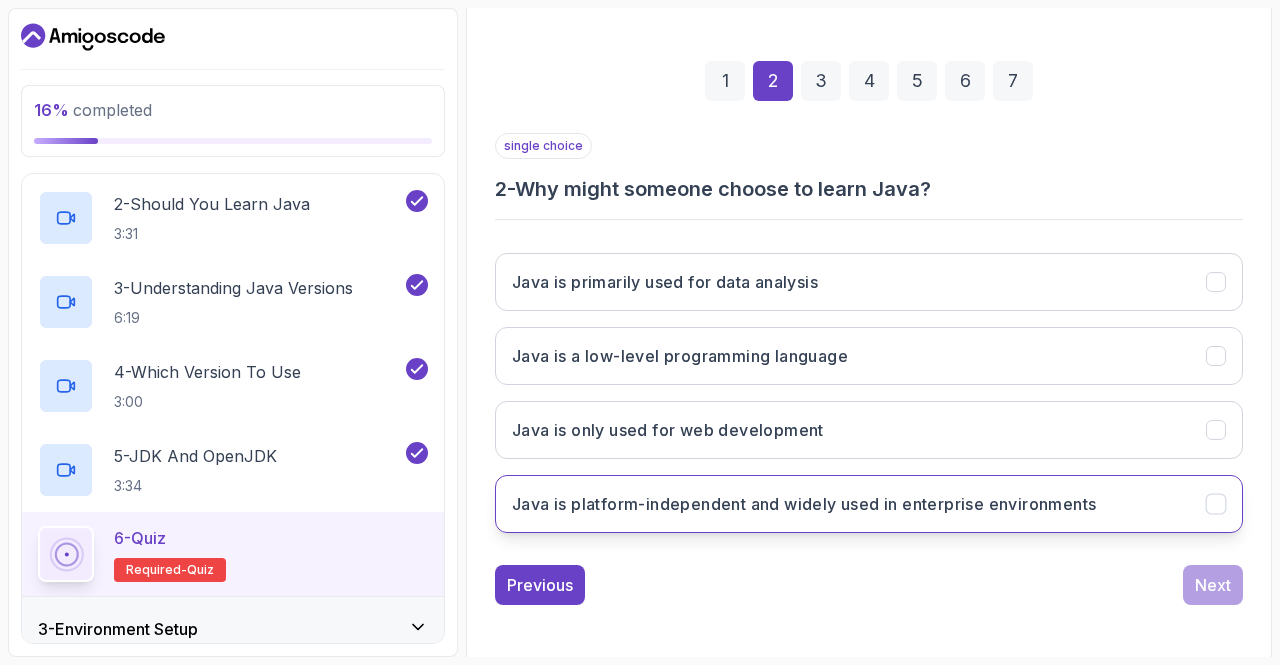 click on "Java is platform-independent and widely used in enterprise environments" at bounding box center [804, 504] 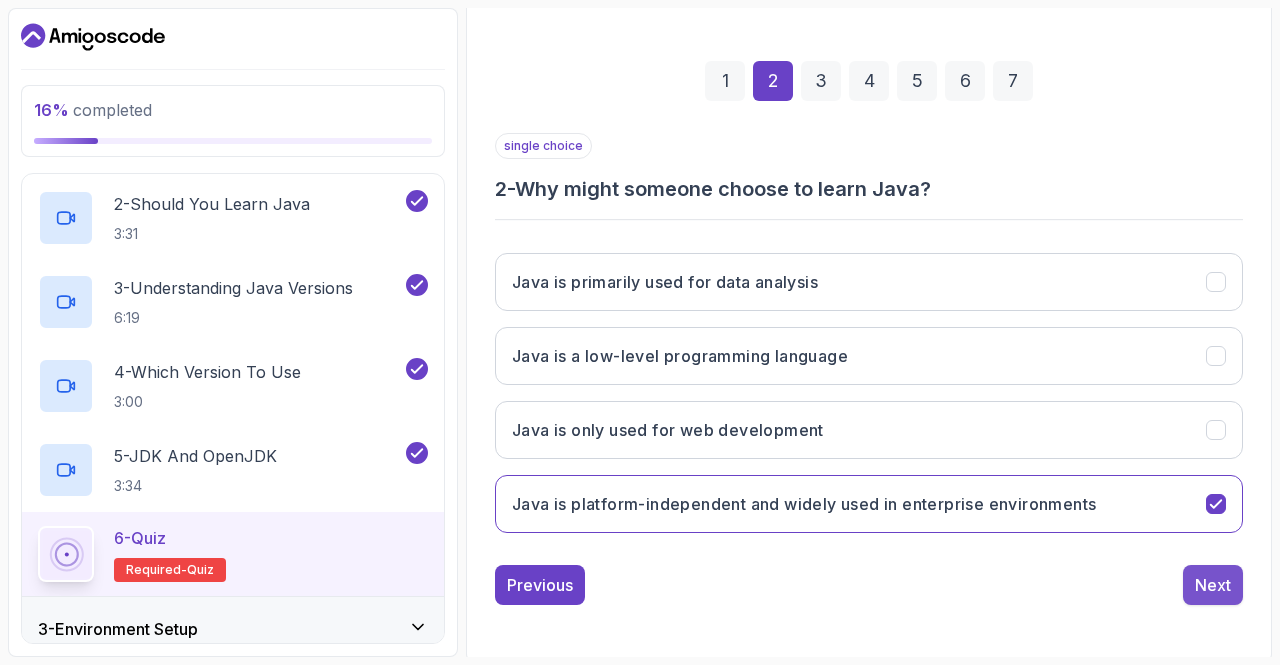 click on "Next" at bounding box center [1213, 585] 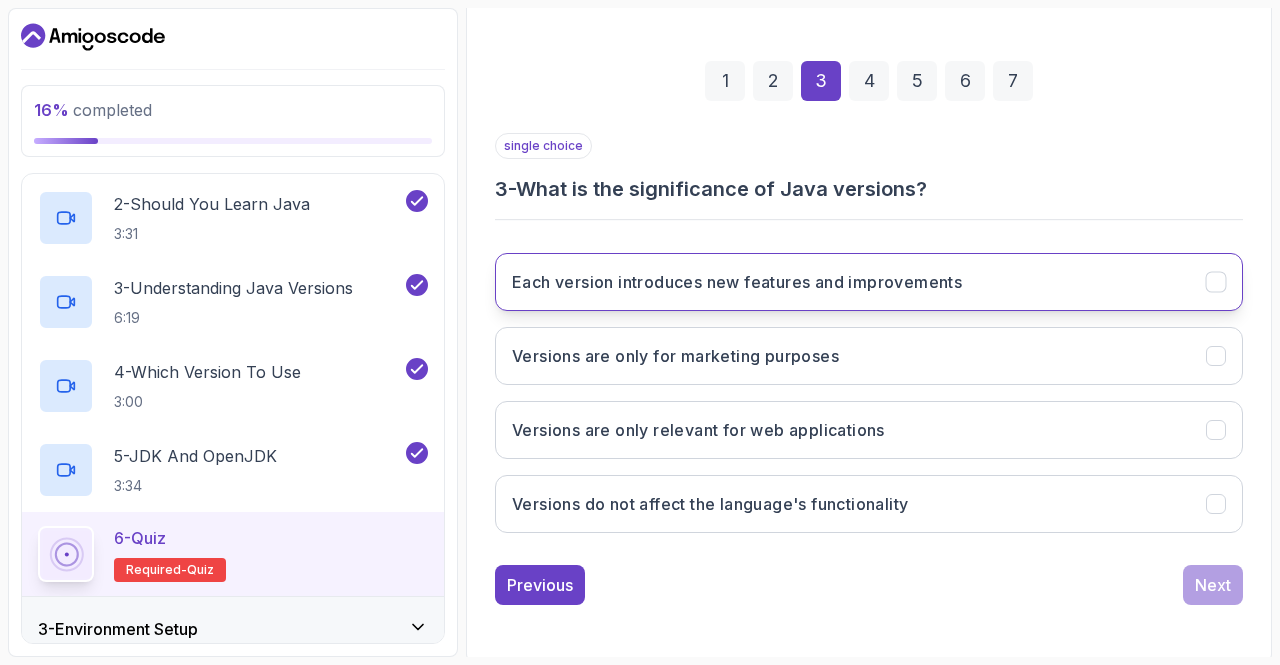 click on "Each version introduces new features and improvements" at bounding box center [869, 282] 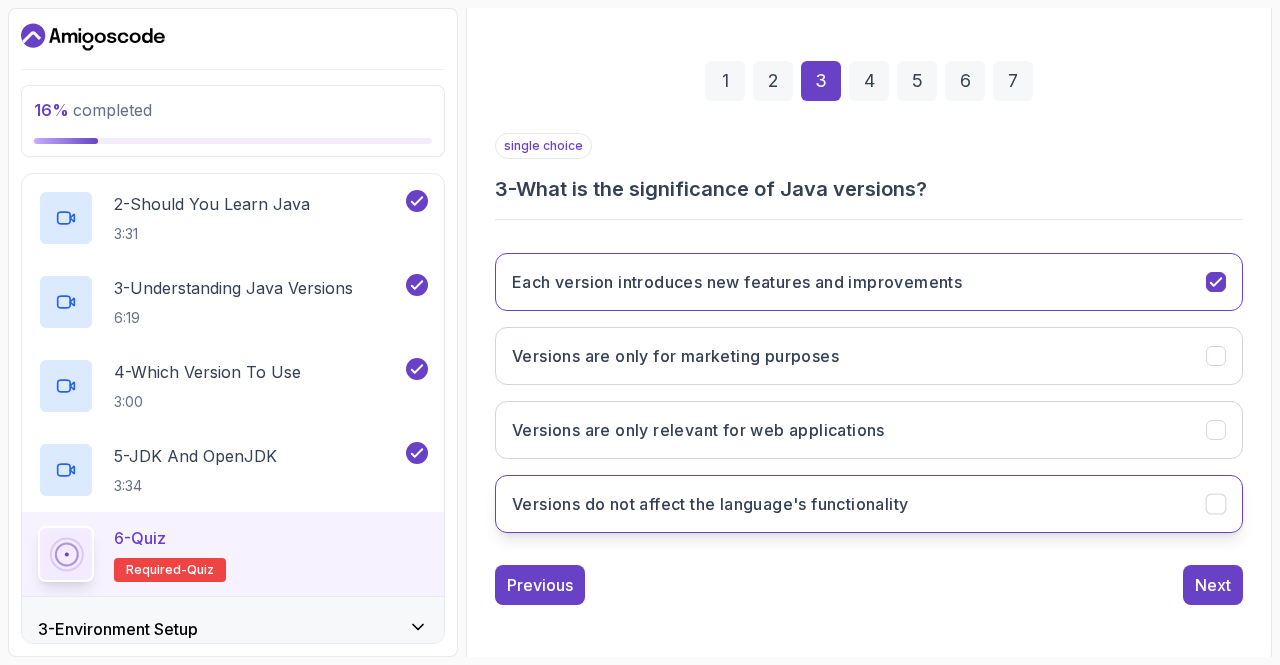 click on "Versions do not affect the language's functionality" at bounding box center (710, 504) 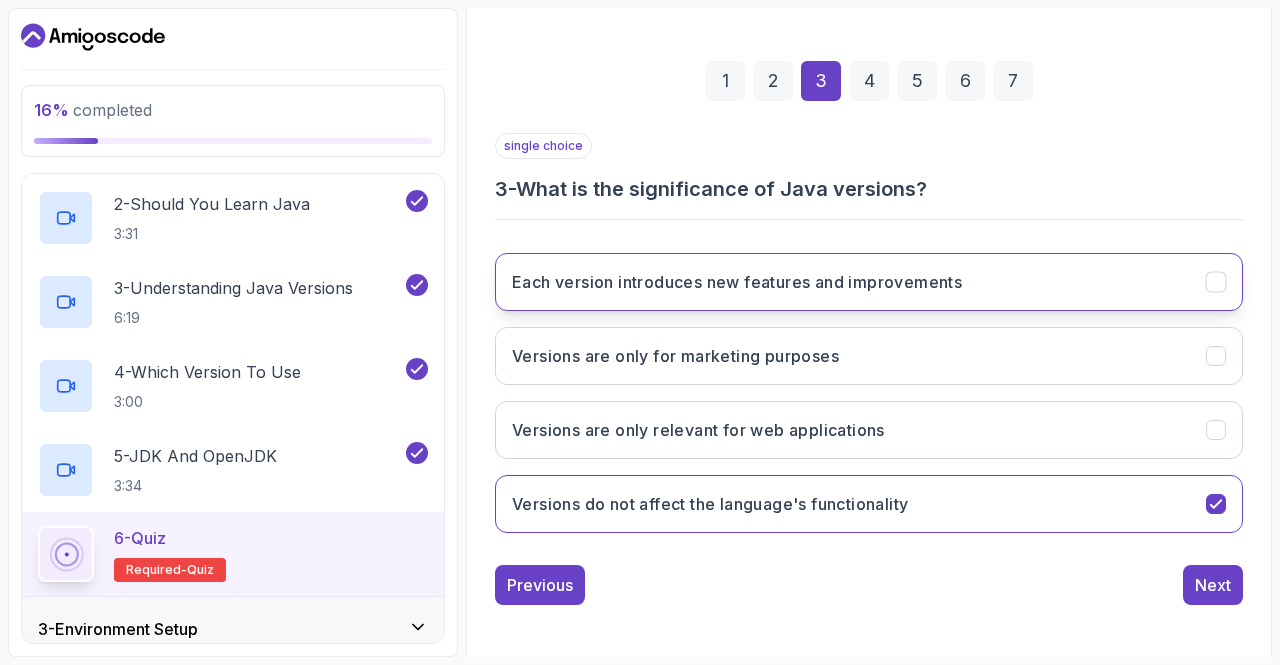 click on "Each version introduces new features and improvements" at bounding box center [737, 282] 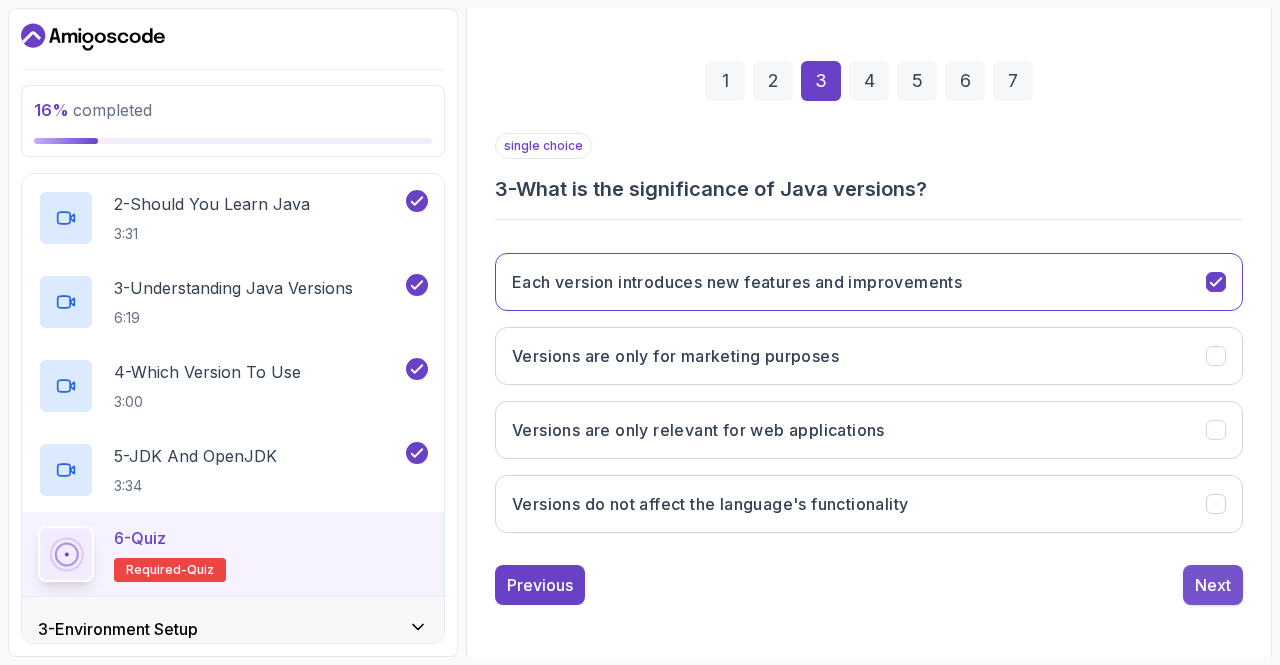click on "Next" at bounding box center [1213, 585] 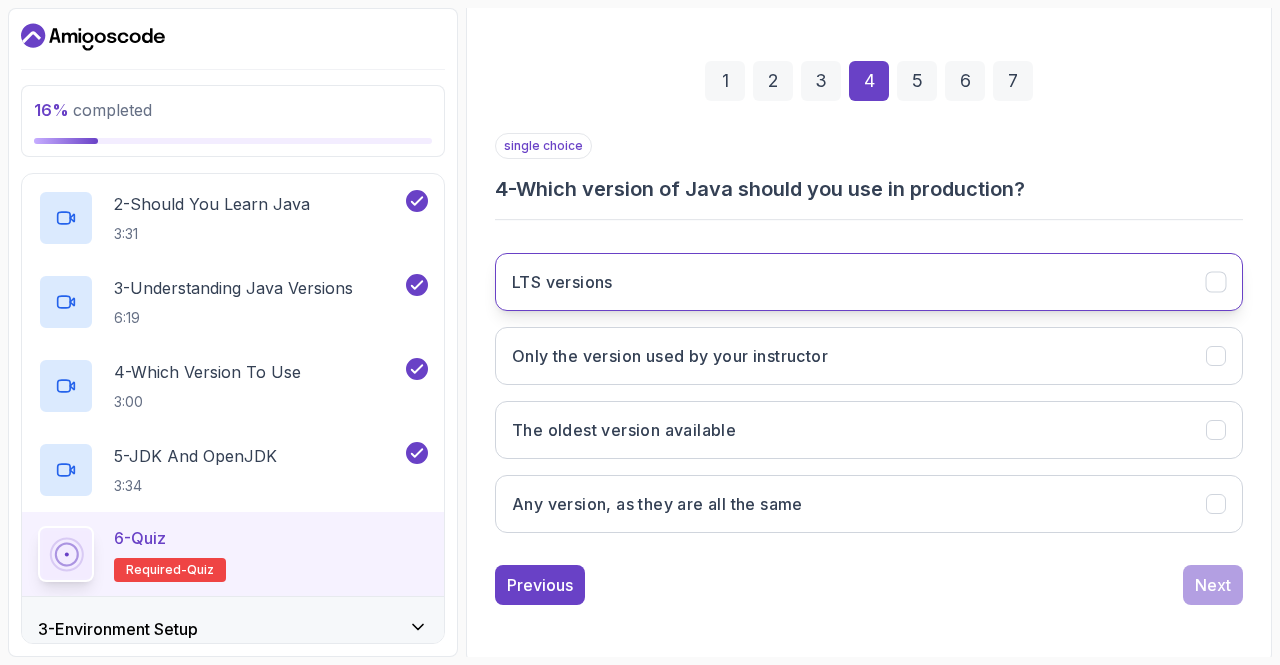 click on "LTS versions" at bounding box center [869, 282] 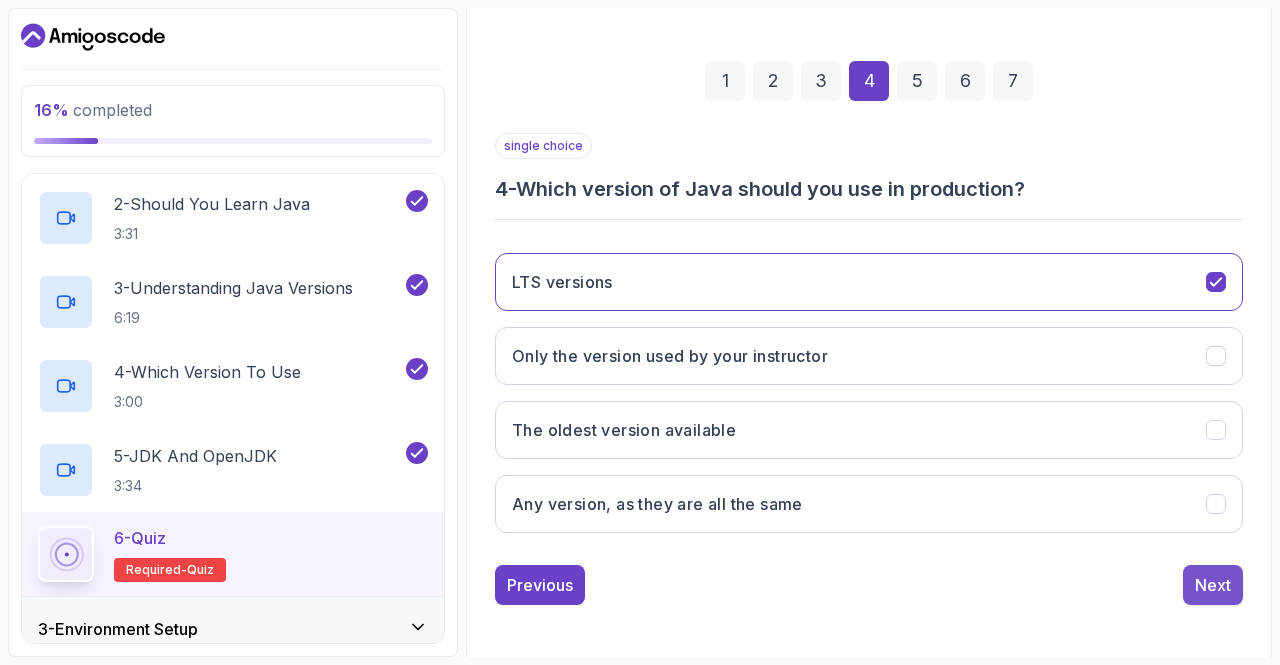 click on "Next" at bounding box center [1213, 585] 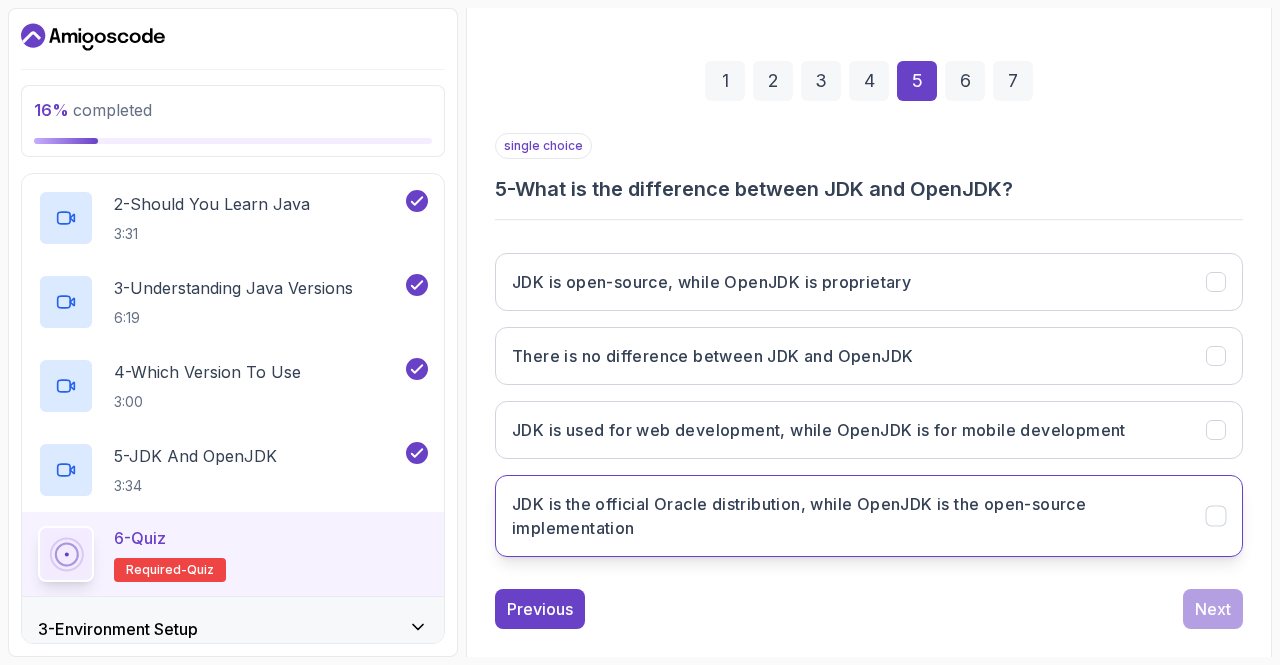 click on "JDK is the official Oracle distribution, while OpenJDK is the open-source implementation" at bounding box center (847, 516) 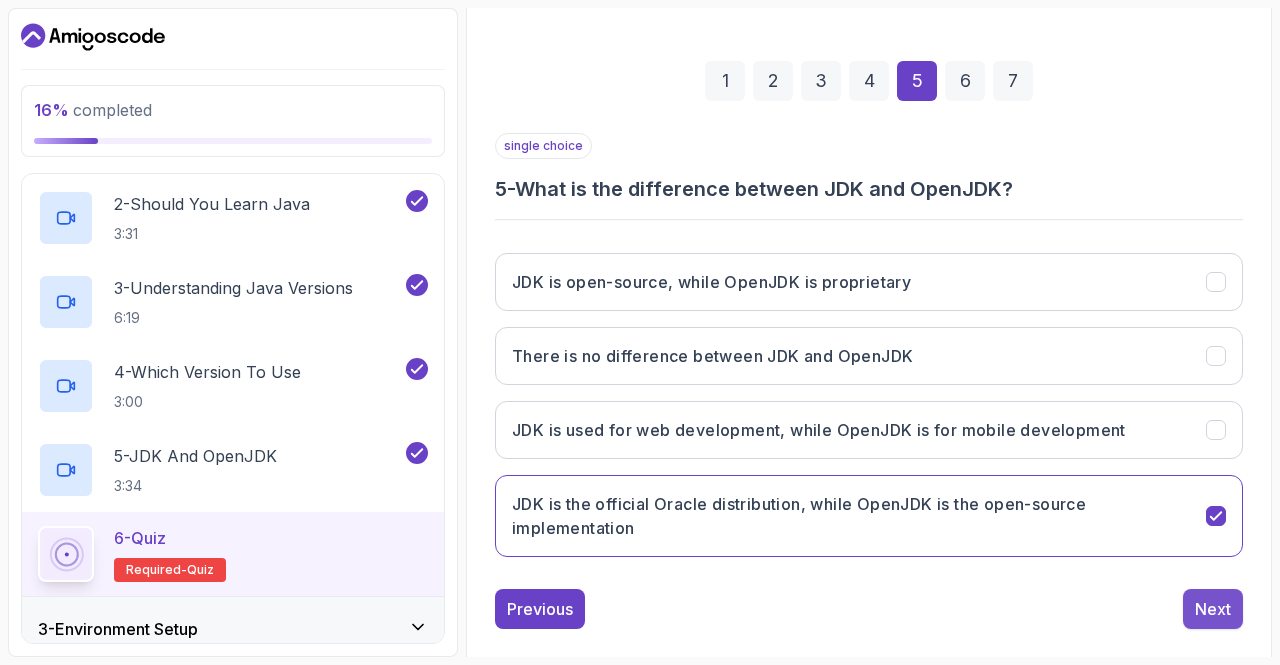 click on "Next" at bounding box center (1213, 609) 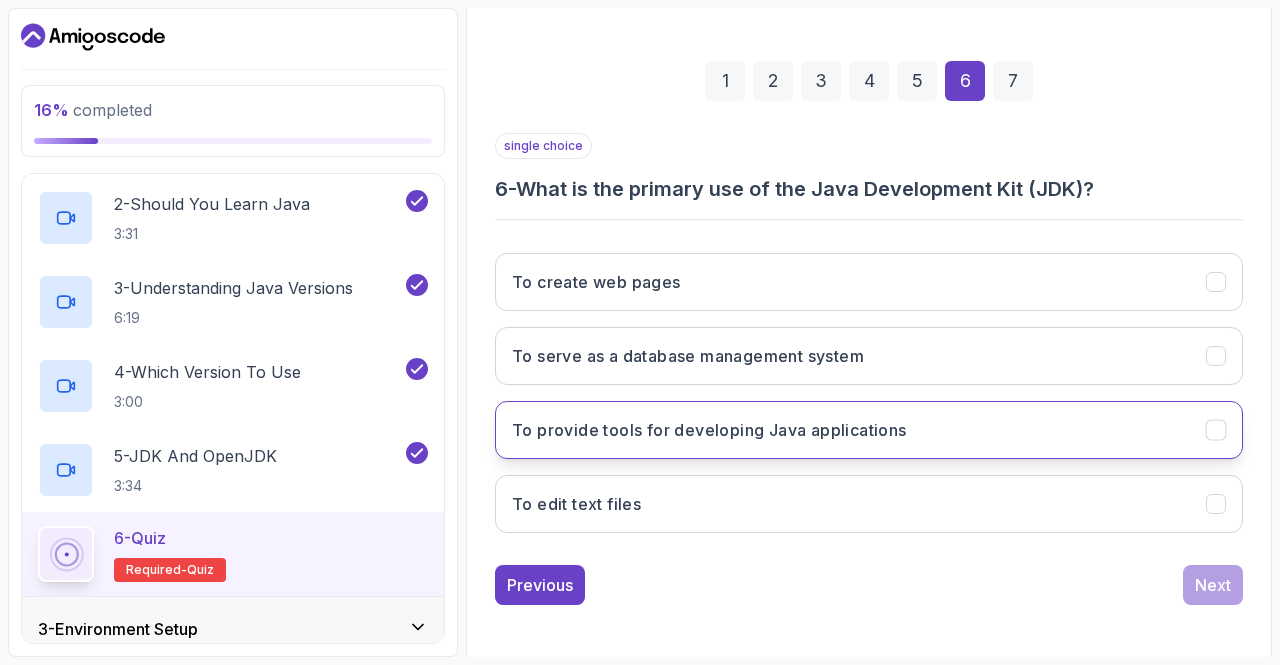 click on "To provide tools for developing Java applications" at bounding box center [709, 430] 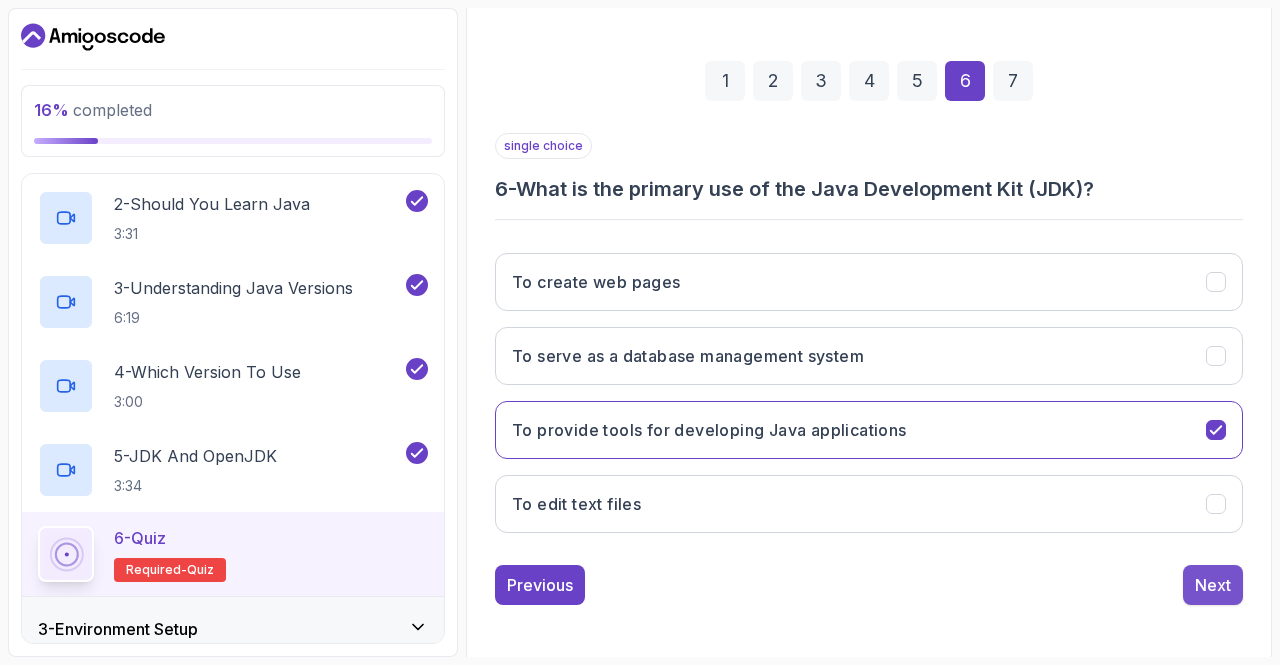 click on "Next" at bounding box center (1213, 585) 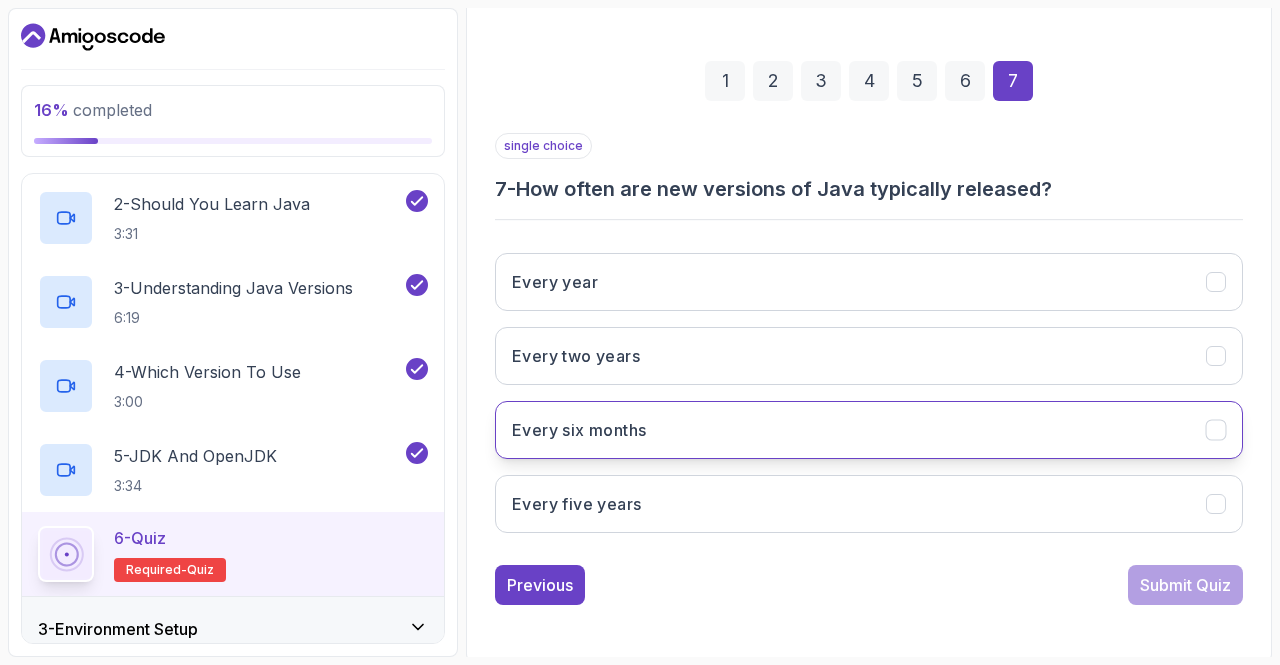 click on "Every six months" at bounding box center (869, 430) 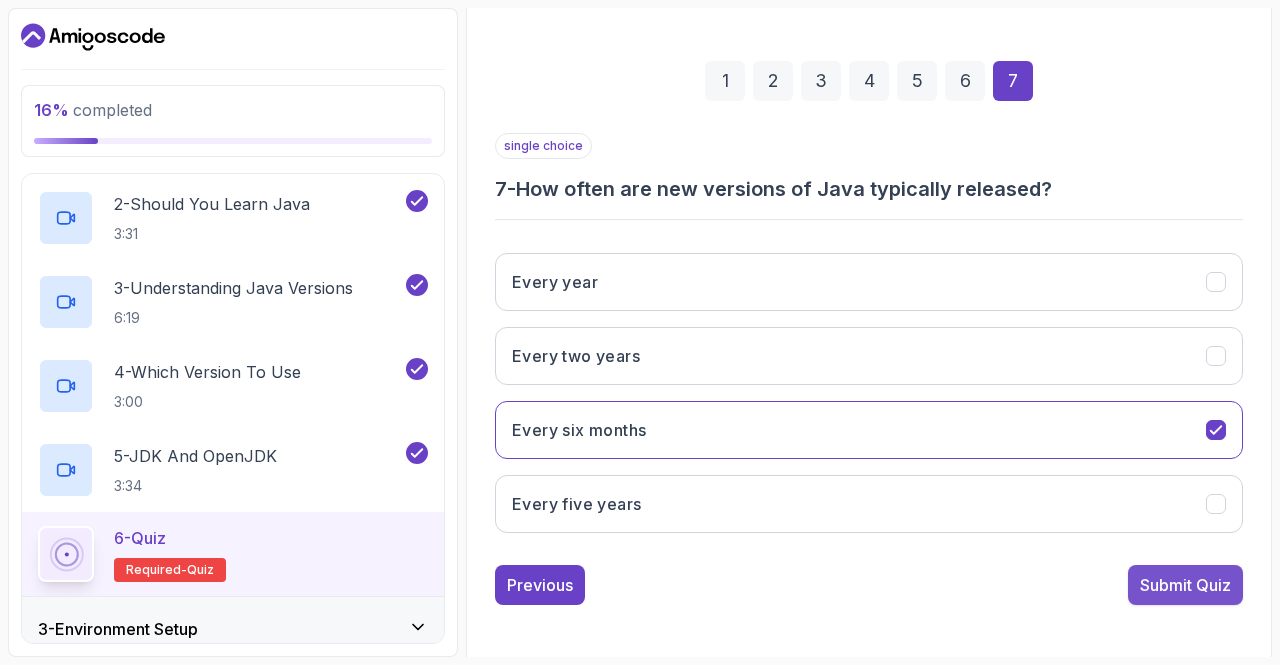 click on "Submit Quiz" at bounding box center (1185, 585) 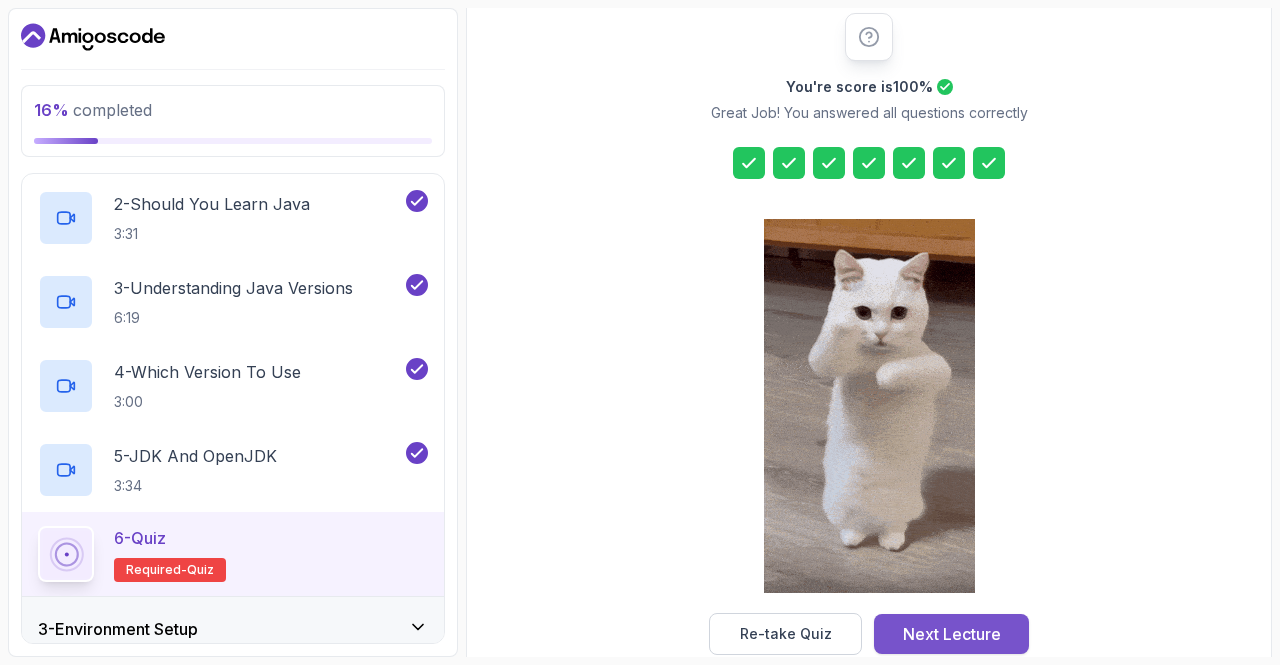 click on "Next Lecture" at bounding box center [952, 634] 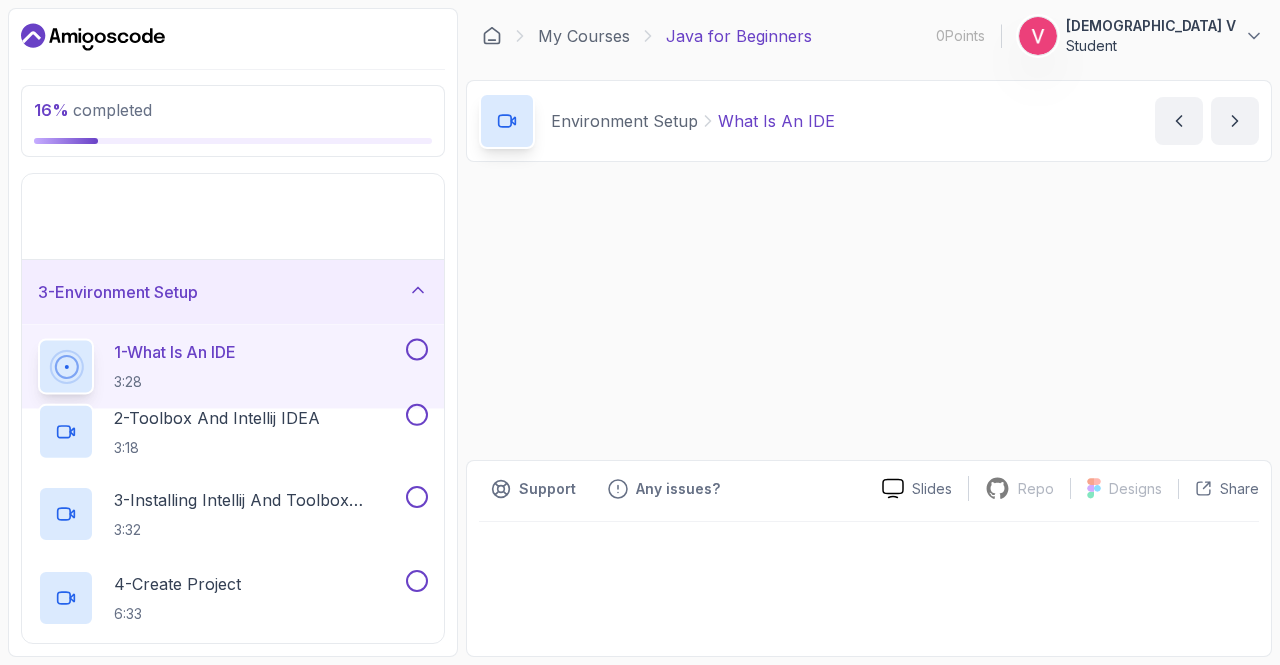 scroll, scrollTop: 0, scrollLeft: 0, axis: both 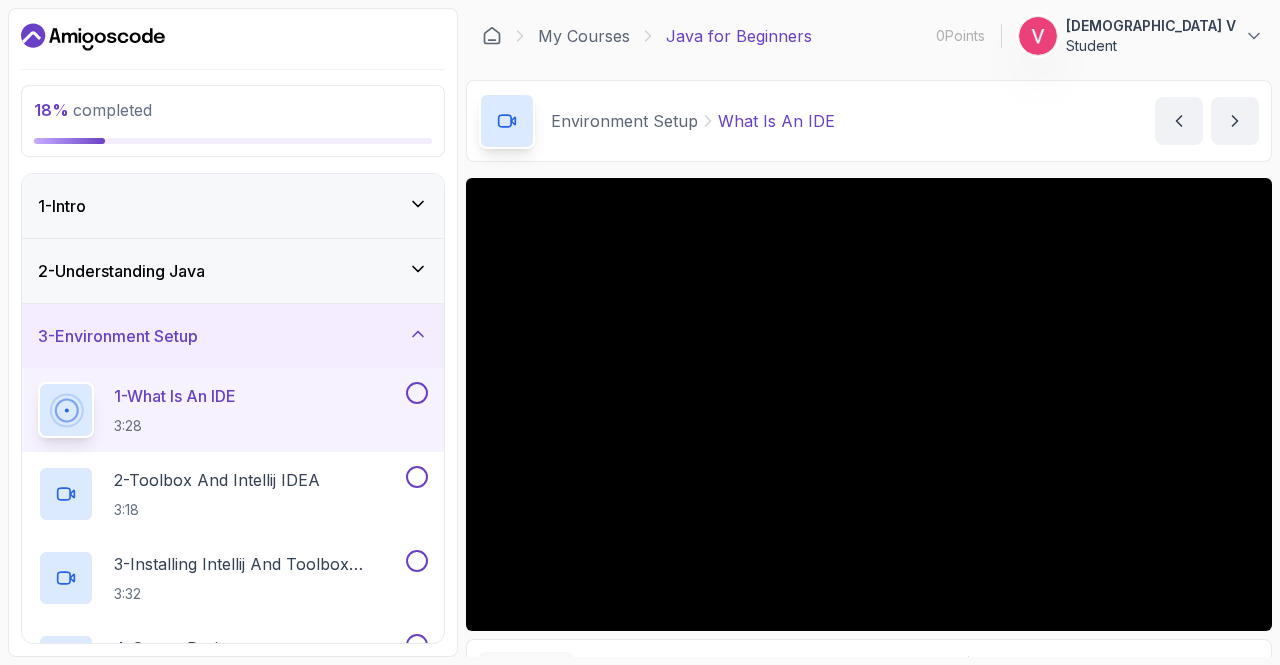 click on "2  -  Understanding Java" at bounding box center [233, 271] 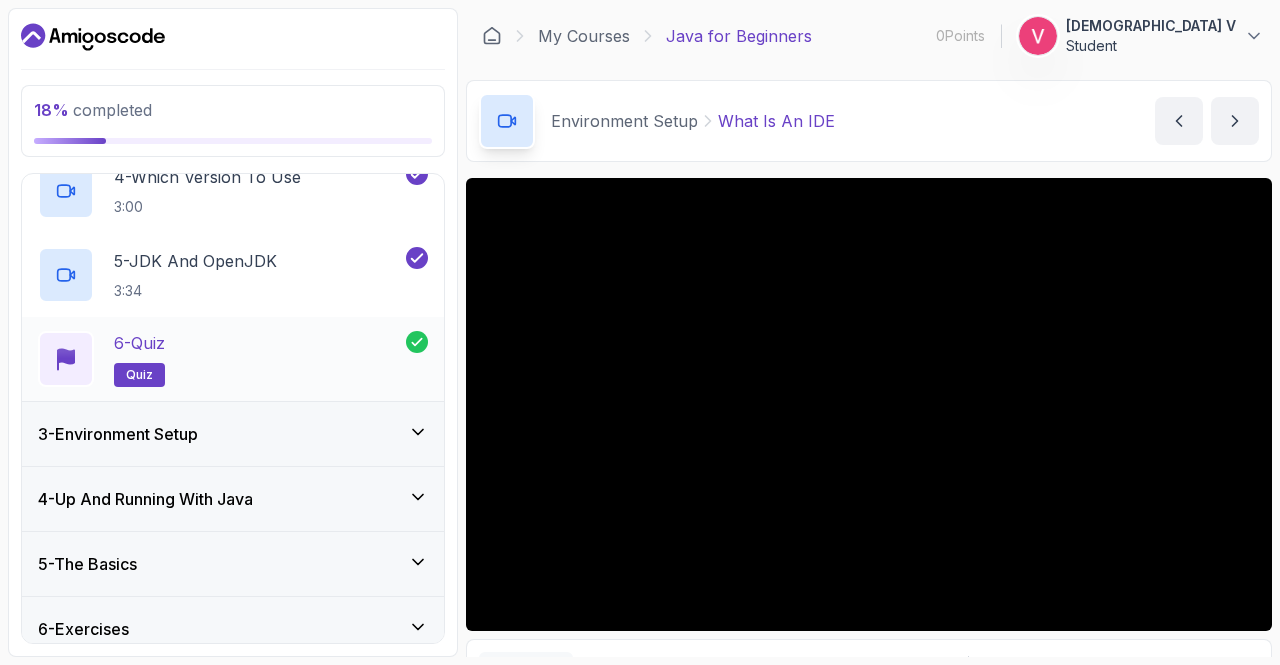 scroll, scrollTop: 0, scrollLeft: 0, axis: both 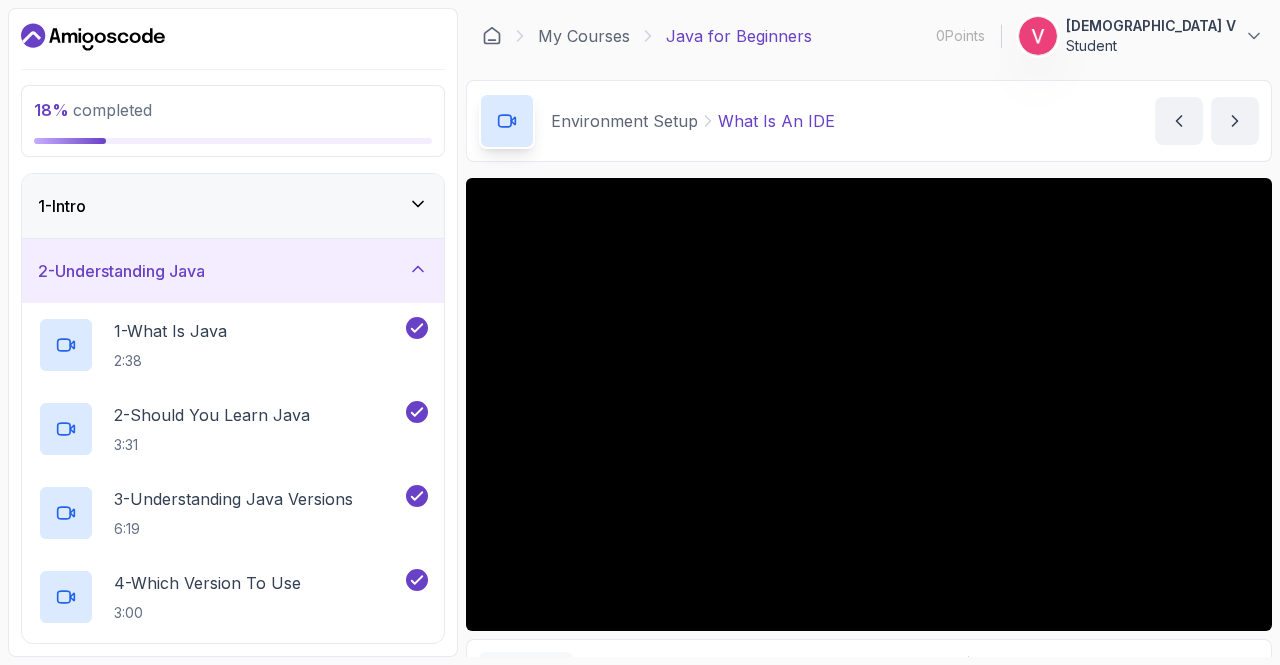 click on "2  -  Understanding Java" at bounding box center (233, 271) 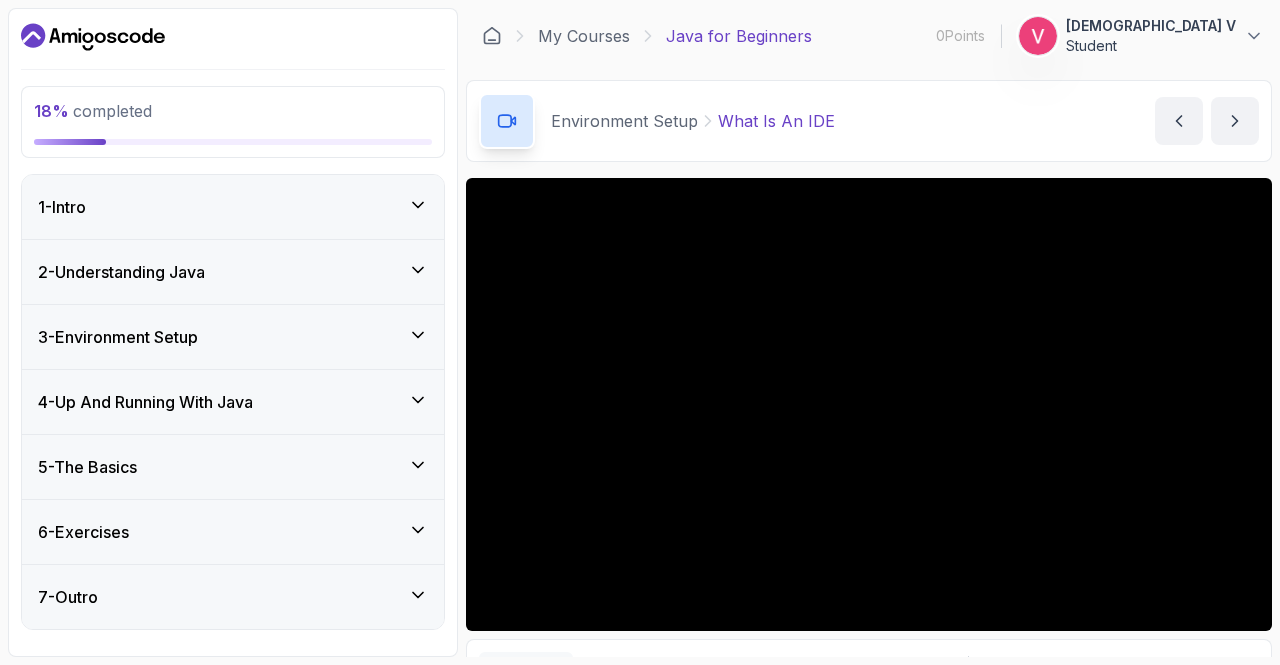 click on "3  -  Environment Setup" at bounding box center (233, 337) 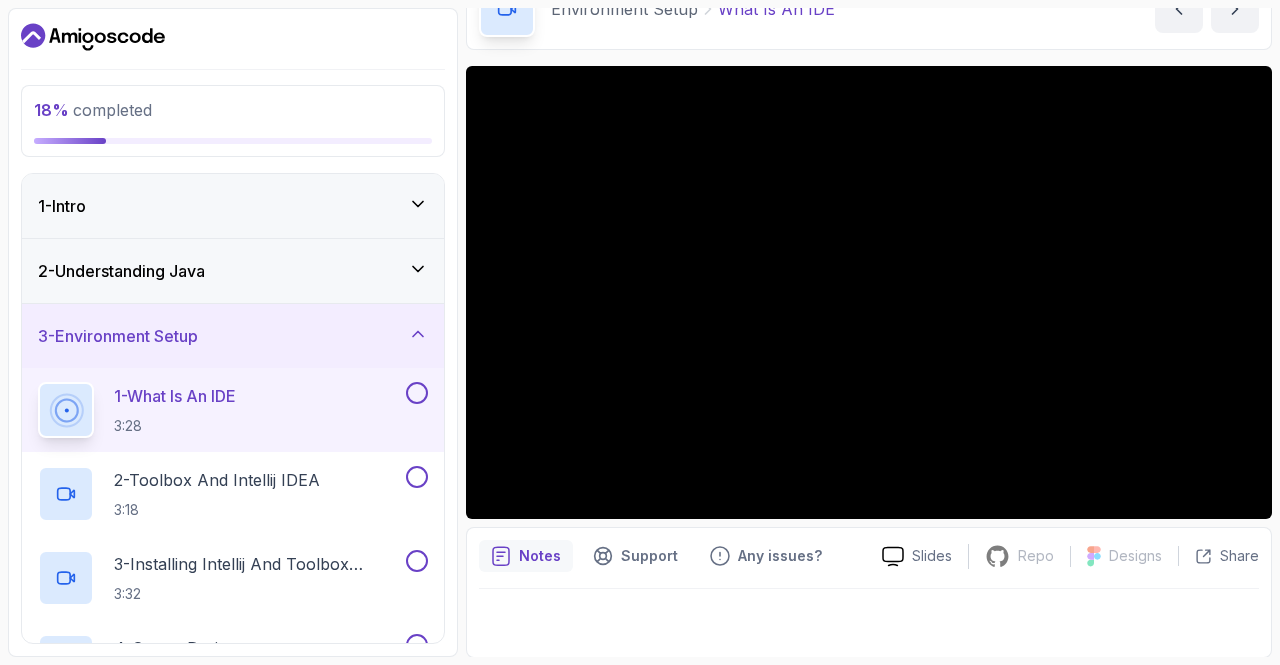 scroll, scrollTop: 112, scrollLeft: 0, axis: vertical 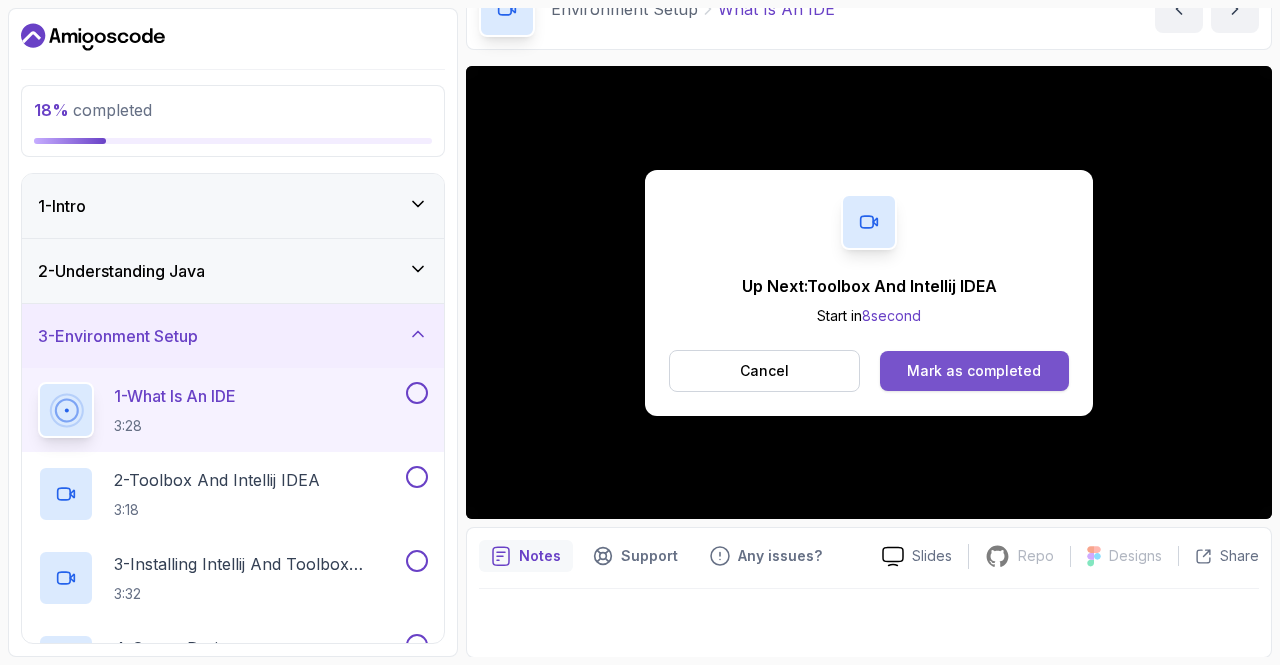 click on "Mark as completed" at bounding box center (974, 371) 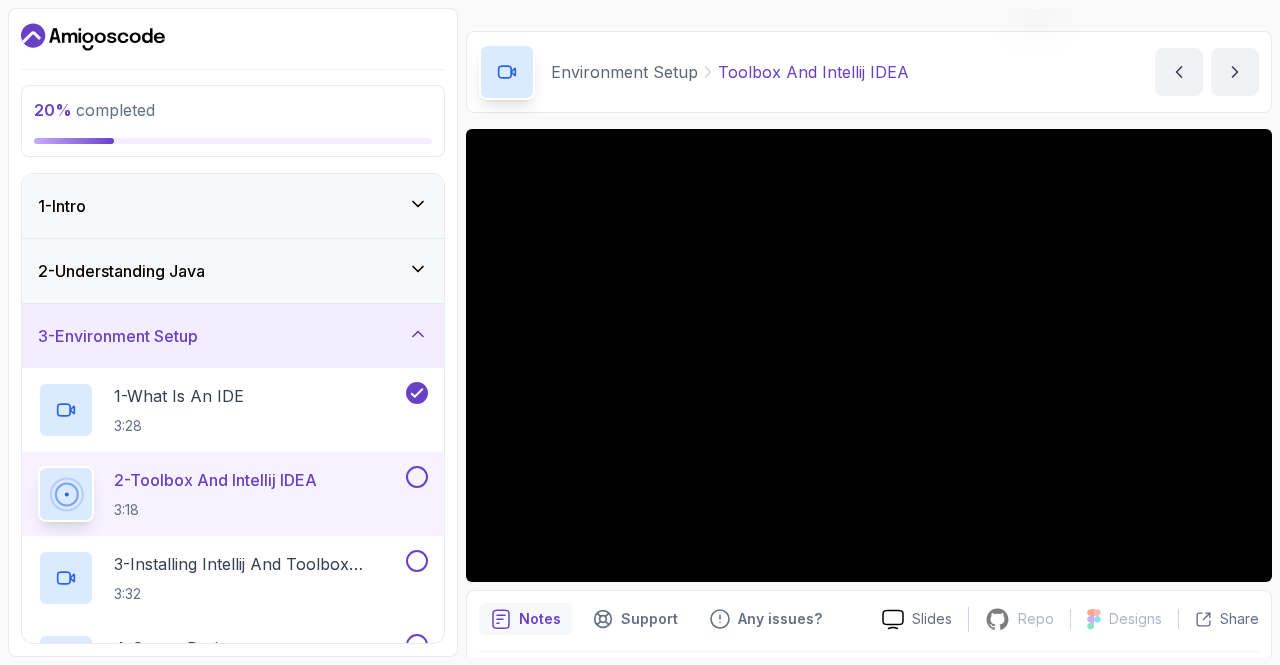 scroll, scrollTop: 52, scrollLeft: 0, axis: vertical 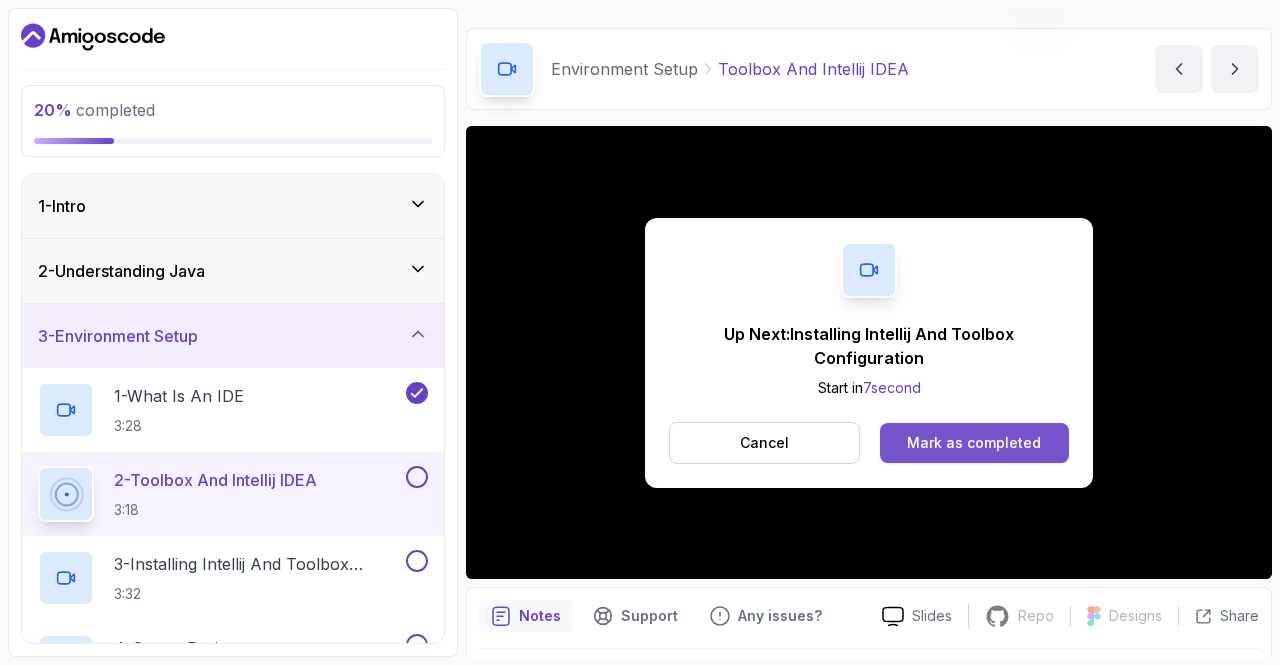 click on "Mark as completed" at bounding box center [974, 443] 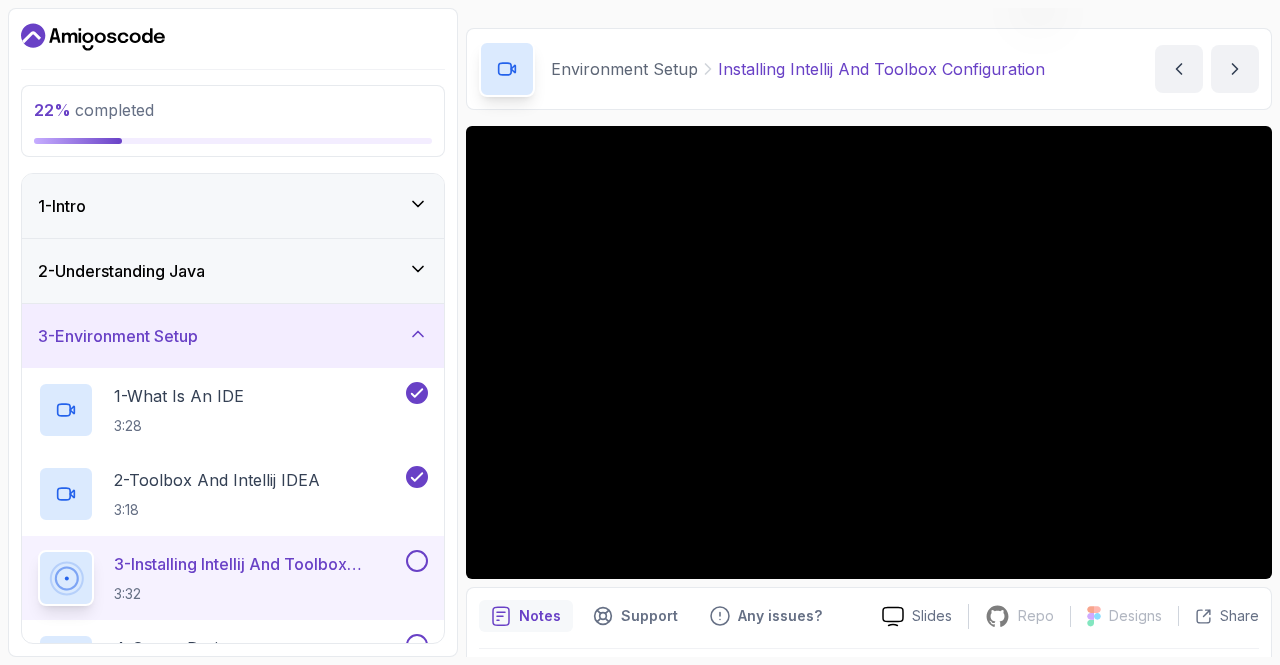 click 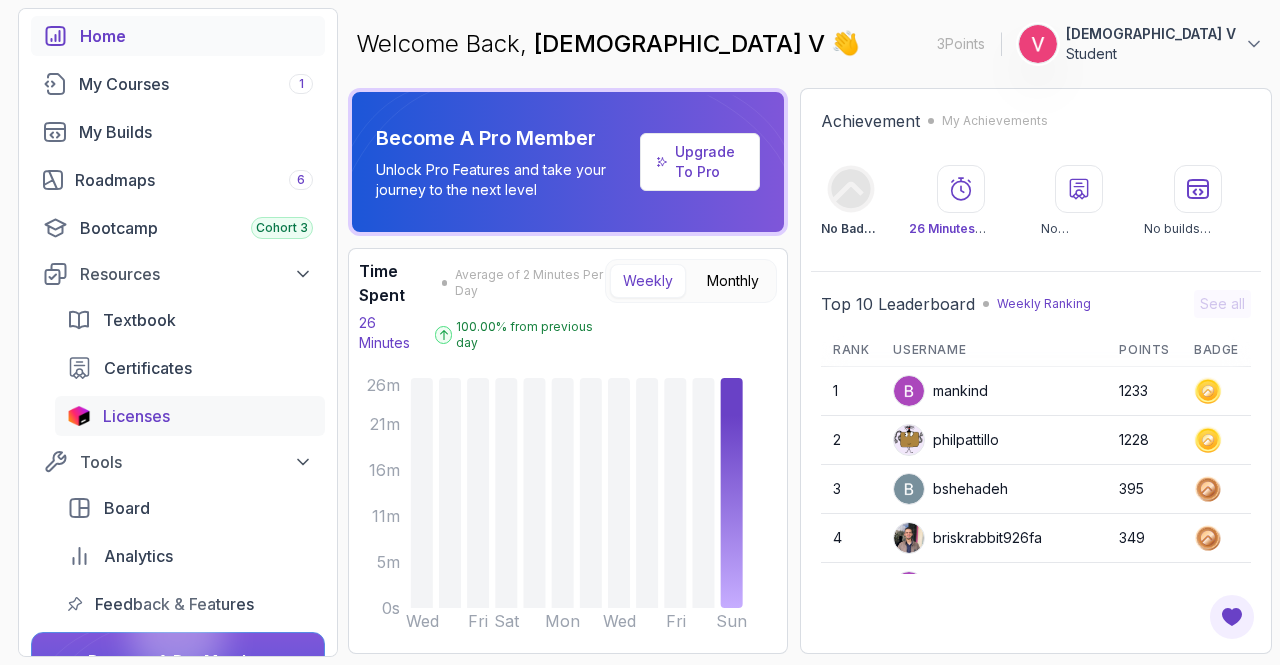 scroll, scrollTop: 132, scrollLeft: 0, axis: vertical 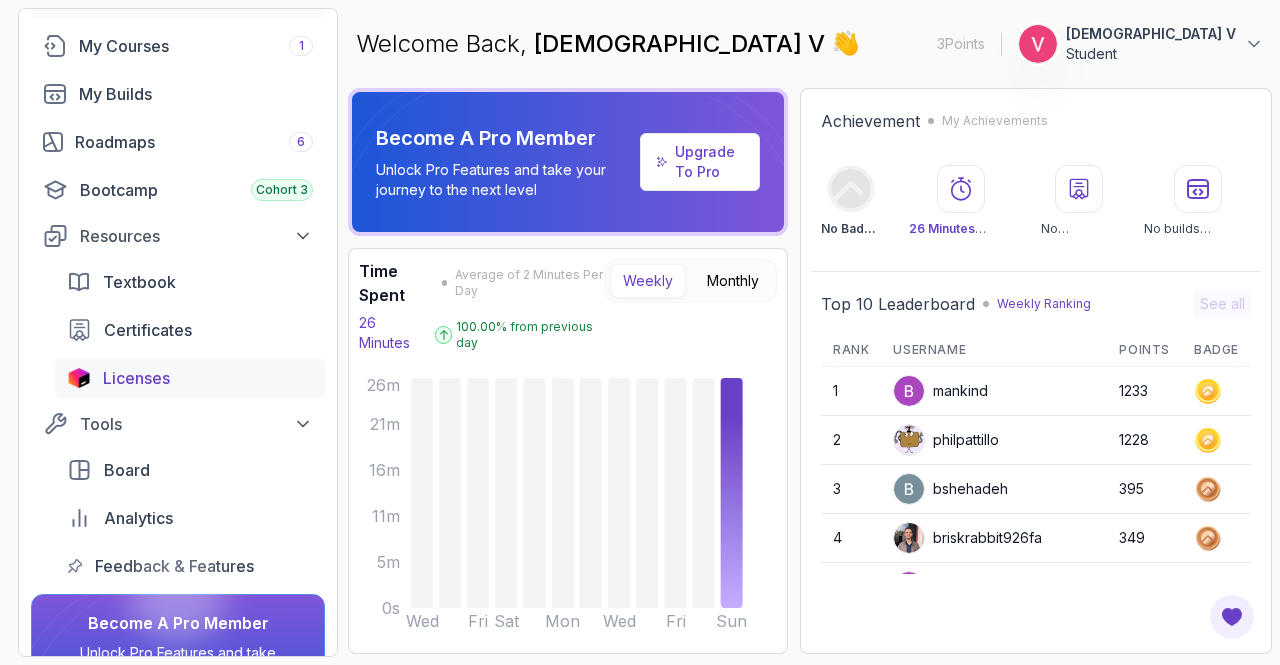 click on "Licenses" at bounding box center (136, 378) 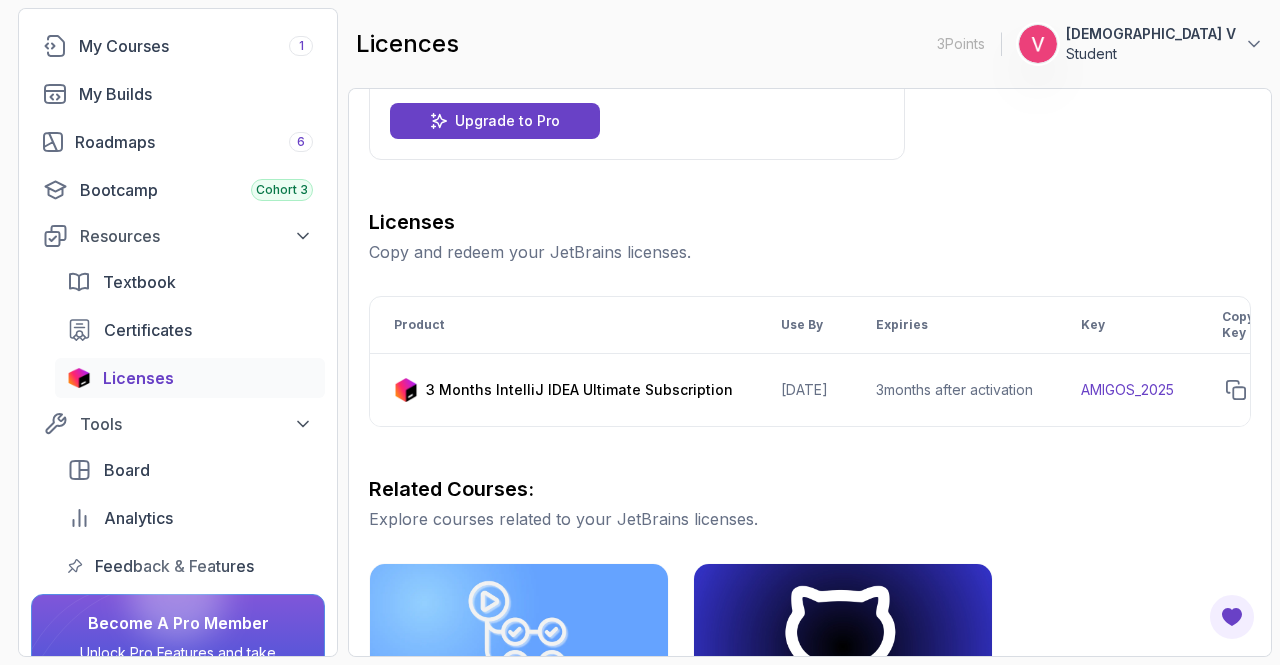 scroll, scrollTop: 186, scrollLeft: 0, axis: vertical 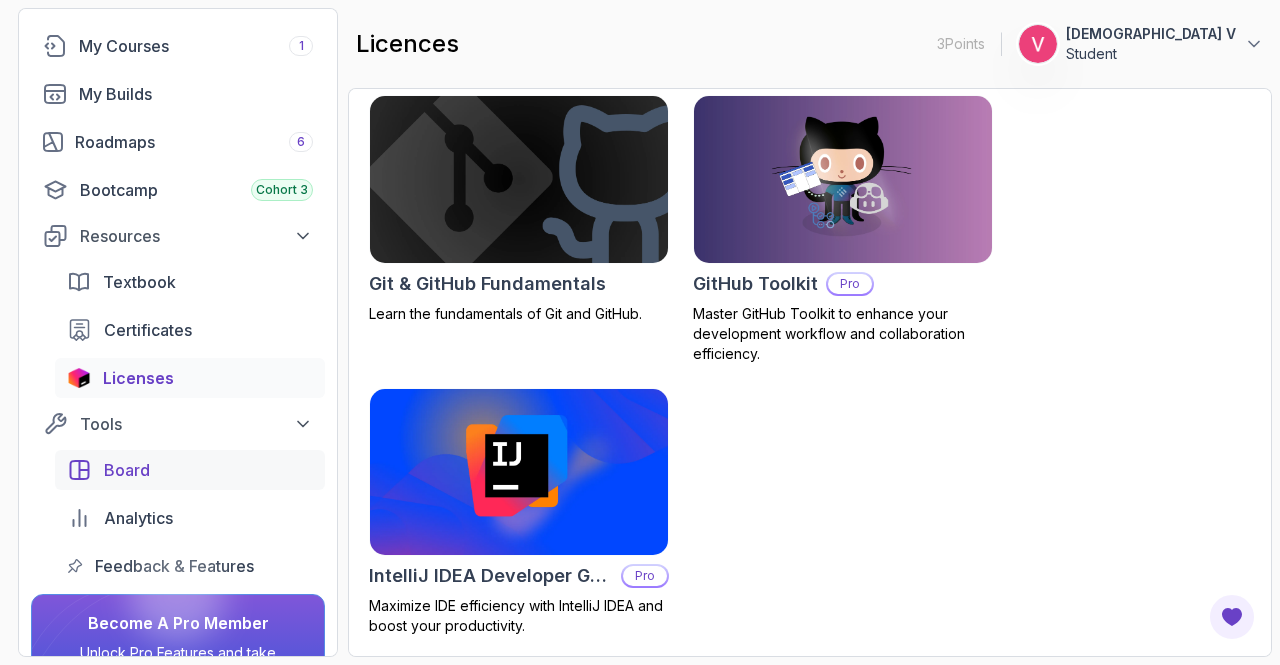 click on "Board" at bounding box center (208, 470) 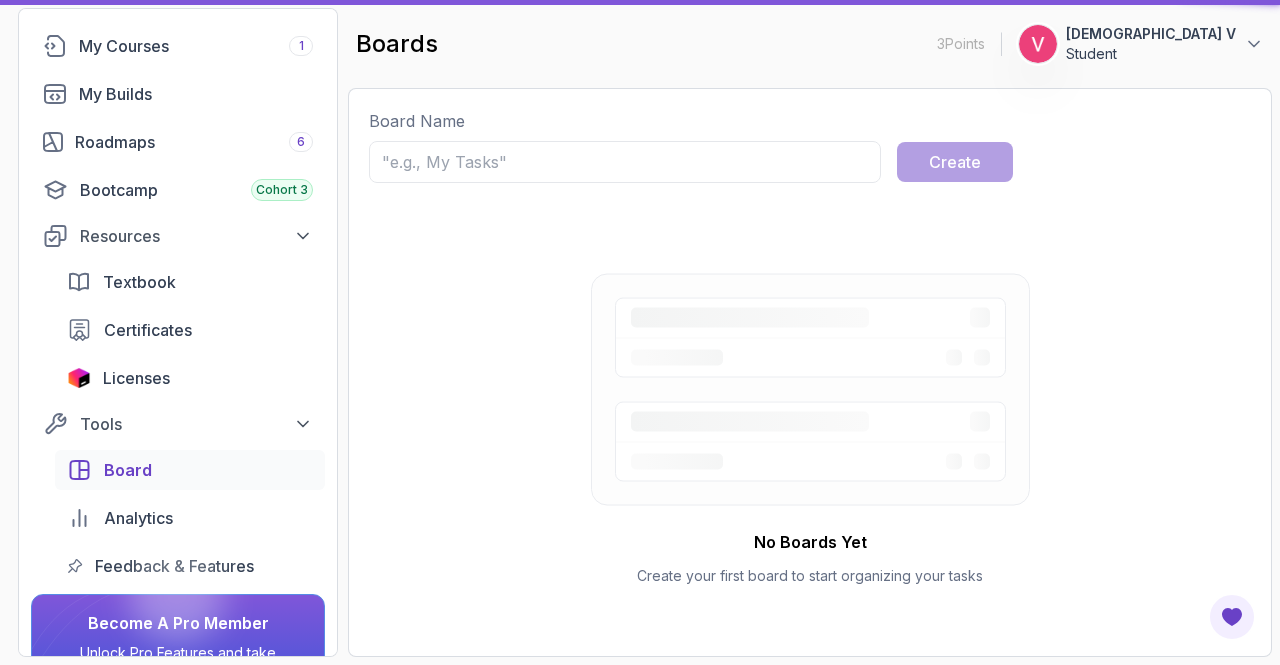 scroll, scrollTop: 0, scrollLeft: 0, axis: both 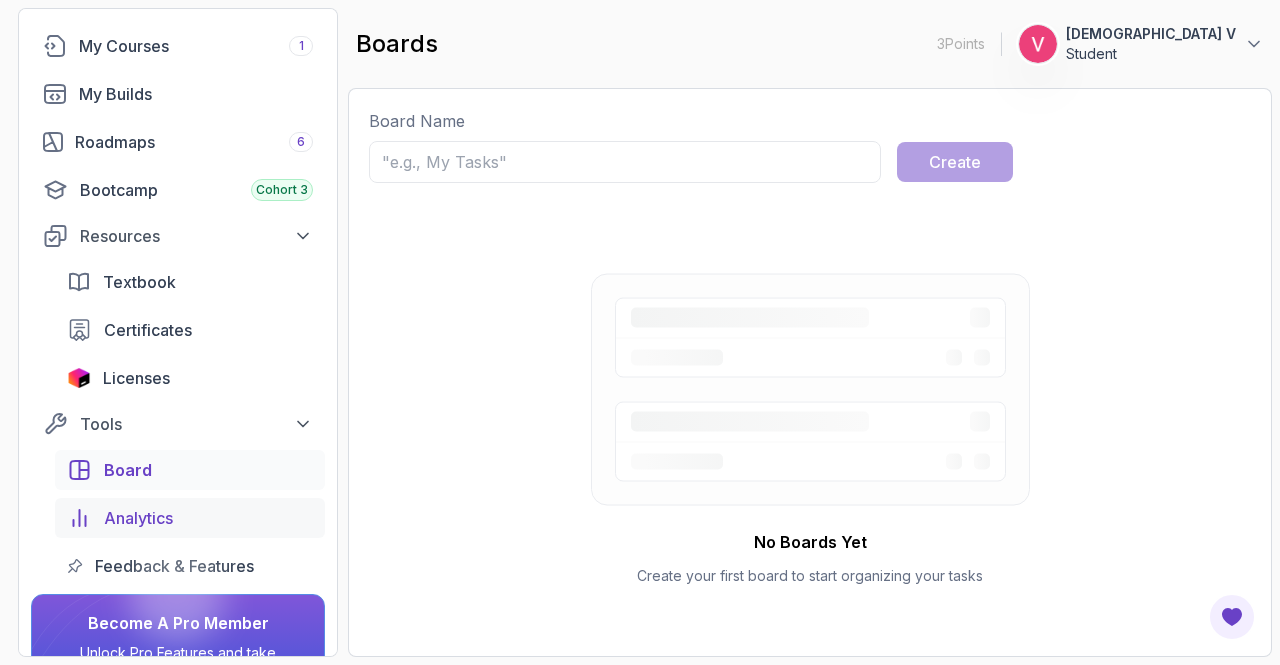 click on "Analytics" at bounding box center (208, 518) 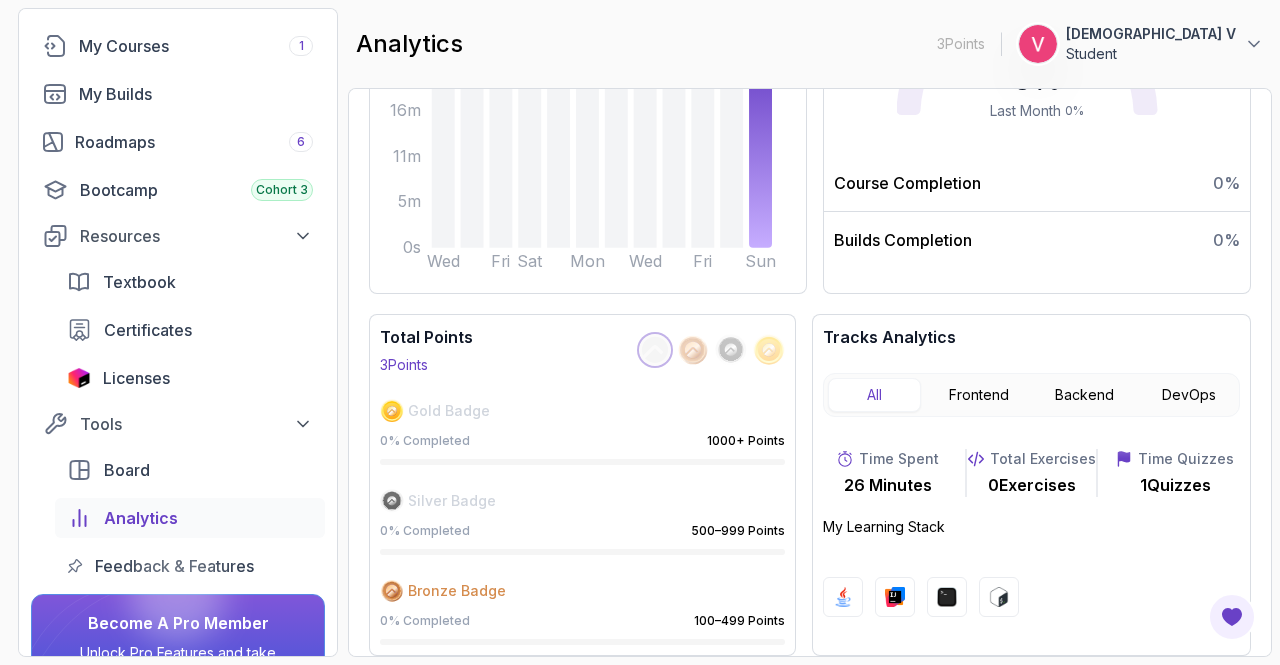 scroll, scrollTop: 448, scrollLeft: 0, axis: vertical 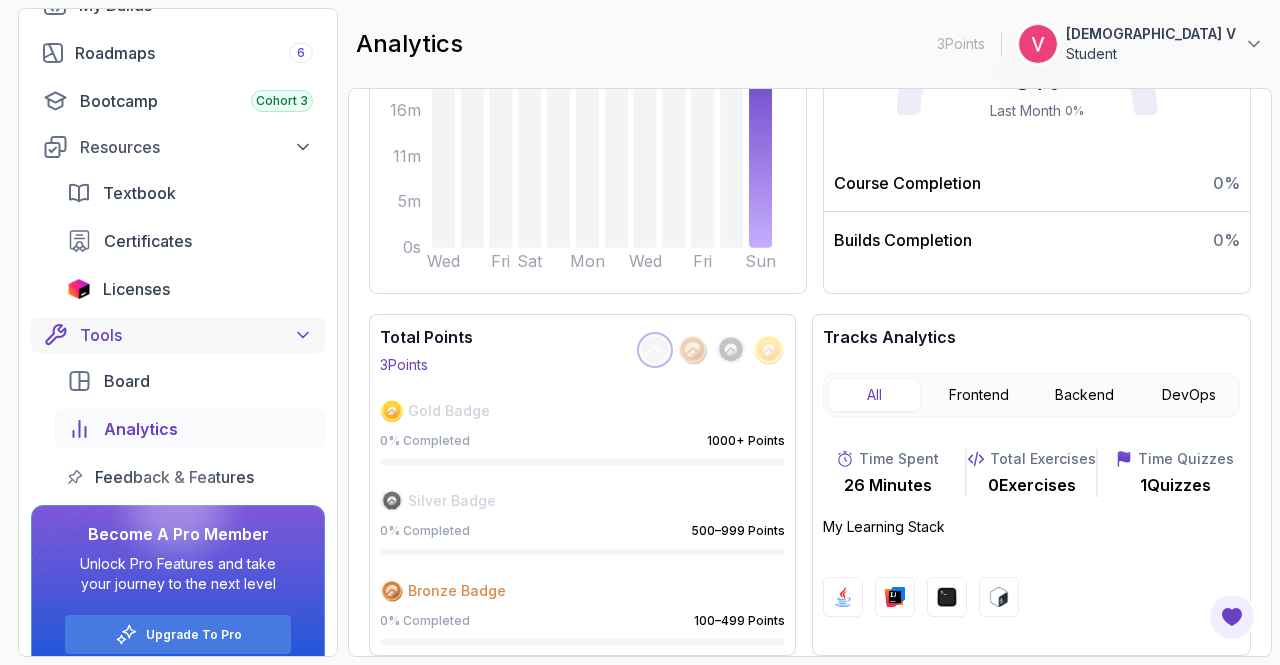 click on "Tools" at bounding box center [196, 335] 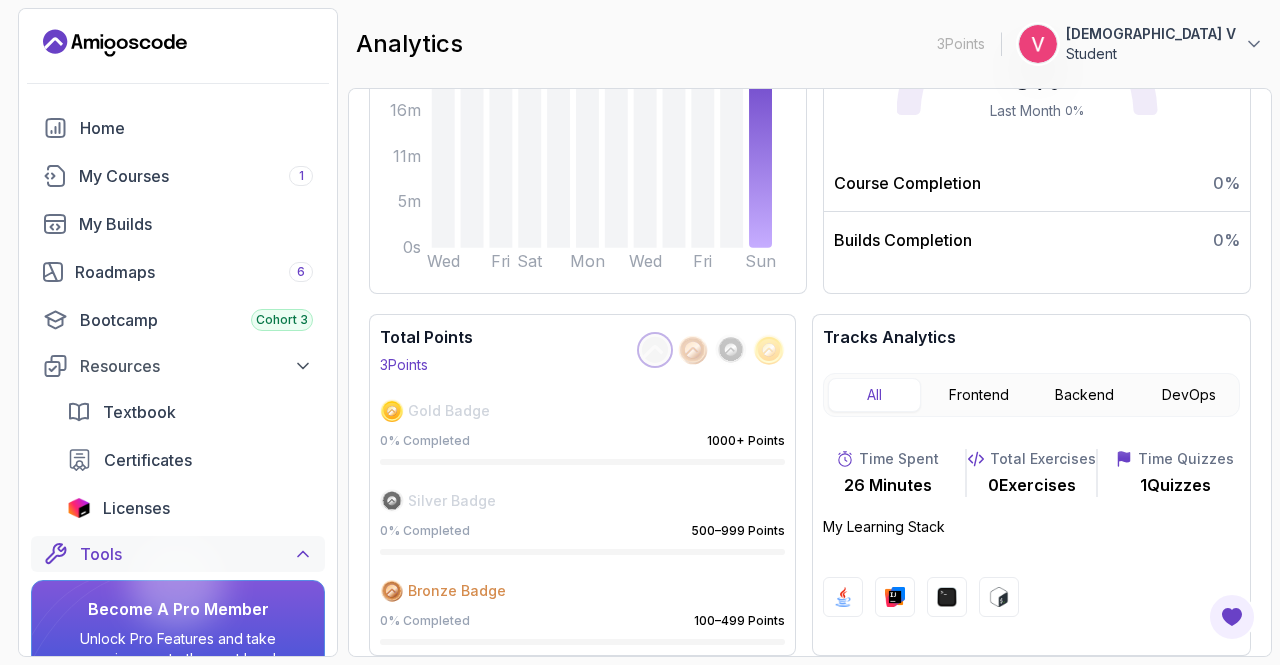 scroll, scrollTop: 0, scrollLeft: 0, axis: both 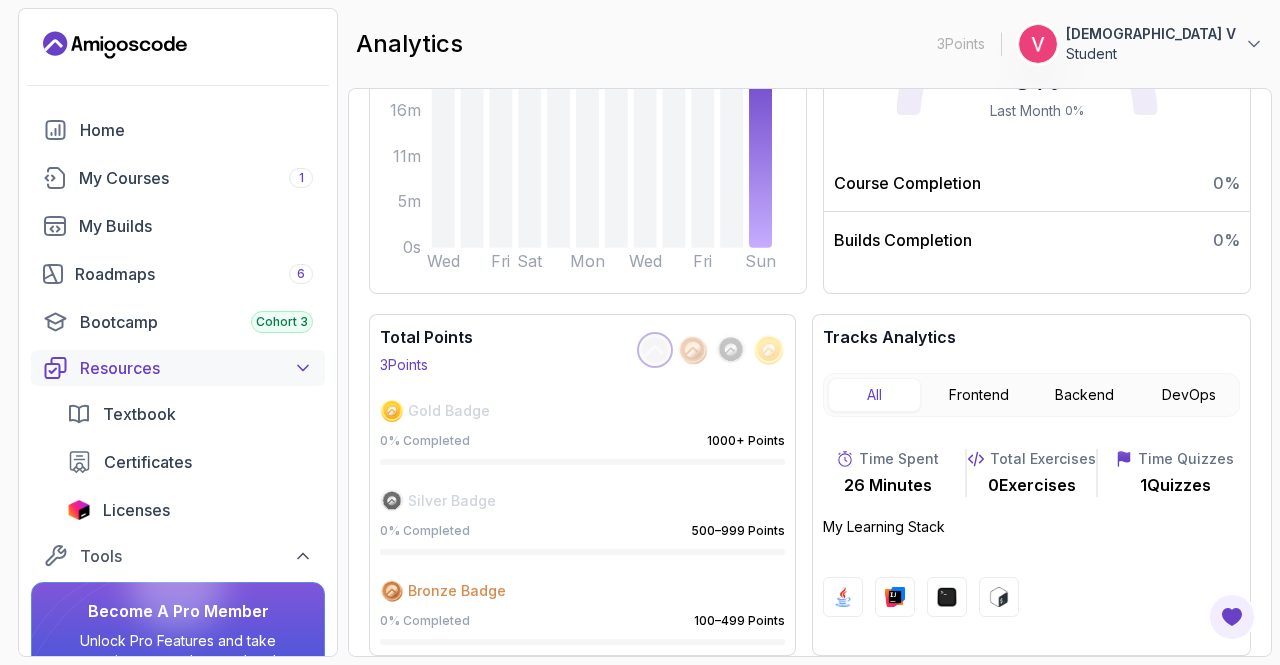 click on "Resources" at bounding box center [196, 368] 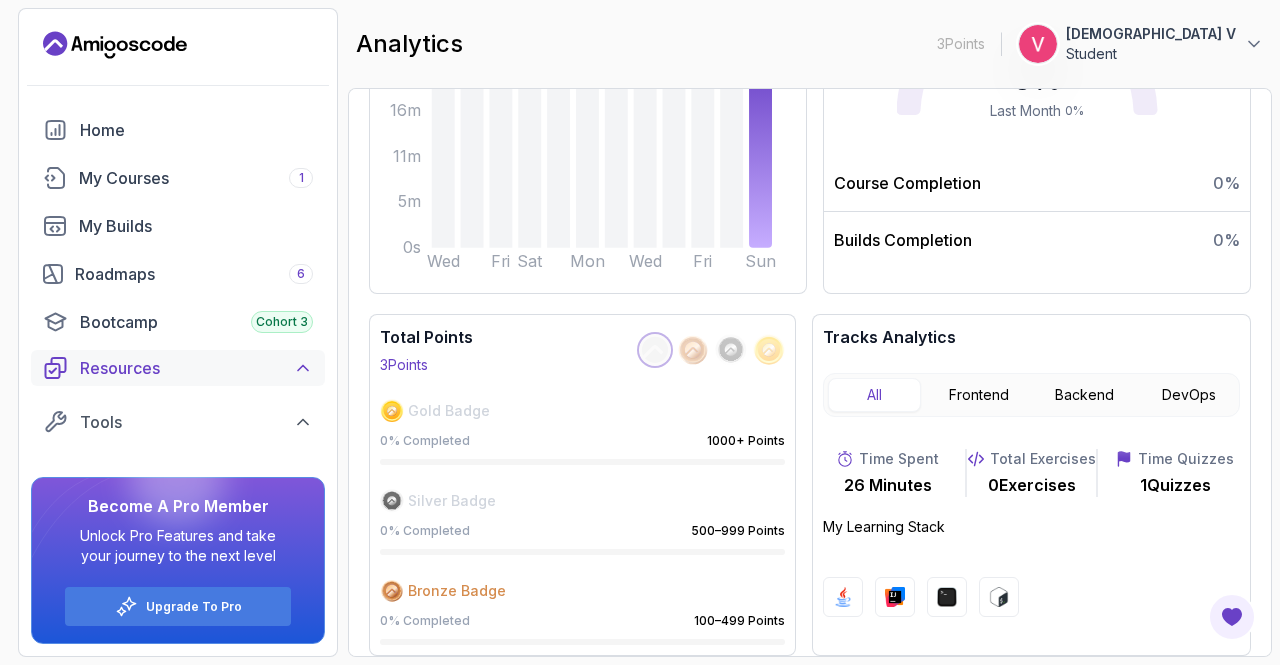 scroll, scrollTop: 0, scrollLeft: 0, axis: both 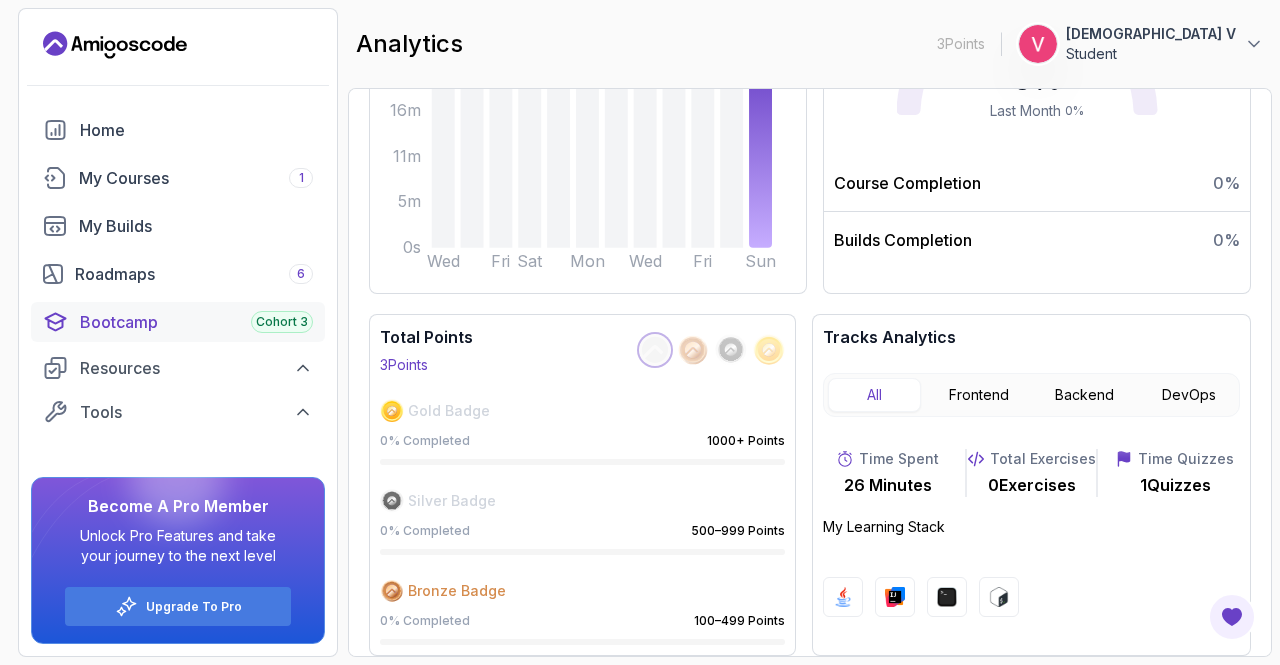 click on "Bootcamp Cohort 3" at bounding box center (196, 322) 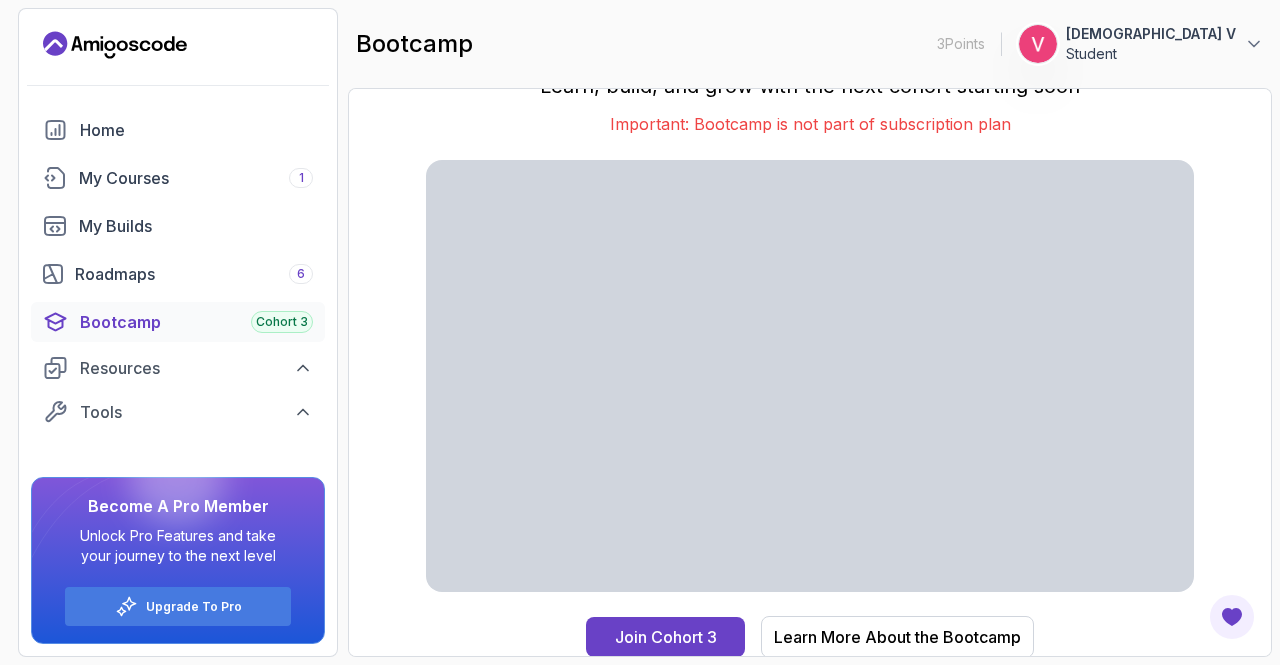 scroll, scrollTop: 0, scrollLeft: 0, axis: both 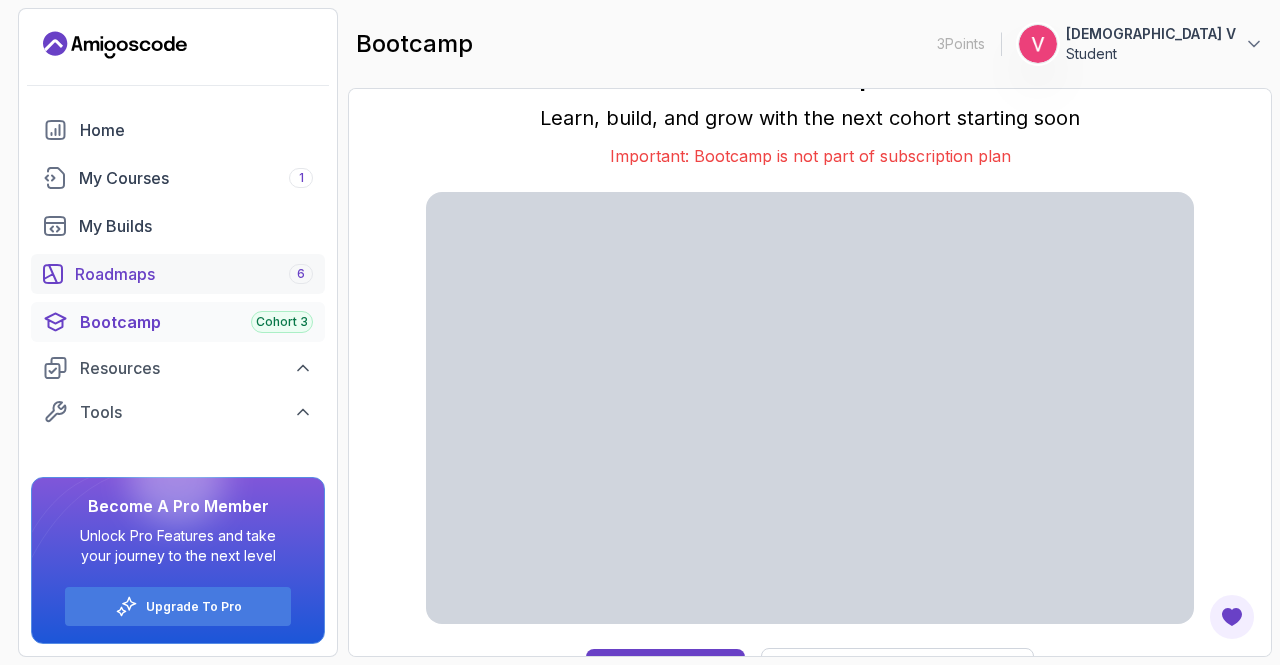click on "Roadmaps 6" at bounding box center (194, 274) 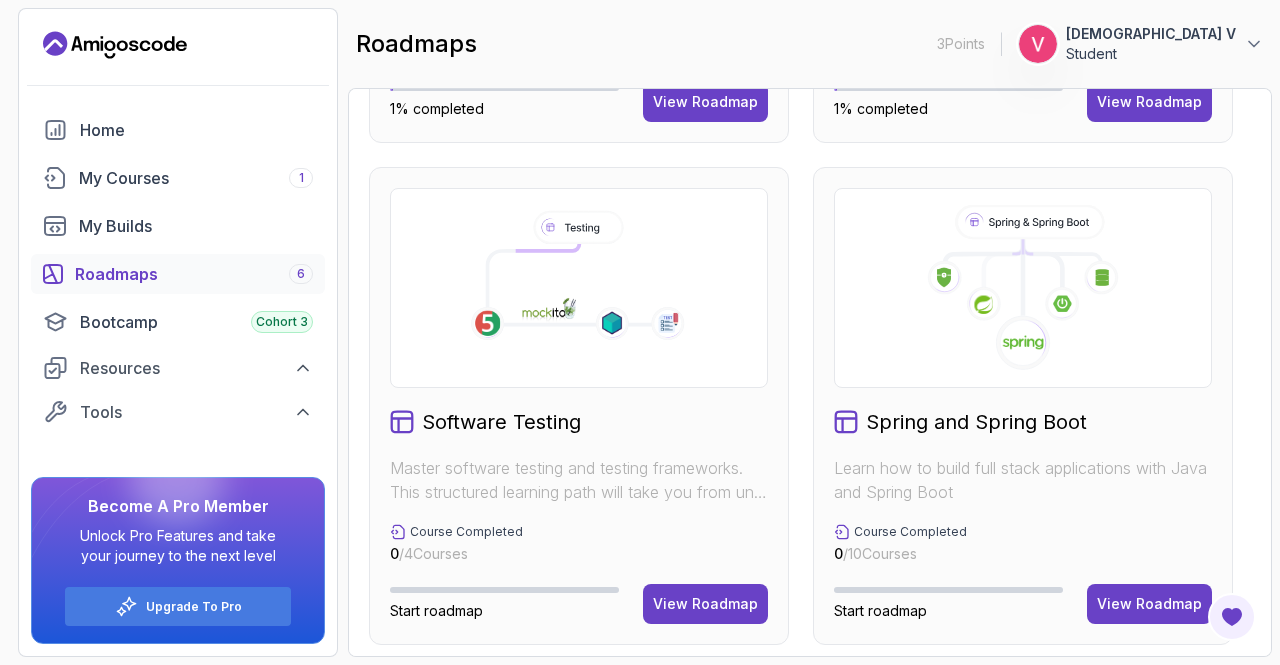 scroll, scrollTop: 952, scrollLeft: 0, axis: vertical 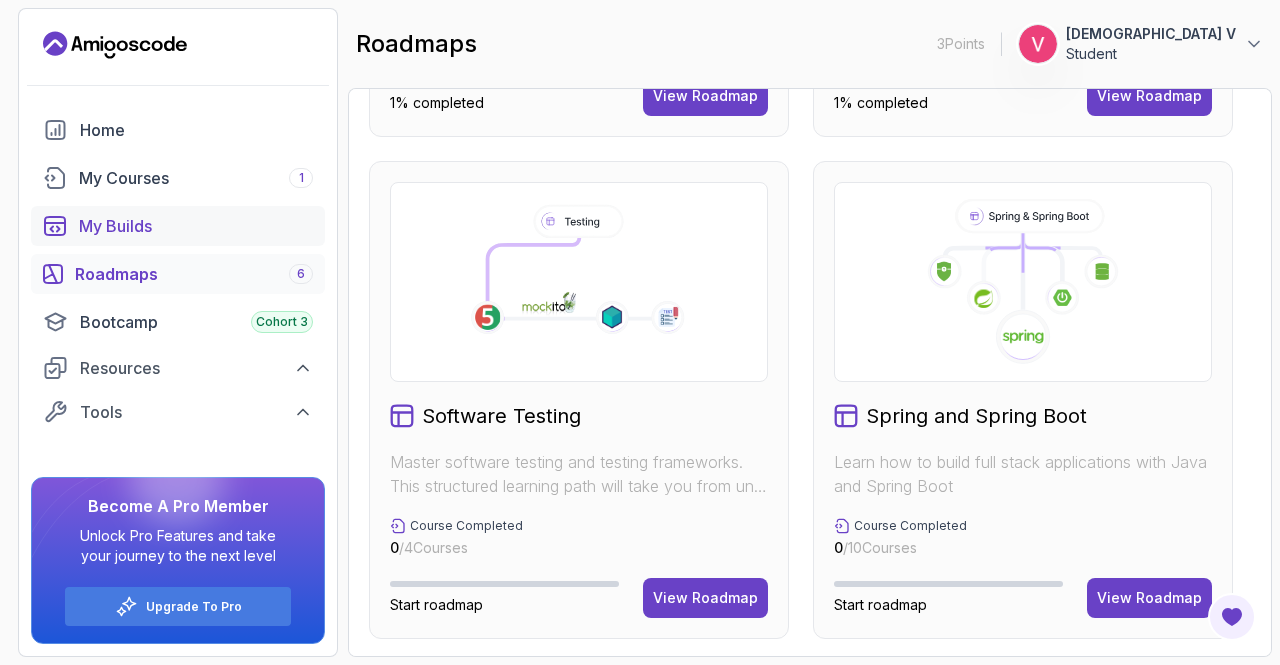 click on "My Builds" at bounding box center [196, 226] 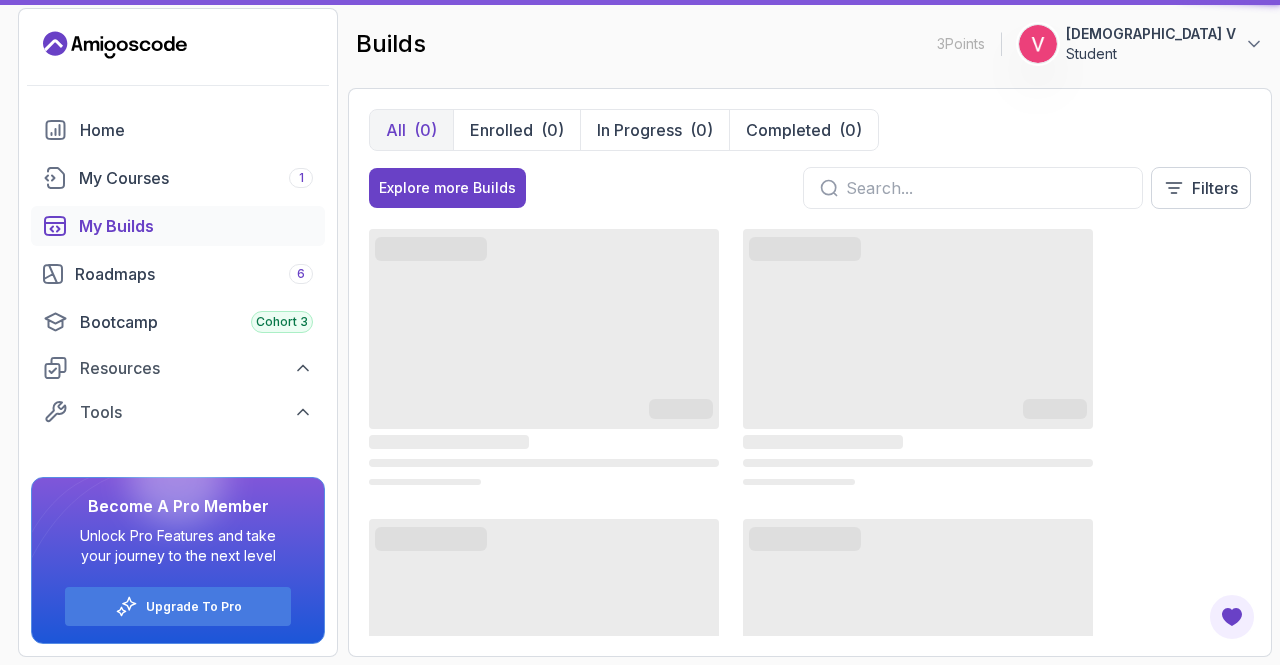 scroll, scrollTop: 0, scrollLeft: 0, axis: both 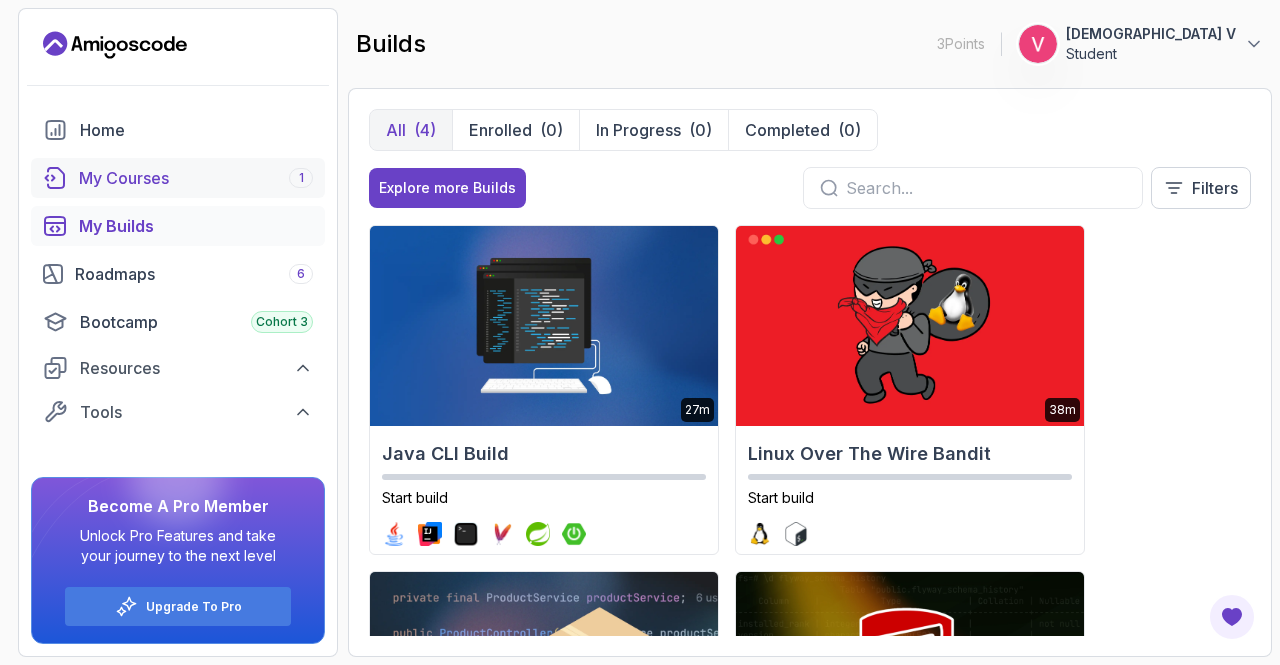 click on "My Courses 1" at bounding box center (196, 178) 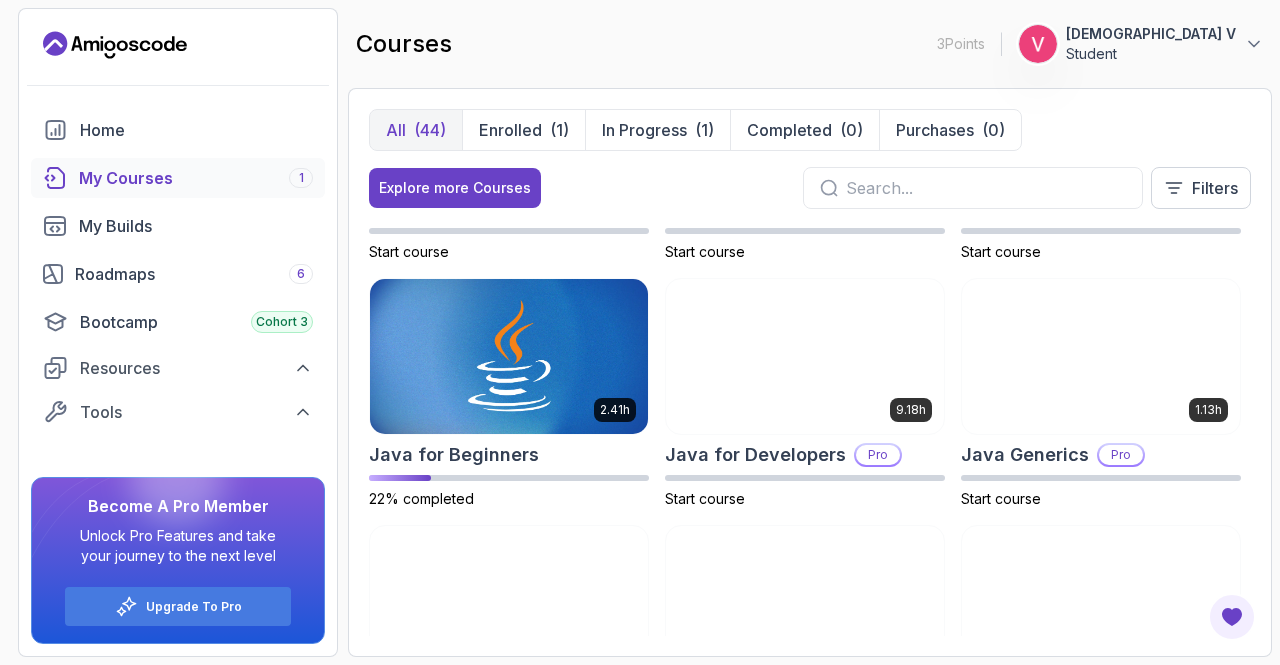 scroll, scrollTop: 1189, scrollLeft: 0, axis: vertical 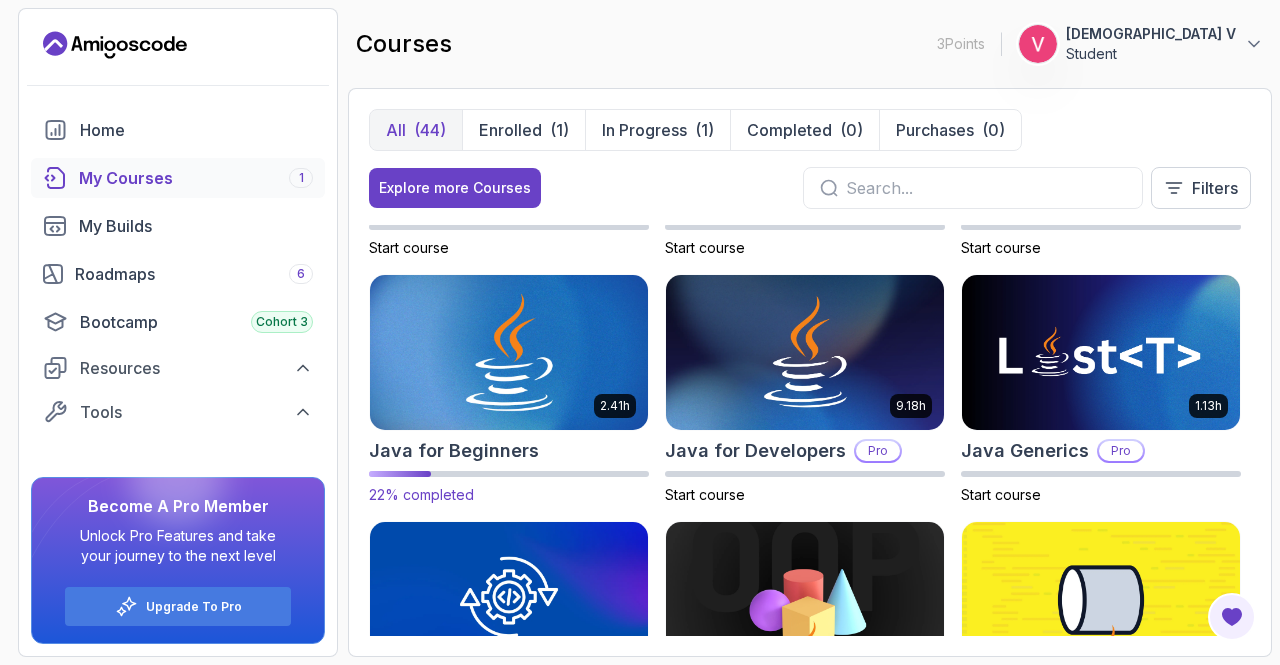 click at bounding box center [509, 352] 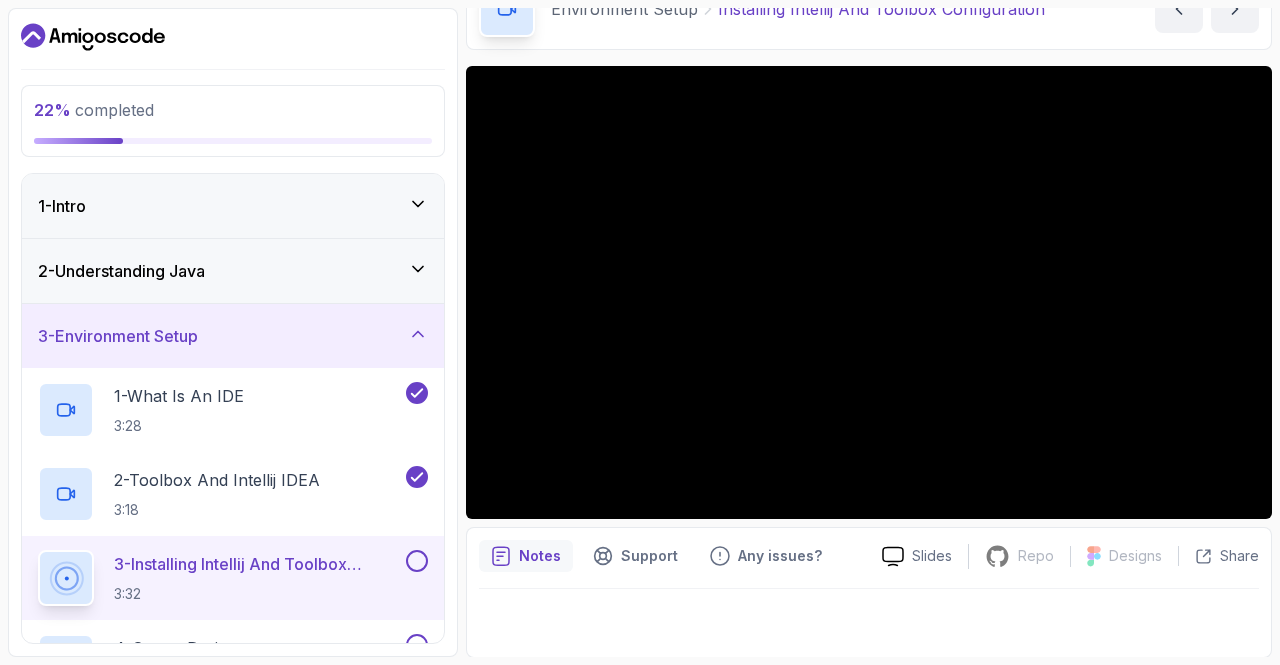 scroll, scrollTop: 111, scrollLeft: 0, axis: vertical 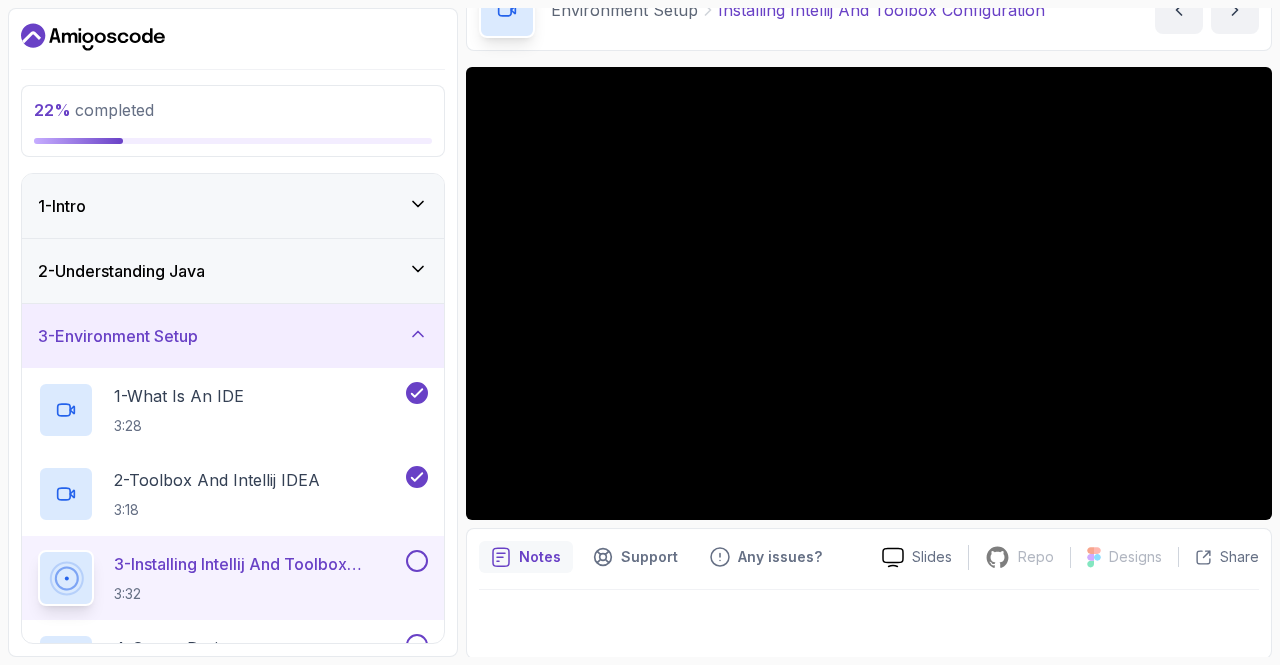 click at bounding box center [417, 561] 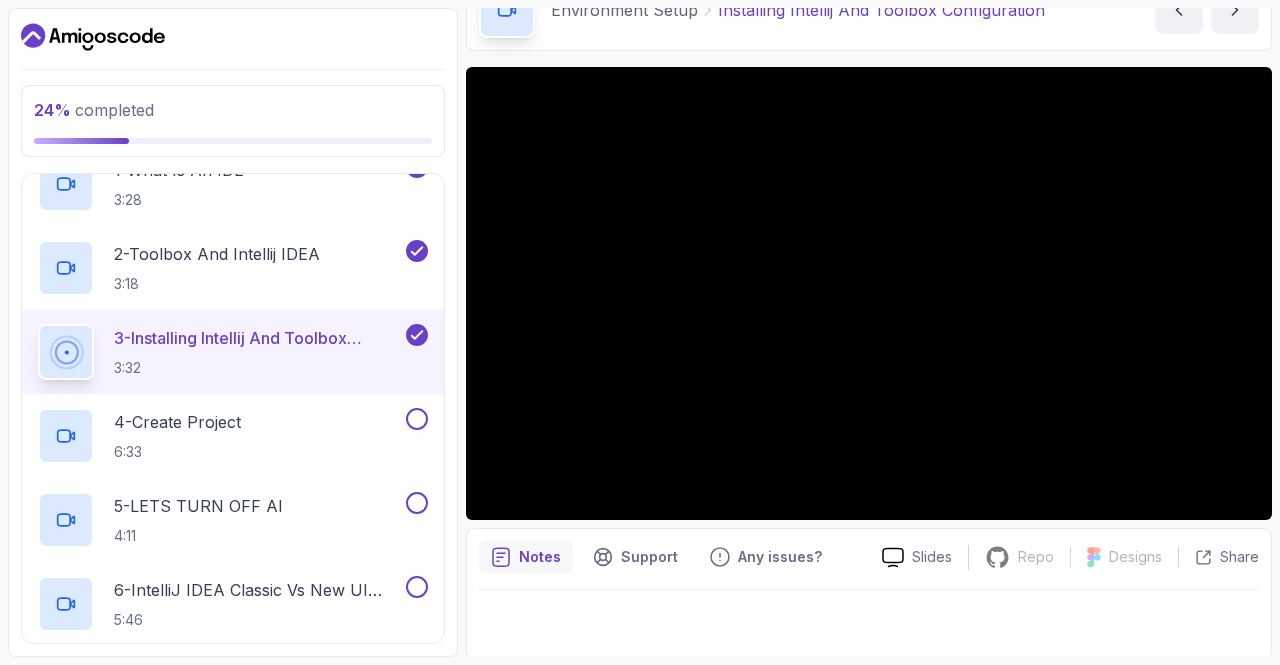 scroll, scrollTop: 236, scrollLeft: 0, axis: vertical 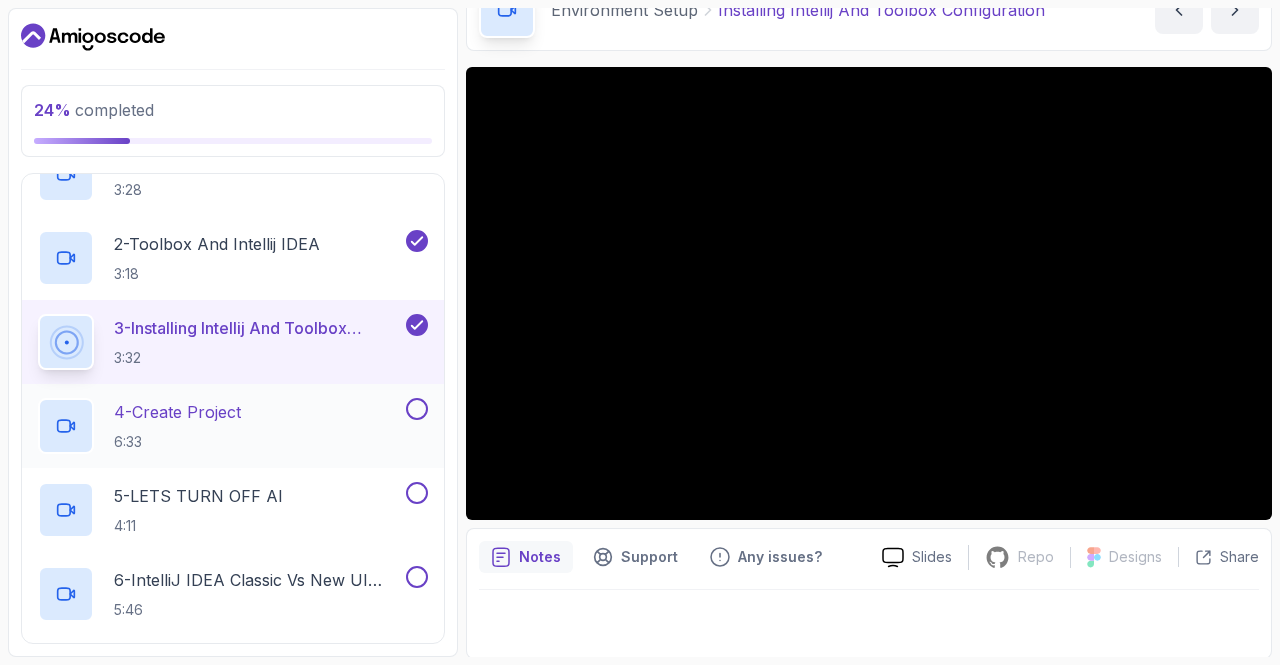 click on "4  -  Create Project" at bounding box center [177, 412] 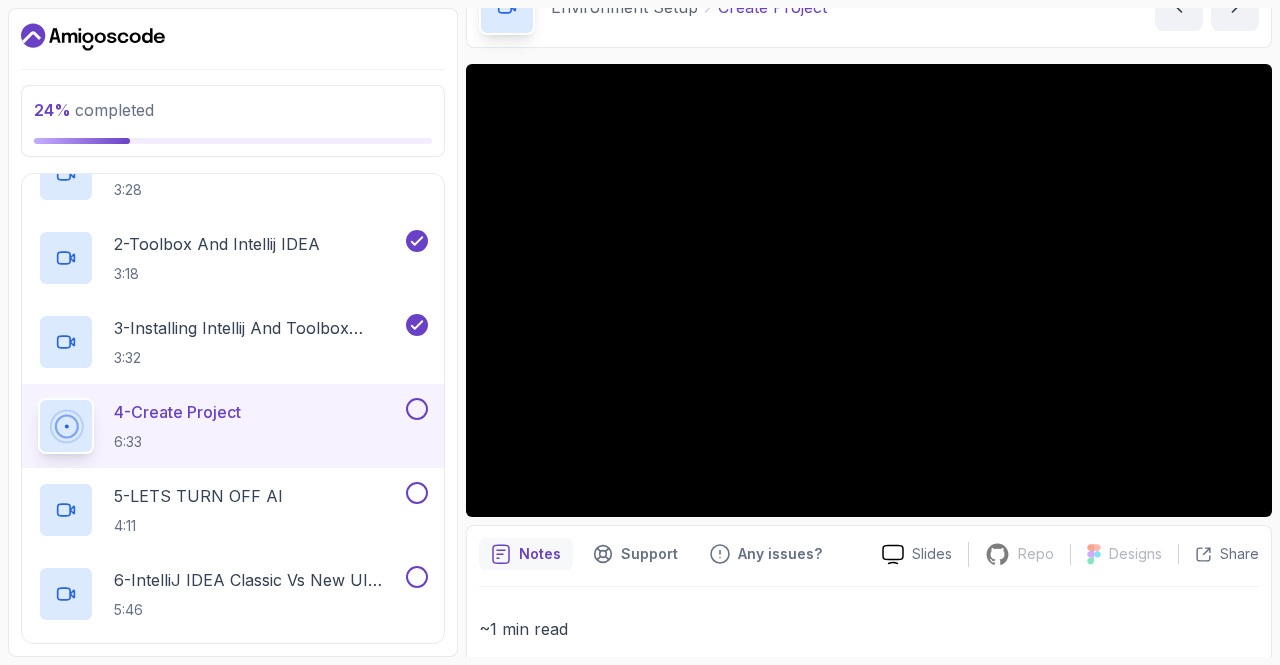 scroll, scrollTop: 107, scrollLeft: 0, axis: vertical 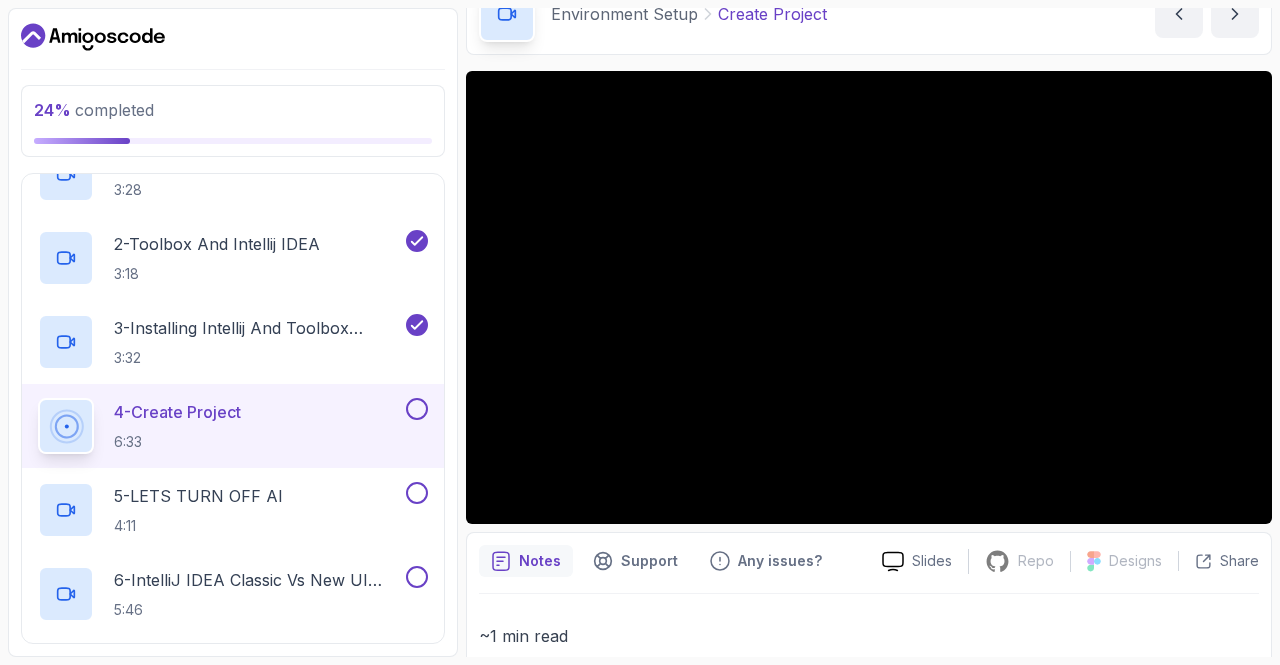 click on "~1 min read Copy and Paste
Make sure to create the package name as  com.amigoscode  or  com.yourname  inside the  src/  folder.
Then copy and paste the following code into the  Main.java  file:
package  com.amigoscode;
public  class  Main  {
public  static  void  main ( String []  args ) {
// write your code here
}
}" at bounding box center (869, 870) 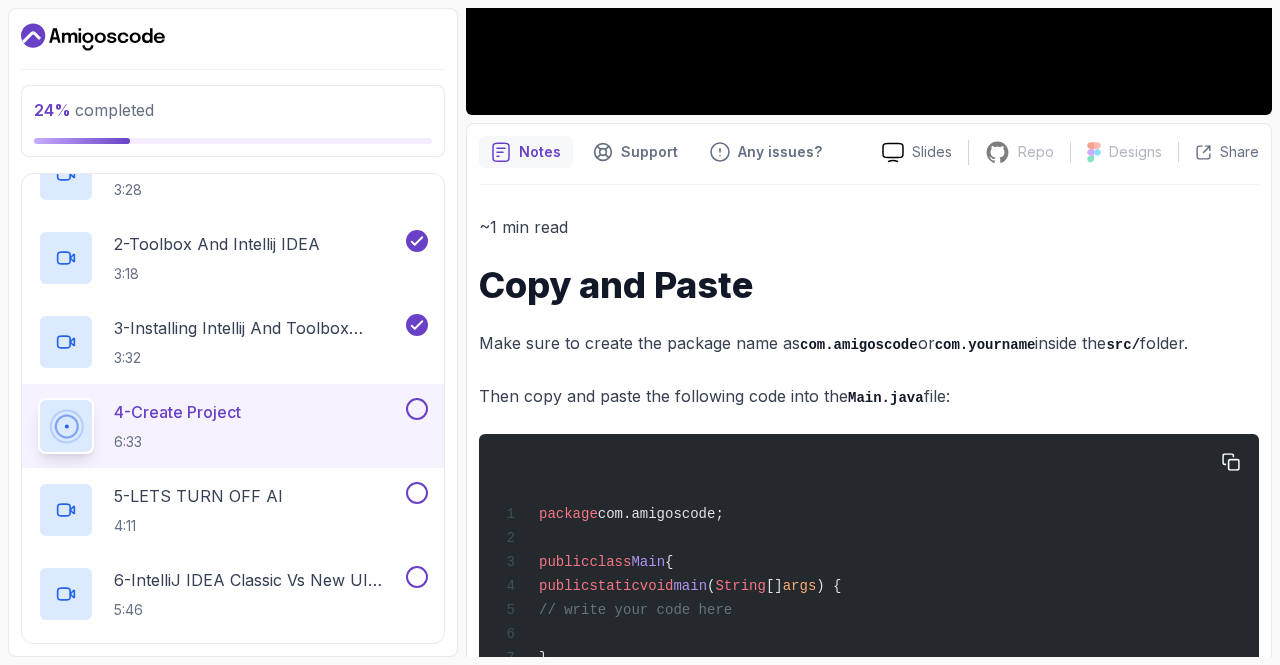 scroll, scrollTop: 613, scrollLeft: 0, axis: vertical 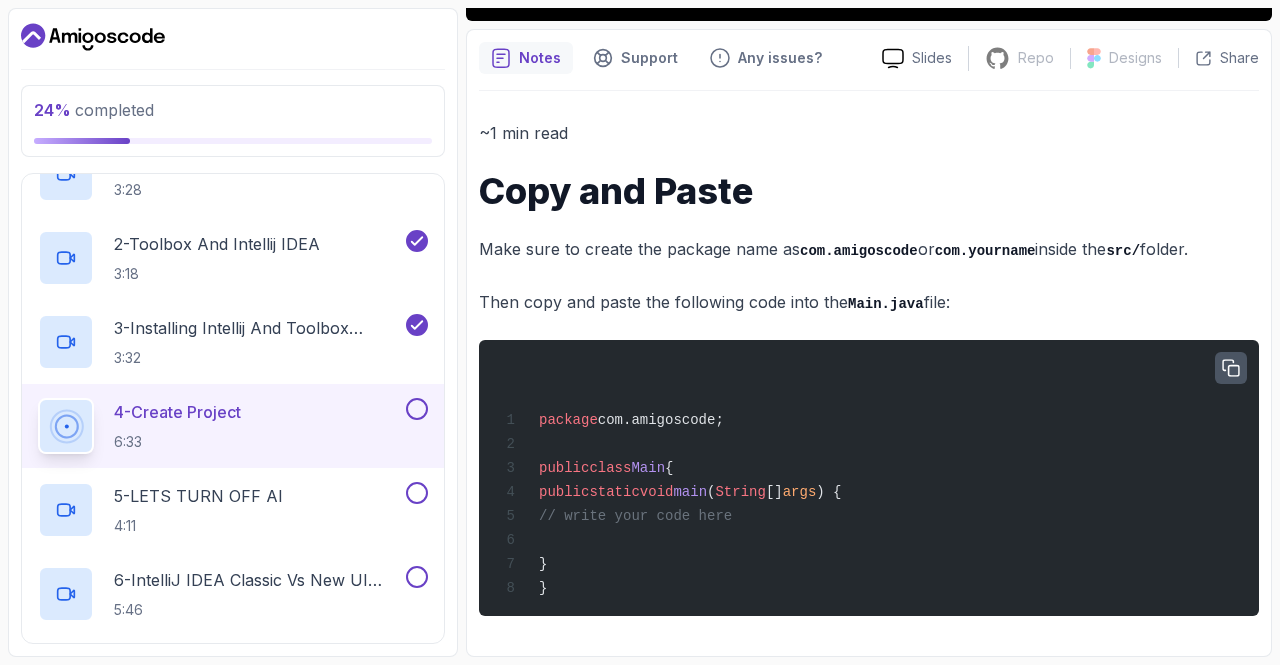 click 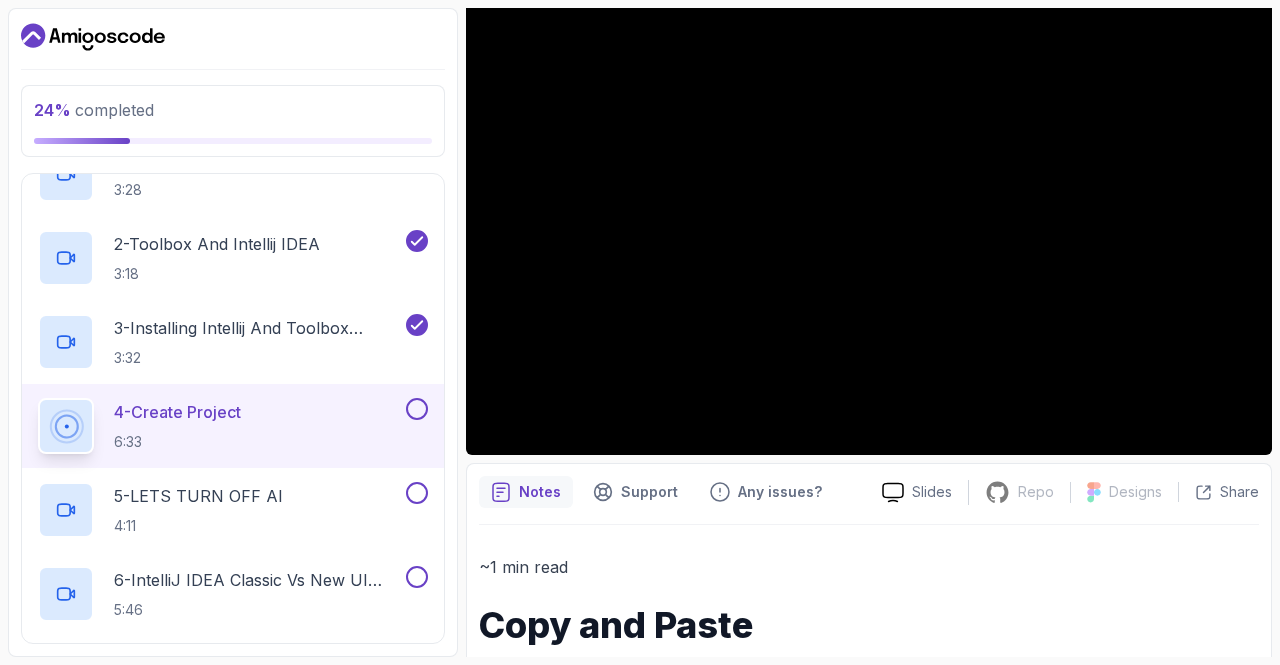 scroll, scrollTop: 102, scrollLeft: 0, axis: vertical 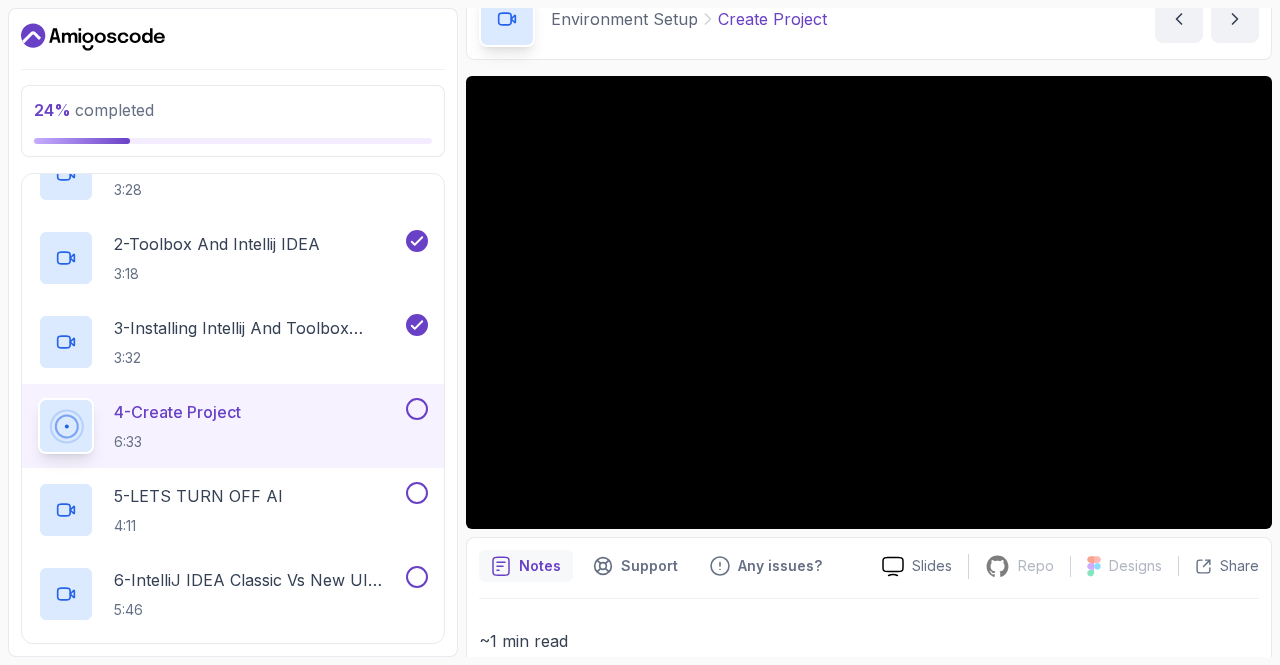 click on "4  -  Create Project" at bounding box center [177, 412] 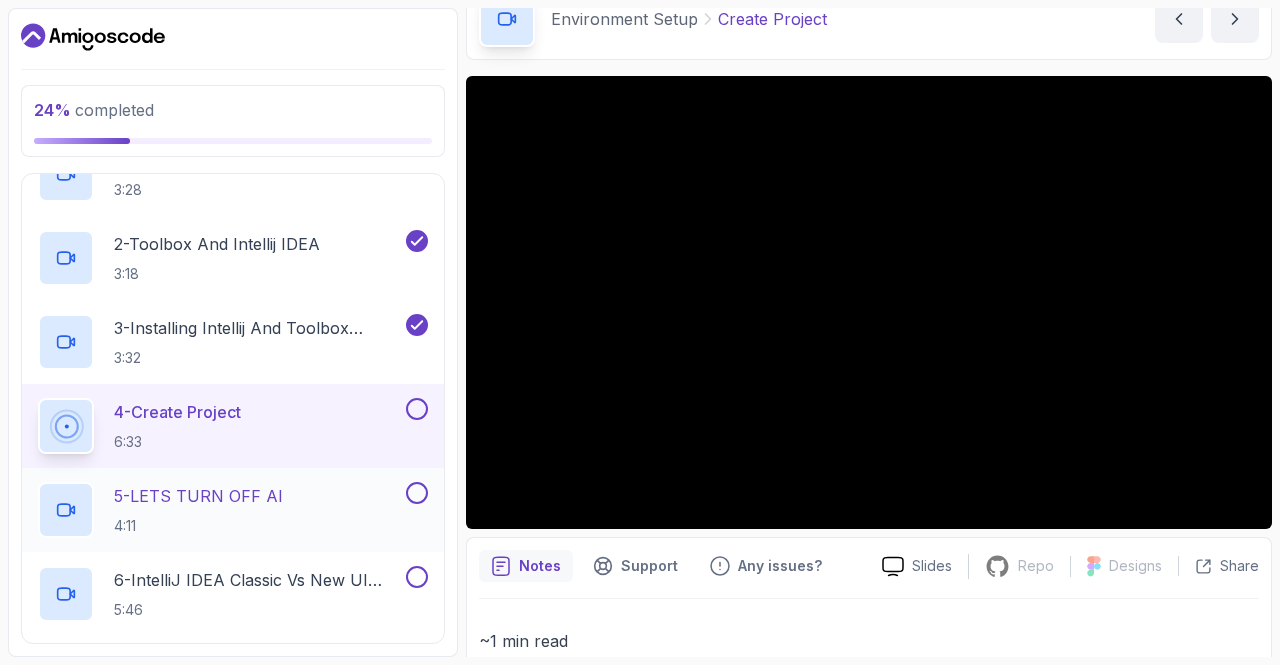click on "5  -  LETS TURN OFF AI" at bounding box center (198, 496) 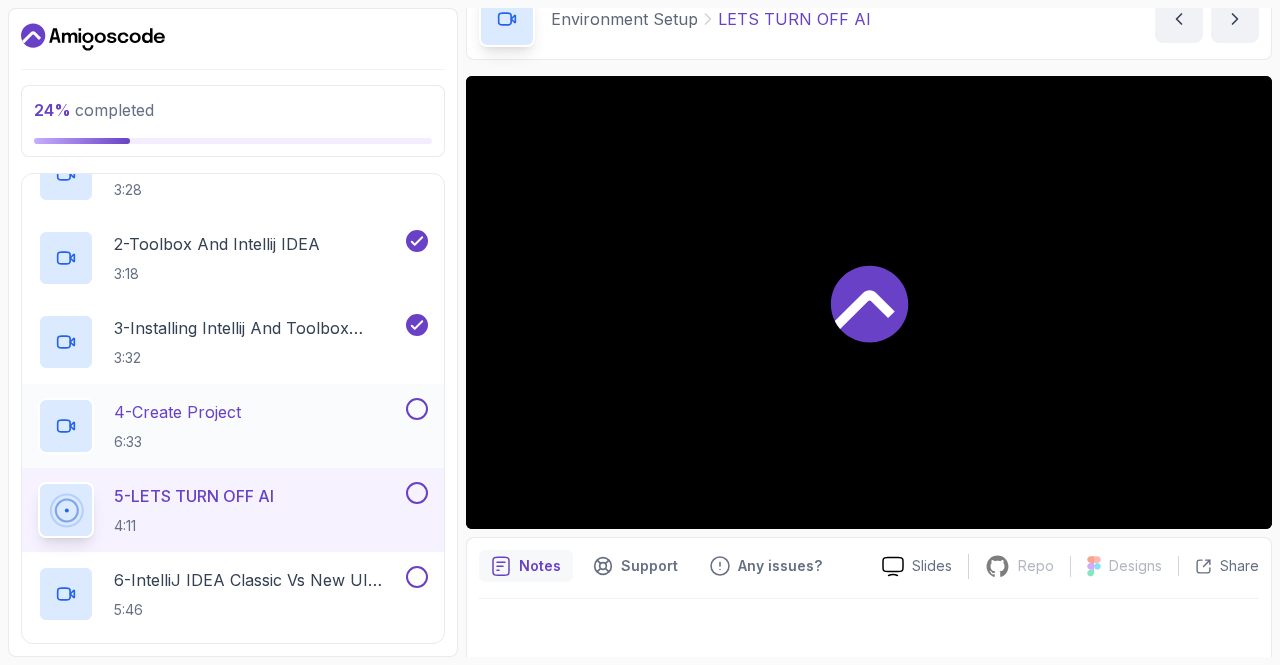 click on "4  -  Create Project" at bounding box center [177, 412] 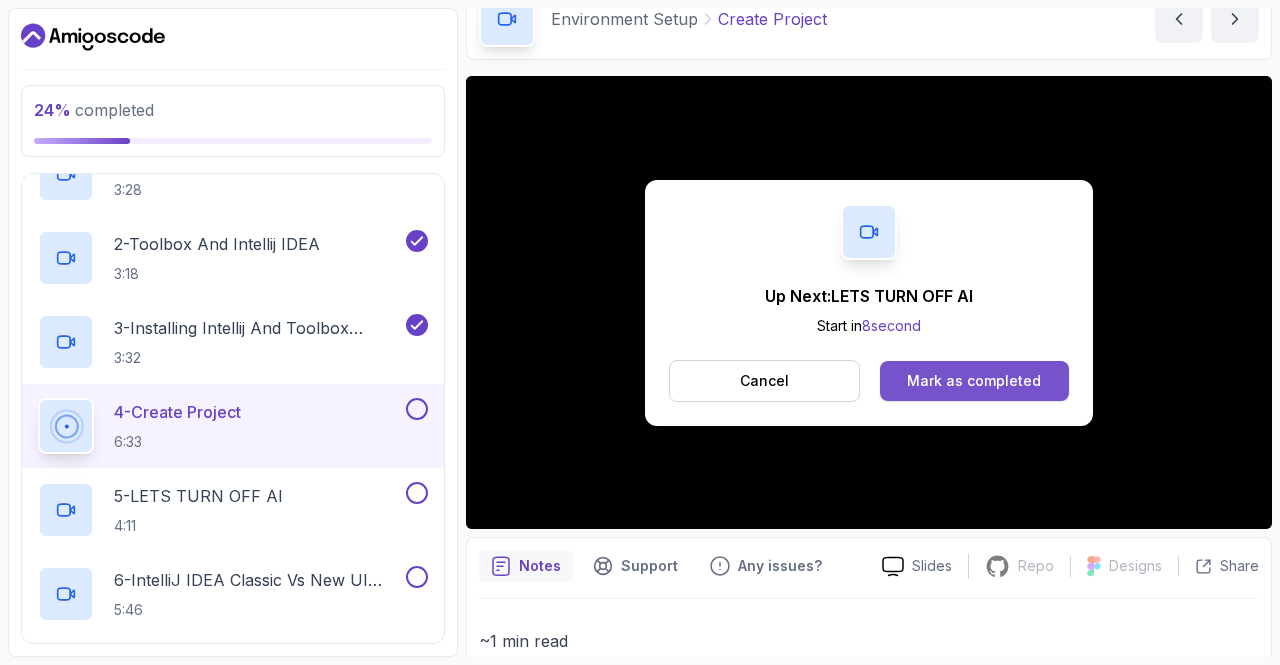 click on "Mark as completed" at bounding box center [974, 381] 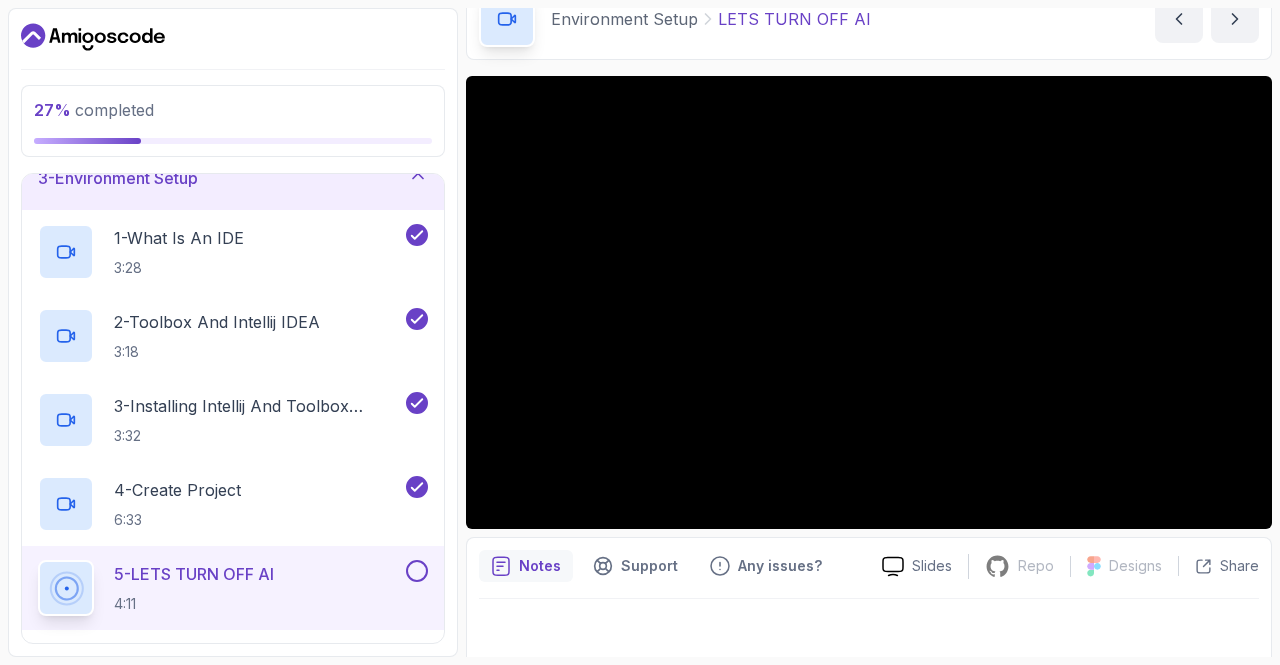 scroll, scrollTop: 0, scrollLeft: 0, axis: both 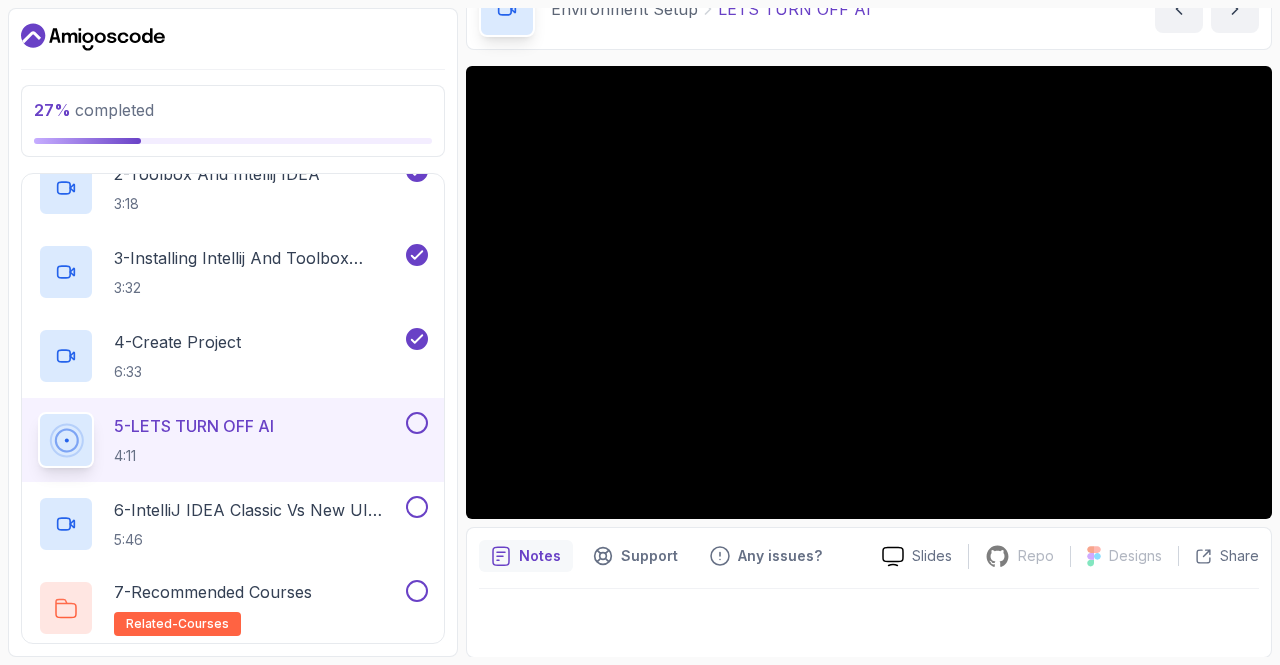 click at bounding box center [417, 423] 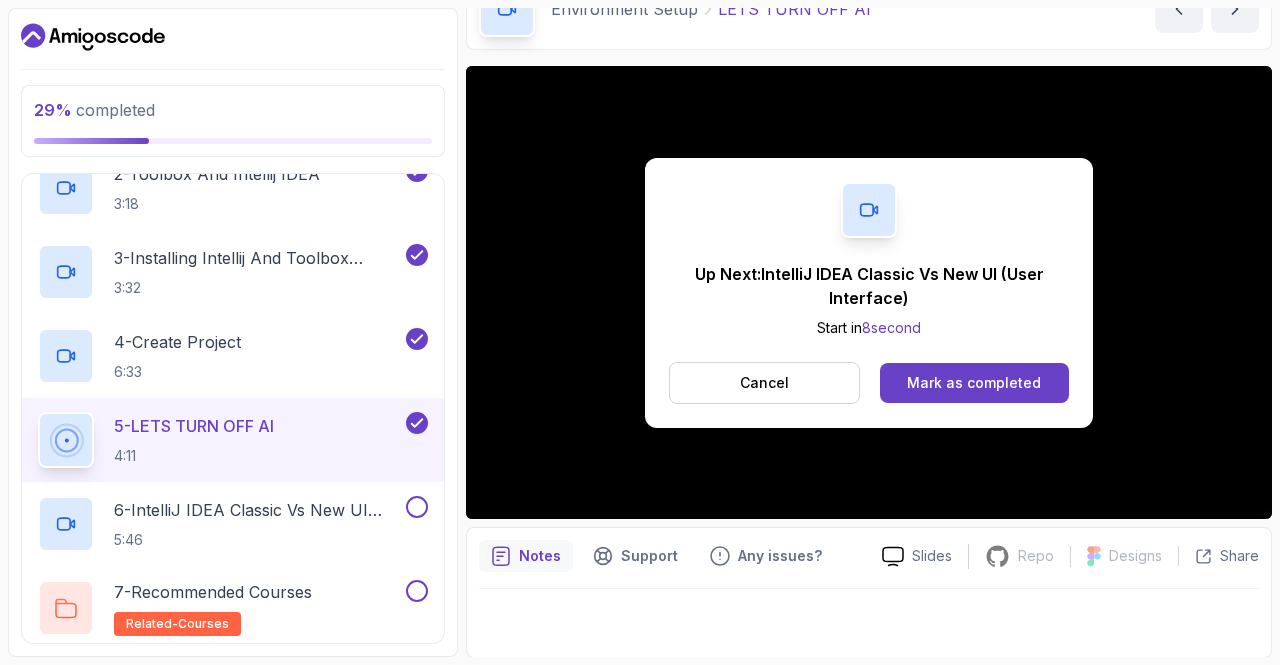 click on "Cancel Mark as completed" at bounding box center (869, 383) 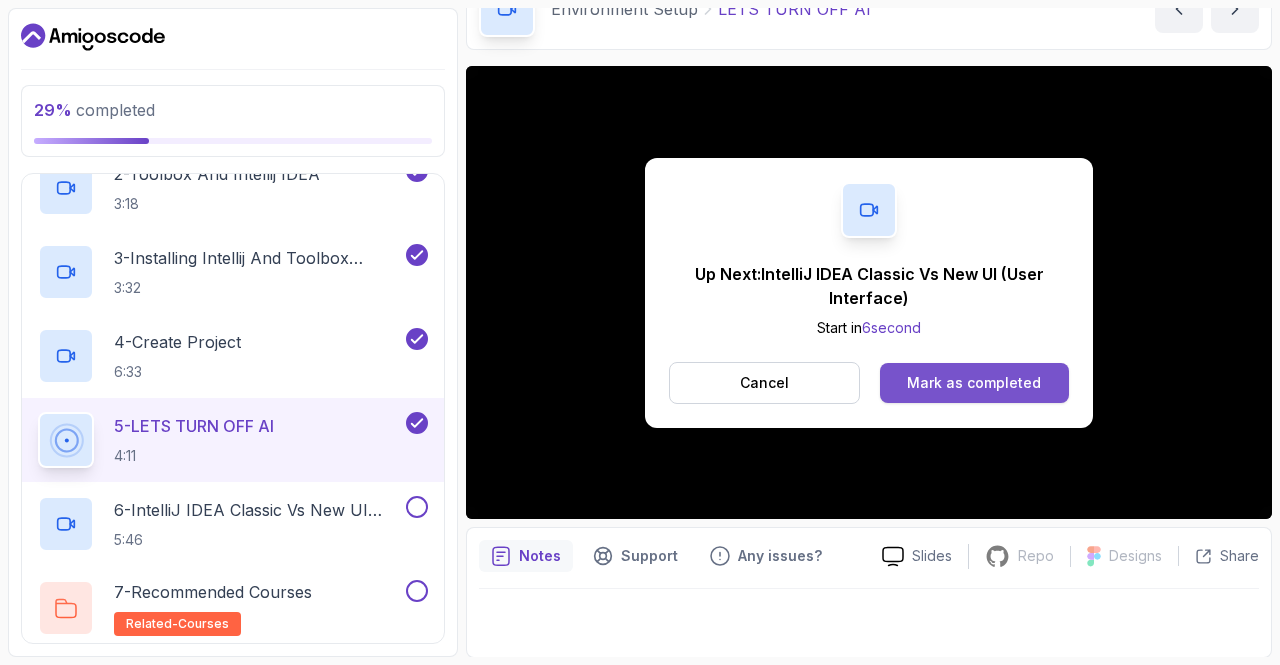 click on "Mark as completed" at bounding box center (974, 383) 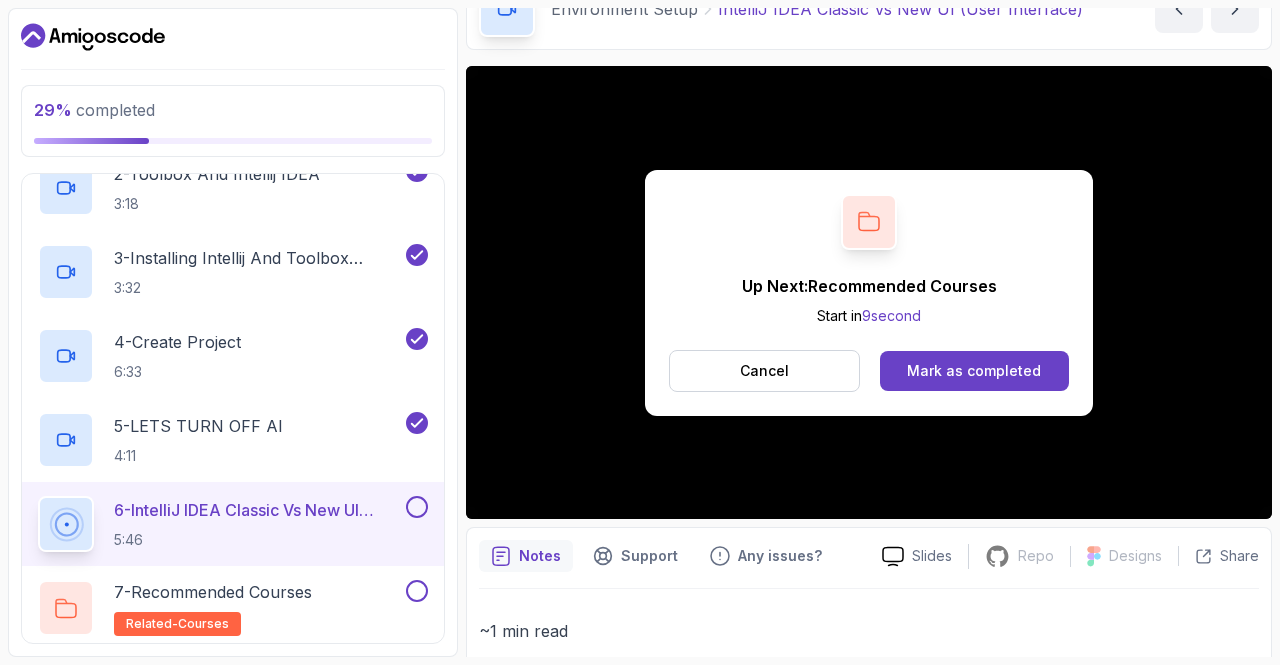 click on "Up Next:  Recommended Courses Start in  9  second Cancel Mark as completed" at bounding box center (869, 293) 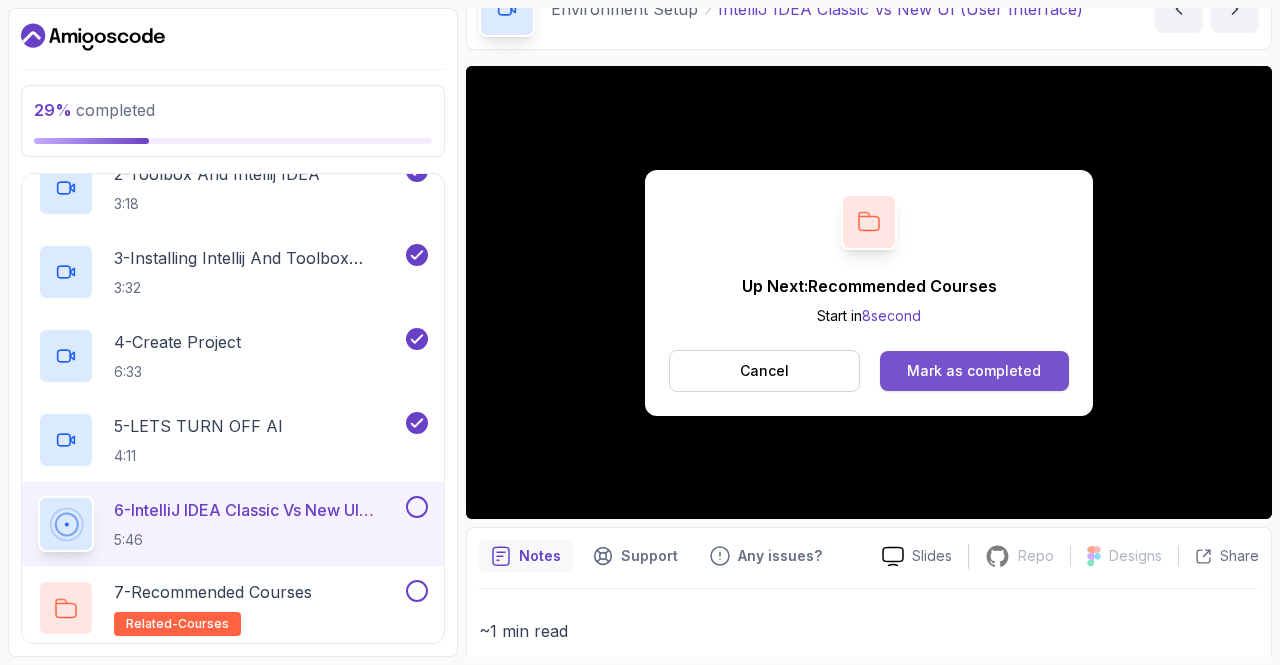 click on "Mark as completed" at bounding box center [974, 371] 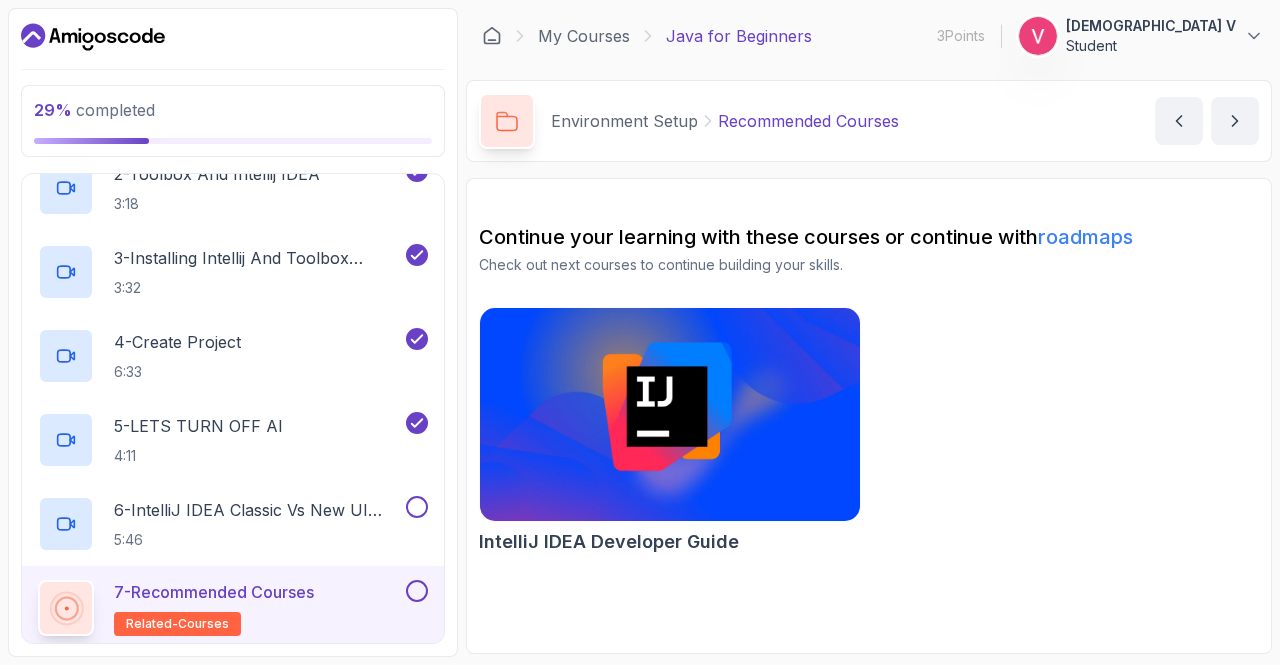 scroll, scrollTop: 0, scrollLeft: 0, axis: both 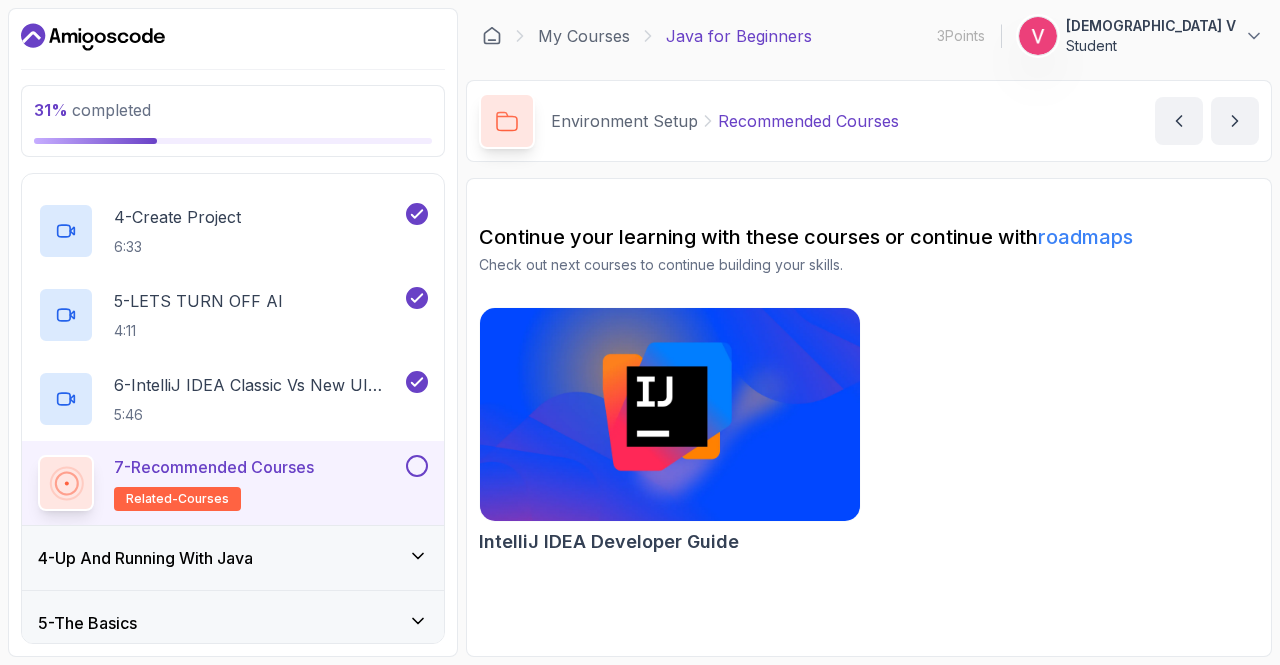 click at bounding box center (417, 466) 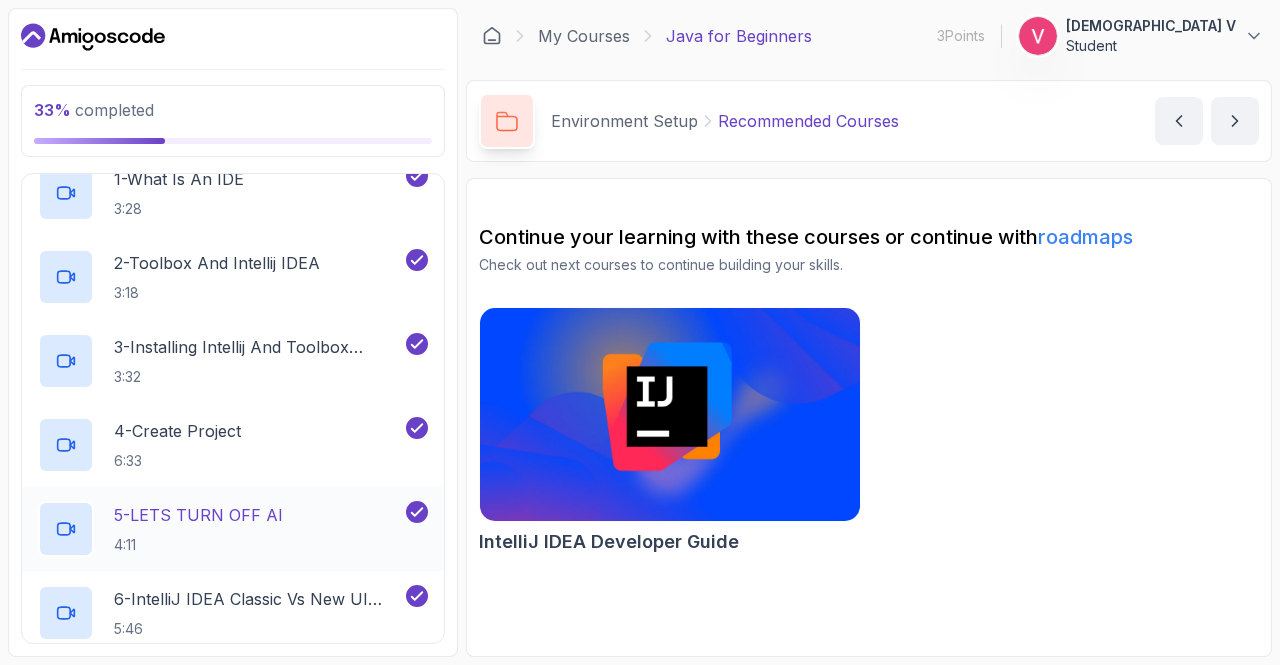 scroll, scrollTop: 0, scrollLeft: 0, axis: both 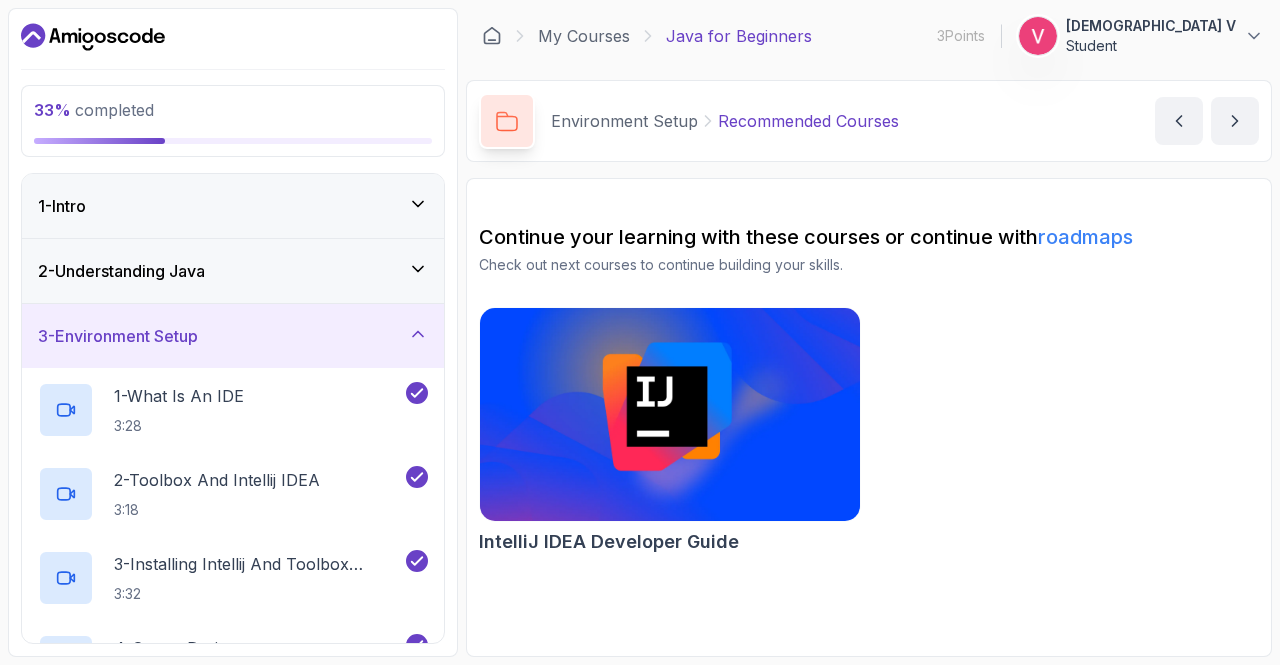 click 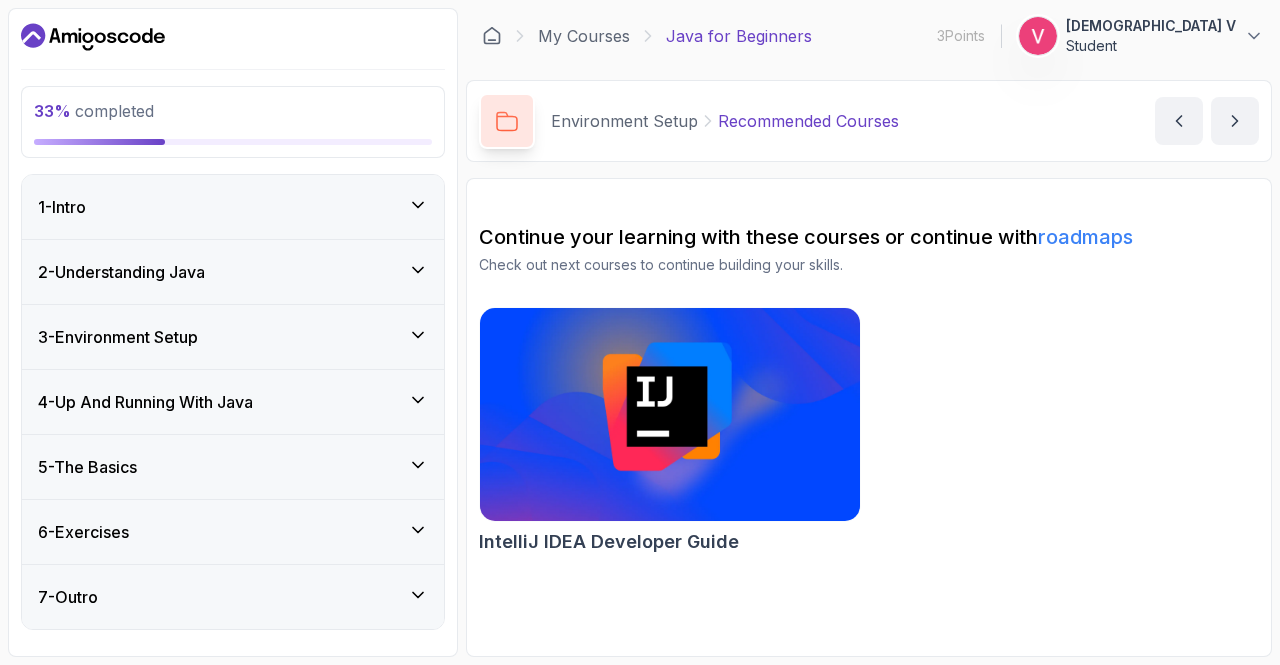 click on "4  -  Up And Running With Java" at bounding box center (233, 402) 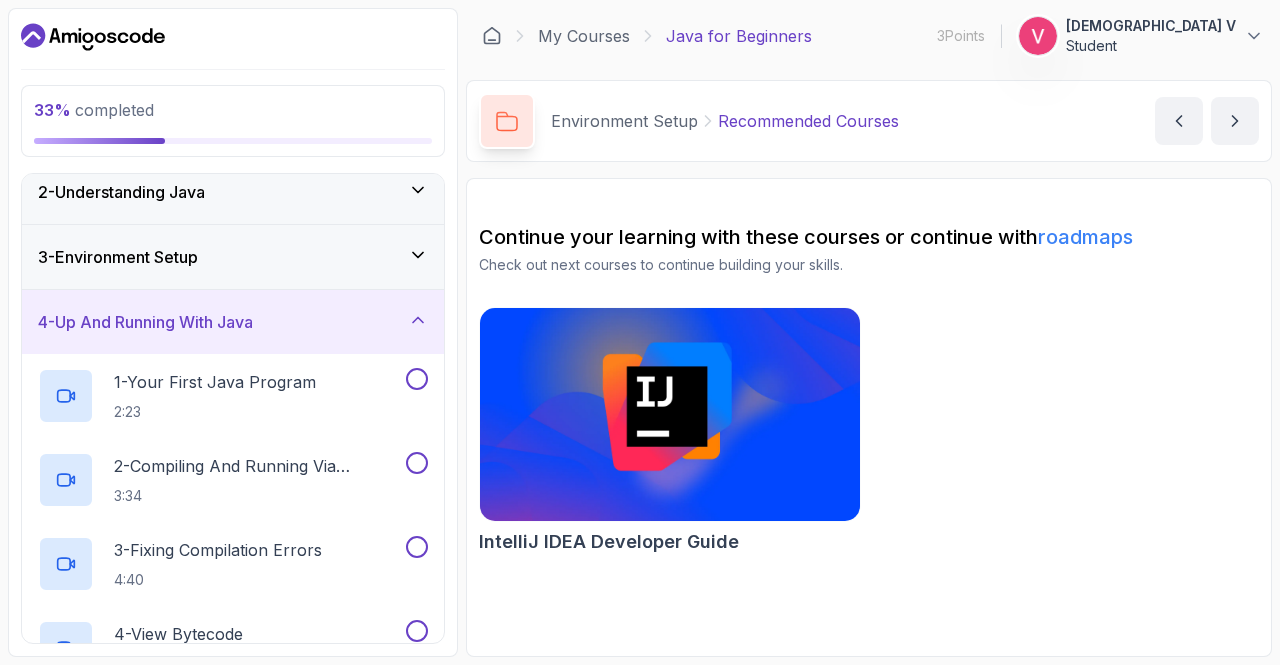 scroll, scrollTop: 80, scrollLeft: 0, axis: vertical 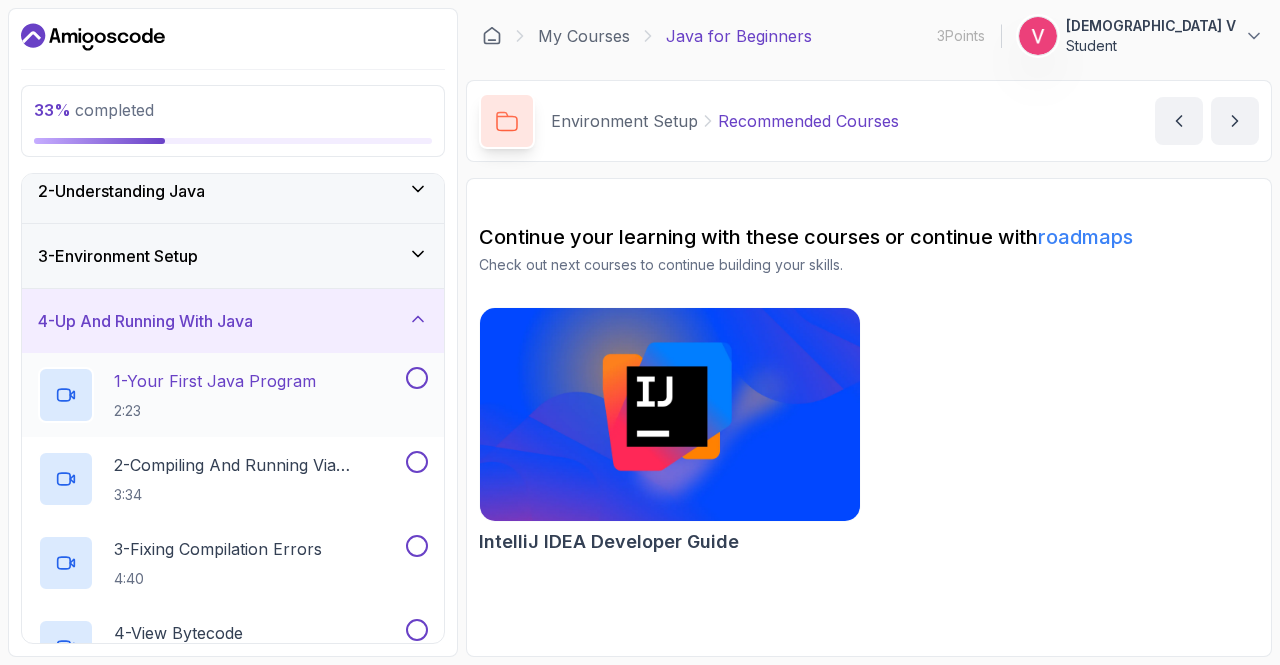 click on "1  -  Your First Java Program 2:23" at bounding box center (220, 395) 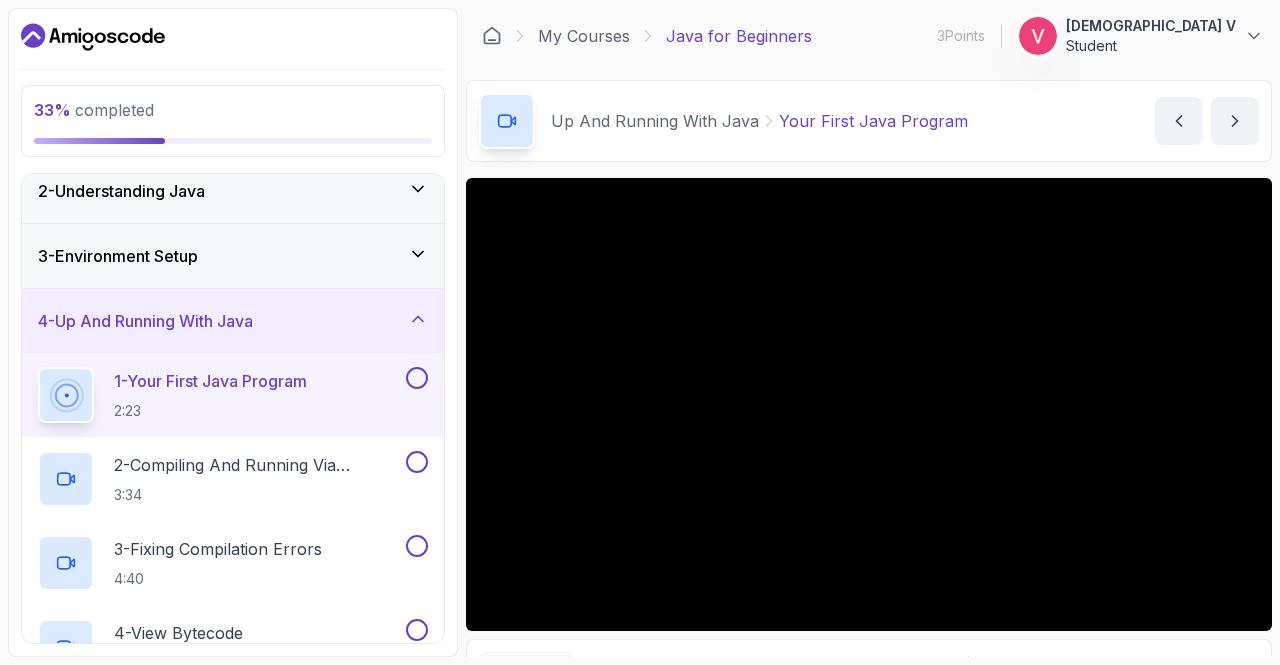 scroll, scrollTop: 112, scrollLeft: 0, axis: vertical 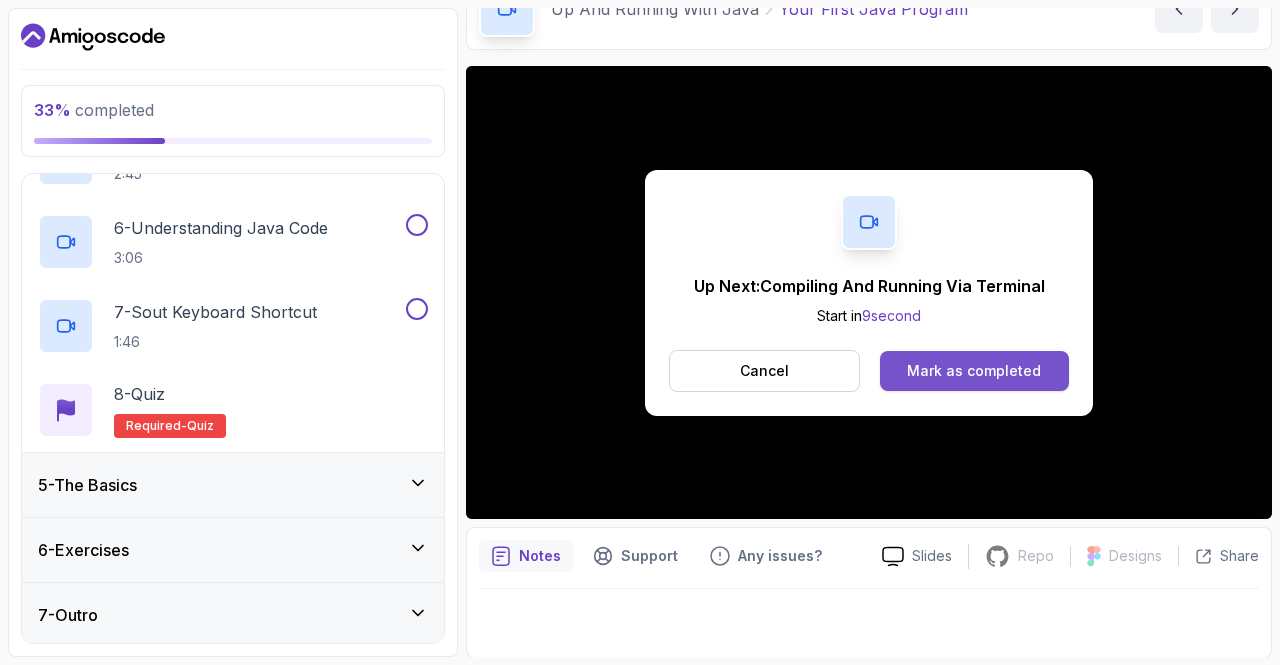 click on "Mark as completed" at bounding box center (974, 371) 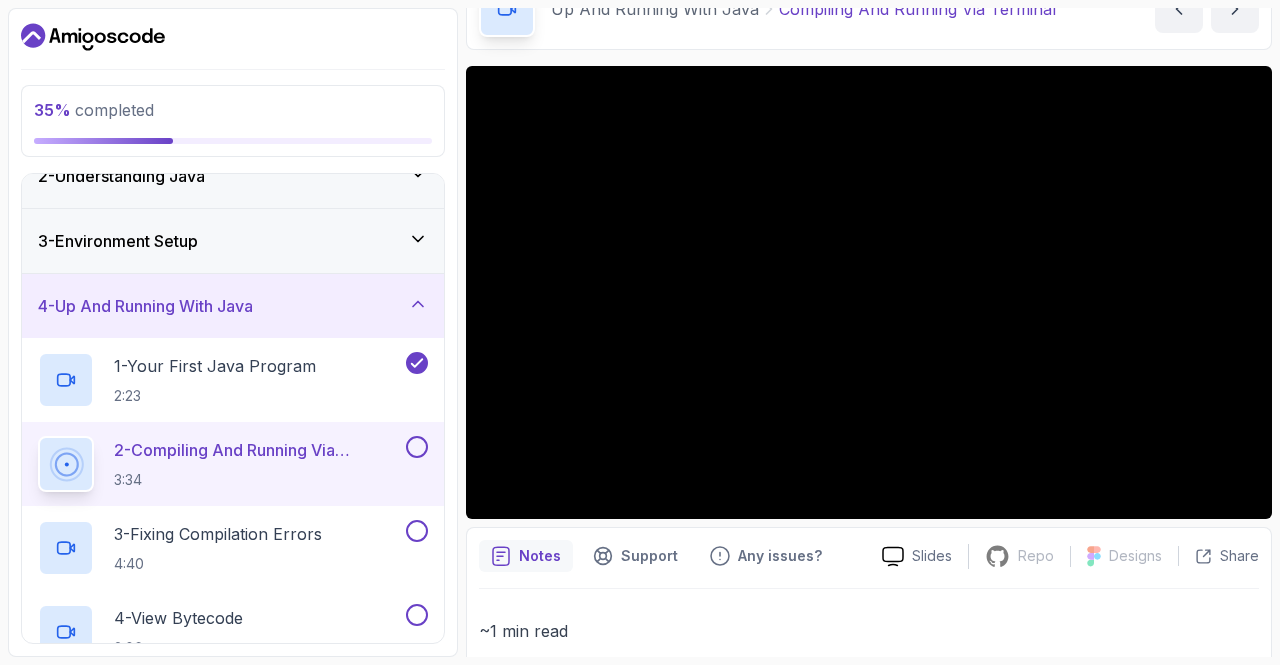 scroll, scrollTop: 94, scrollLeft: 0, axis: vertical 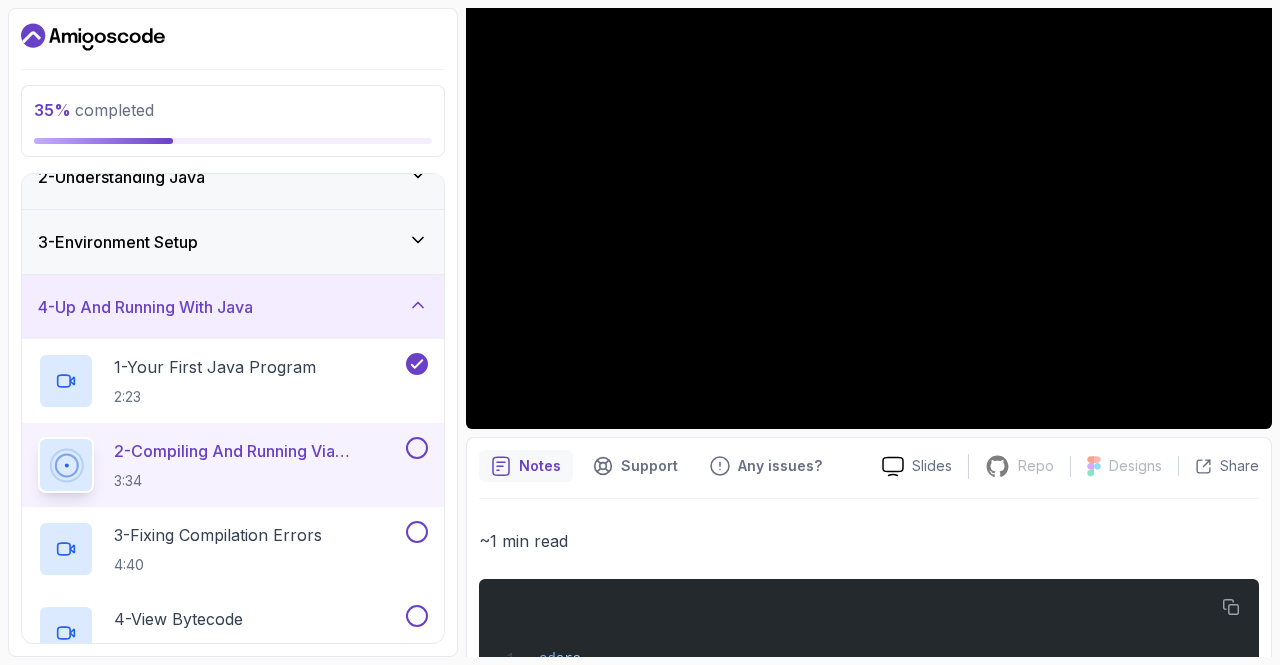 click at bounding box center (417, 448) 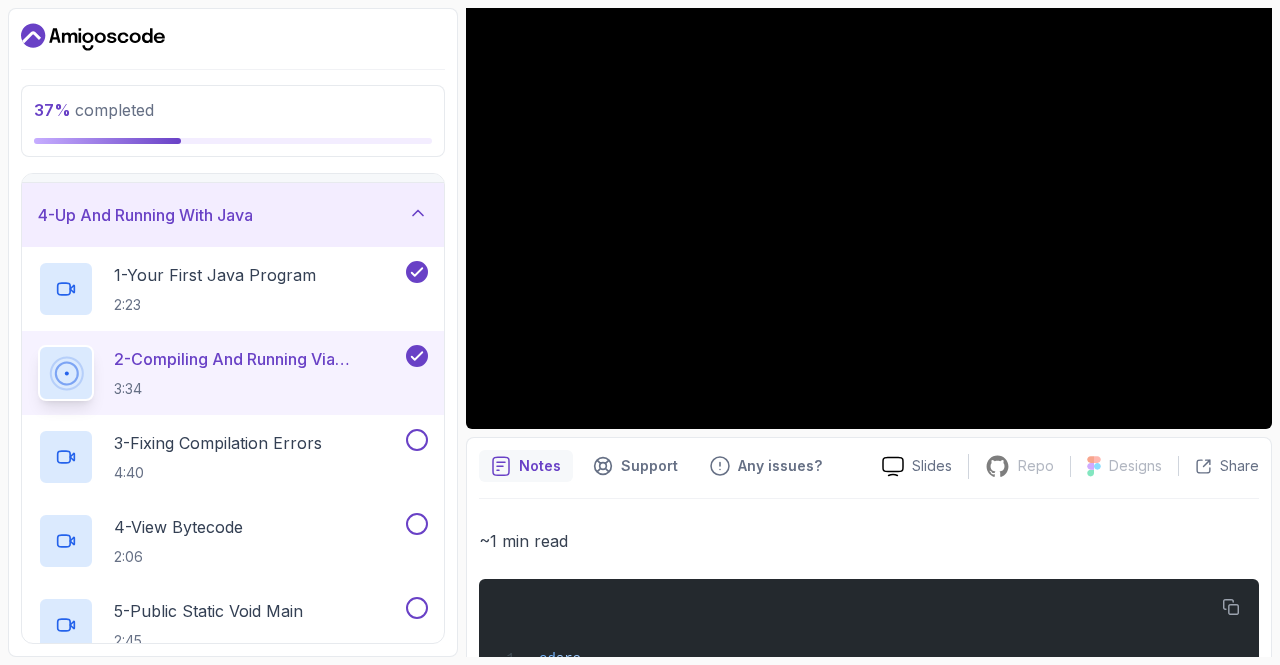 scroll, scrollTop: 188, scrollLeft: 0, axis: vertical 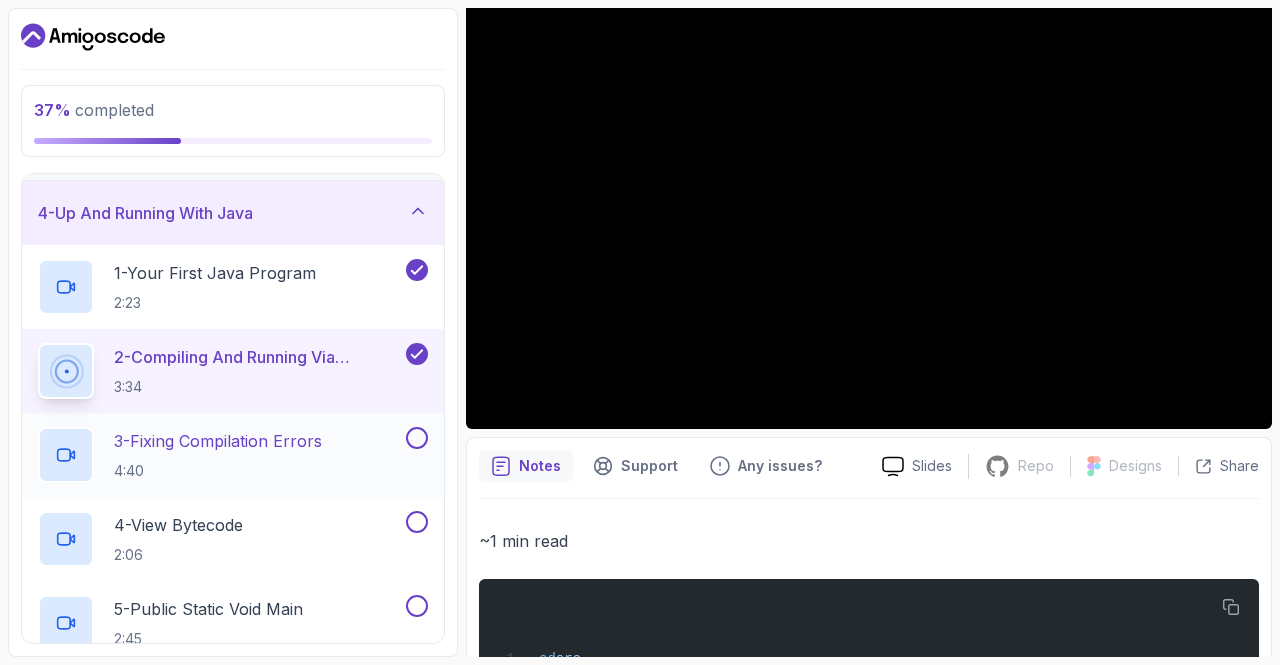 click on "3  -  Fixing Compilation Errors 4:40" at bounding box center (233, 455) 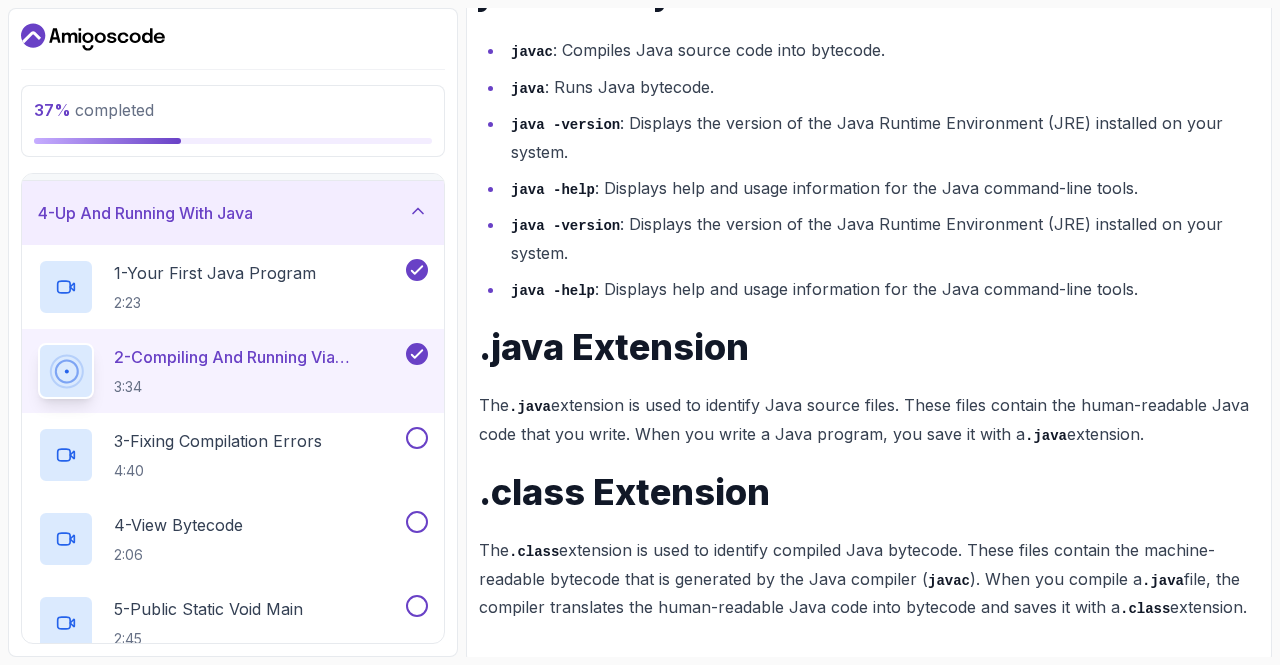 scroll, scrollTop: 990, scrollLeft: 0, axis: vertical 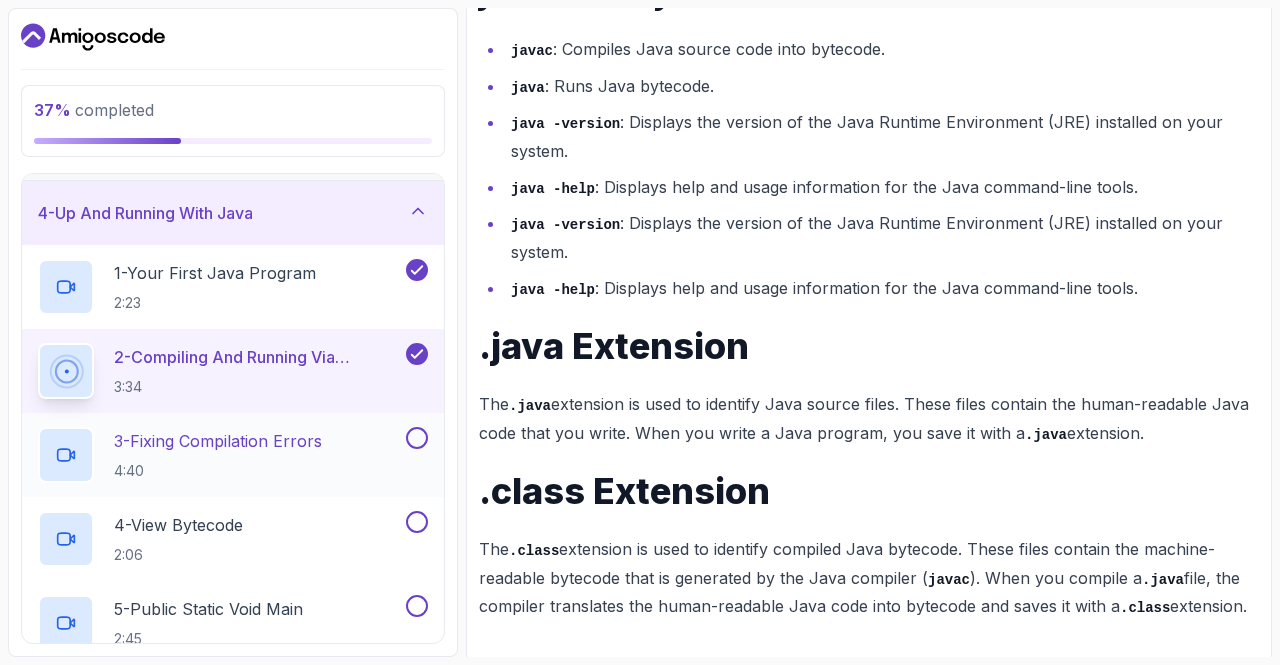 click on "3  -  Fixing Compilation Errors 4:40" at bounding box center [220, 455] 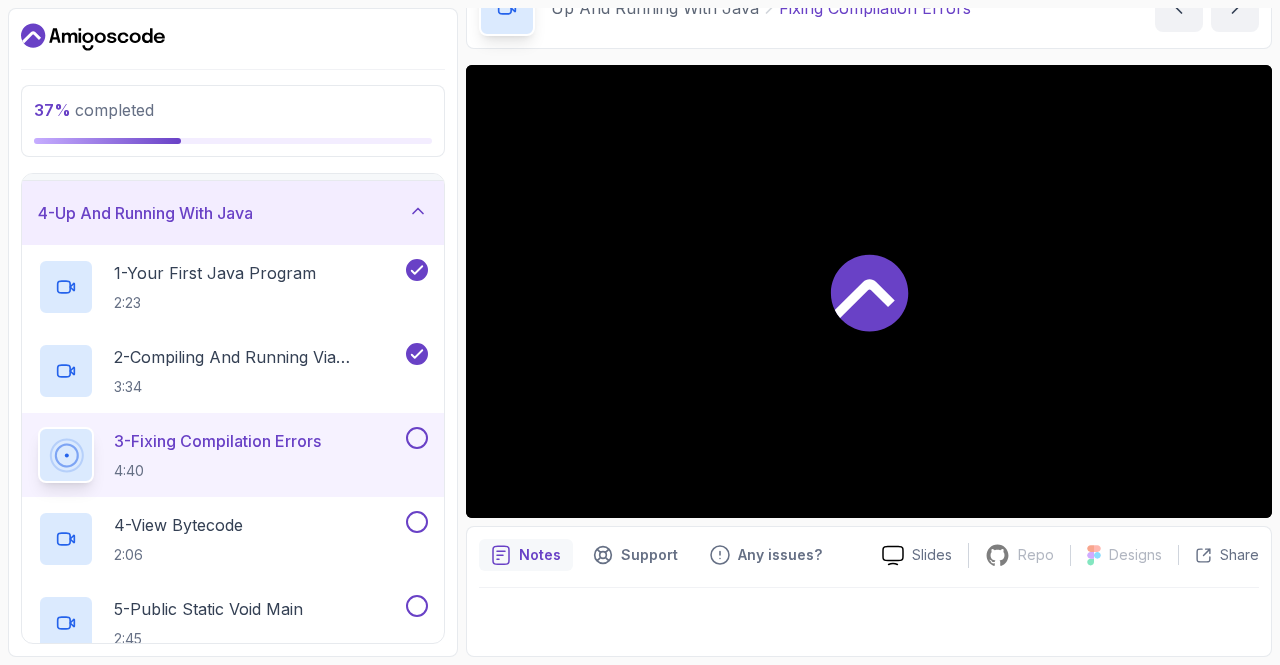 scroll, scrollTop: 112, scrollLeft: 0, axis: vertical 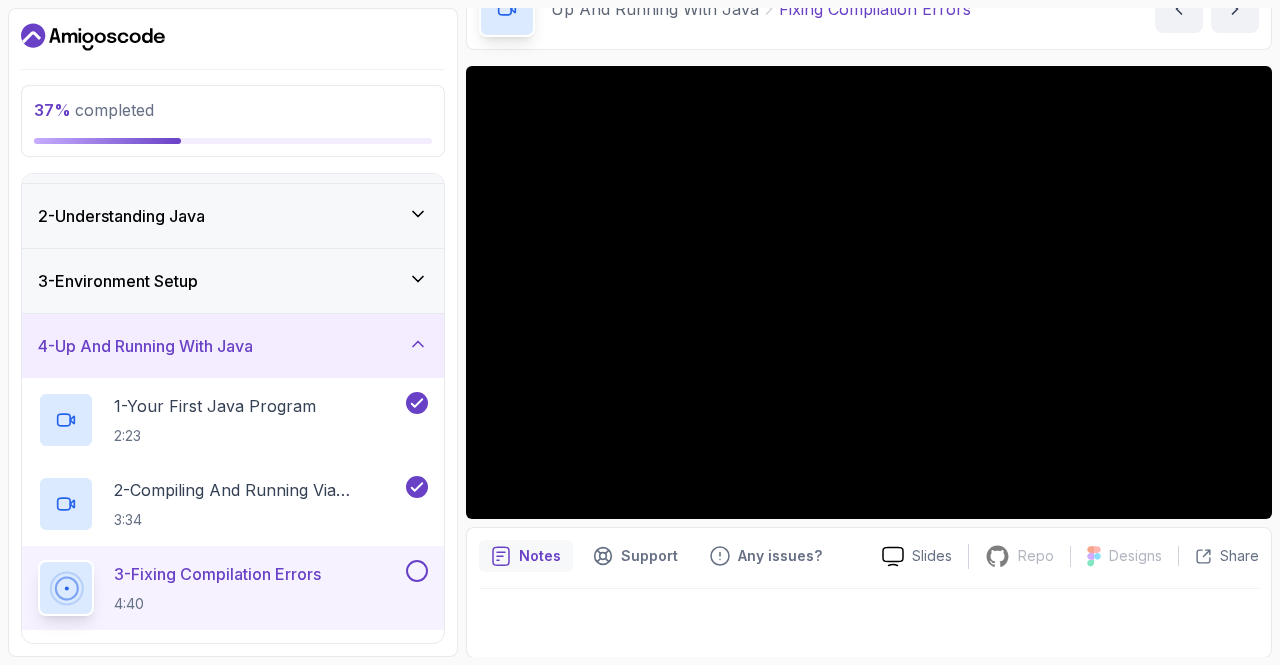 click at bounding box center (417, 571) 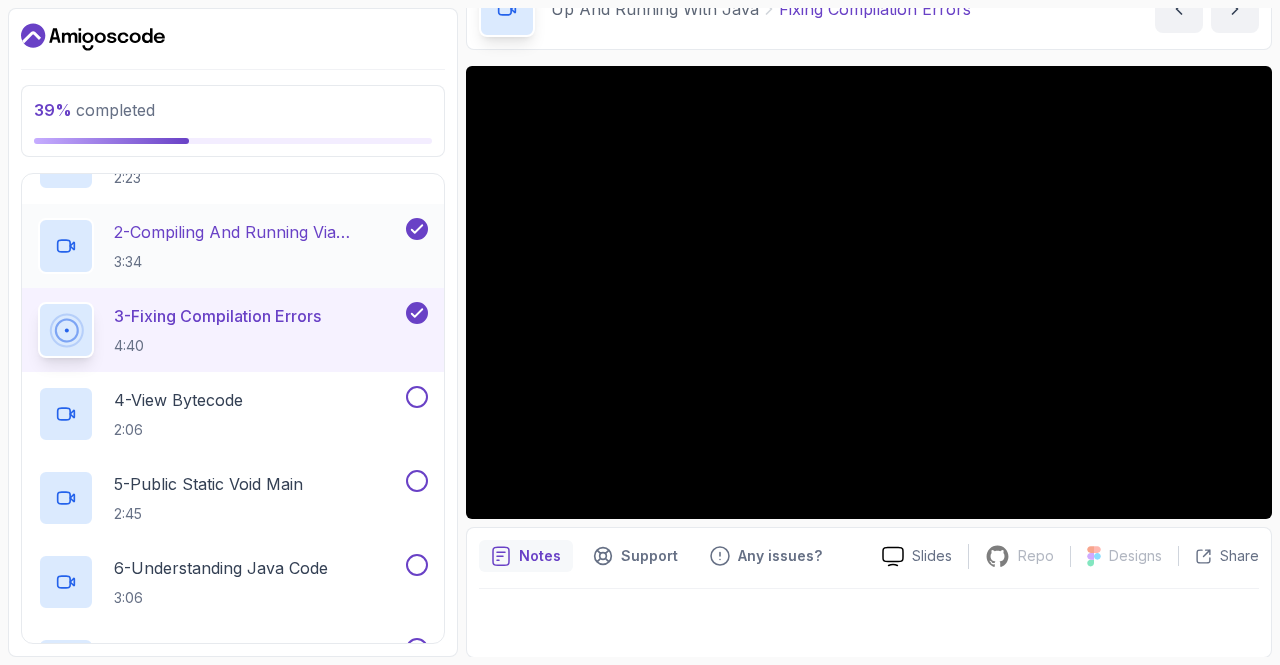 scroll, scrollTop: 314, scrollLeft: 0, axis: vertical 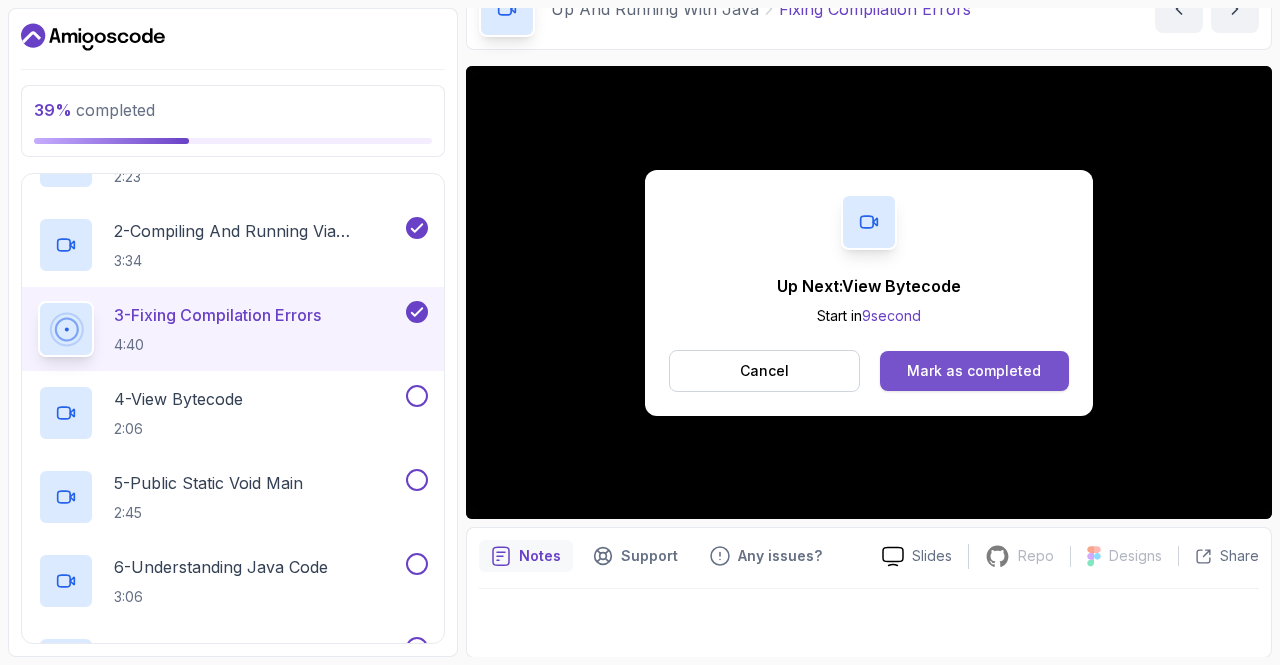 click on "Mark as completed" at bounding box center (974, 371) 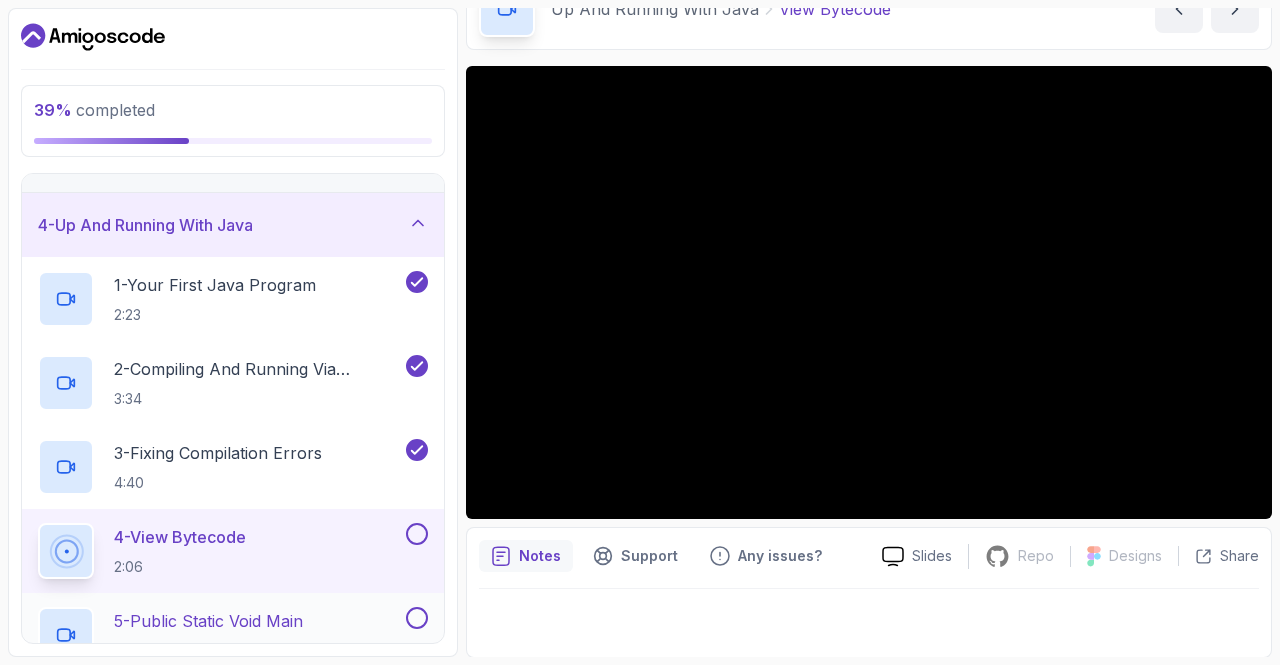 scroll, scrollTop: 163, scrollLeft: 0, axis: vertical 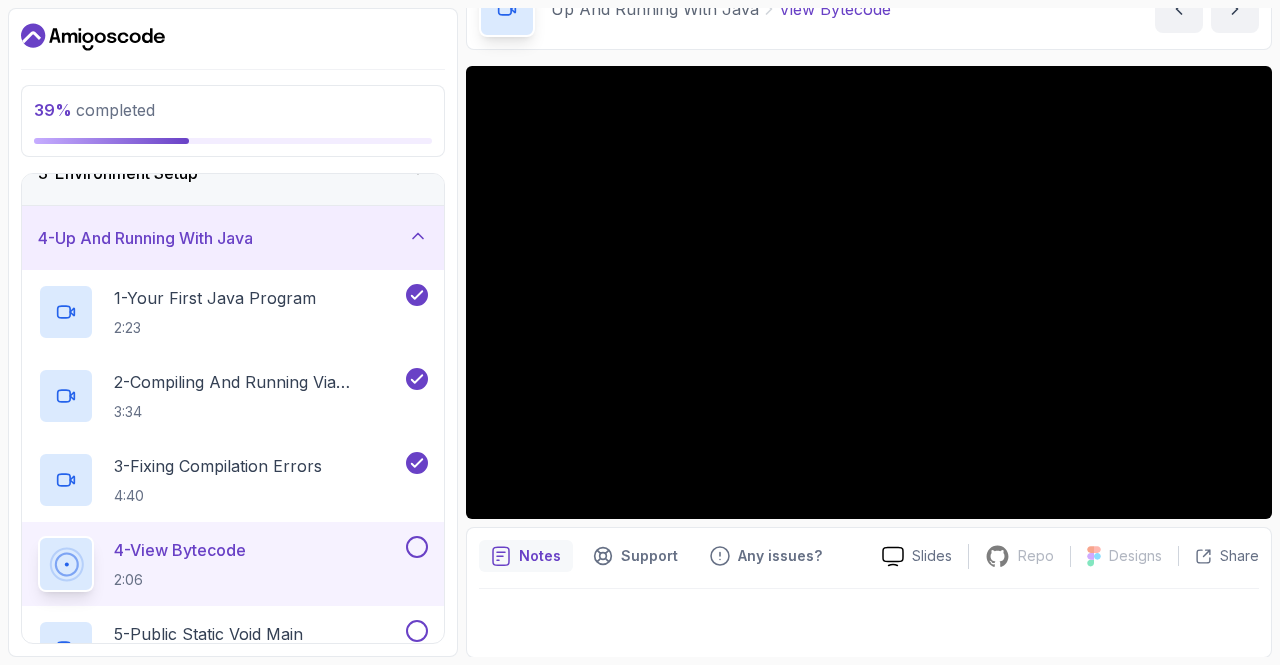 click at bounding box center (417, 547) 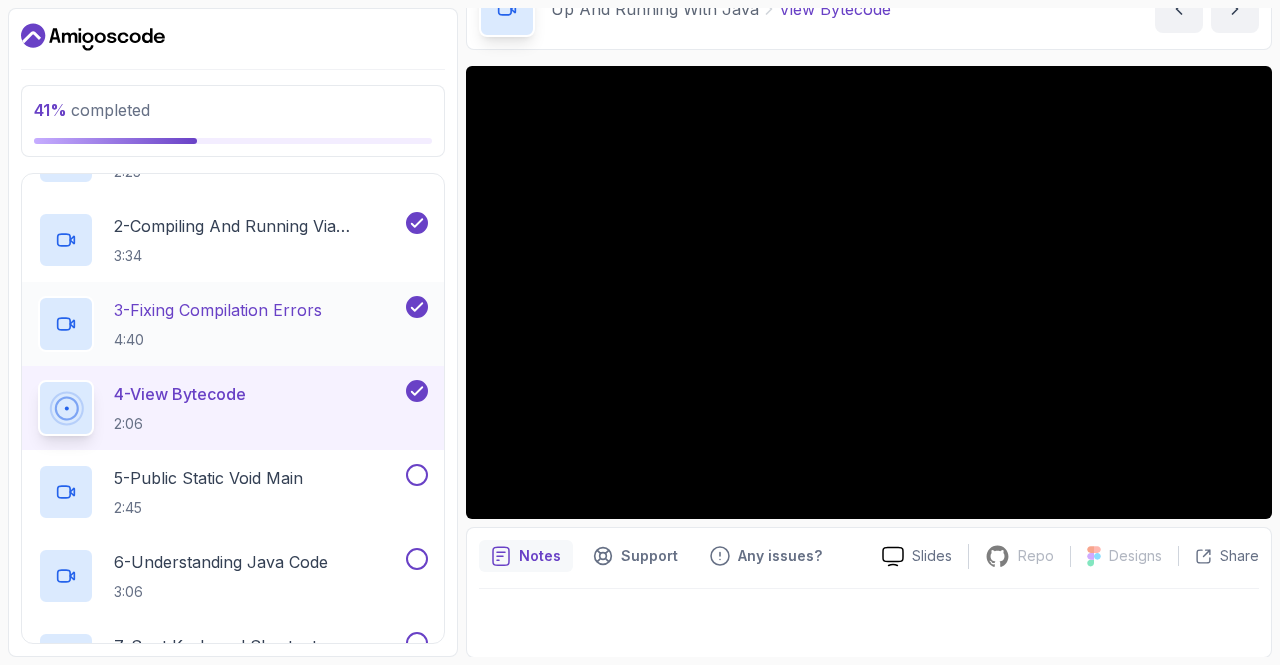 scroll, scrollTop: 325, scrollLeft: 0, axis: vertical 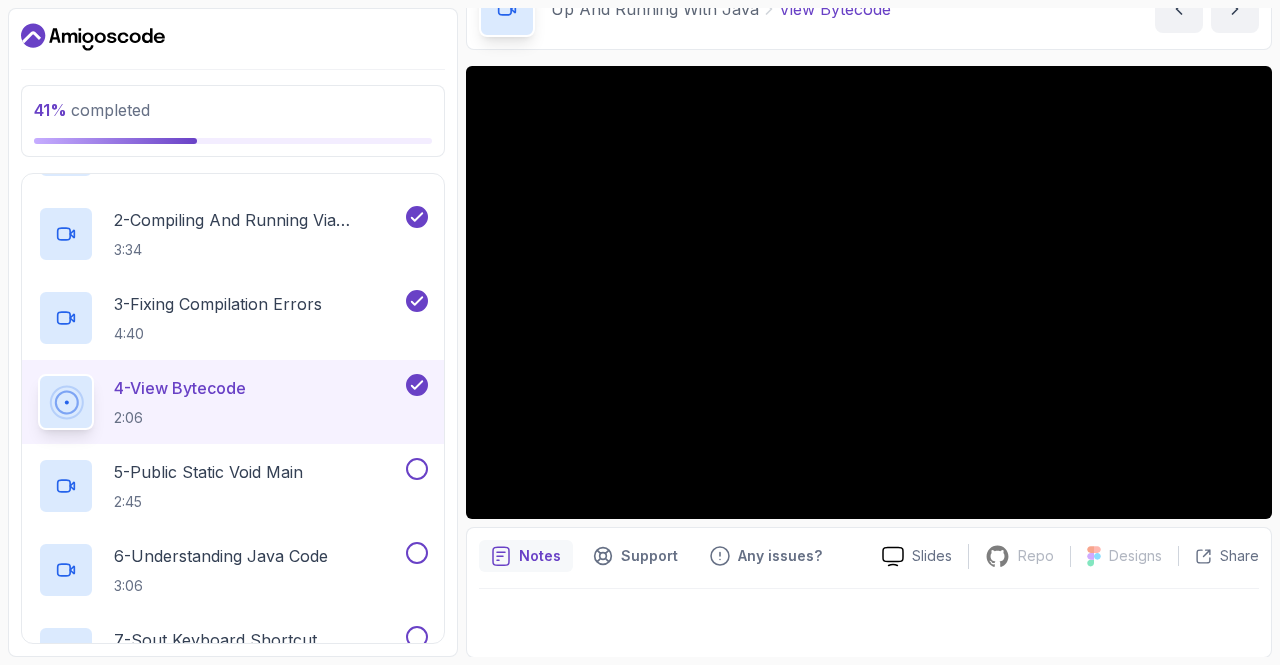 click on "4  -  View Bytecode" at bounding box center (180, 388) 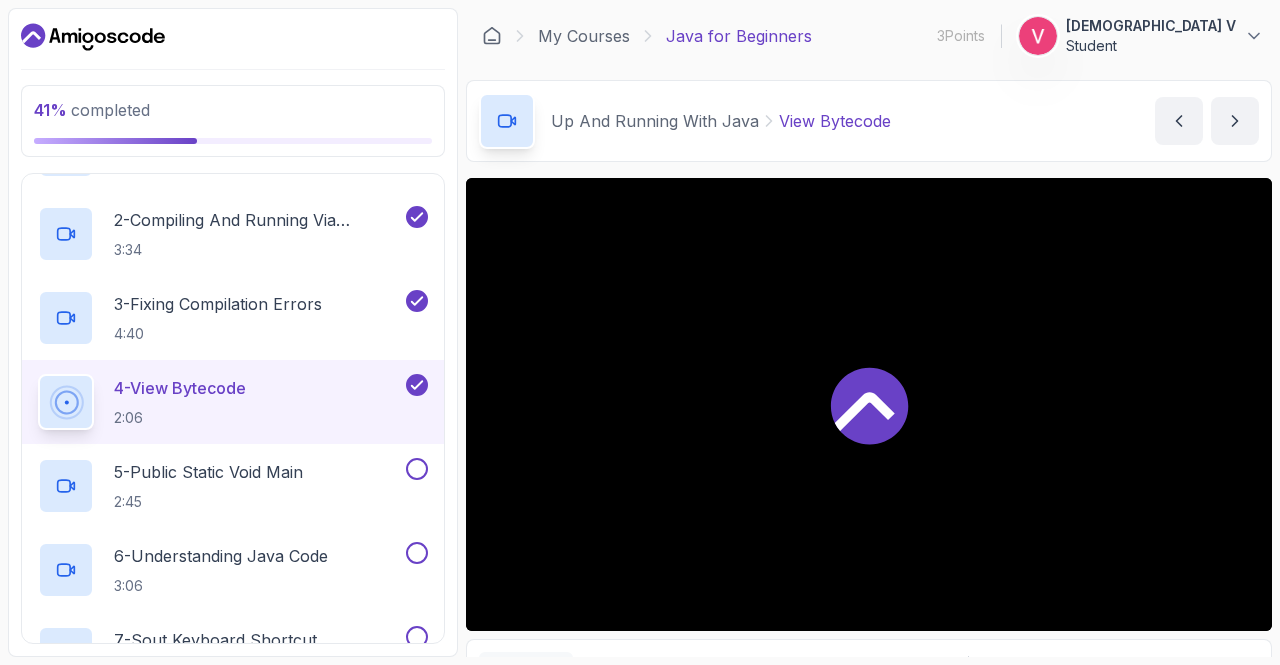 scroll, scrollTop: 112, scrollLeft: 0, axis: vertical 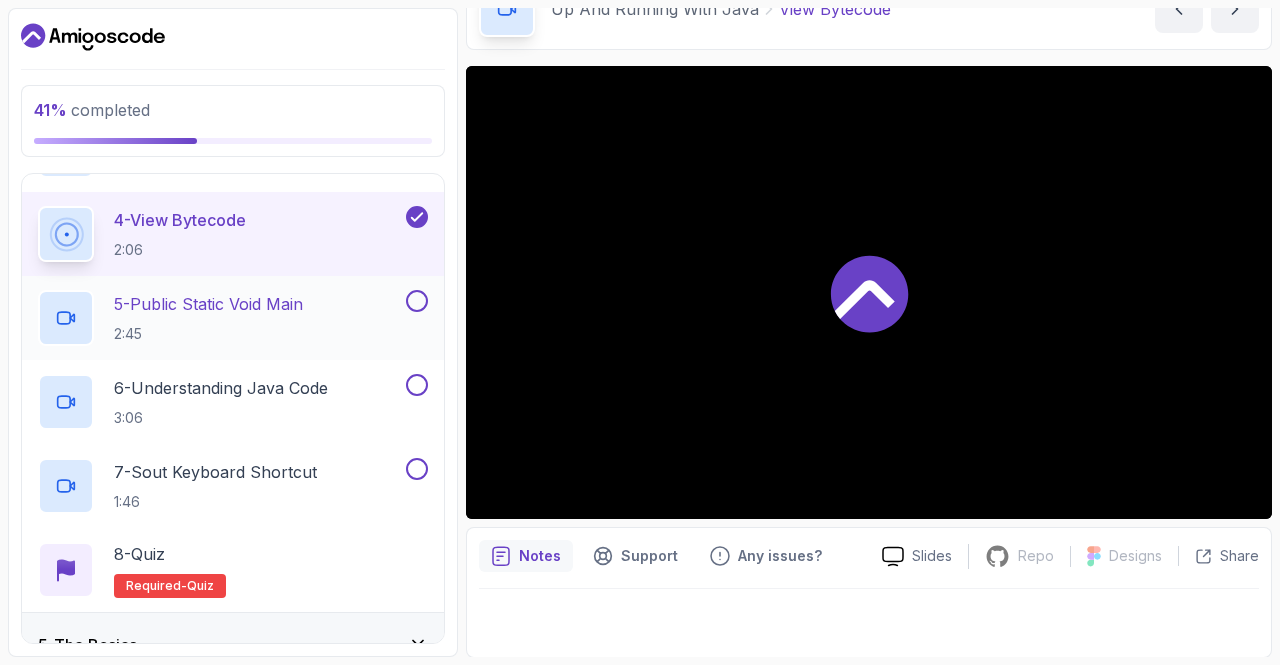click at bounding box center [417, 301] 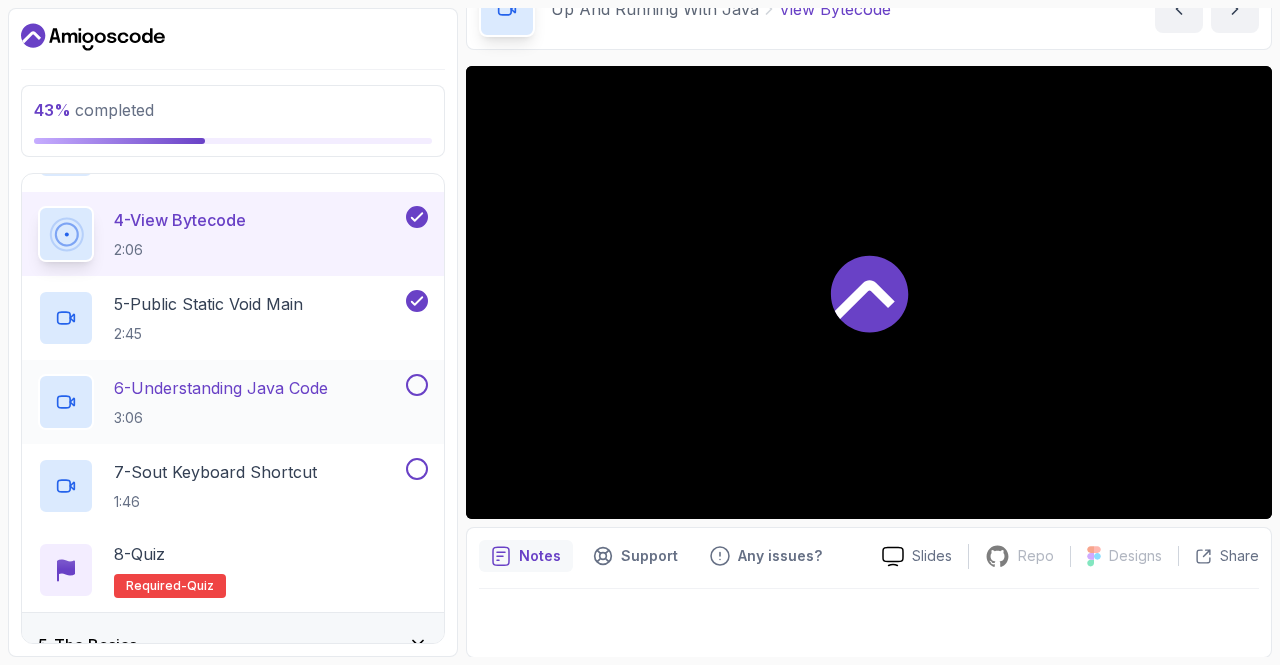 click at bounding box center (417, 385) 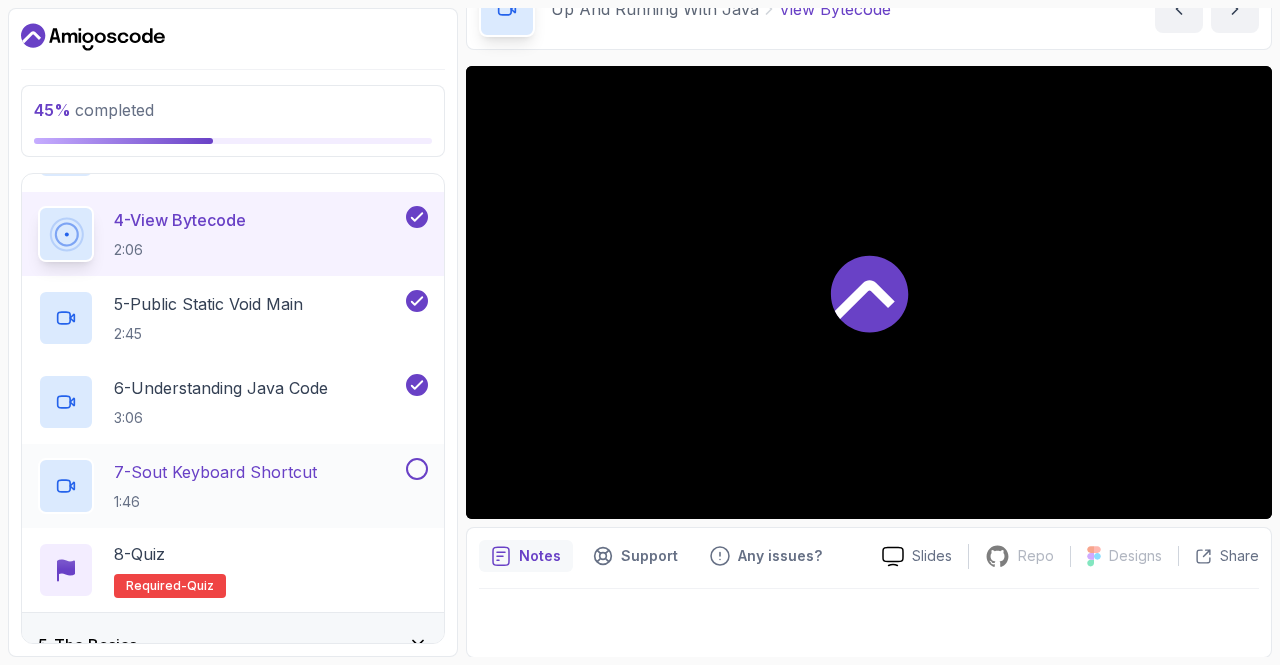 click at bounding box center (417, 469) 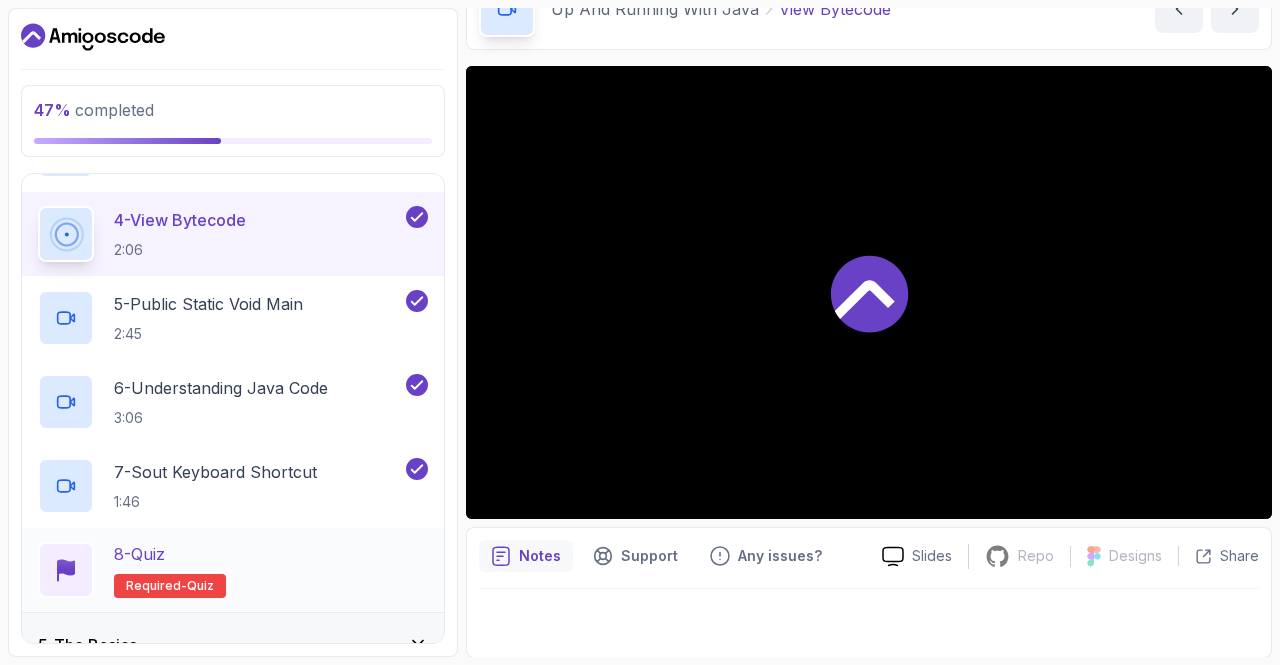 click on "Required- quiz" at bounding box center [170, 586] 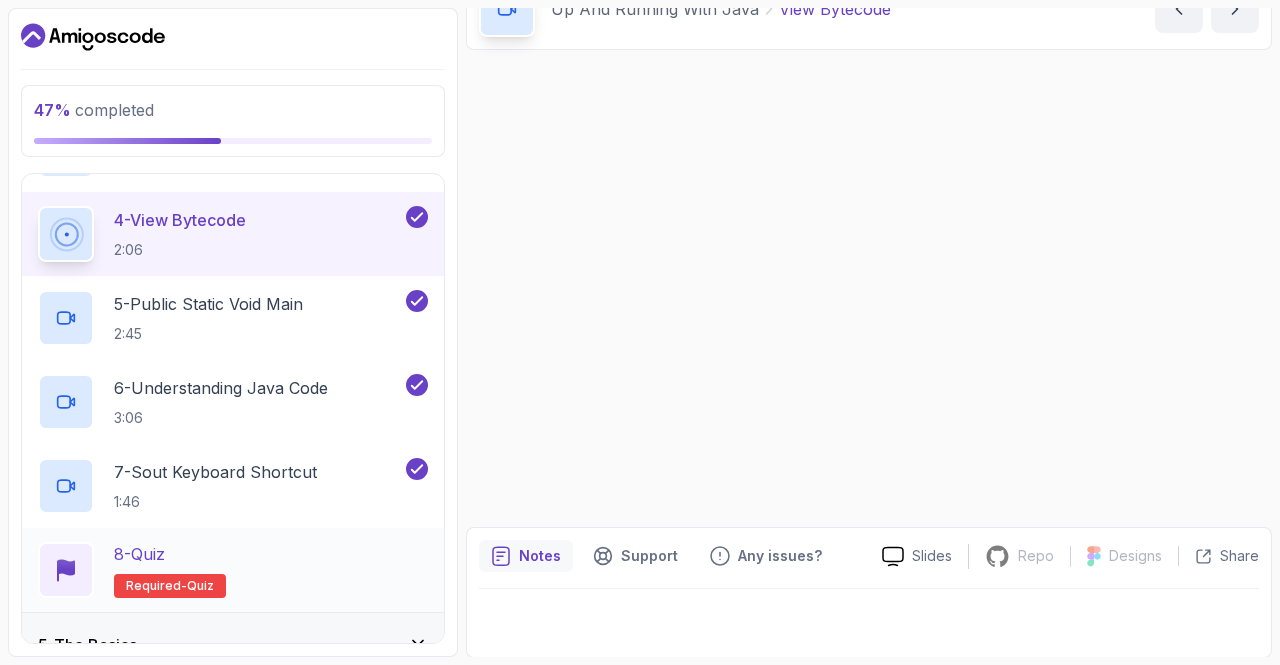 scroll, scrollTop: 0, scrollLeft: 0, axis: both 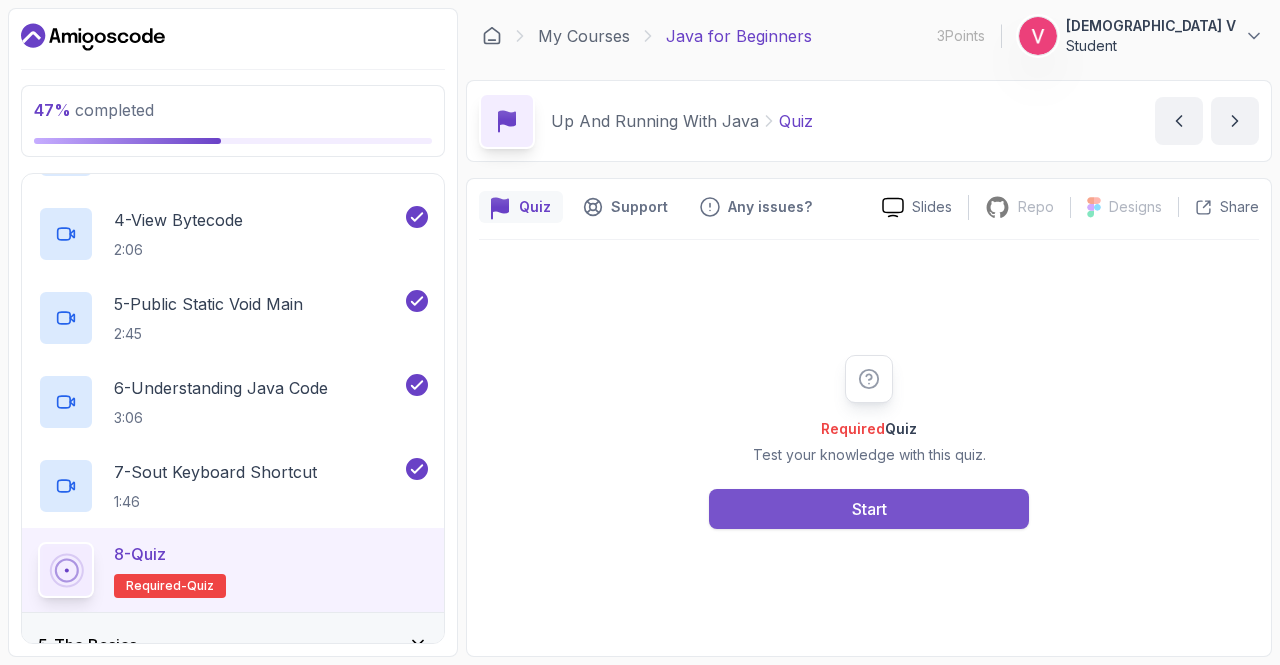 click on "Start" at bounding box center (869, 509) 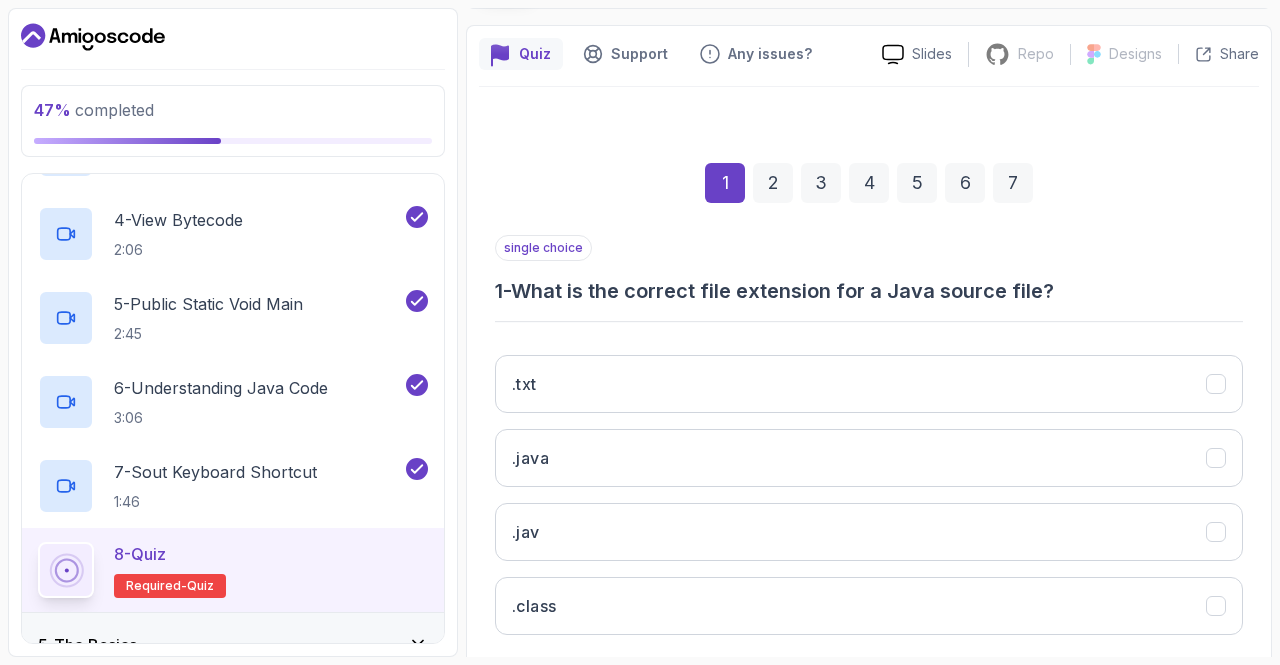 scroll, scrollTop: 154, scrollLeft: 0, axis: vertical 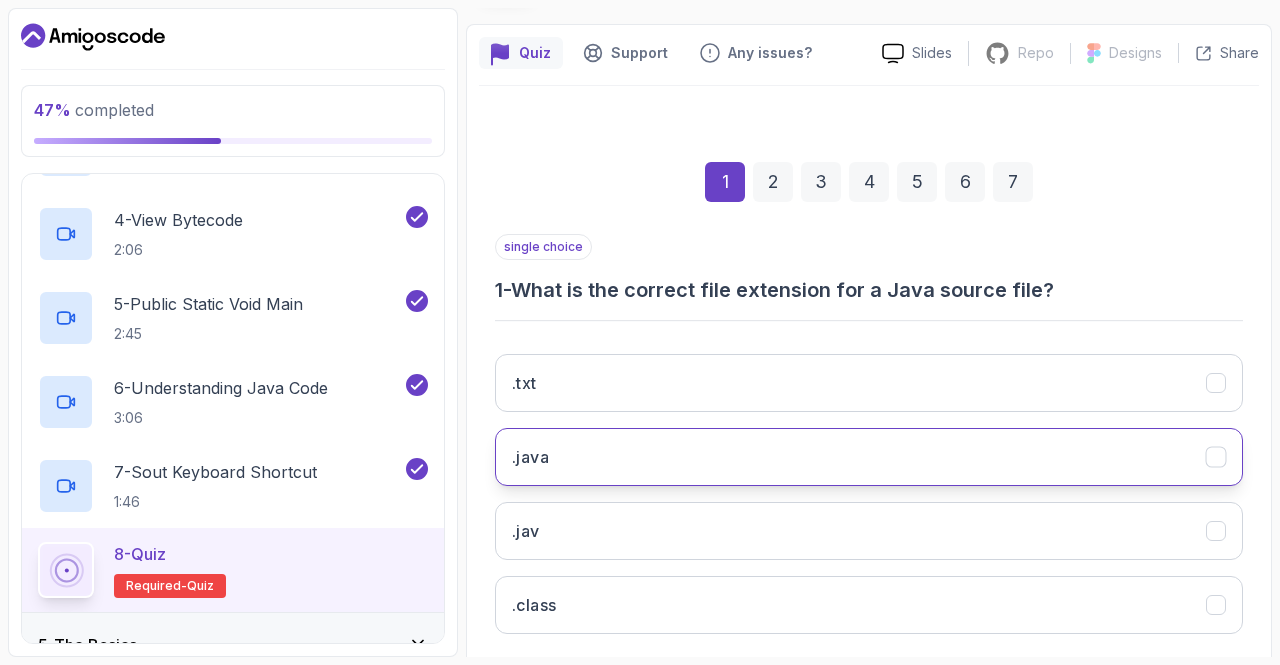 click on ".java" at bounding box center (869, 457) 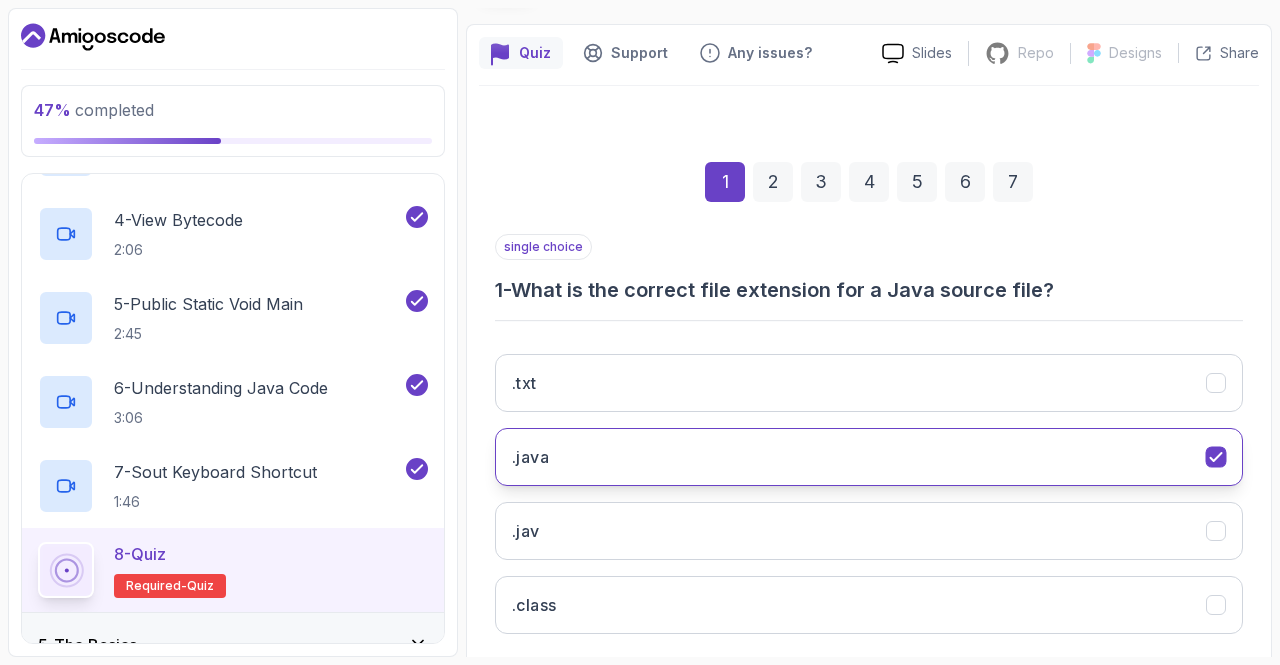 scroll, scrollTop: 255, scrollLeft: 0, axis: vertical 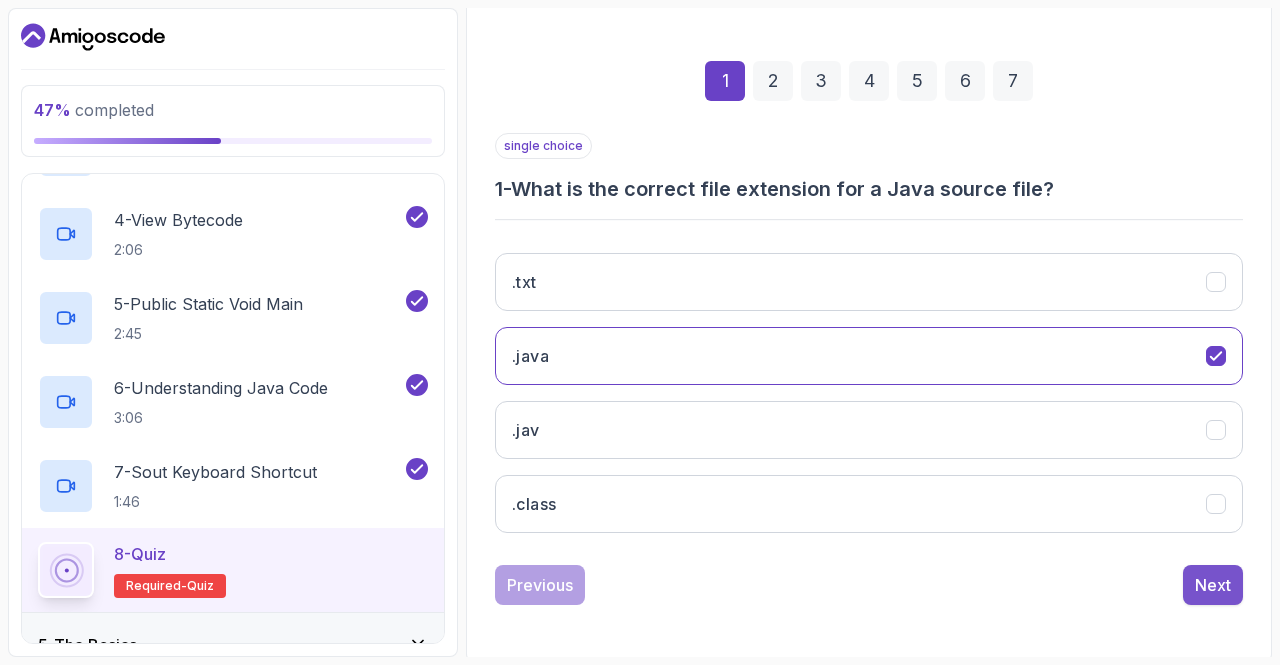 click on "Next" at bounding box center [1213, 585] 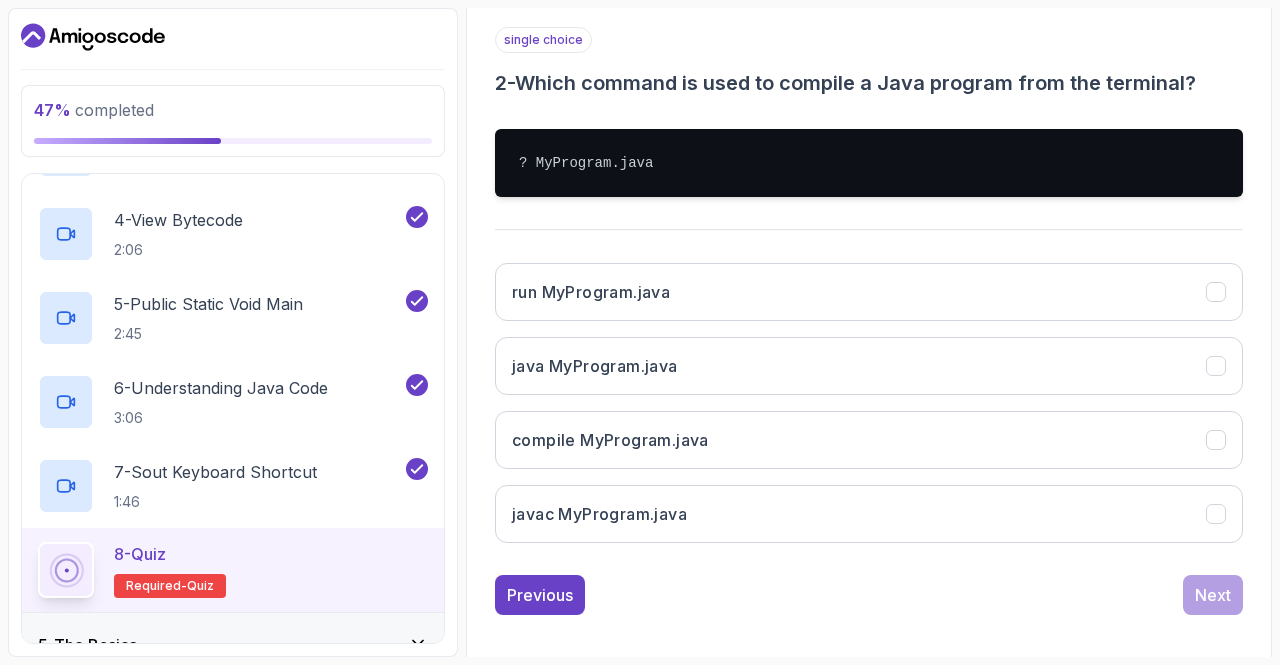 scroll, scrollTop: 365, scrollLeft: 0, axis: vertical 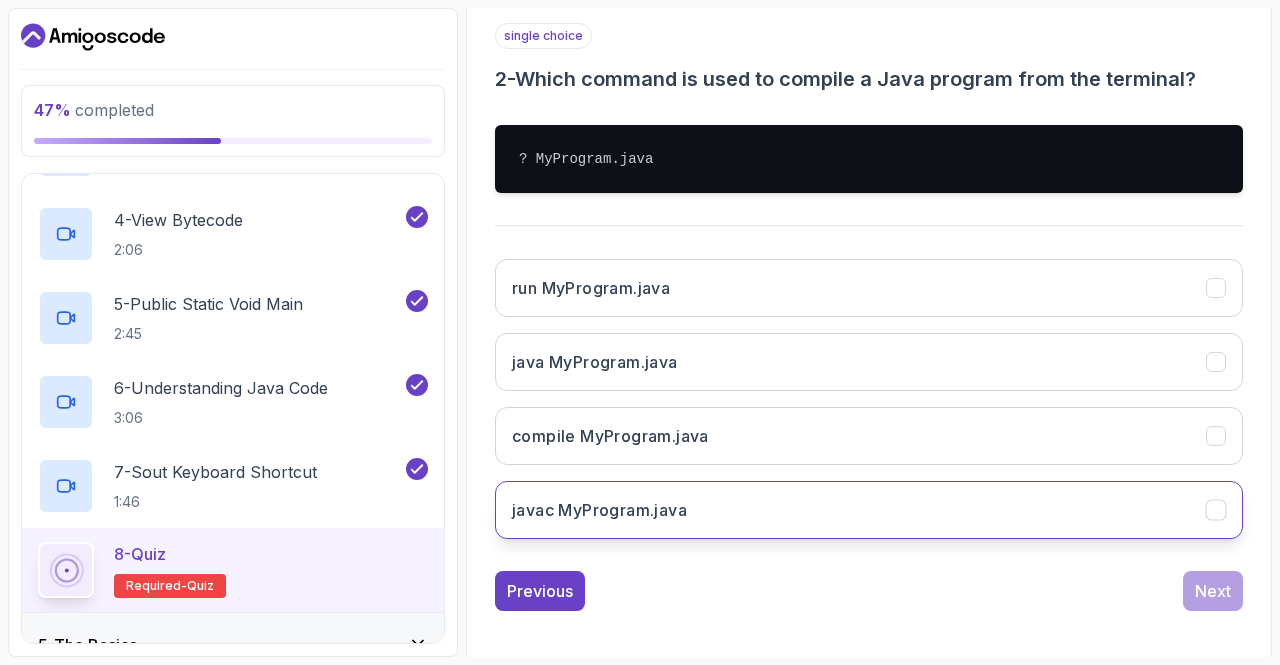 click on "javac MyProgram.java" at bounding box center (599, 510) 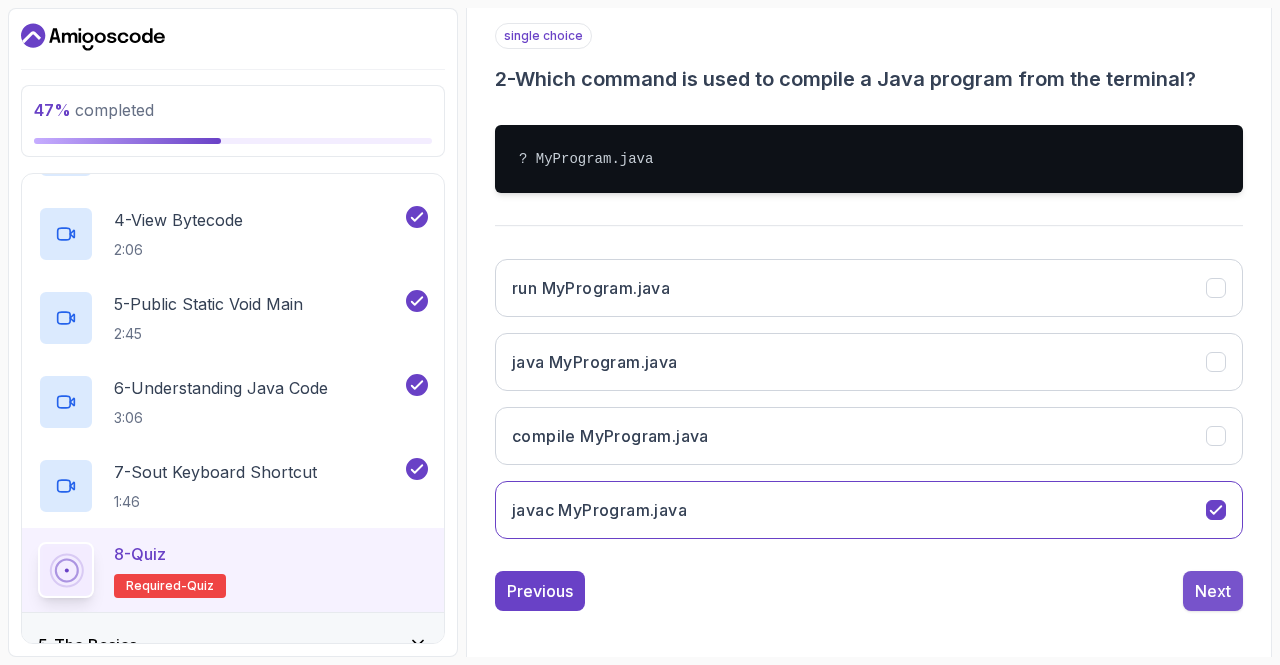 click on "Next" at bounding box center (1213, 591) 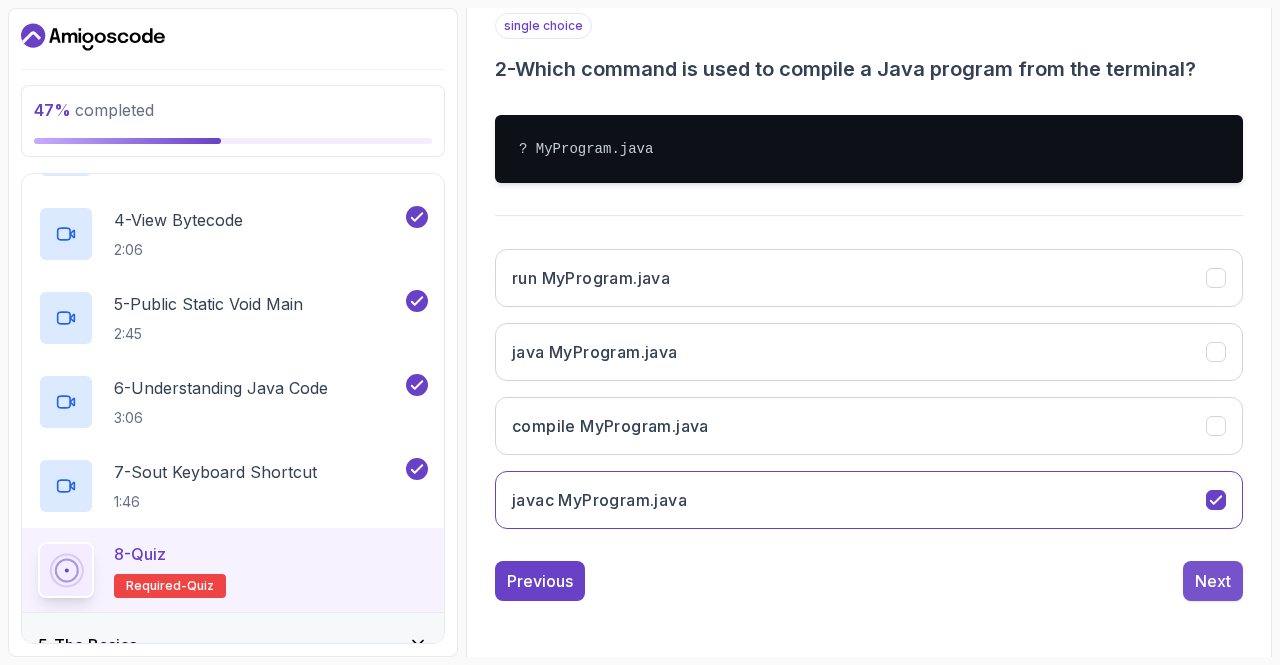 scroll, scrollTop: 283, scrollLeft: 0, axis: vertical 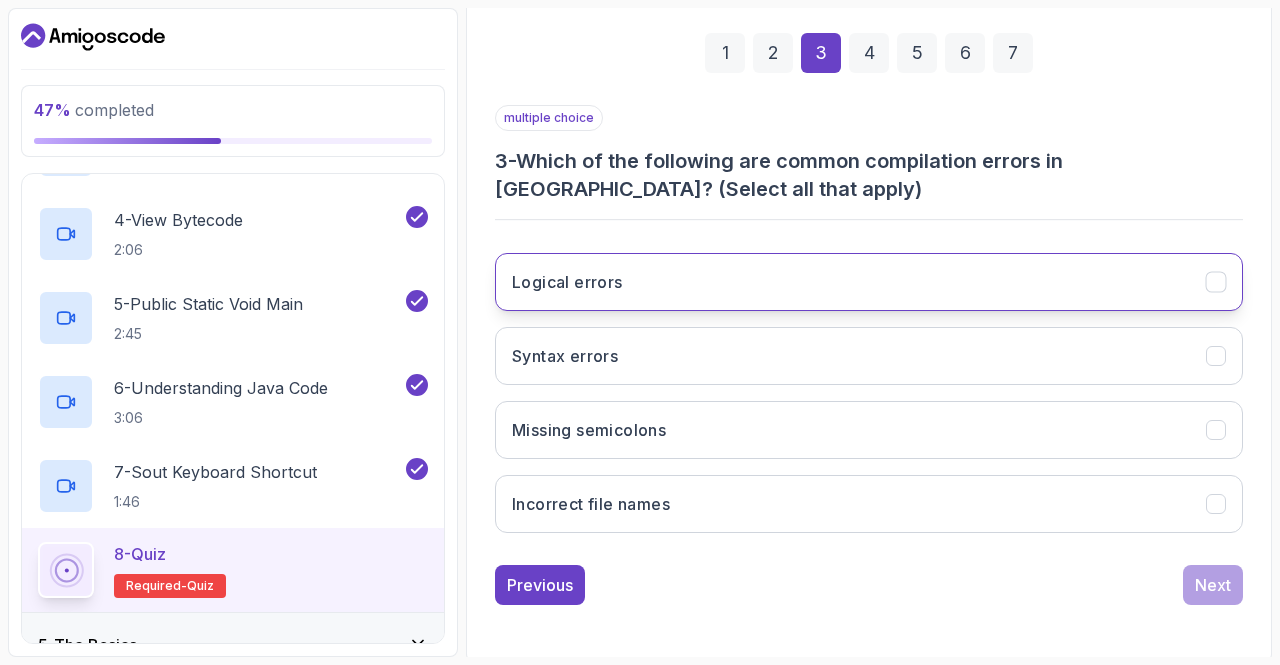 click on "Logical errors" at bounding box center [869, 282] 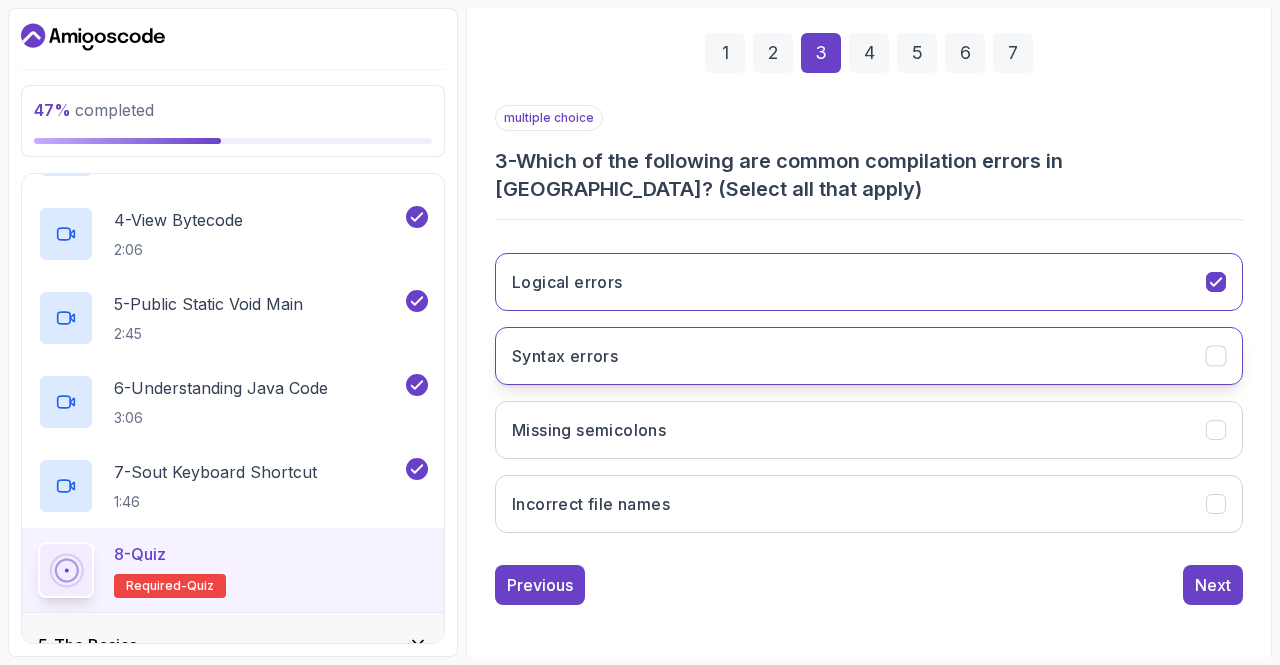 click on "Syntax errors" at bounding box center (869, 356) 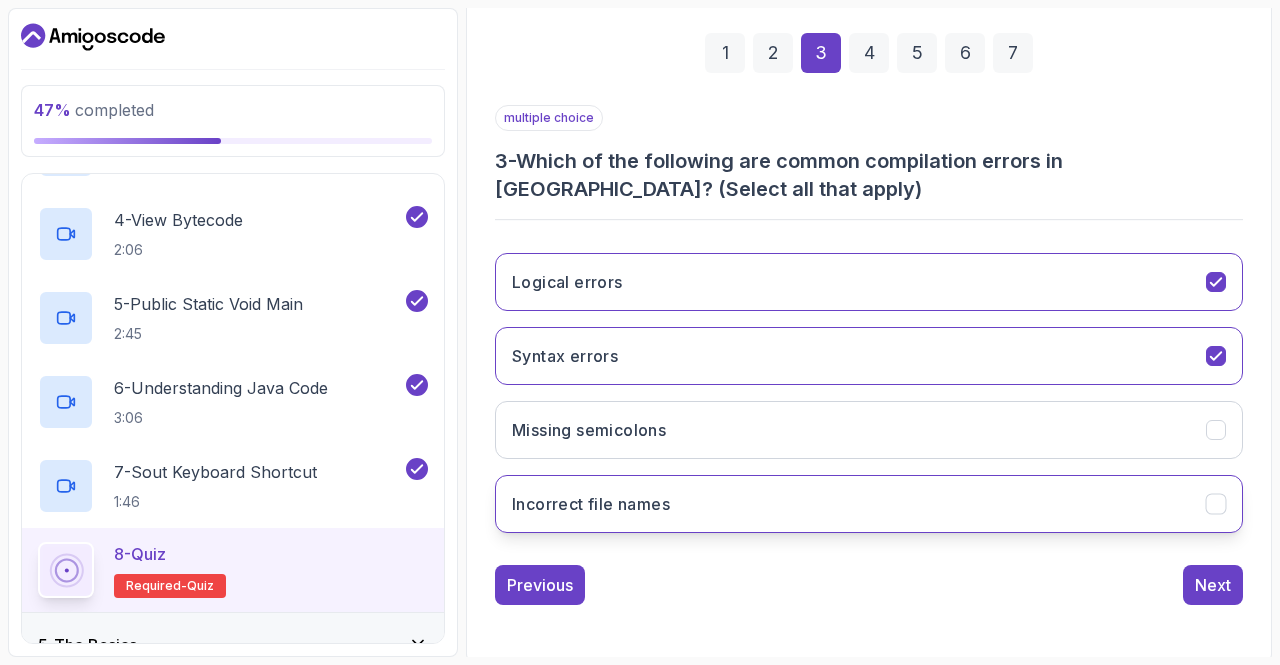 click on "Incorrect file names" at bounding box center [869, 504] 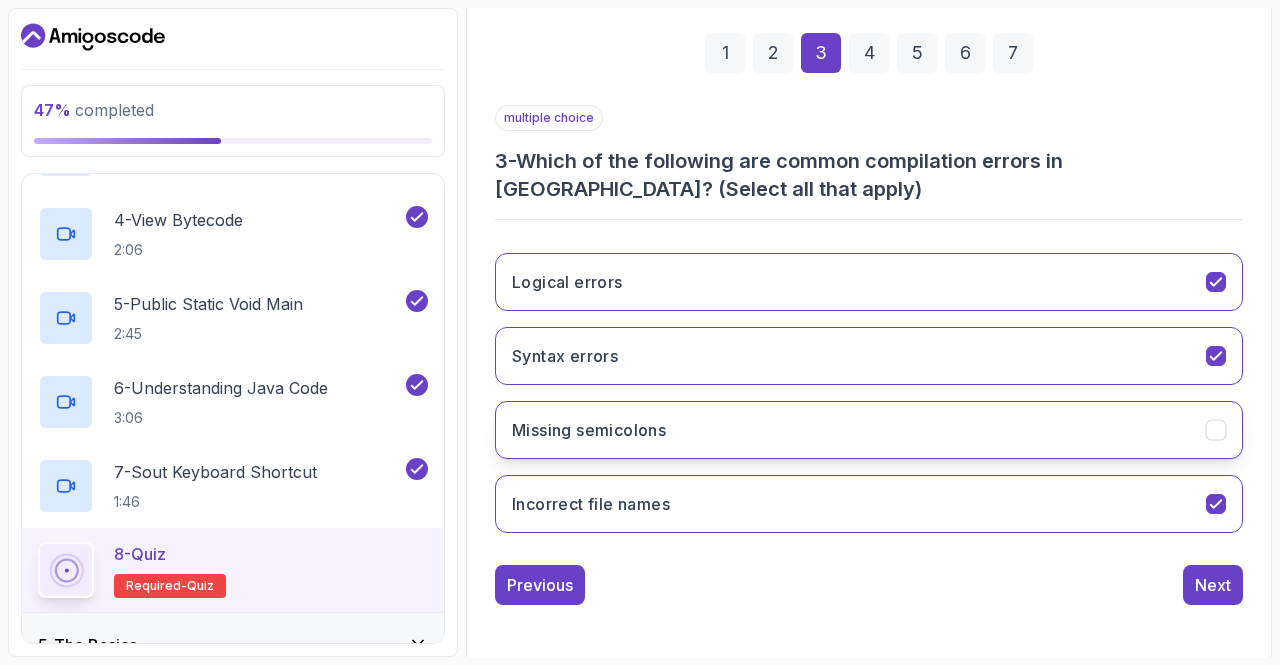 click on "Missing semicolons" at bounding box center (869, 430) 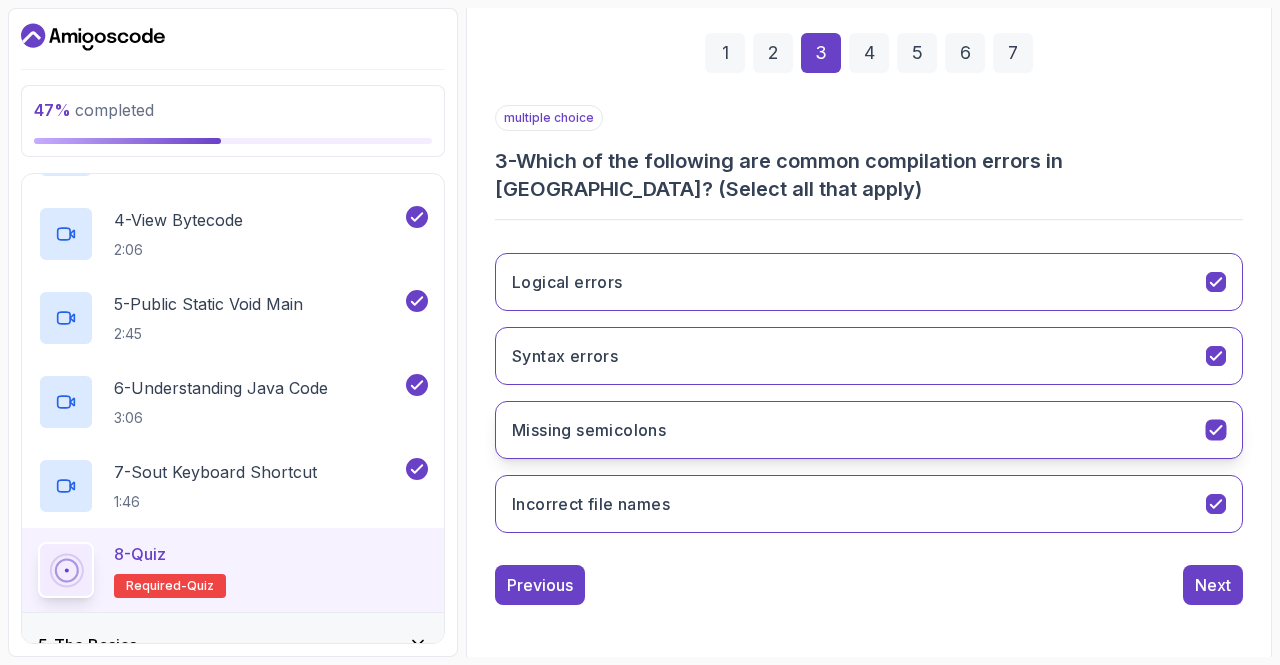 click on "Missing semicolons" at bounding box center [869, 430] 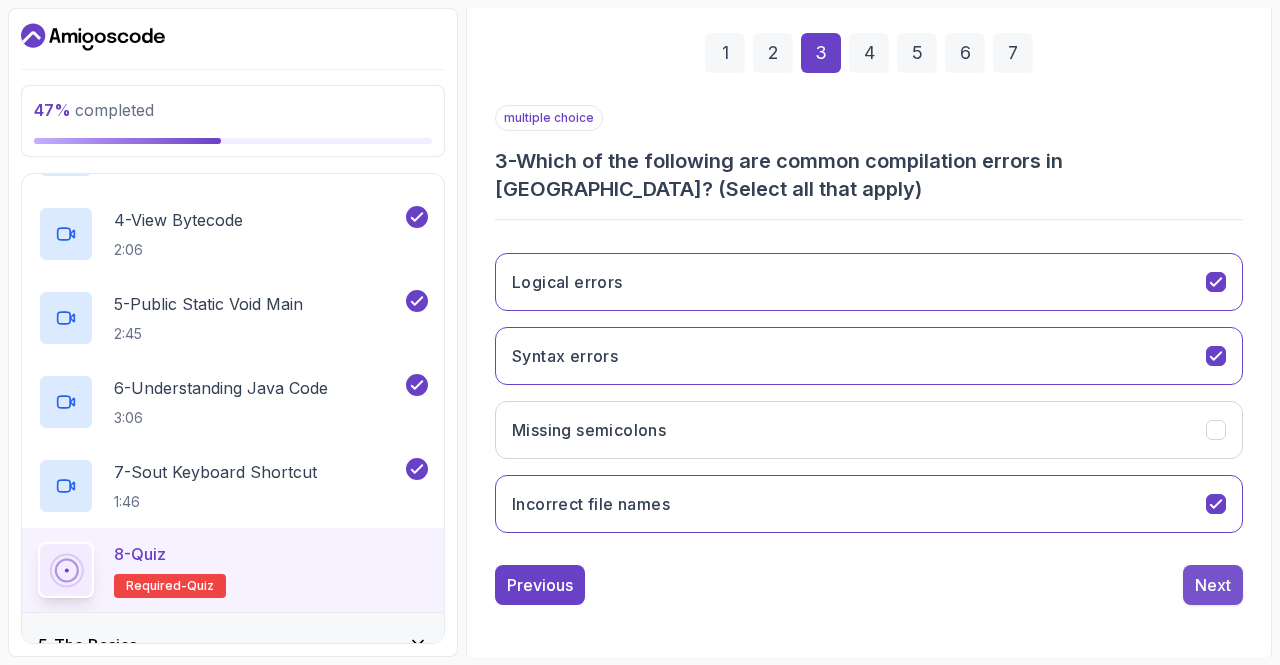 click on "Next" at bounding box center [1213, 585] 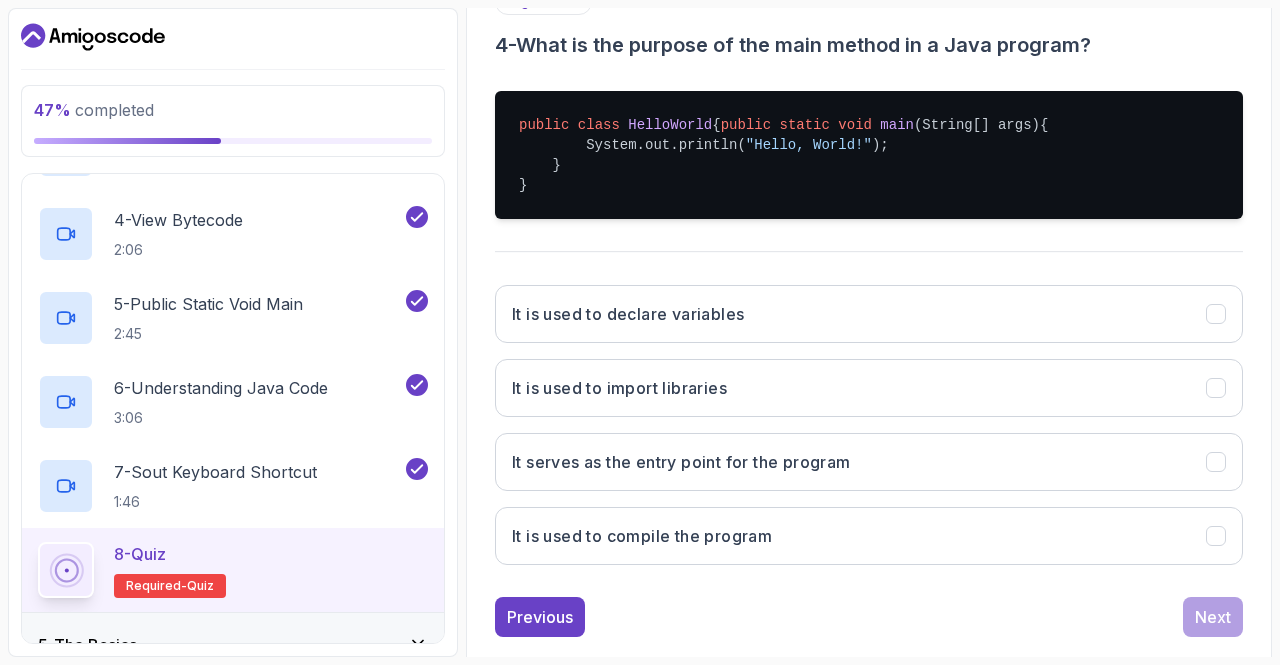 scroll, scrollTop: 403, scrollLeft: 0, axis: vertical 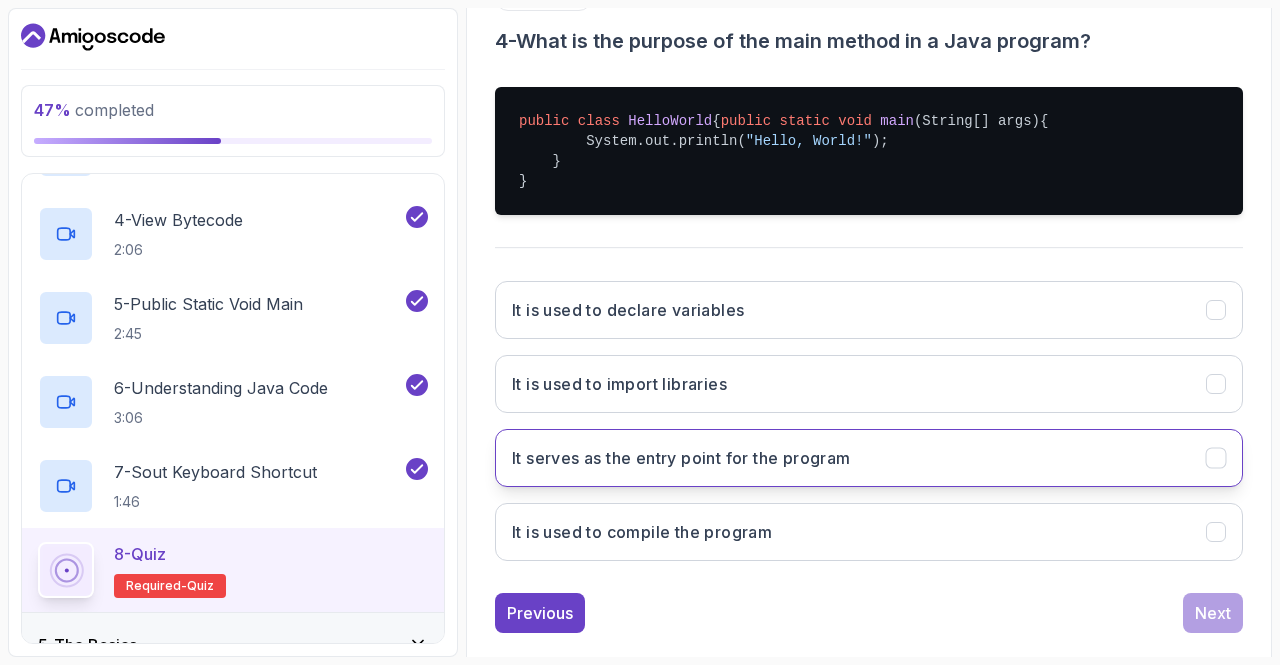 click on "It serves as the entry point for the program" at bounding box center [869, 458] 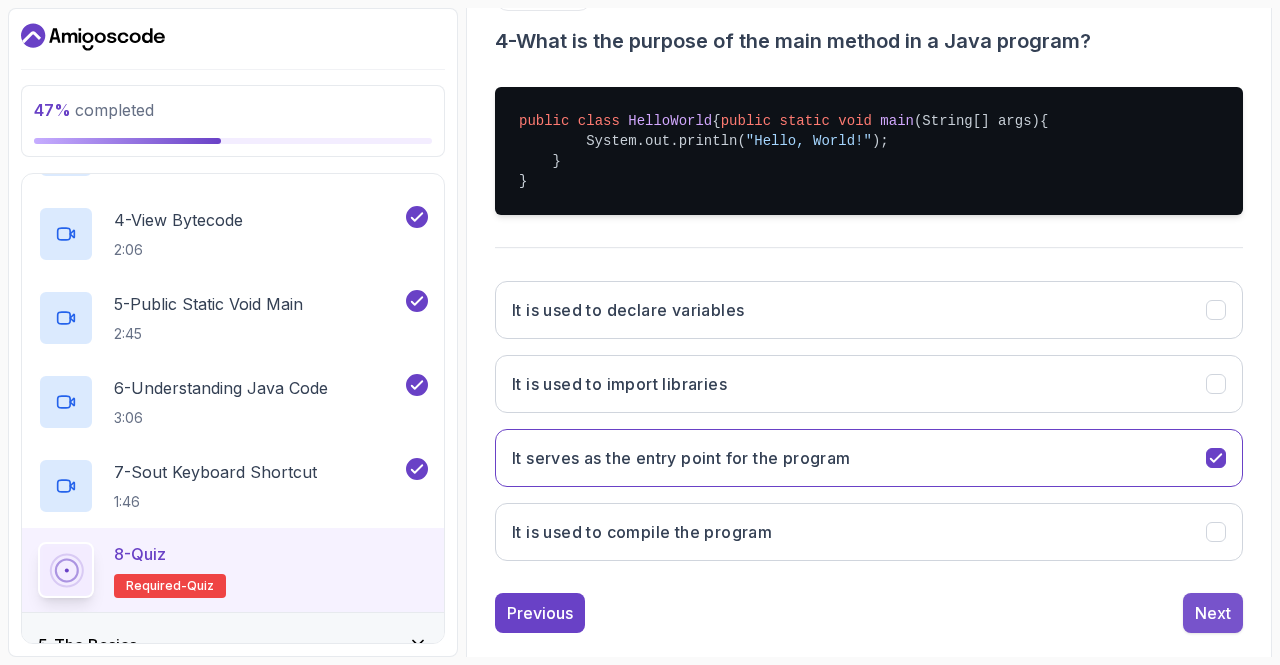 click on "Next" at bounding box center (1213, 613) 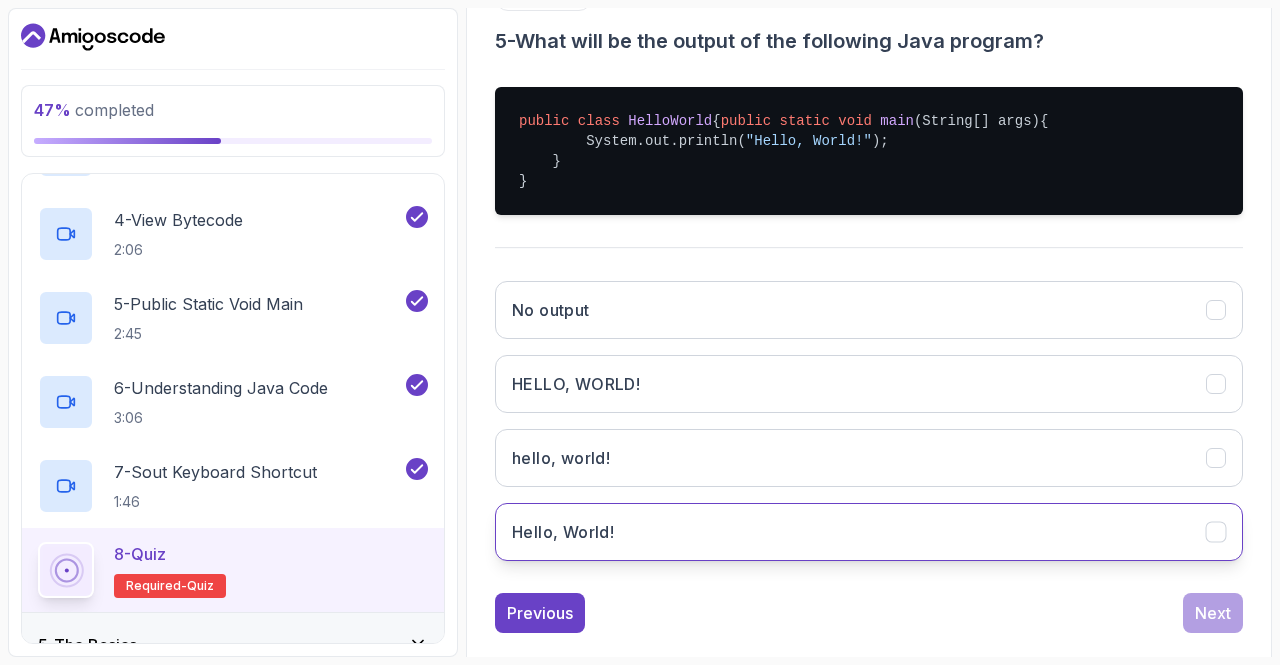 click on "Hello, World!" at bounding box center [869, 532] 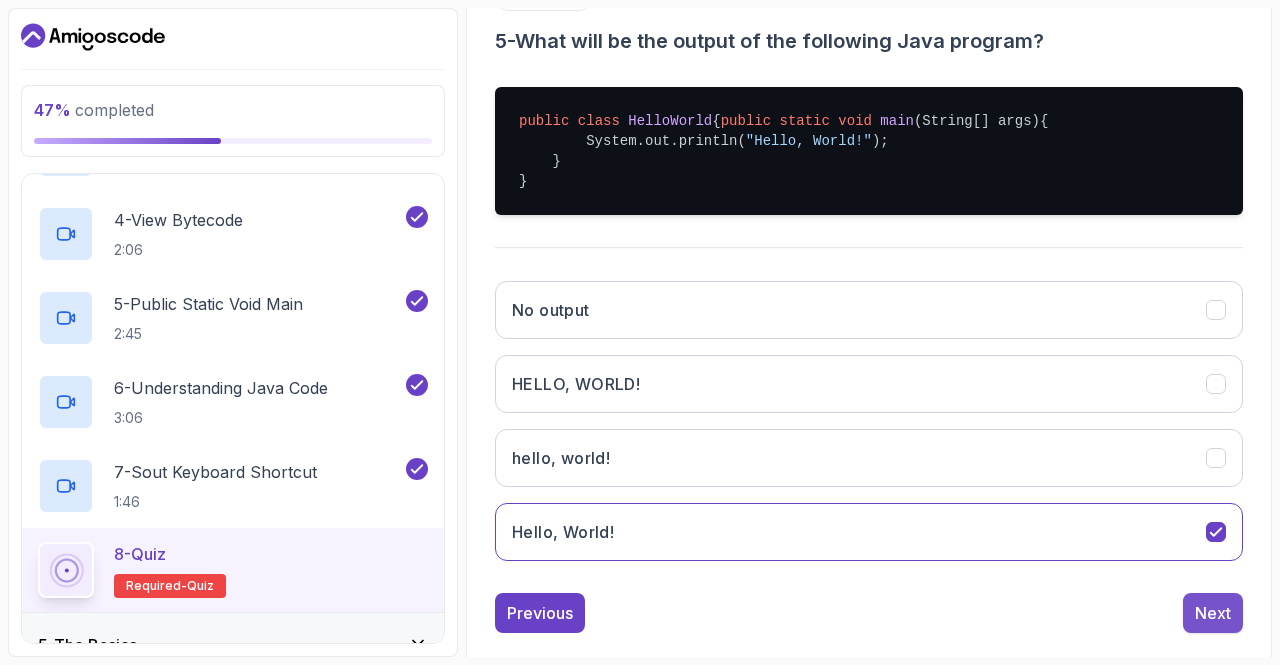 click on "Next" at bounding box center [1213, 613] 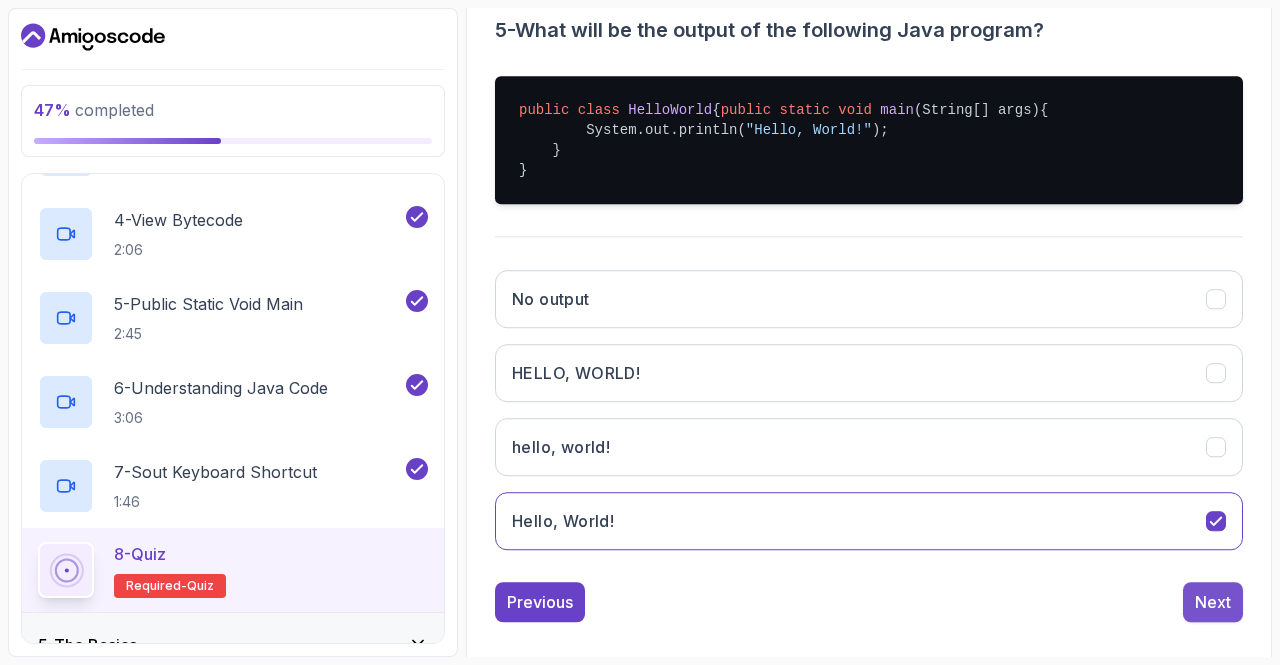 scroll, scrollTop: 283, scrollLeft: 0, axis: vertical 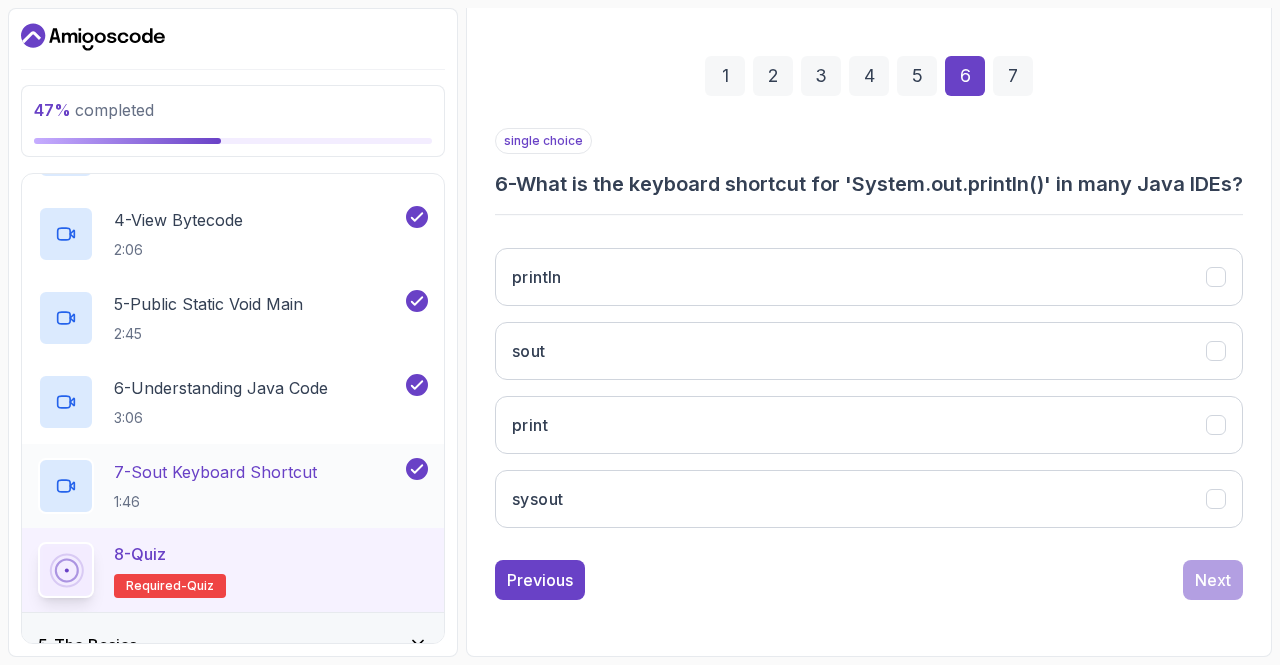 click on "7  -  Sout Keyboard Shortcut" at bounding box center [215, 472] 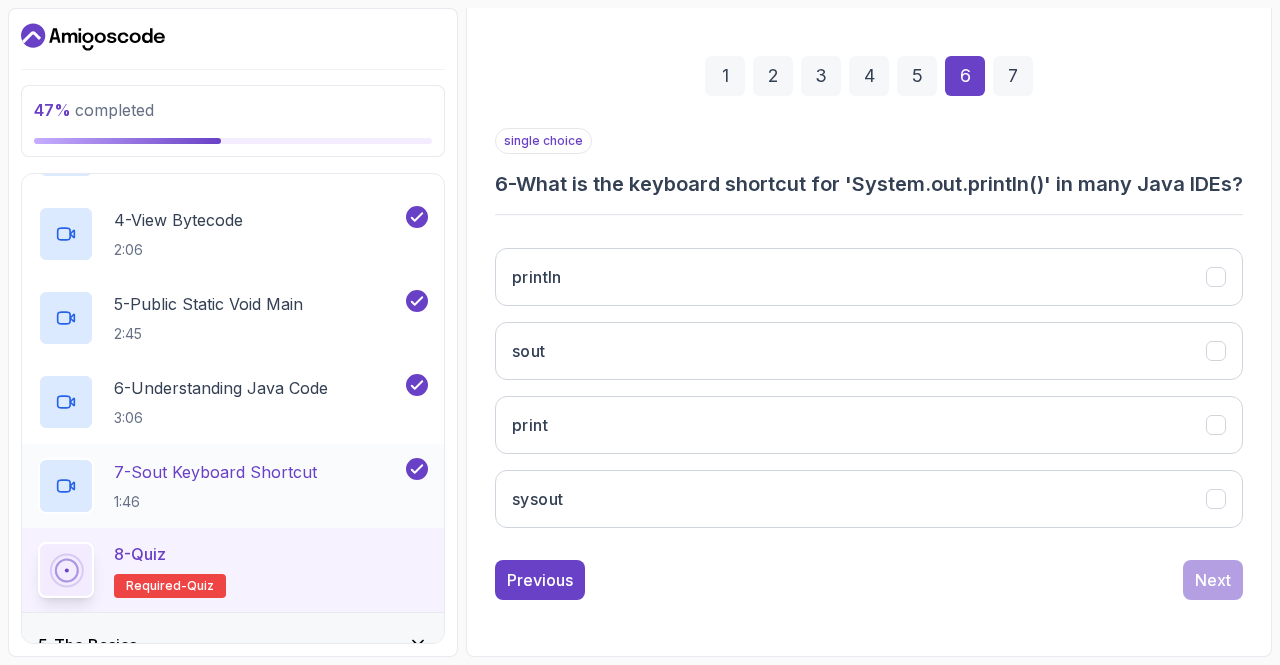 click on "7  -  Sout Keyboard Shortcut" at bounding box center [215, 472] 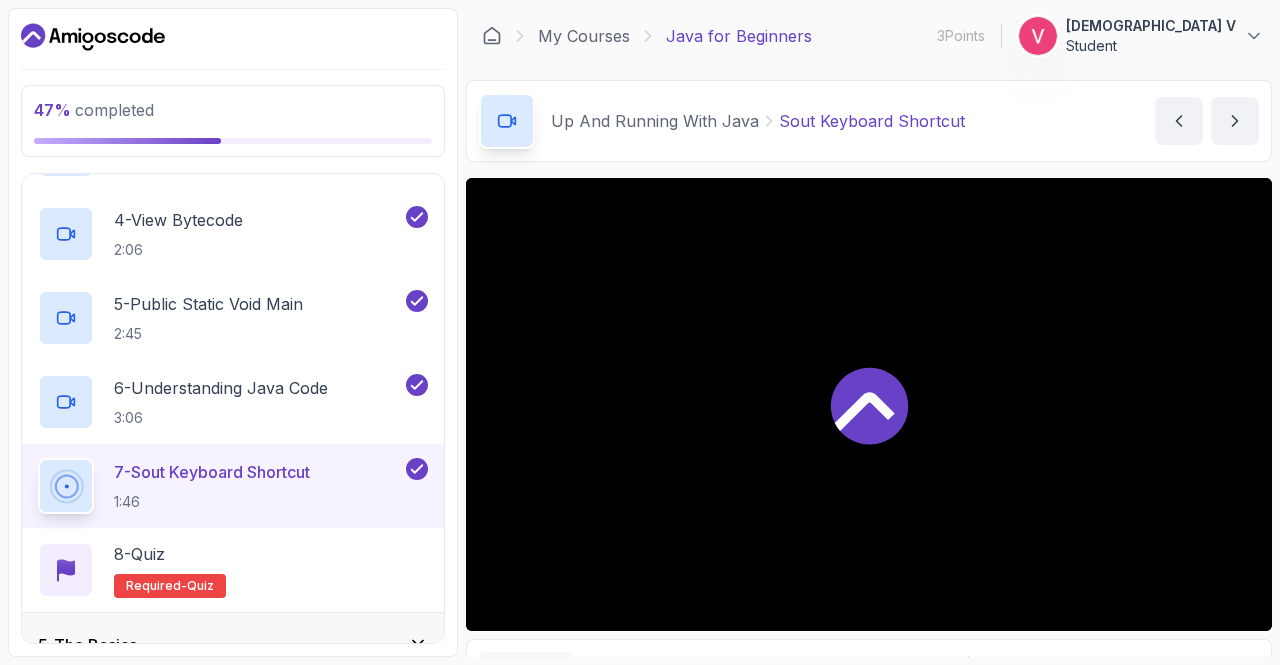 scroll, scrollTop: 444, scrollLeft: 0, axis: vertical 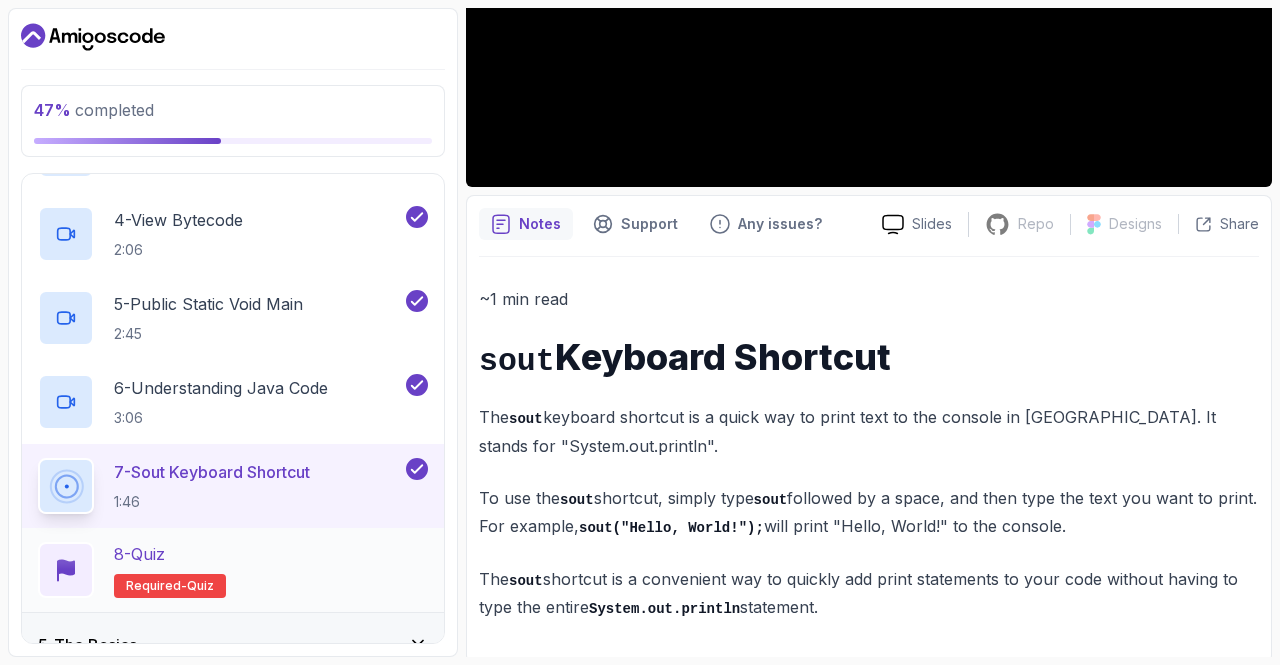 click on "quiz" at bounding box center [200, 586] 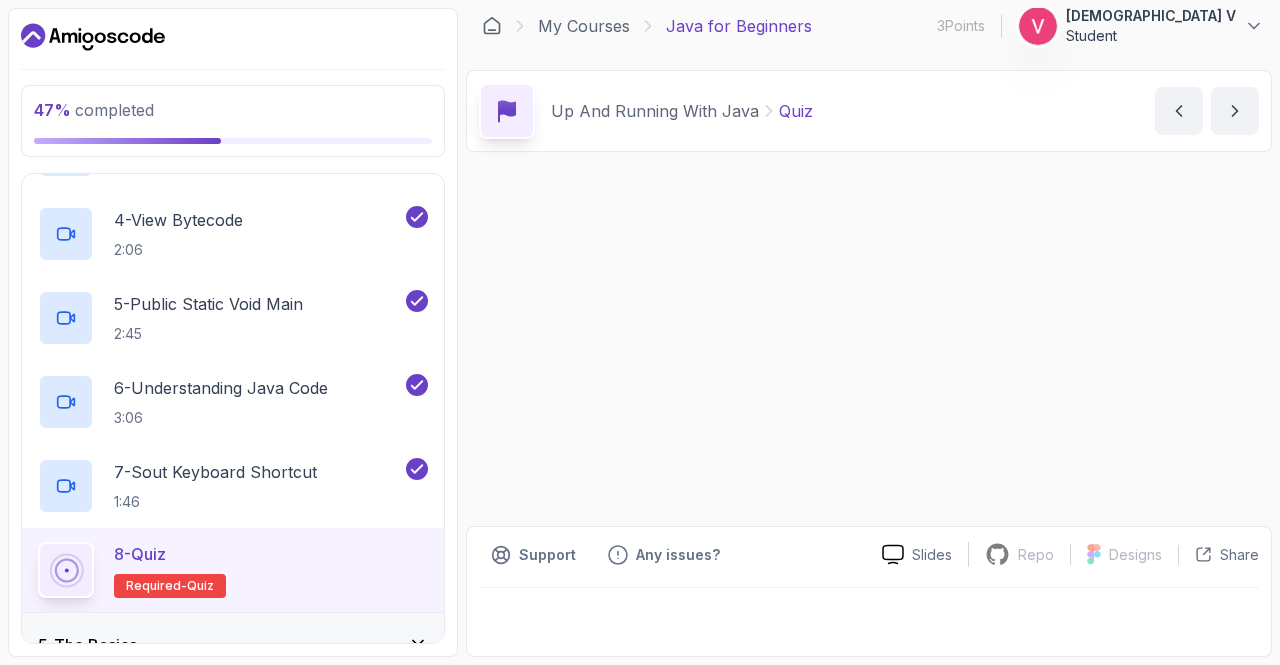 scroll, scrollTop: 0, scrollLeft: 0, axis: both 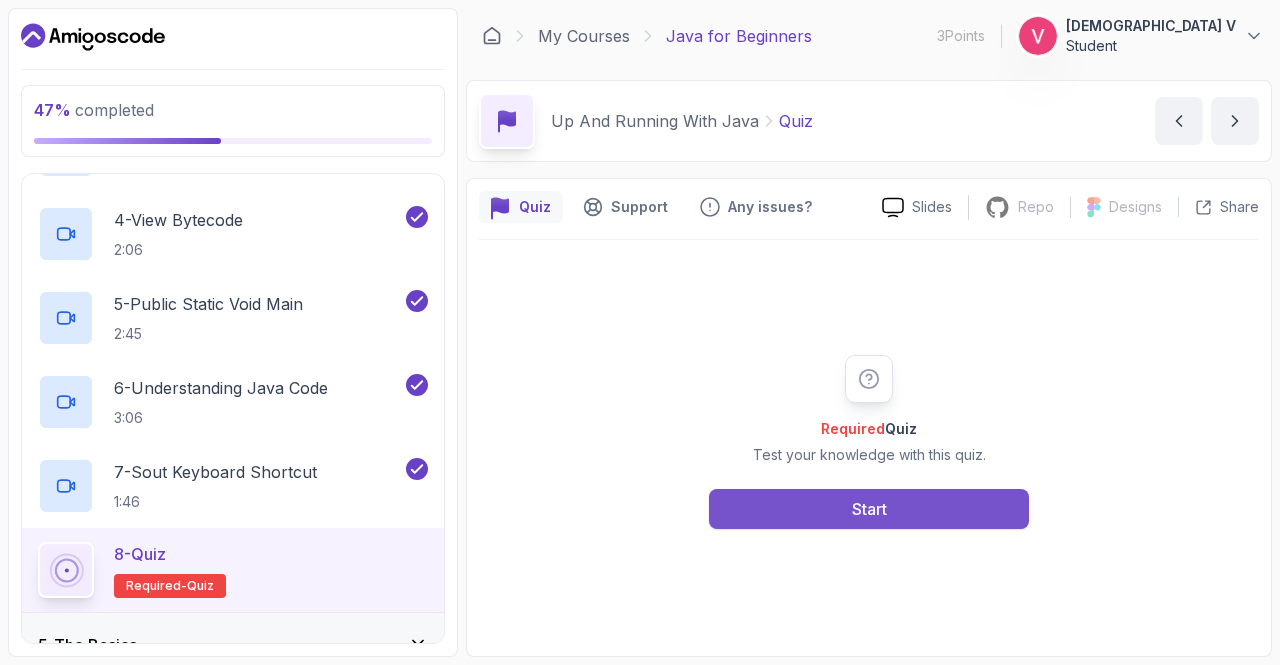 click on "Start" at bounding box center [869, 509] 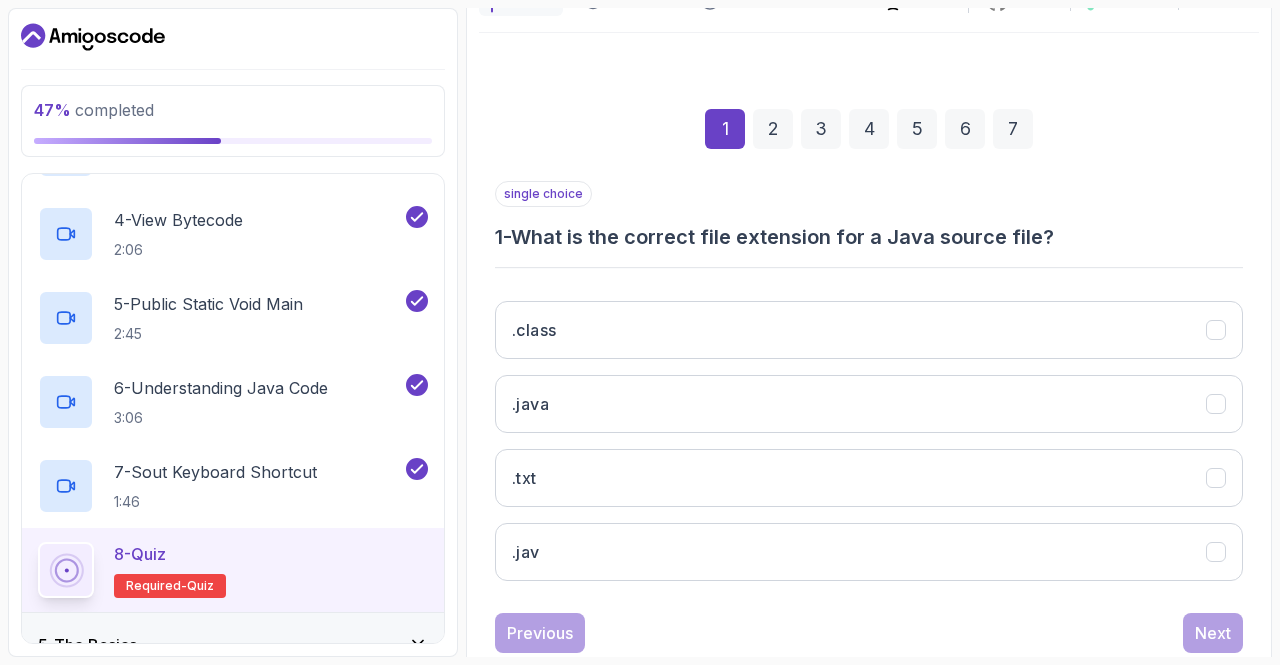 scroll, scrollTop: 210, scrollLeft: 0, axis: vertical 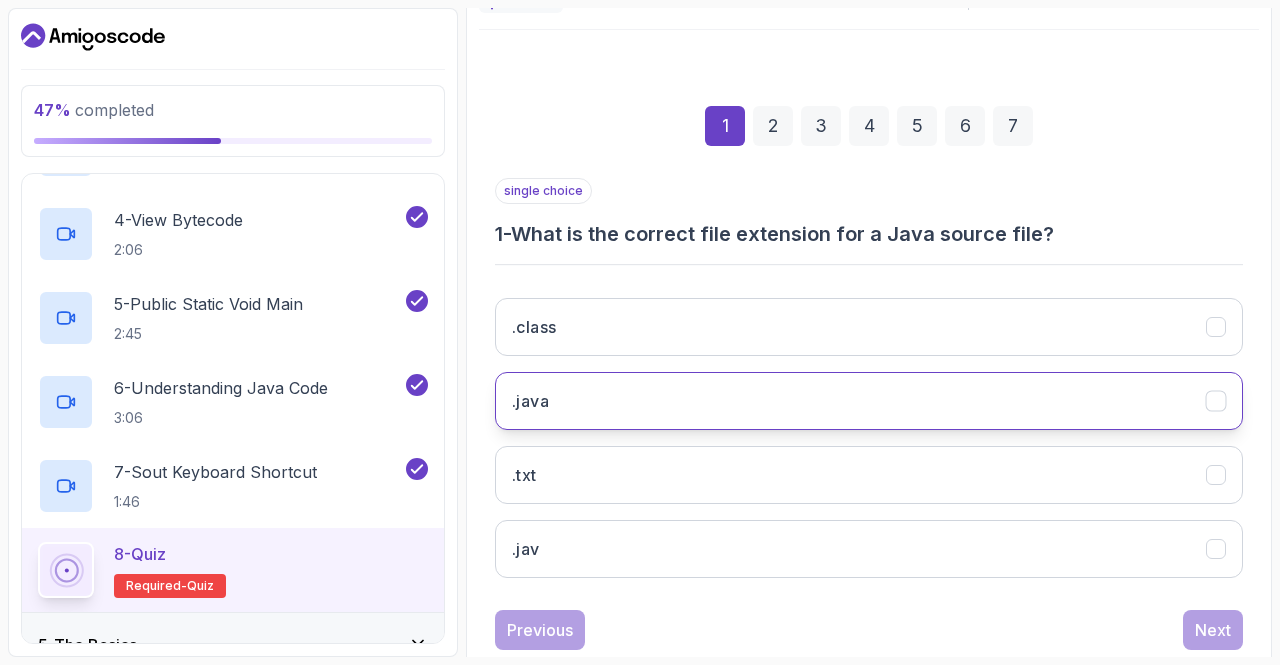 click on ".java" at bounding box center [869, 401] 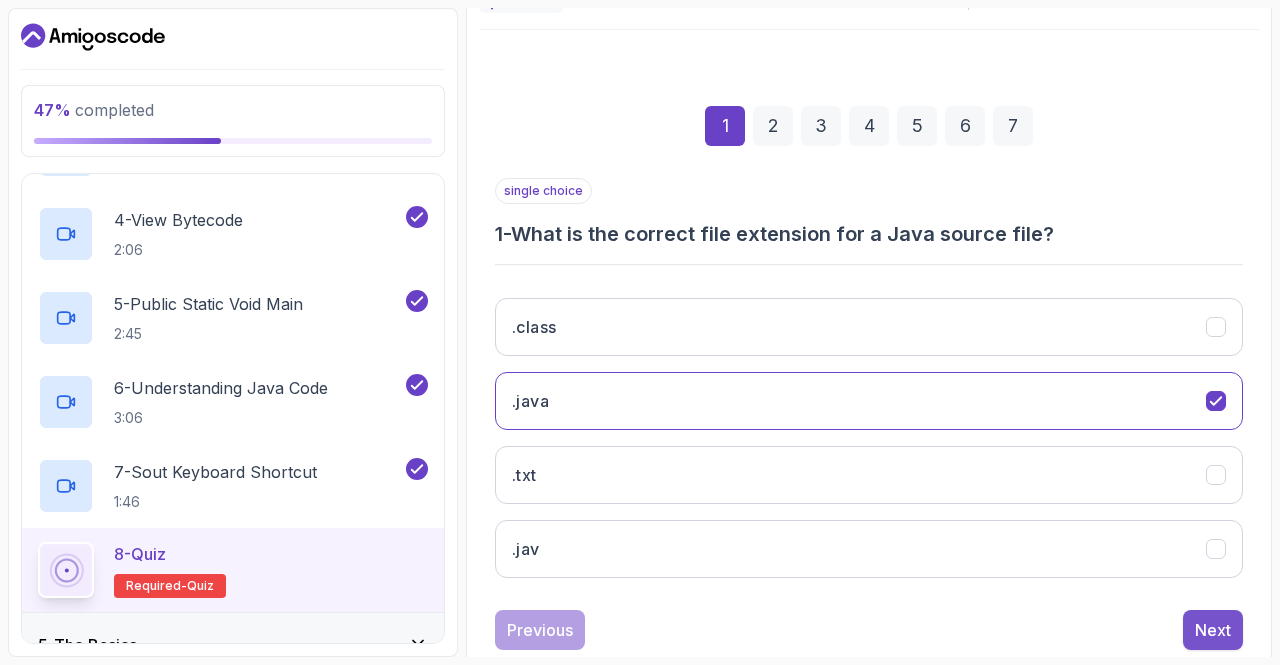 click on "Next" at bounding box center [1213, 630] 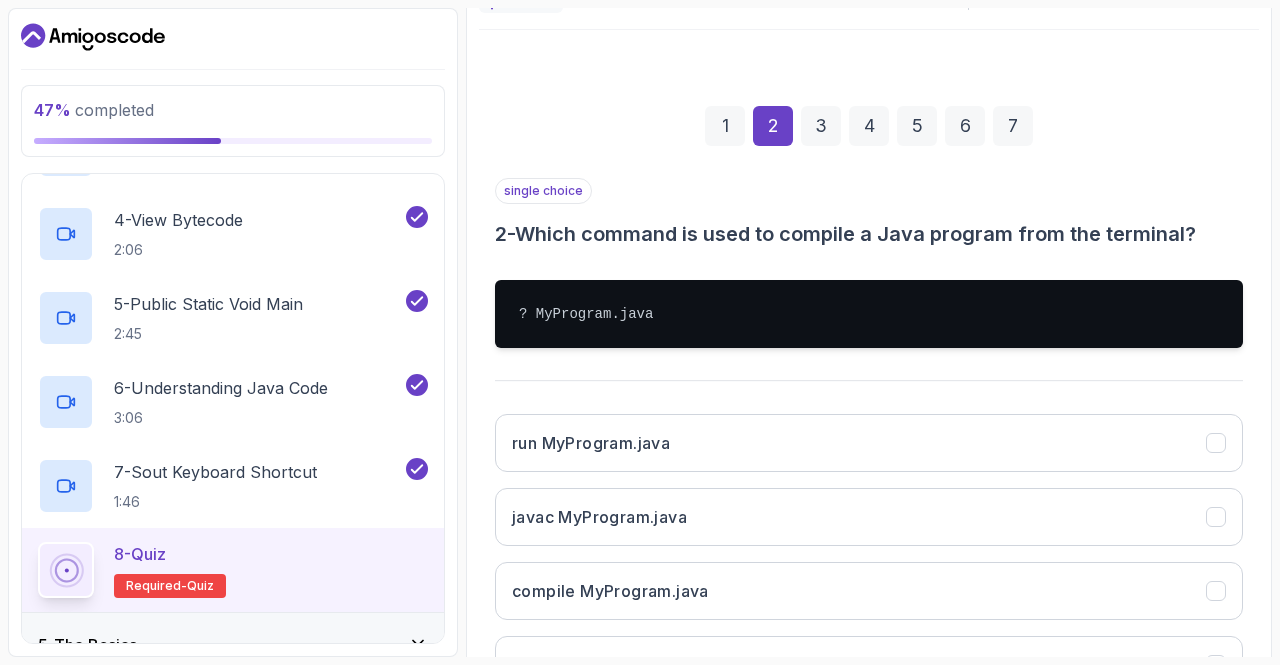 scroll, scrollTop: 371, scrollLeft: 0, axis: vertical 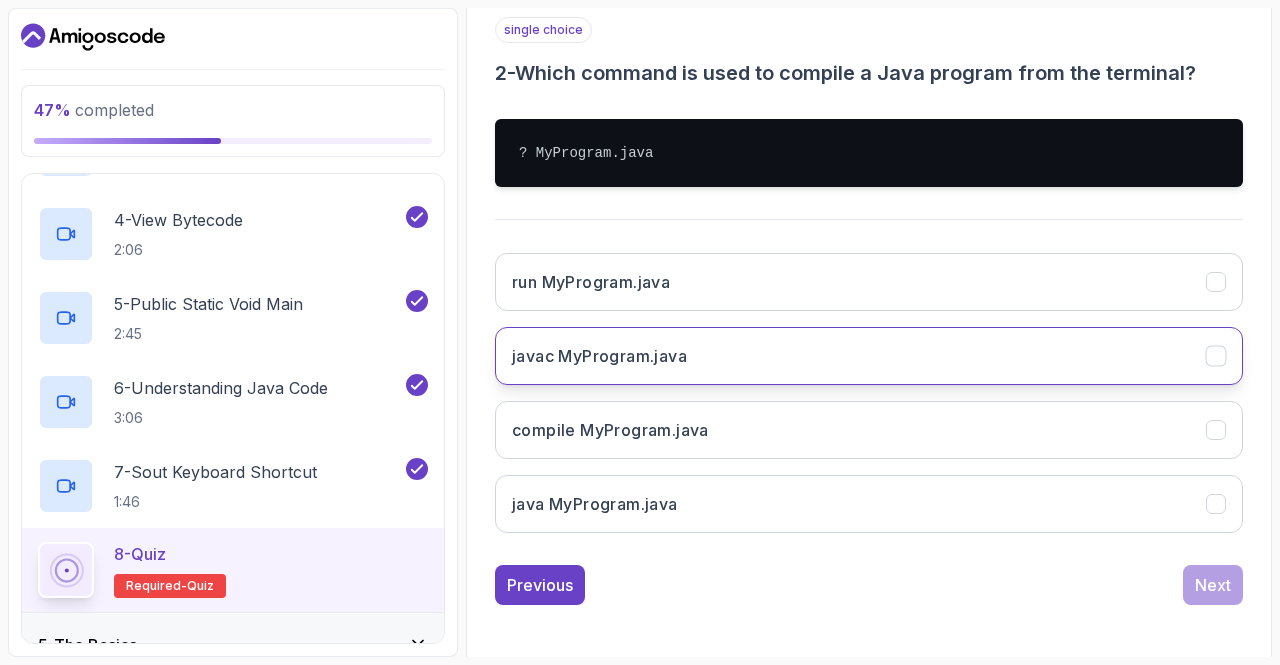 click on "javac MyProgram.java" at bounding box center [869, 356] 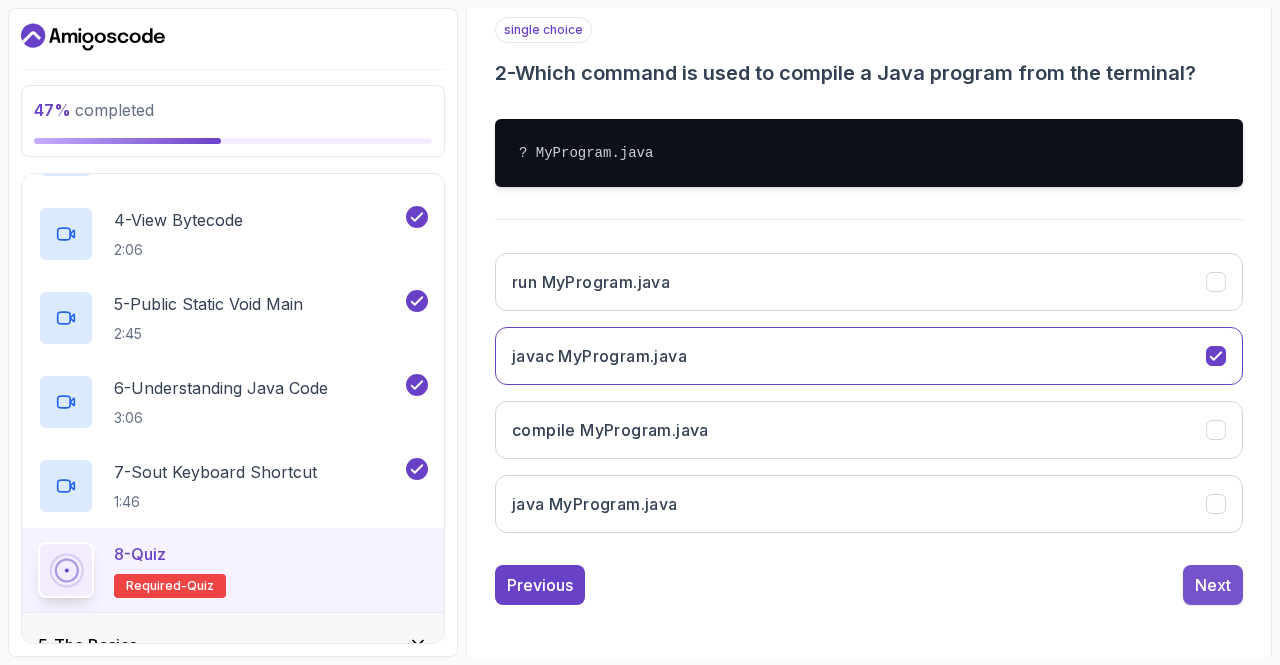 click on "Next" at bounding box center (1213, 585) 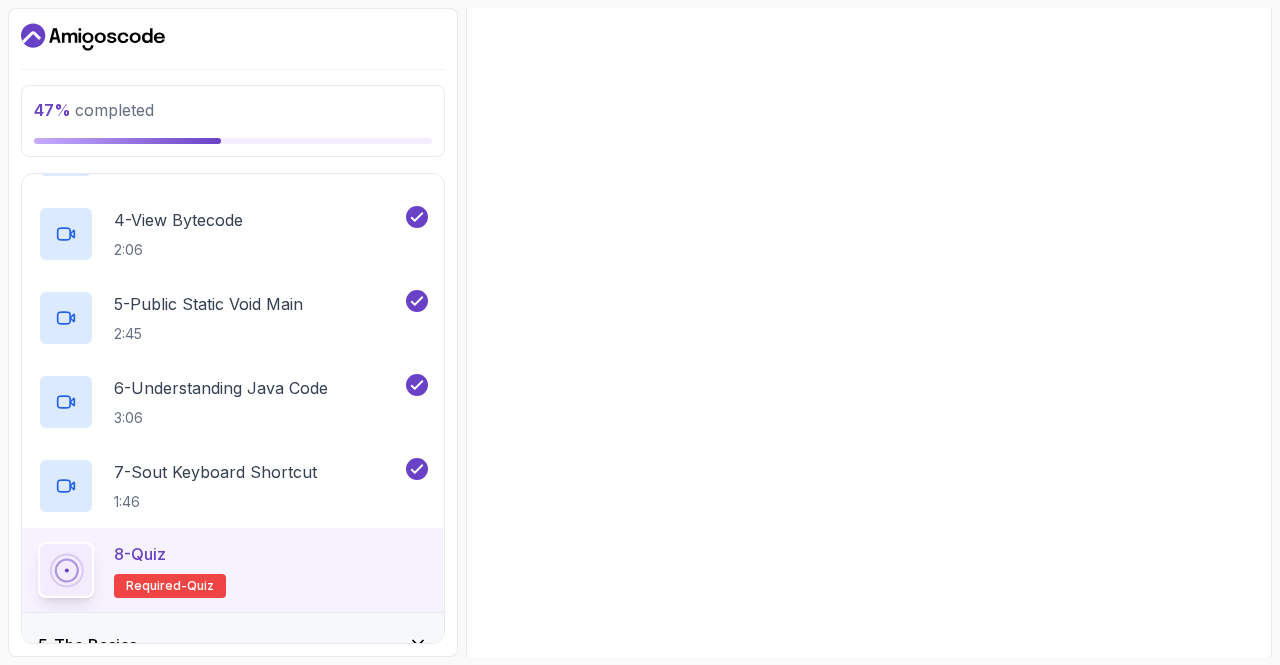 scroll, scrollTop: 283, scrollLeft: 0, axis: vertical 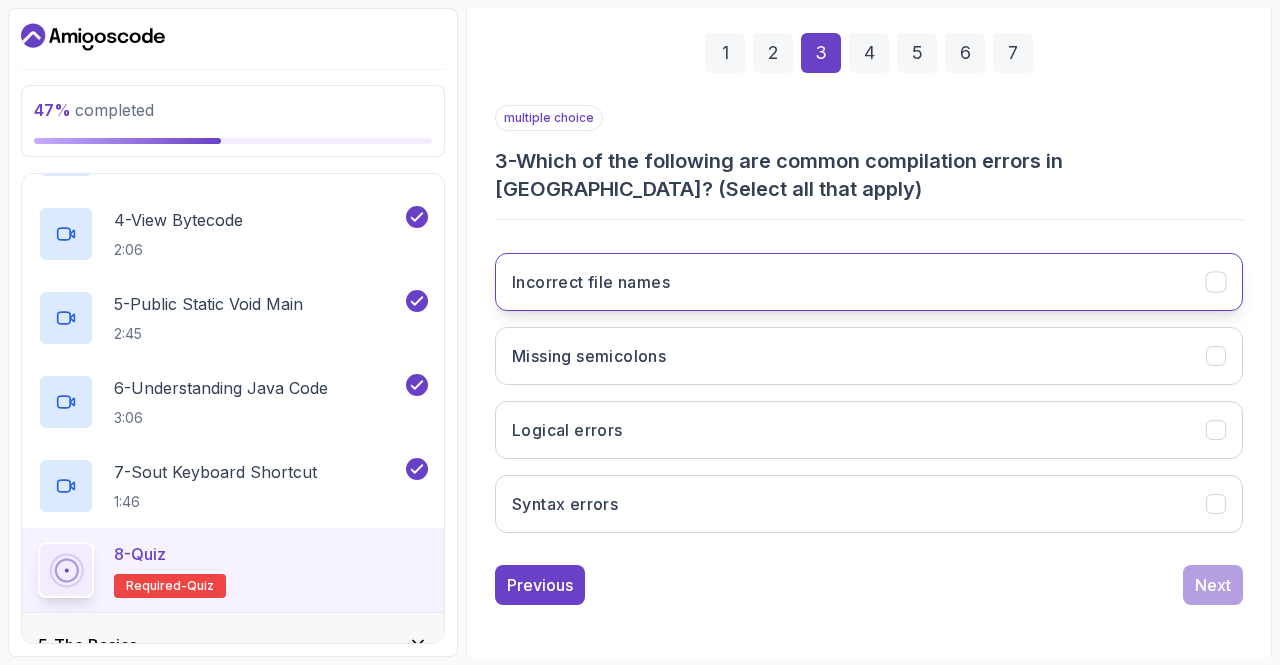 click on "Incorrect file names" at bounding box center (869, 282) 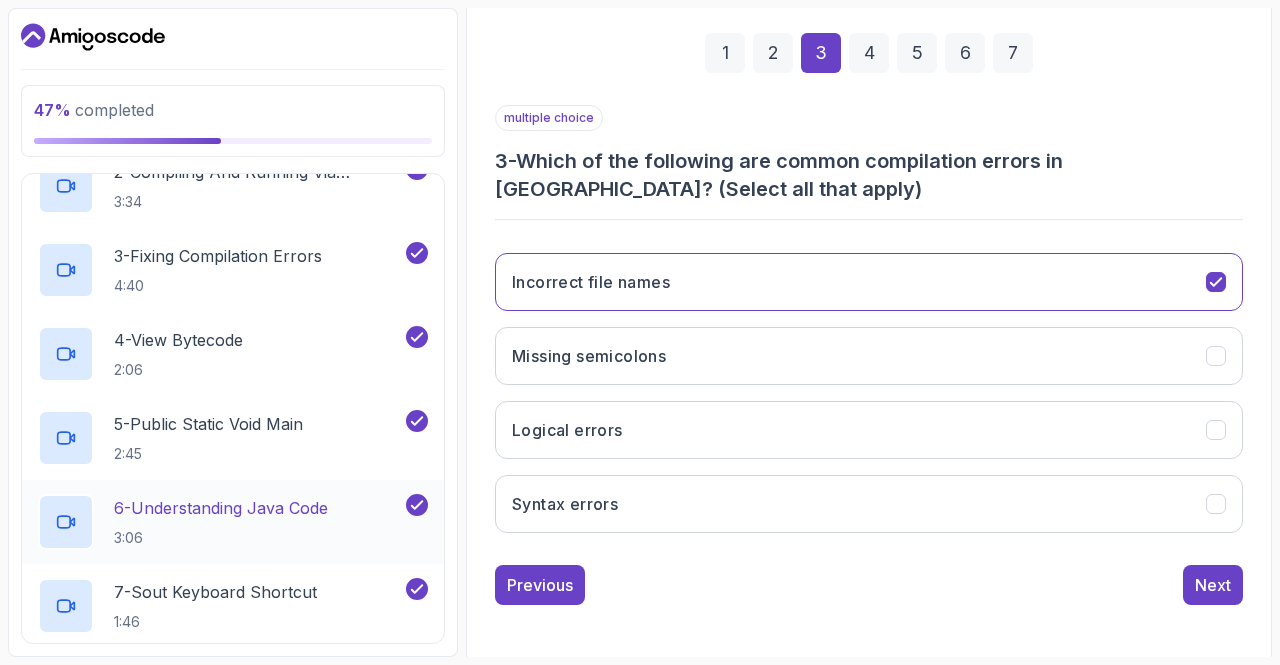 scroll, scrollTop: 351, scrollLeft: 0, axis: vertical 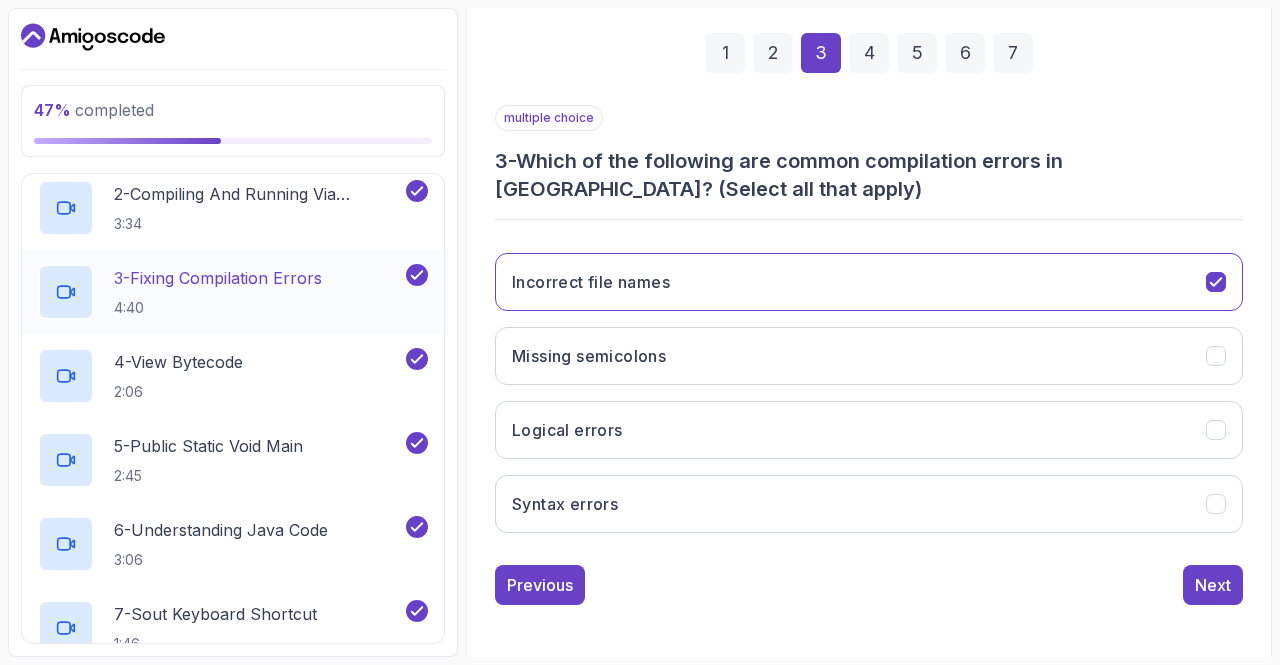 click on "3  -  Fixing Compilation Errors" at bounding box center [218, 278] 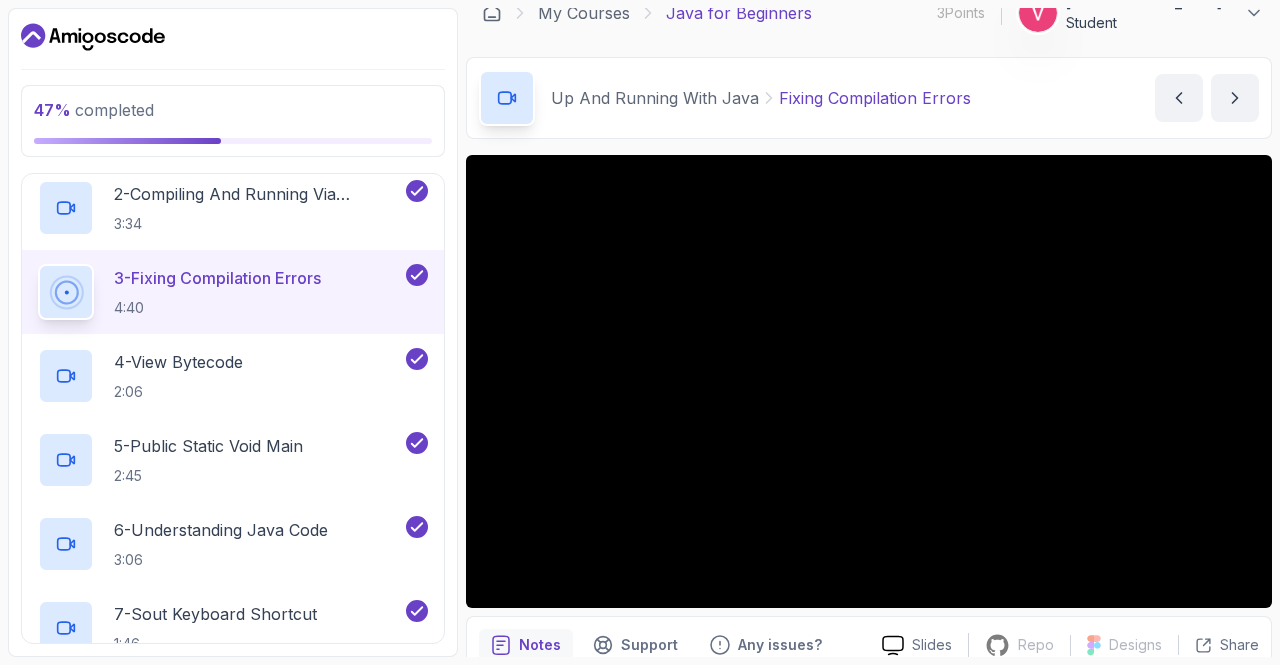 scroll, scrollTop: 17, scrollLeft: 0, axis: vertical 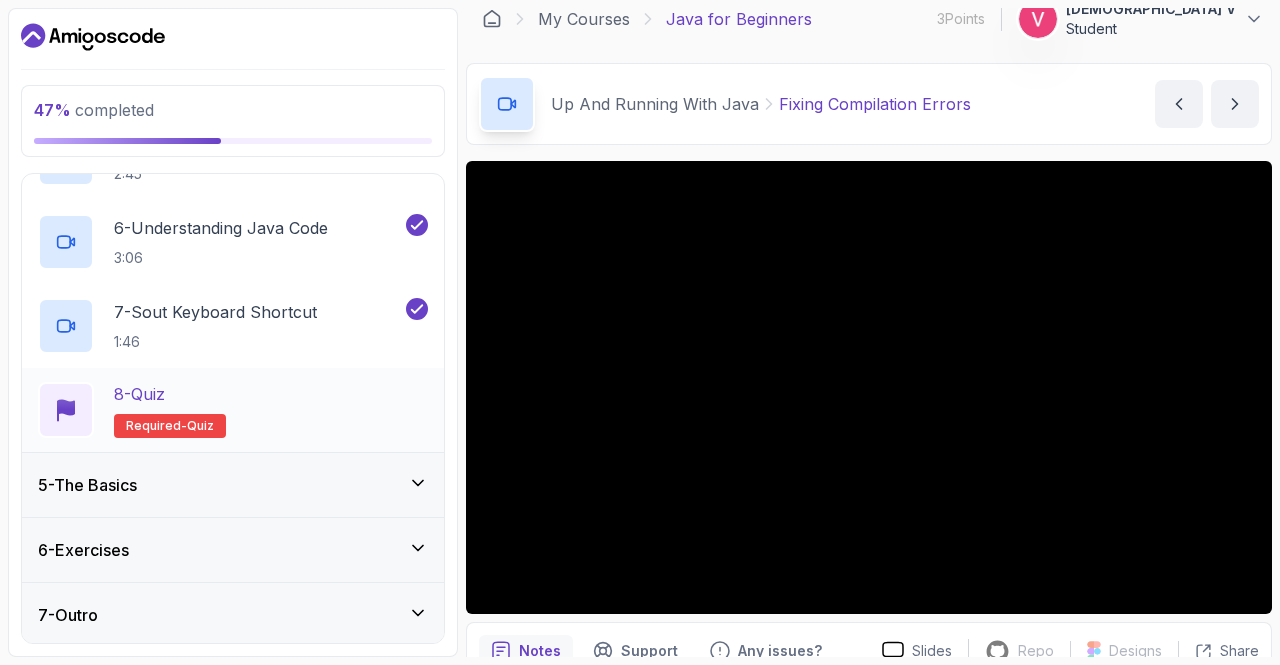 click on "quiz" at bounding box center [200, 426] 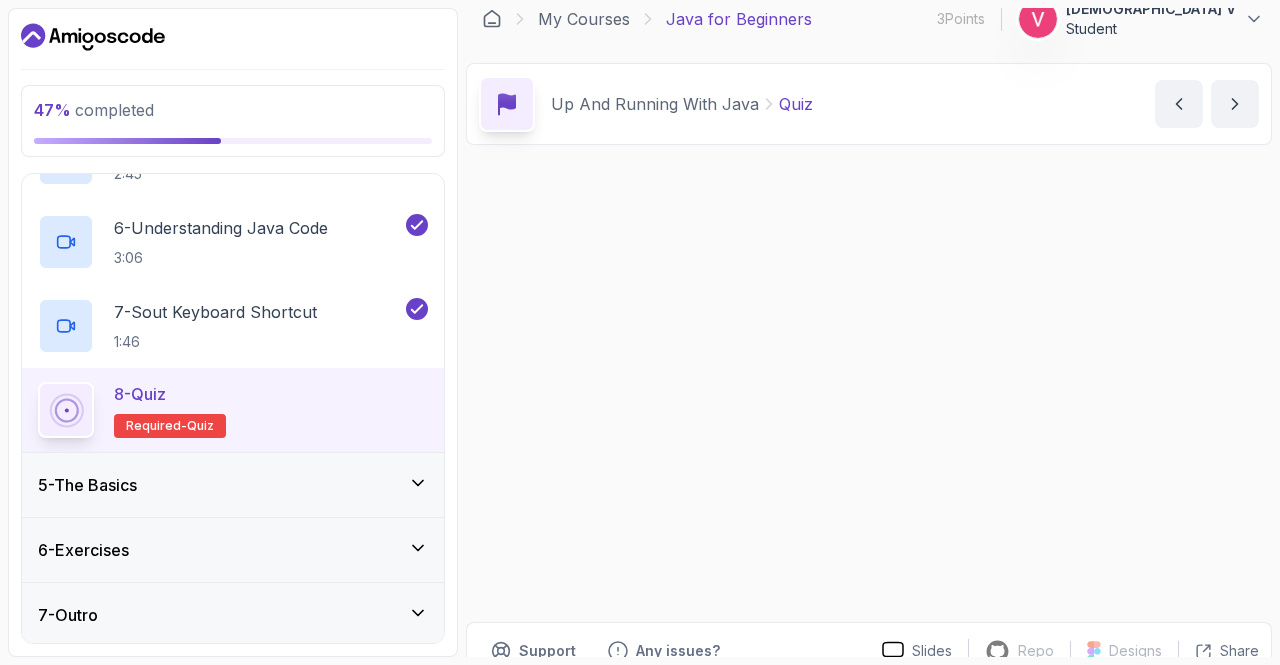scroll, scrollTop: 0, scrollLeft: 0, axis: both 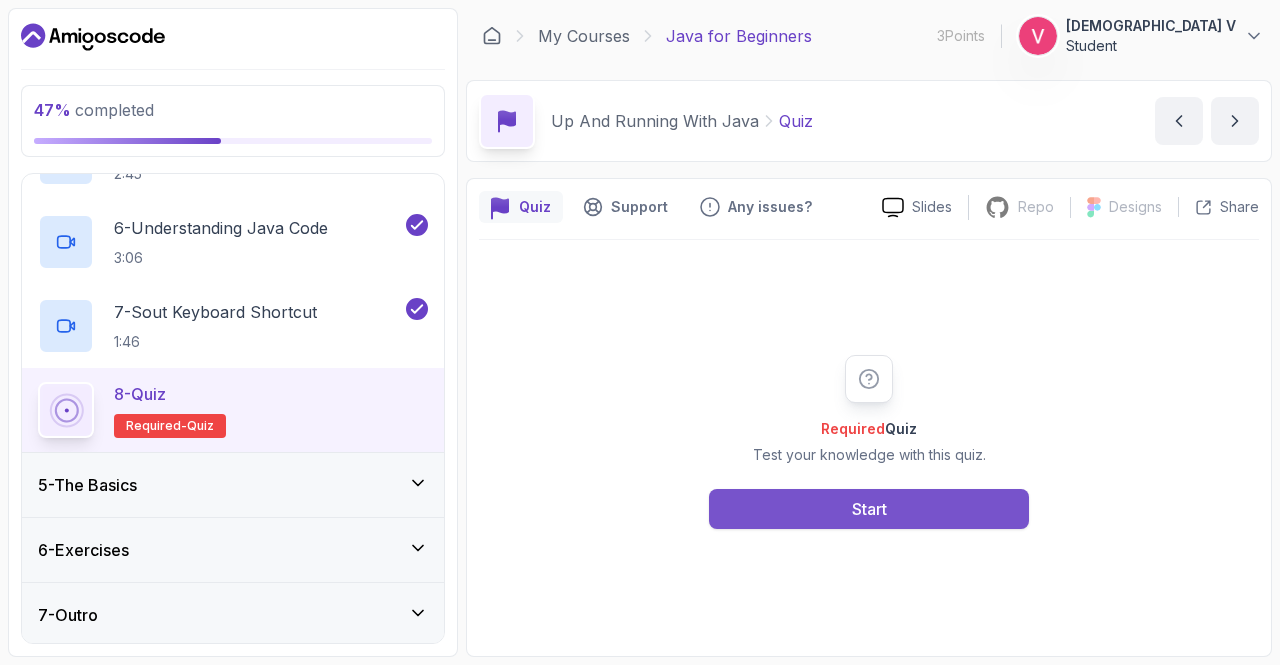 click on "Start" at bounding box center [869, 509] 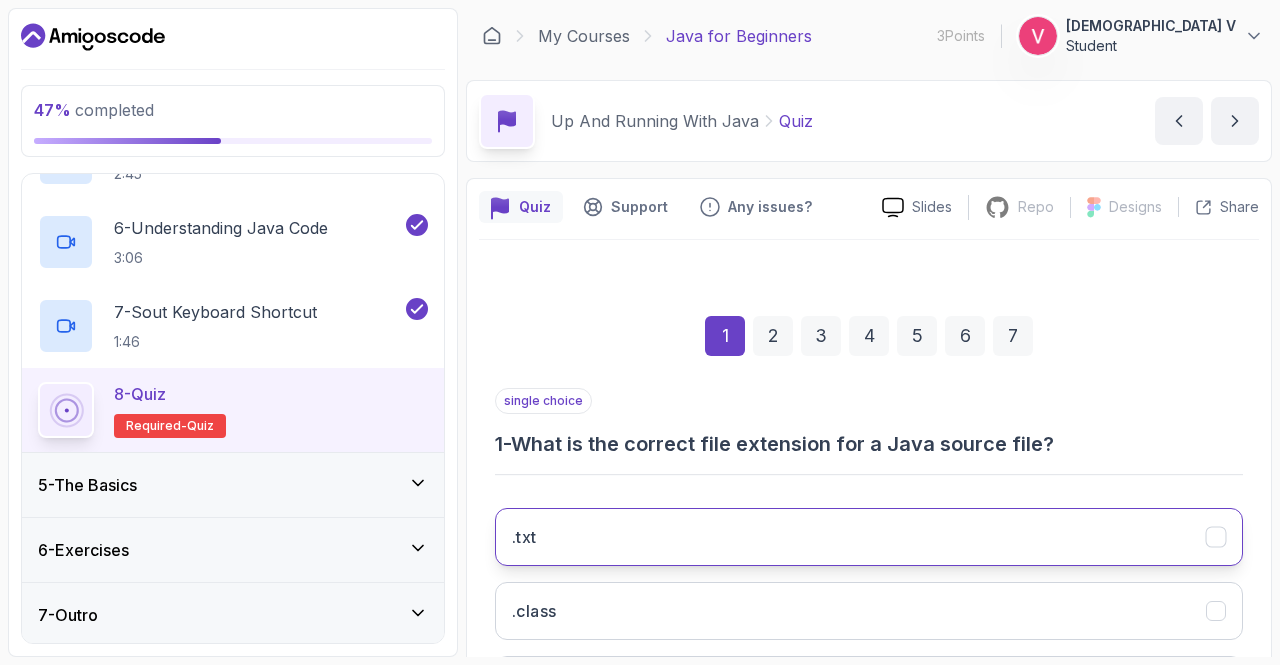 scroll, scrollTop: 255, scrollLeft: 0, axis: vertical 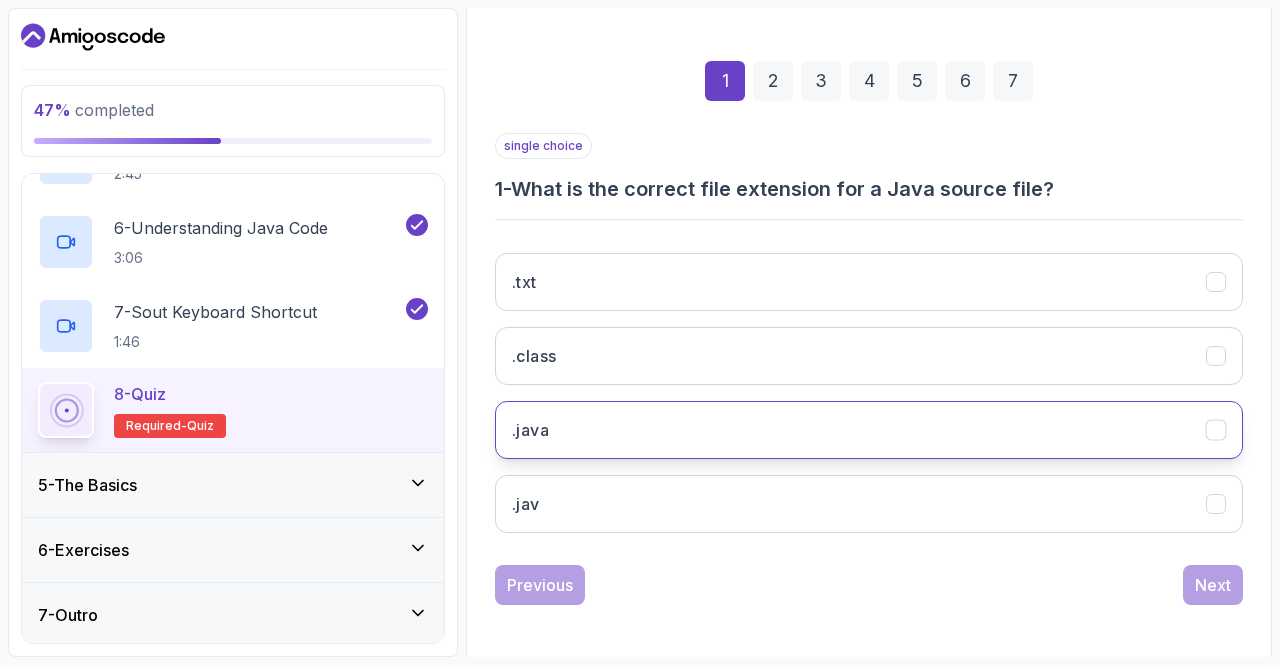 click on ".java" at bounding box center [869, 430] 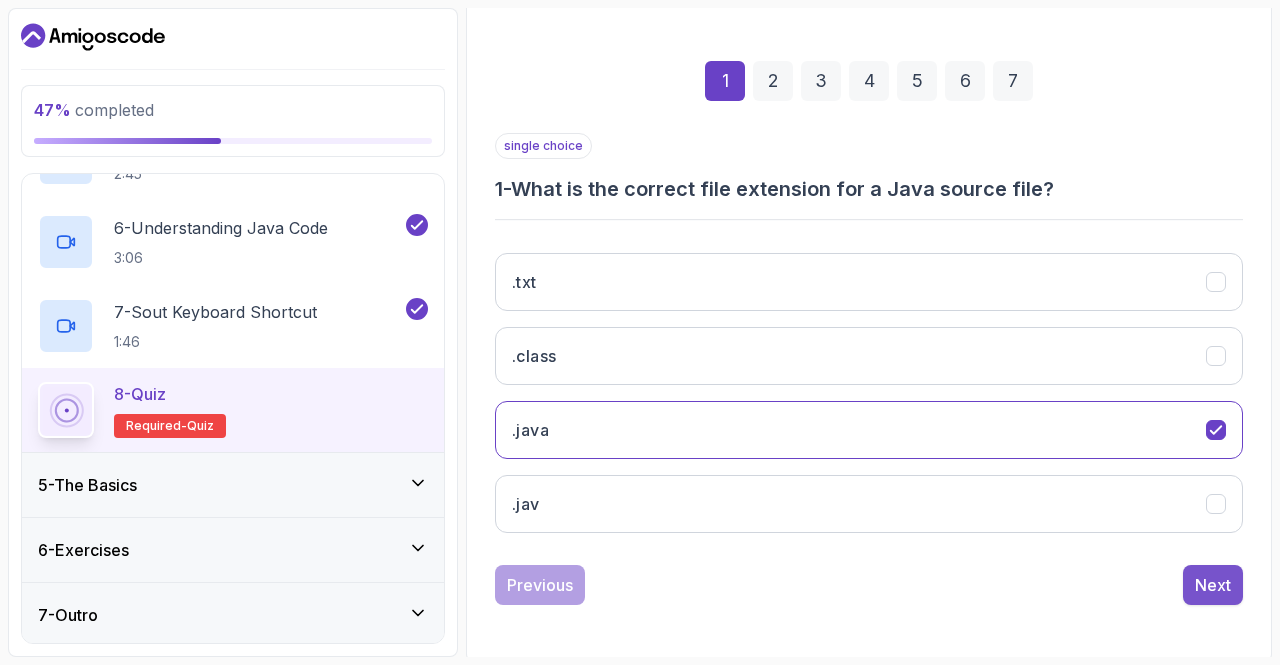 click on "Next" at bounding box center (1213, 585) 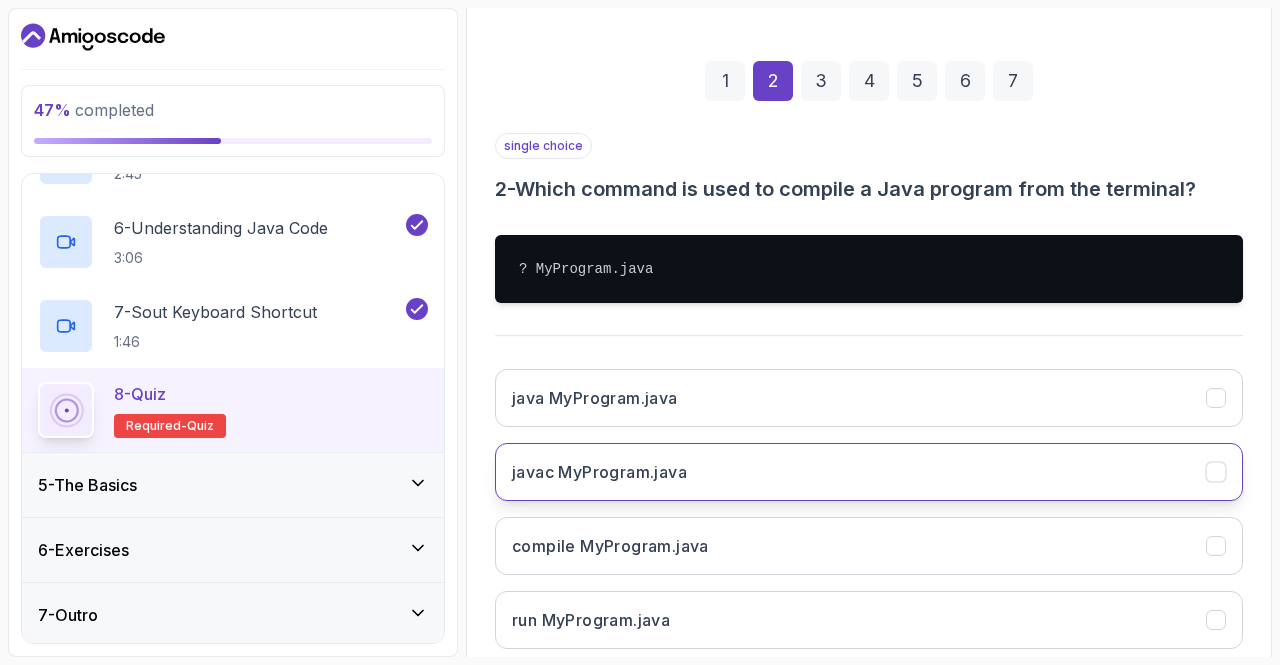 click on "javac MyProgram.java" at bounding box center (869, 472) 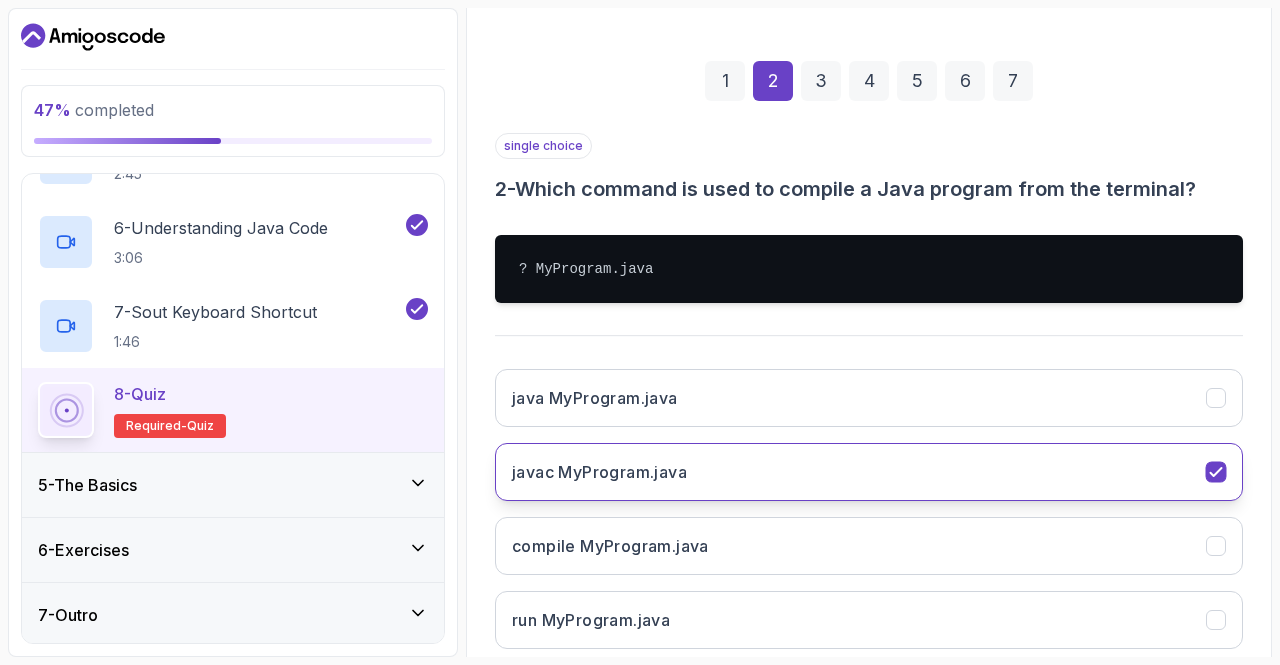 scroll, scrollTop: 371, scrollLeft: 0, axis: vertical 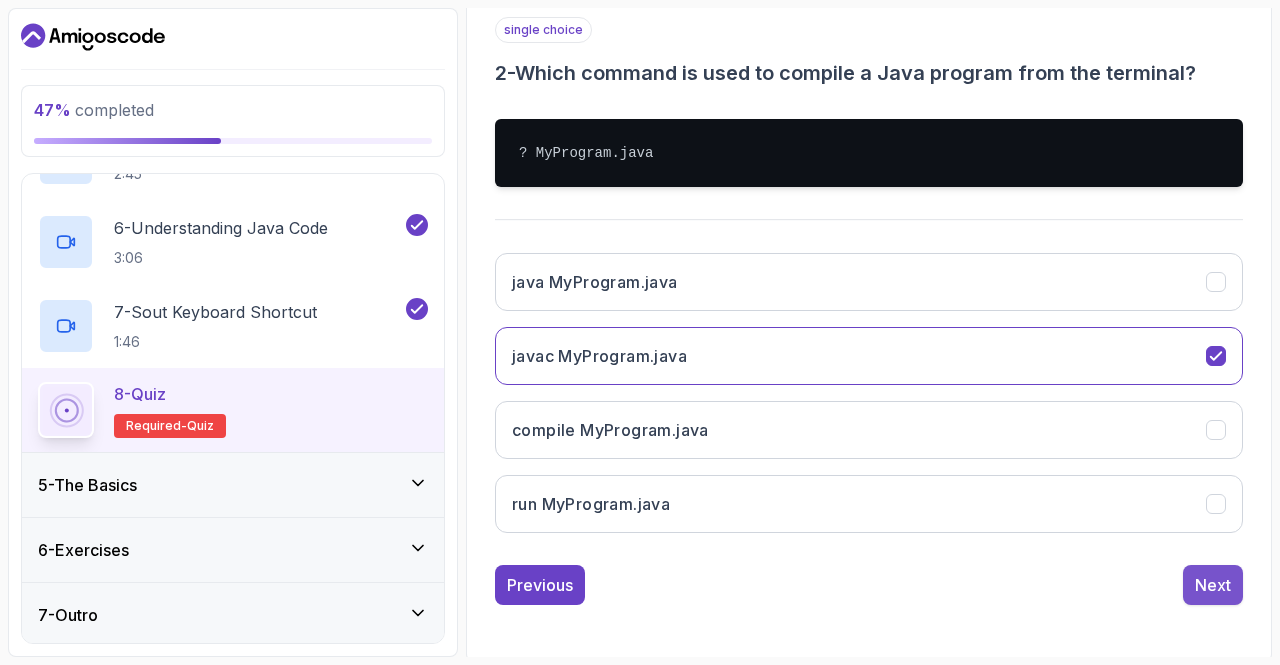 click on "Next" at bounding box center [1213, 585] 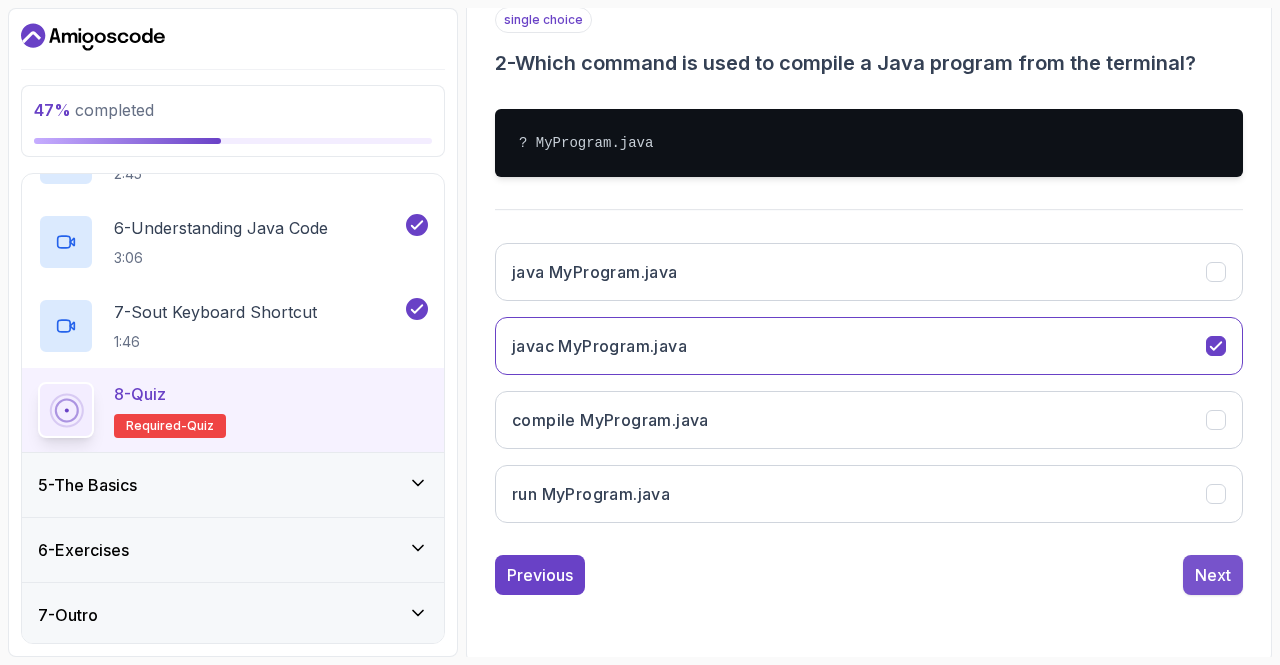 scroll, scrollTop: 283, scrollLeft: 0, axis: vertical 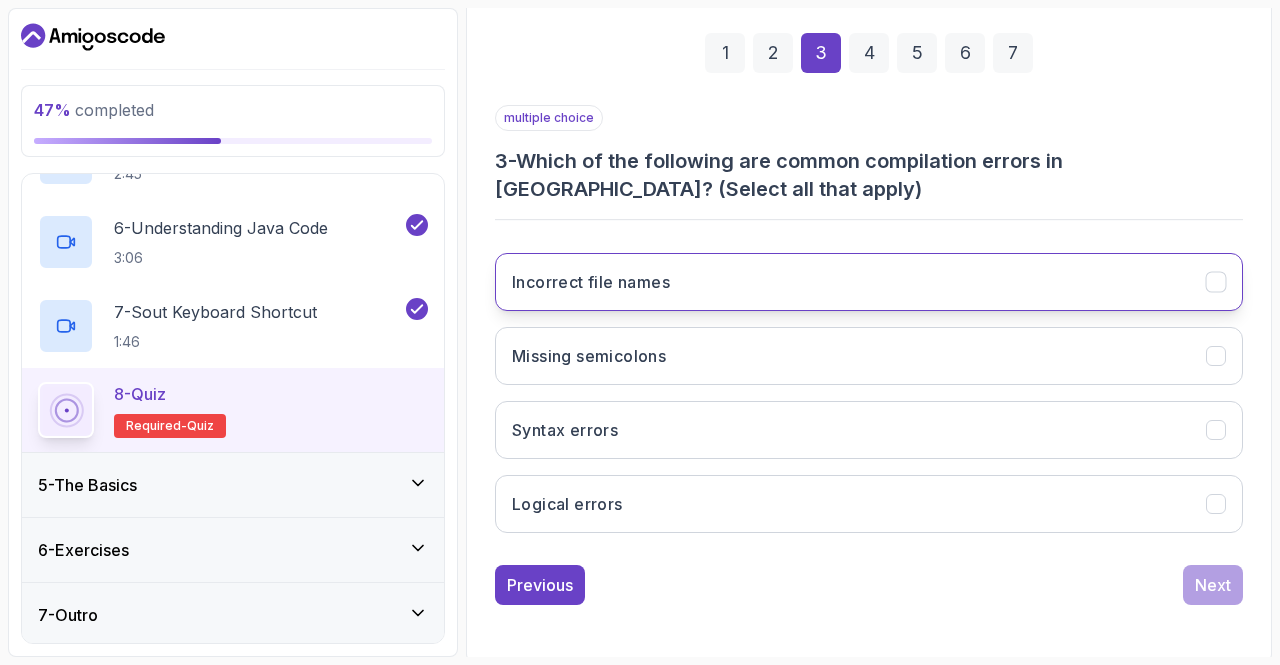 click on "Incorrect file names" at bounding box center (869, 282) 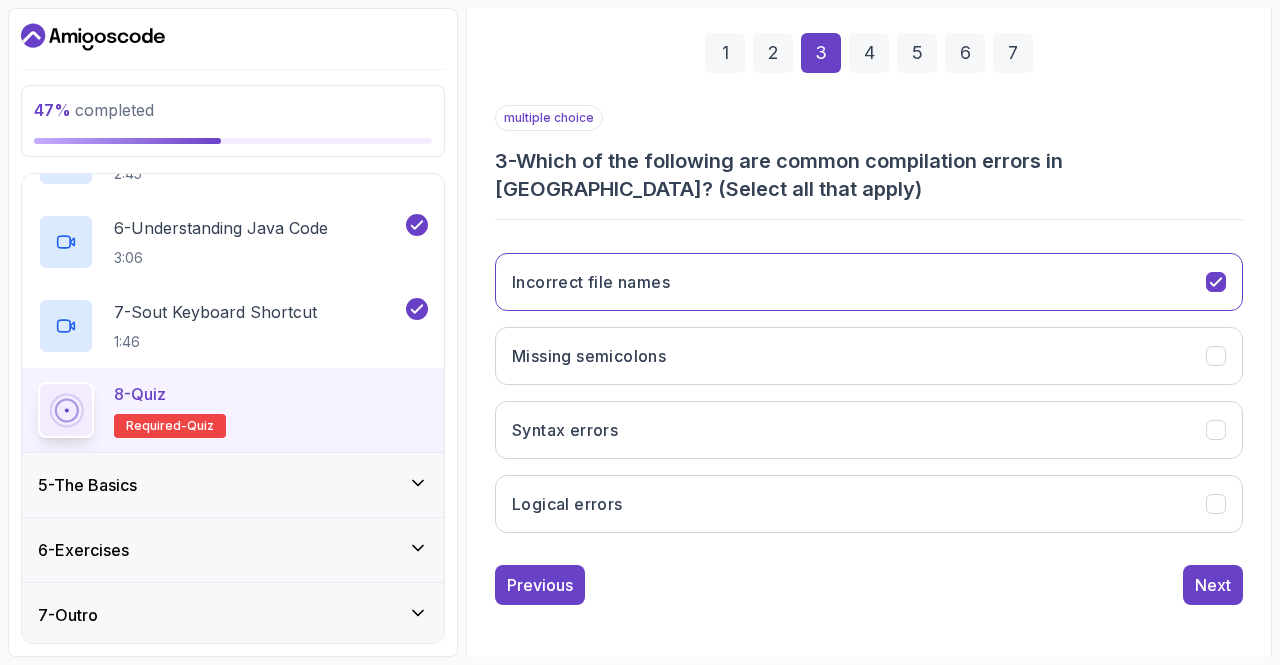 click on "Incorrect file names Missing semicolons Syntax errors Logical errors" at bounding box center (869, 393) 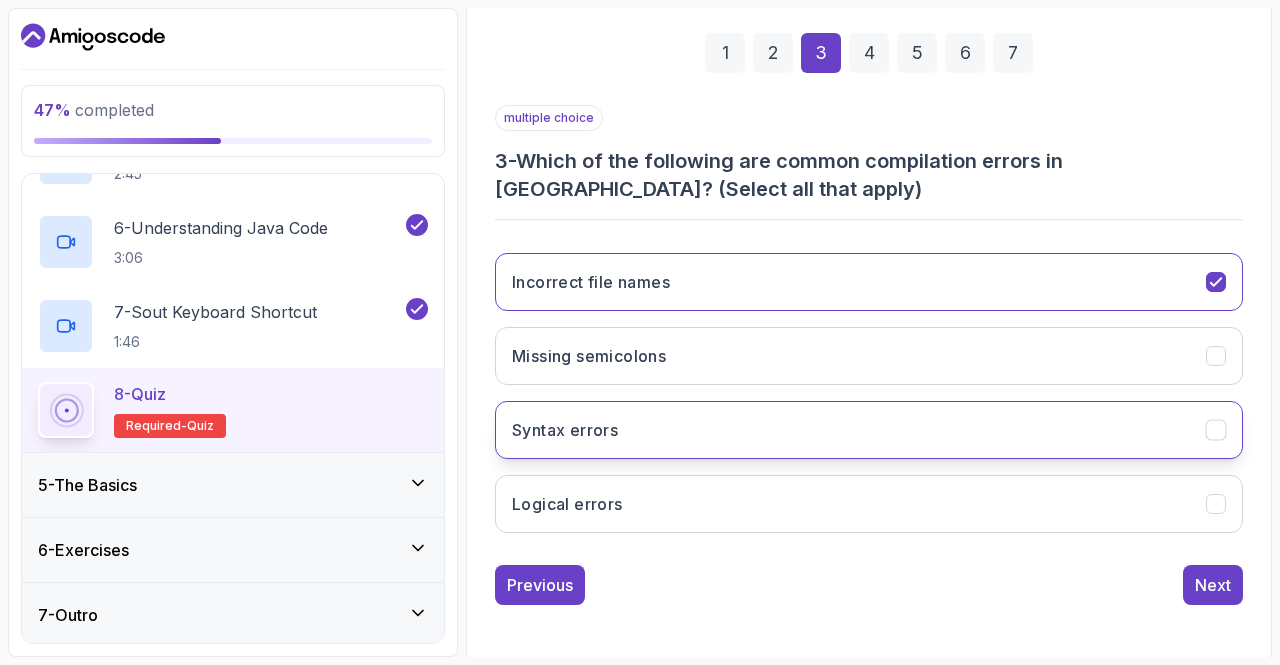 drag, startPoint x: 818, startPoint y: 461, endPoint x: 824, endPoint y: 452, distance: 10.816654 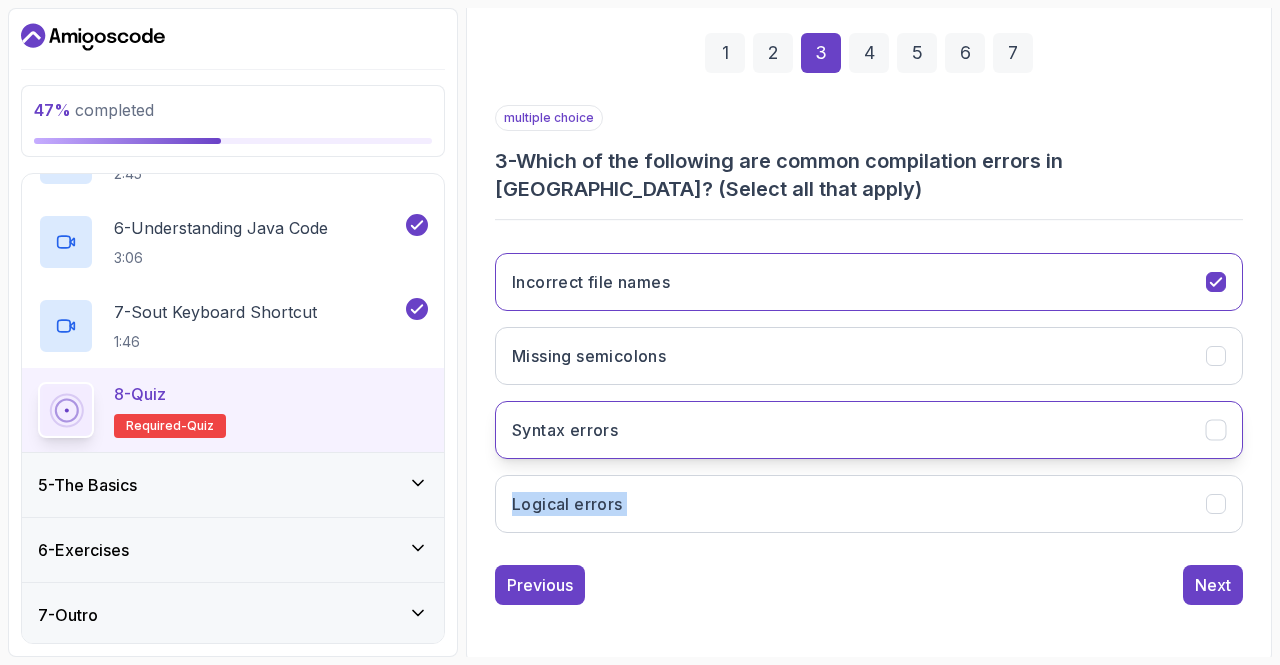 click on "Syntax errors" at bounding box center (869, 430) 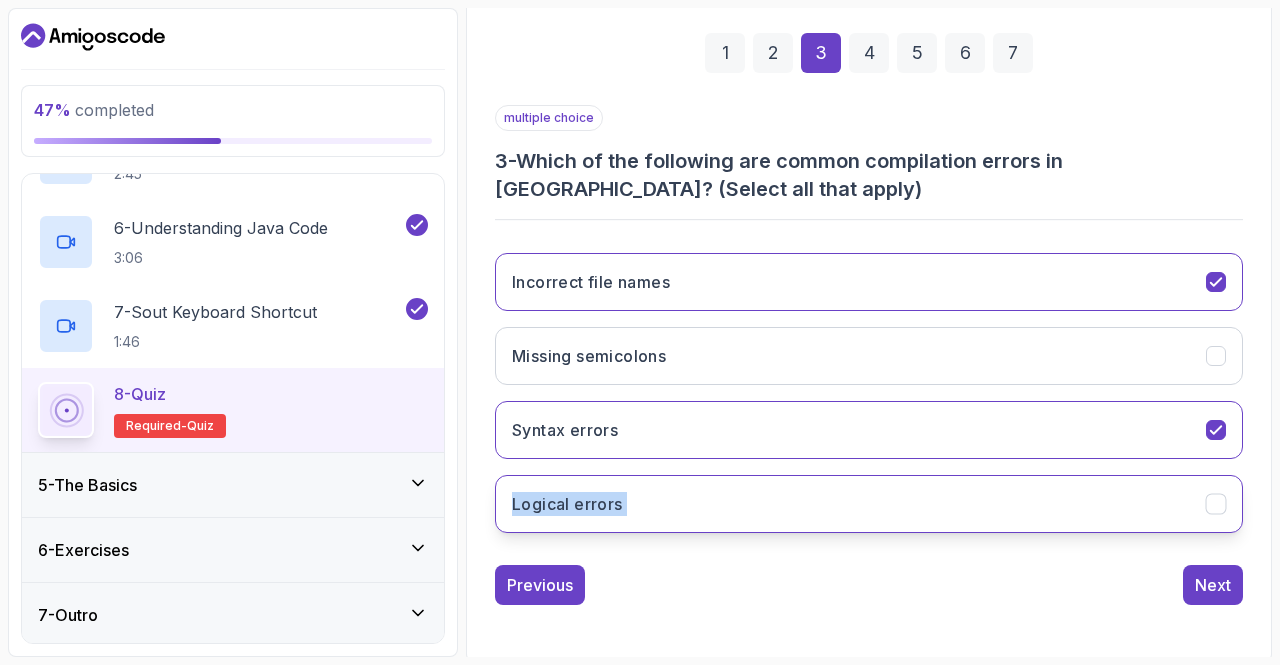click on "Logical errors" at bounding box center [869, 504] 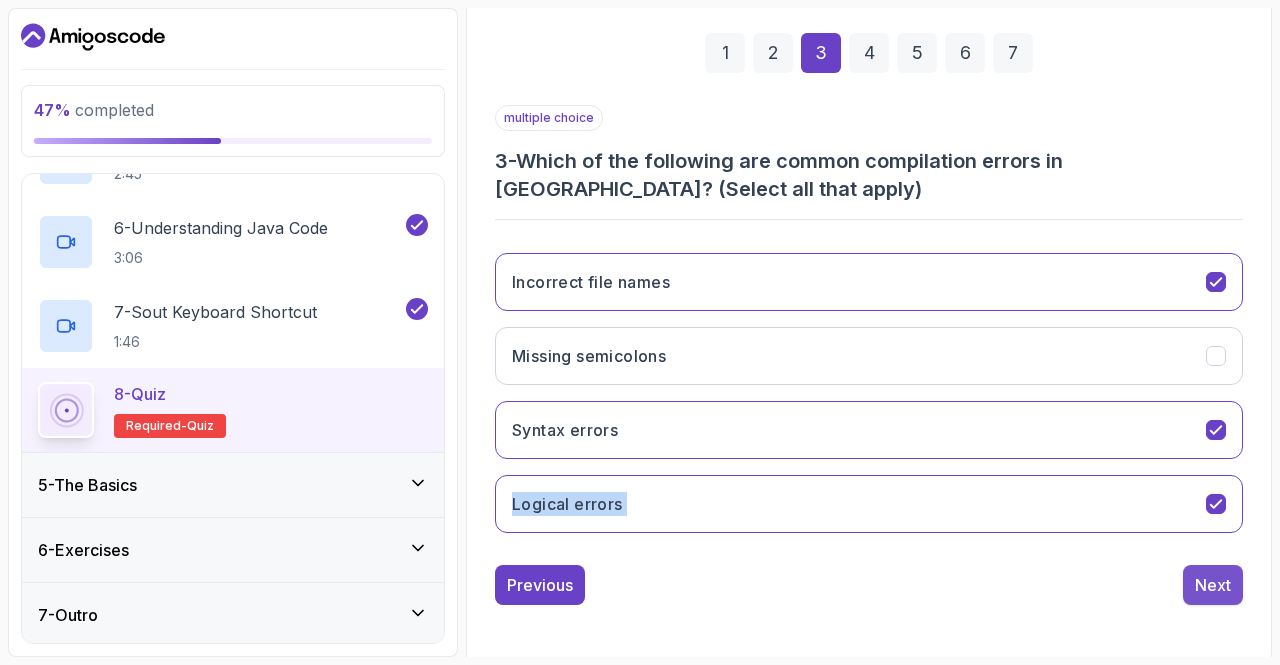 click on "Next" at bounding box center (1213, 585) 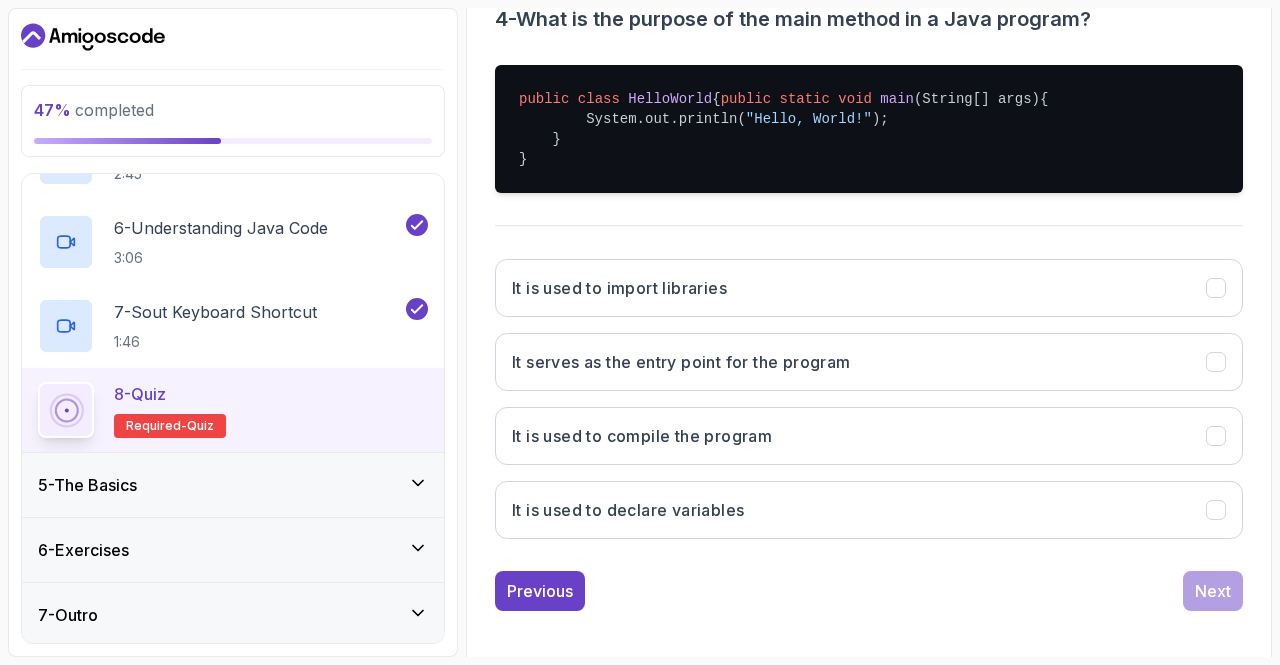 scroll, scrollTop: 449, scrollLeft: 0, axis: vertical 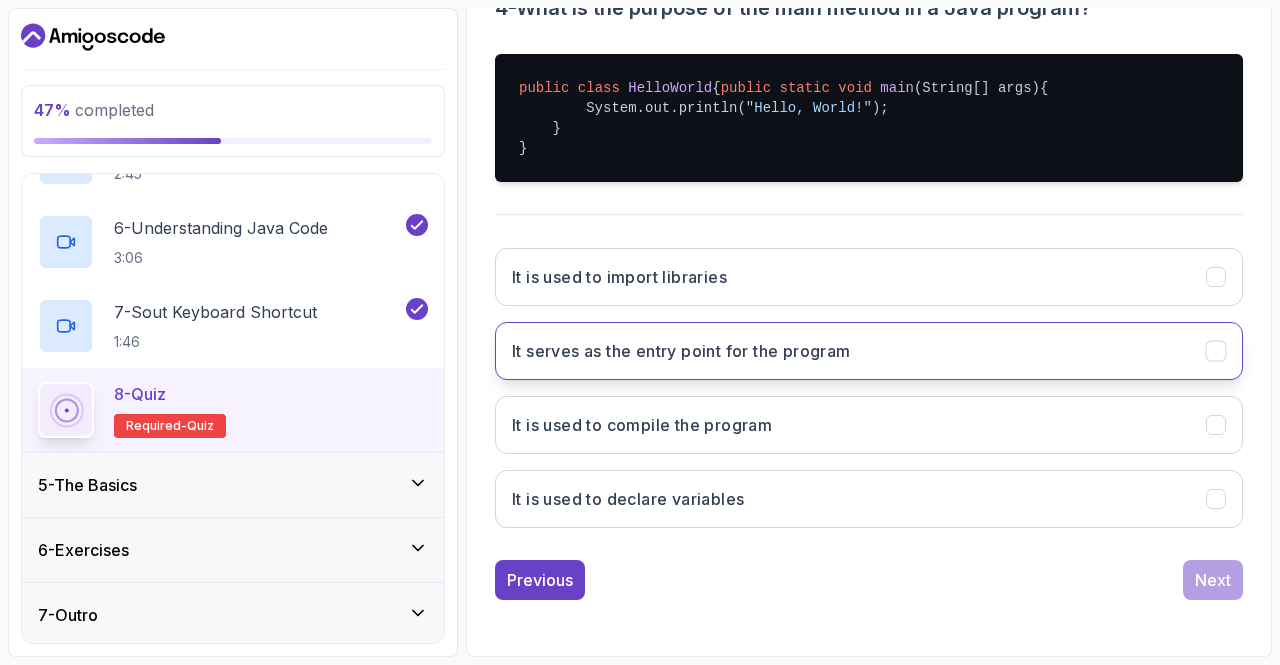 click on "It serves as the entry point for the program" at bounding box center [681, 351] 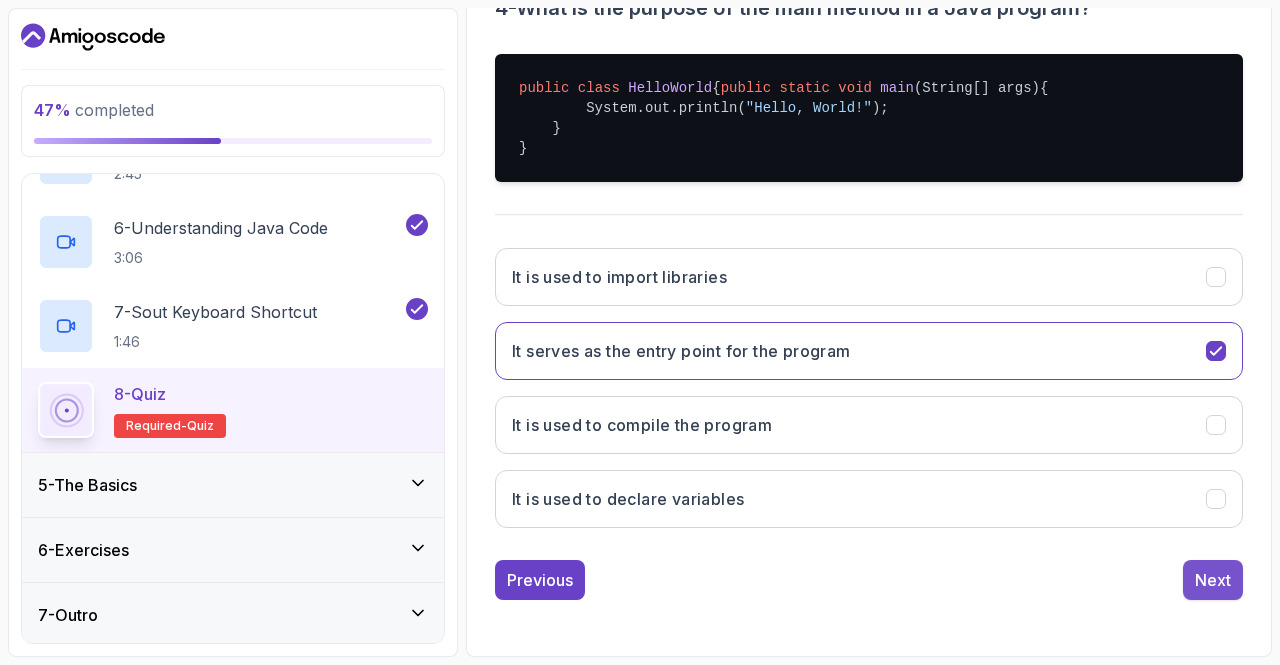 click on "Next" at bounding box center [1213, 580] 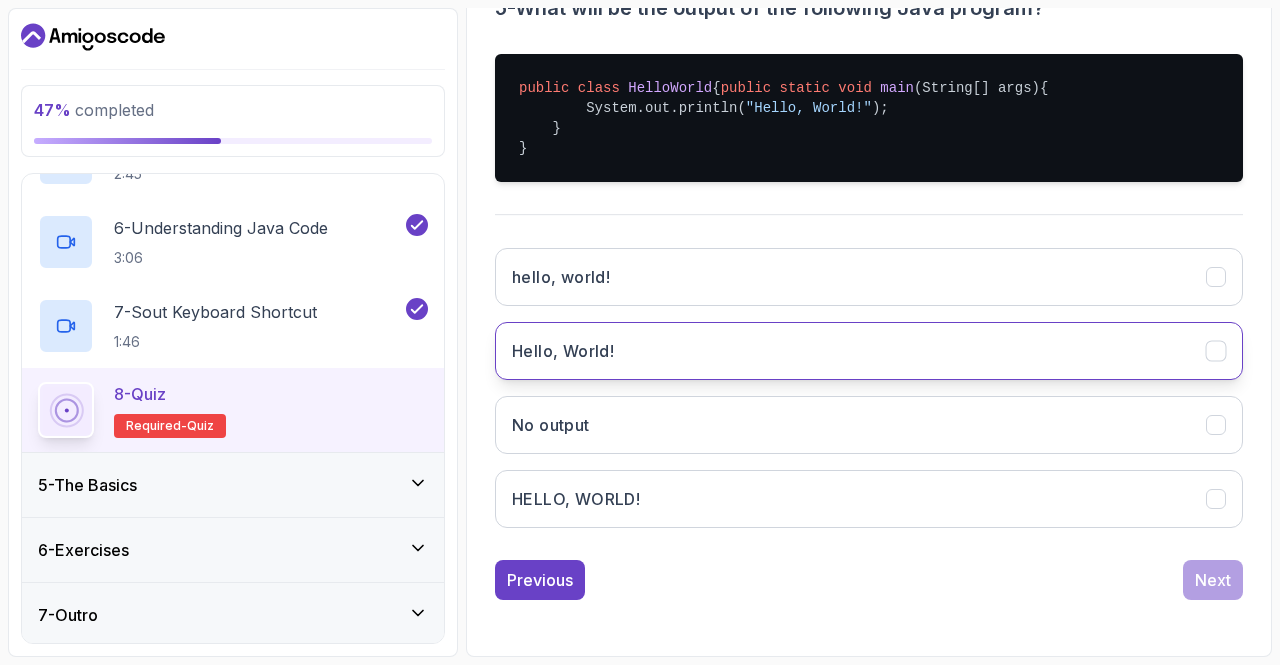 click on "Hello, World!" at bounding box center (869, 351) 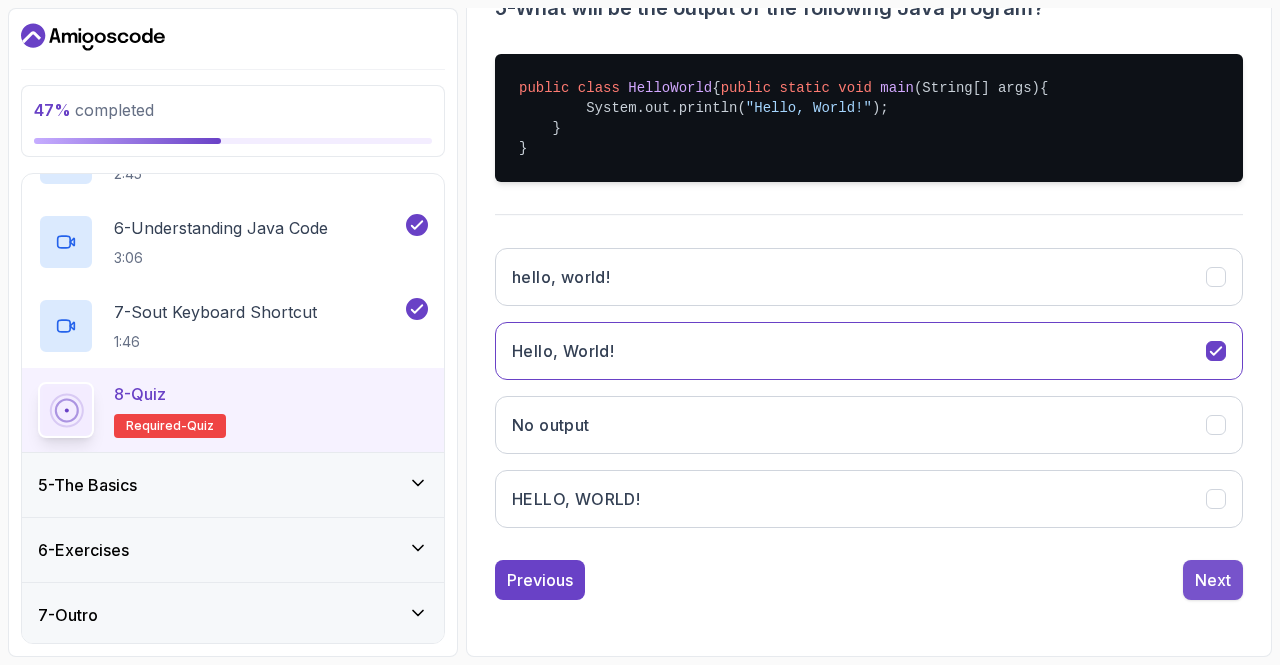 click on "Next" at bounding box center [1213, 580] 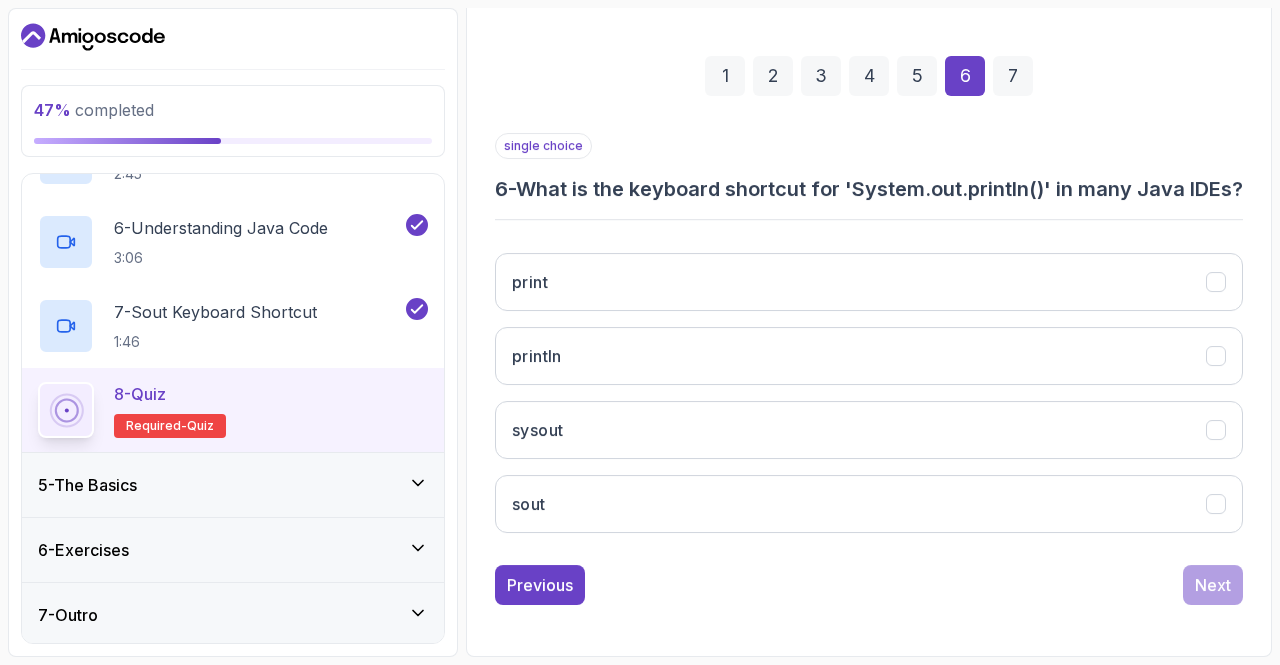 scroll, scrollTop: 283, scrollLeft: 0, axis: vertical 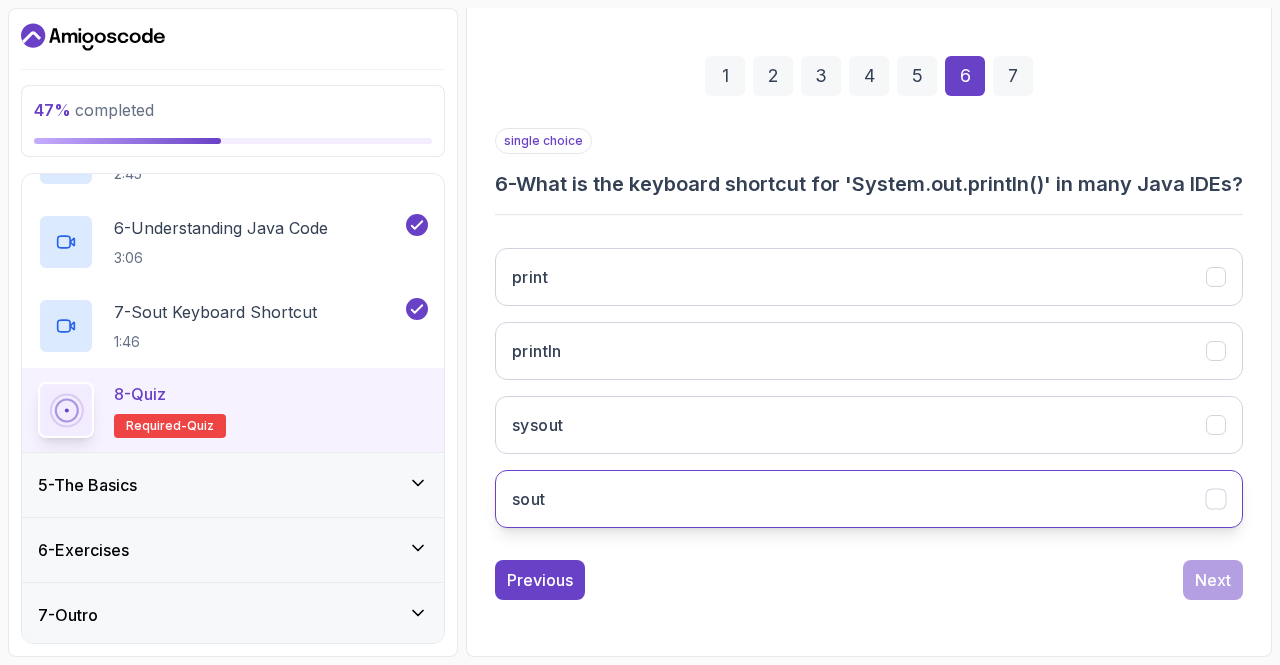 click on "sout" at bounding box center (869, 499) 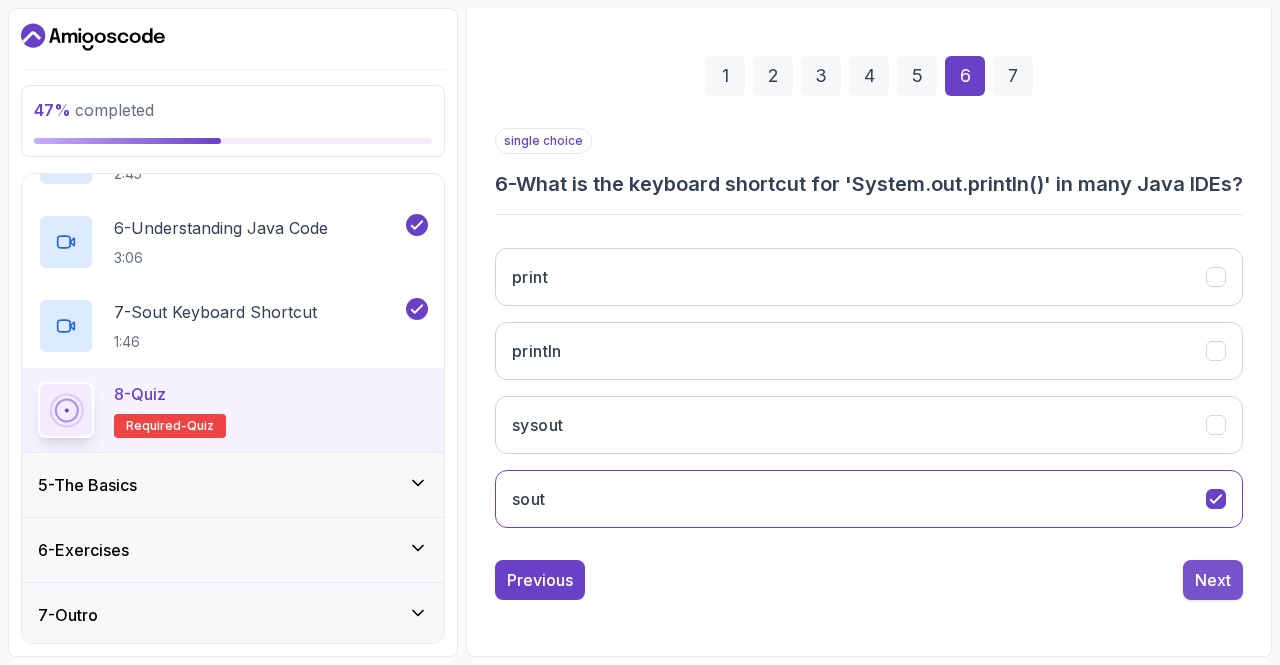 click on "Next" at bounding box center (1213, 580) 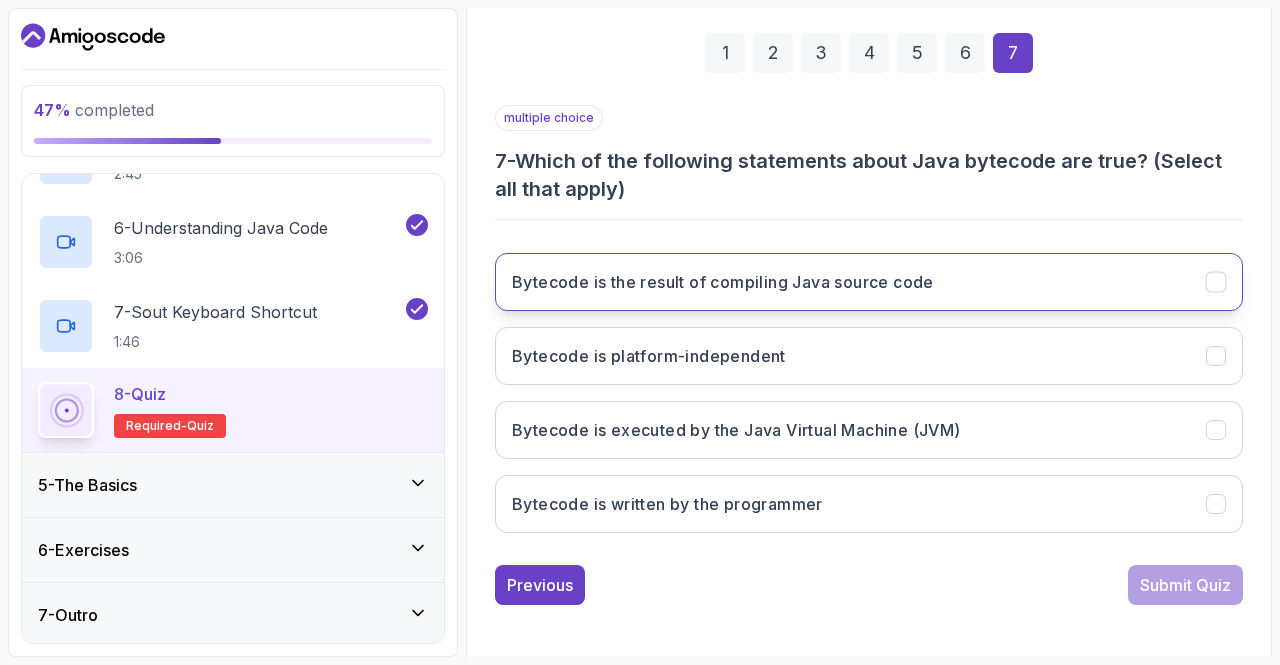click on "Bytecode is the result of compiling Java source code" at bounding box center [869, 282] 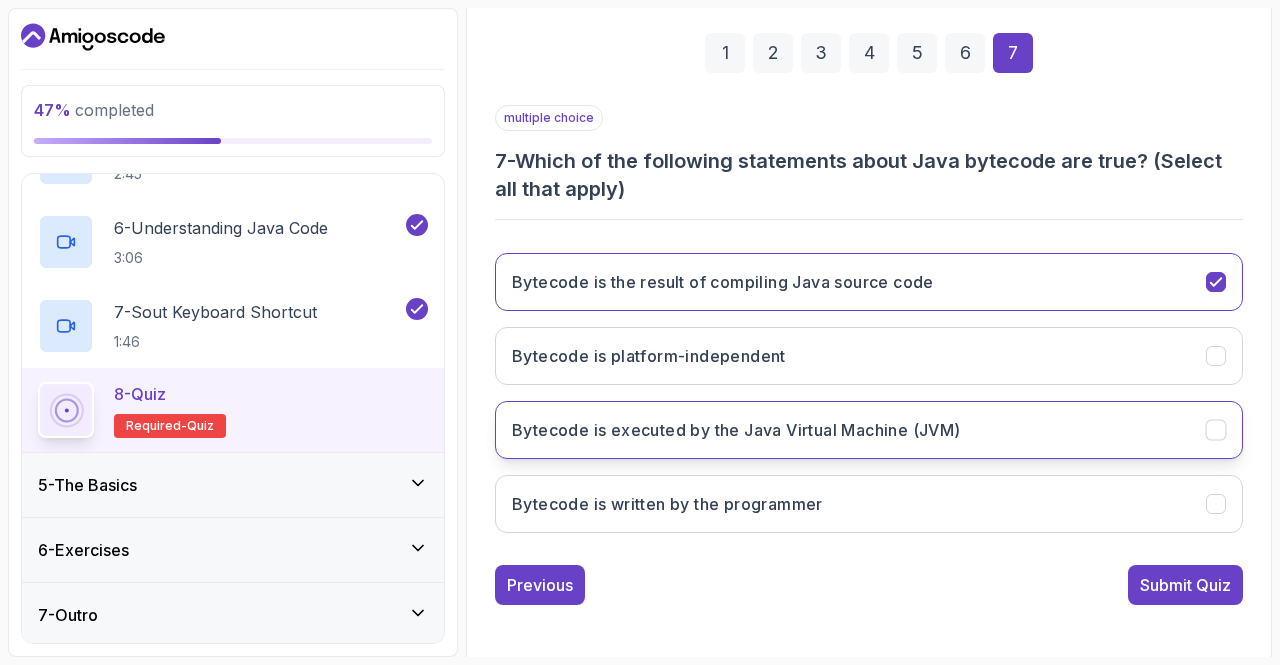 click on "Bytecode is executed by the Java Virtual Machine (JVM)" at bounding box center [736, 430] 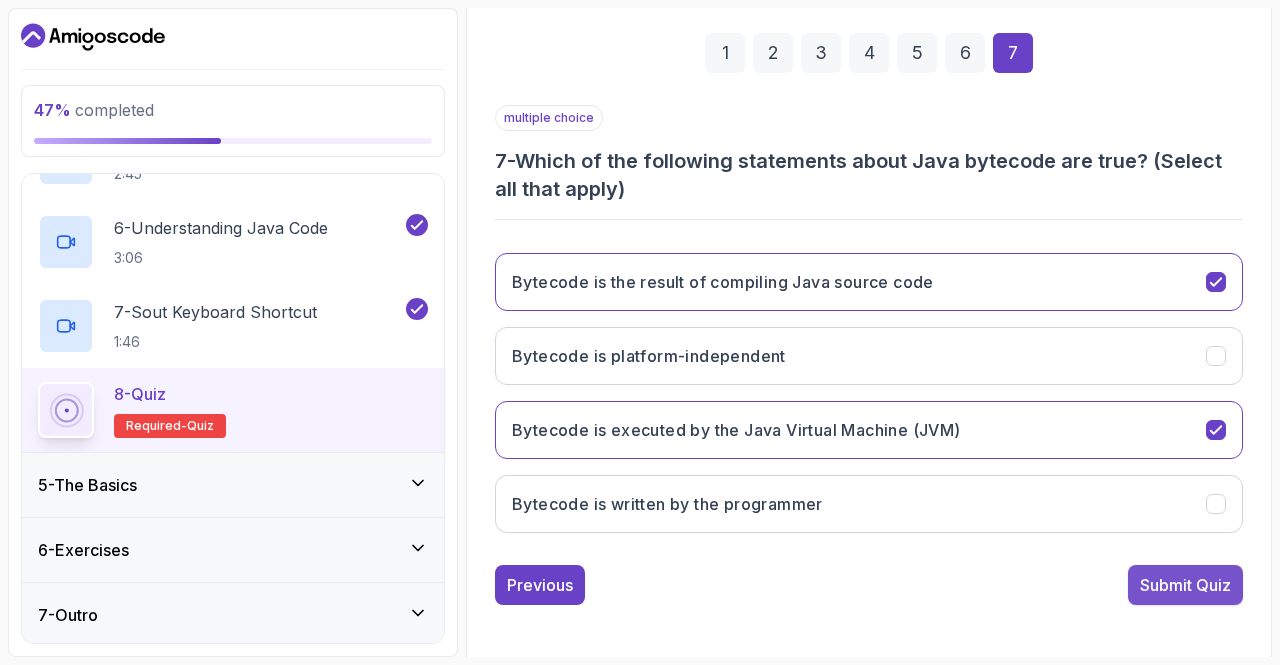 click on "Submit Quiz" at bounding box center (1185, 585) 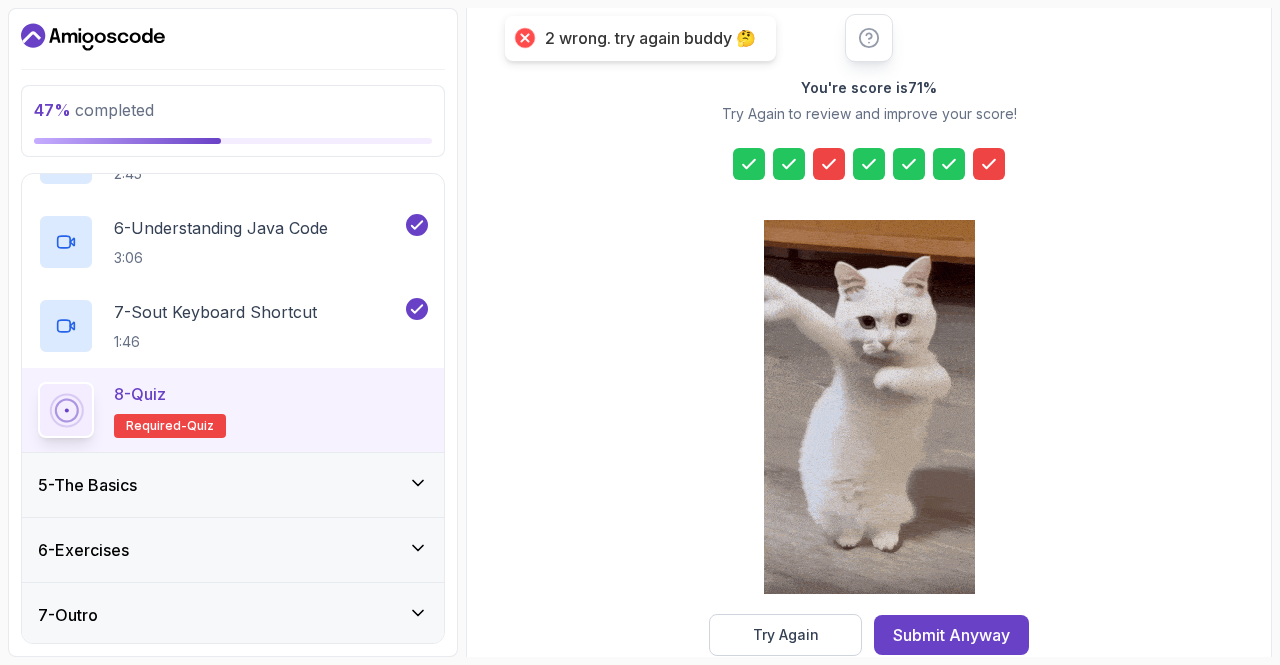 scroll, scrollTop: 291, scrollLeft: 0, axis: vertical 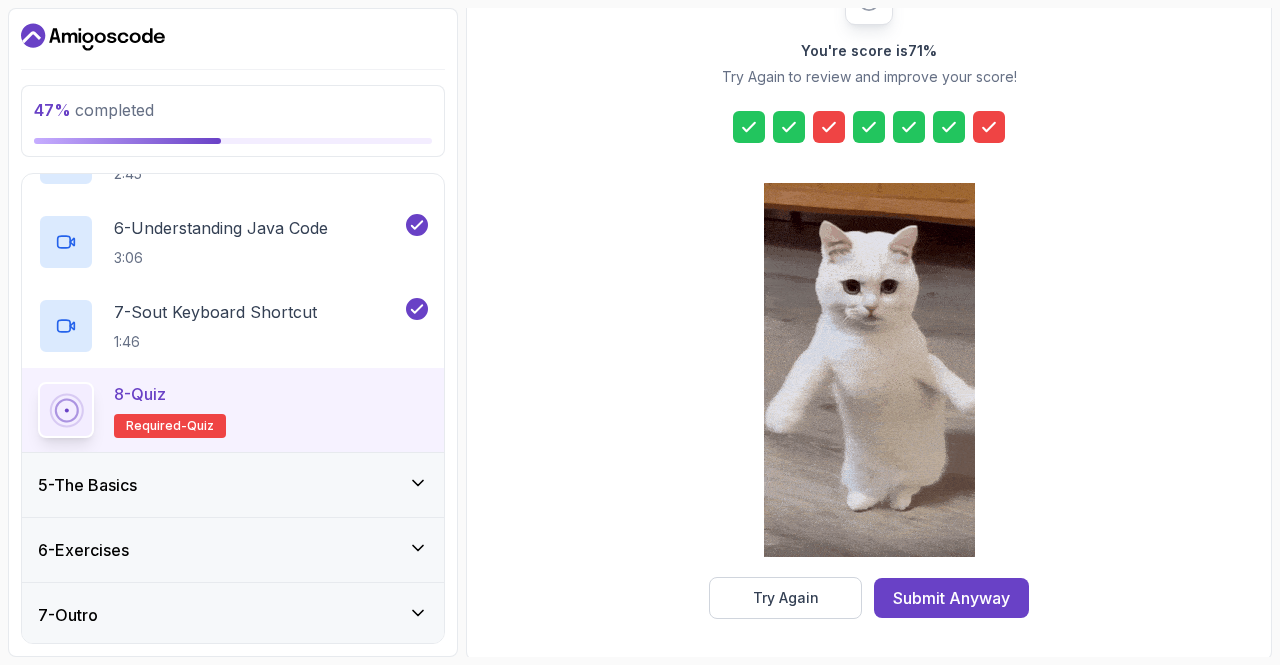 click 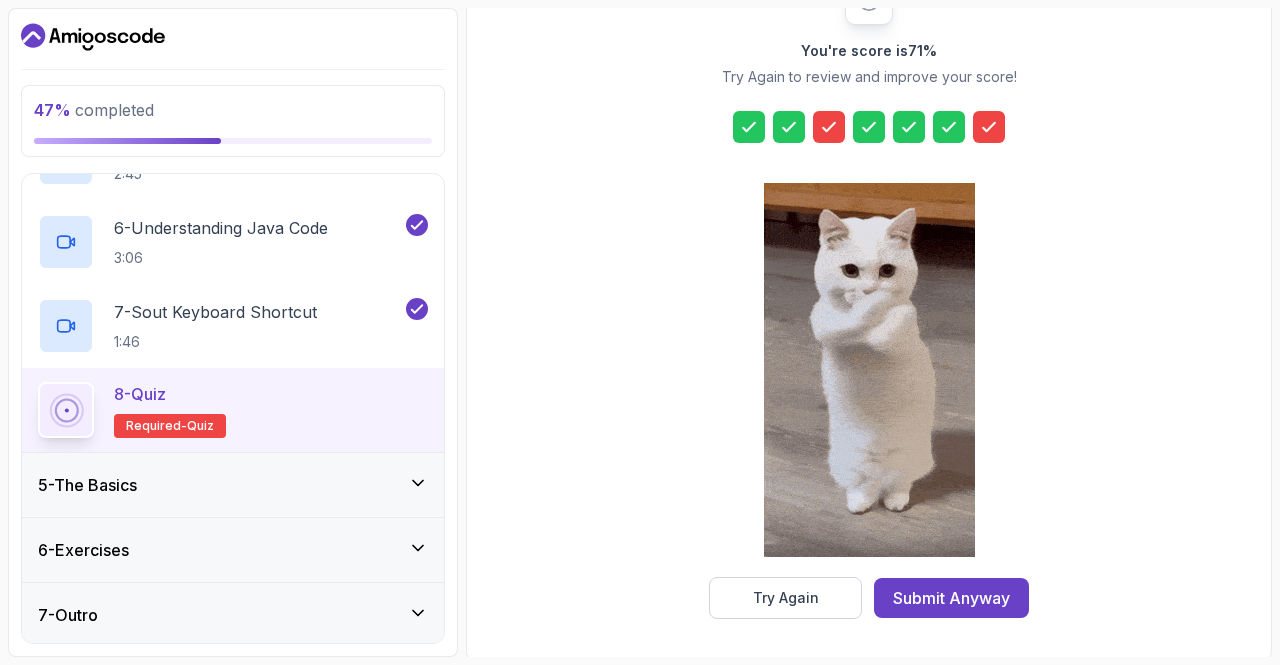 click at bounding box center (989, 127) 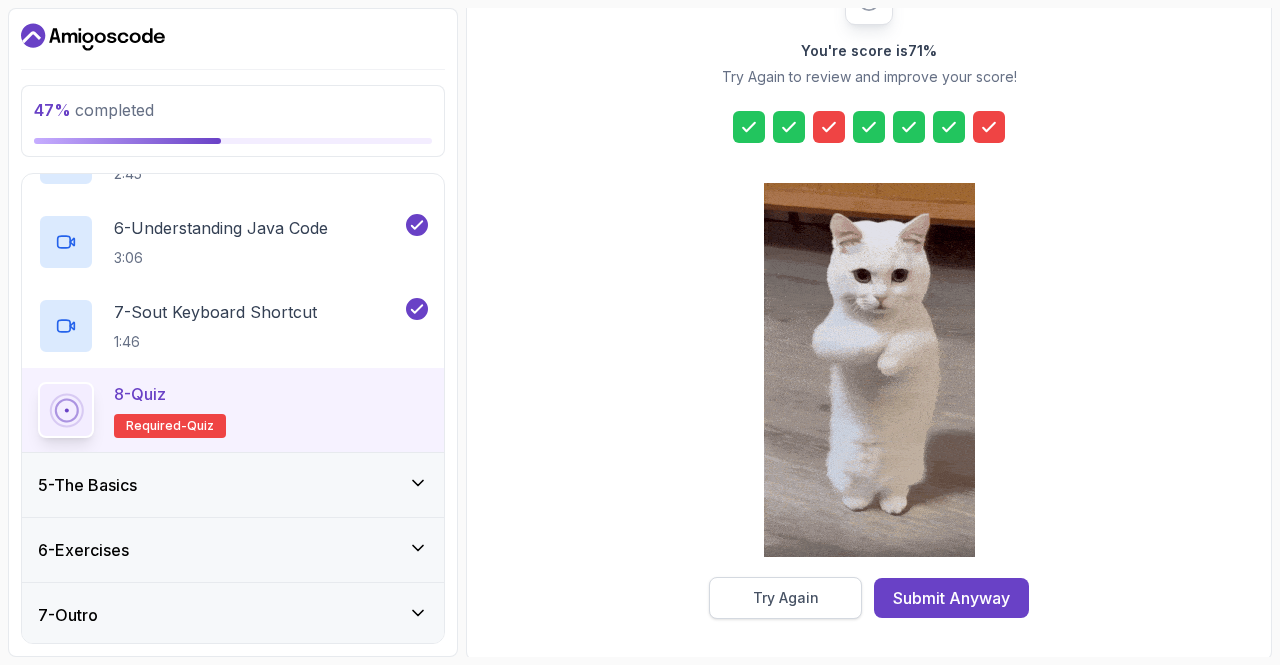 click on "Try Again" at bounding box center (785, 598) 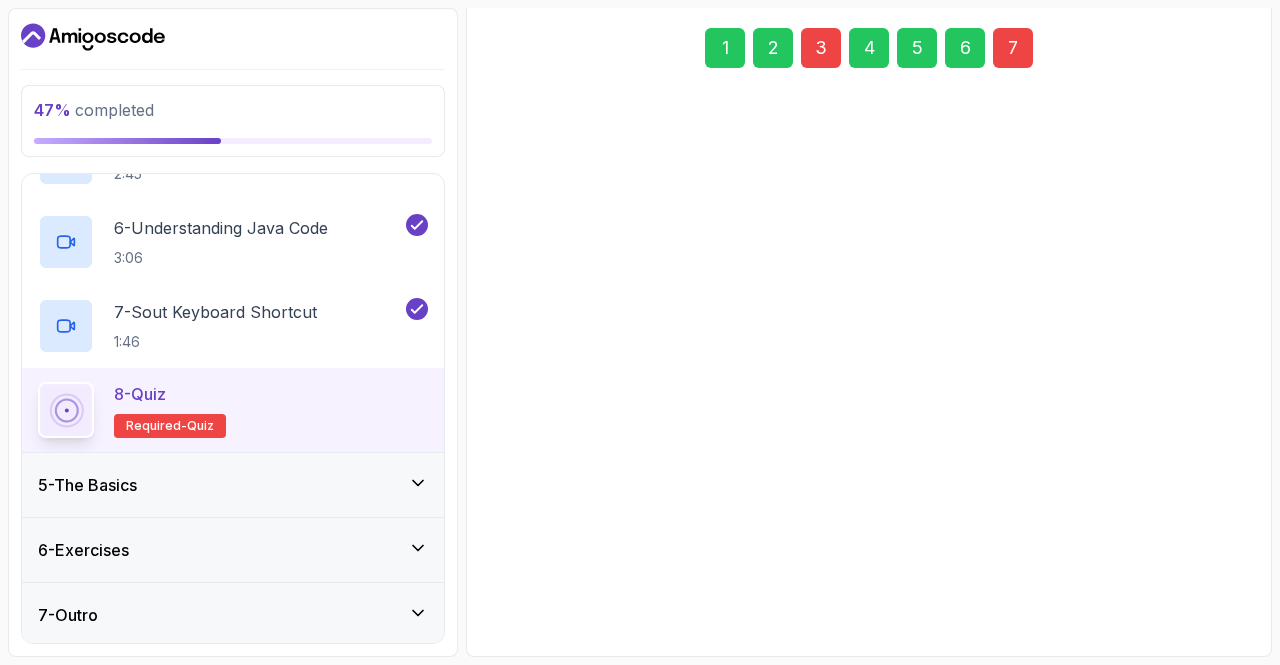 scroll, scrollTop: 283, scrollLeft: 0, axis: vertical 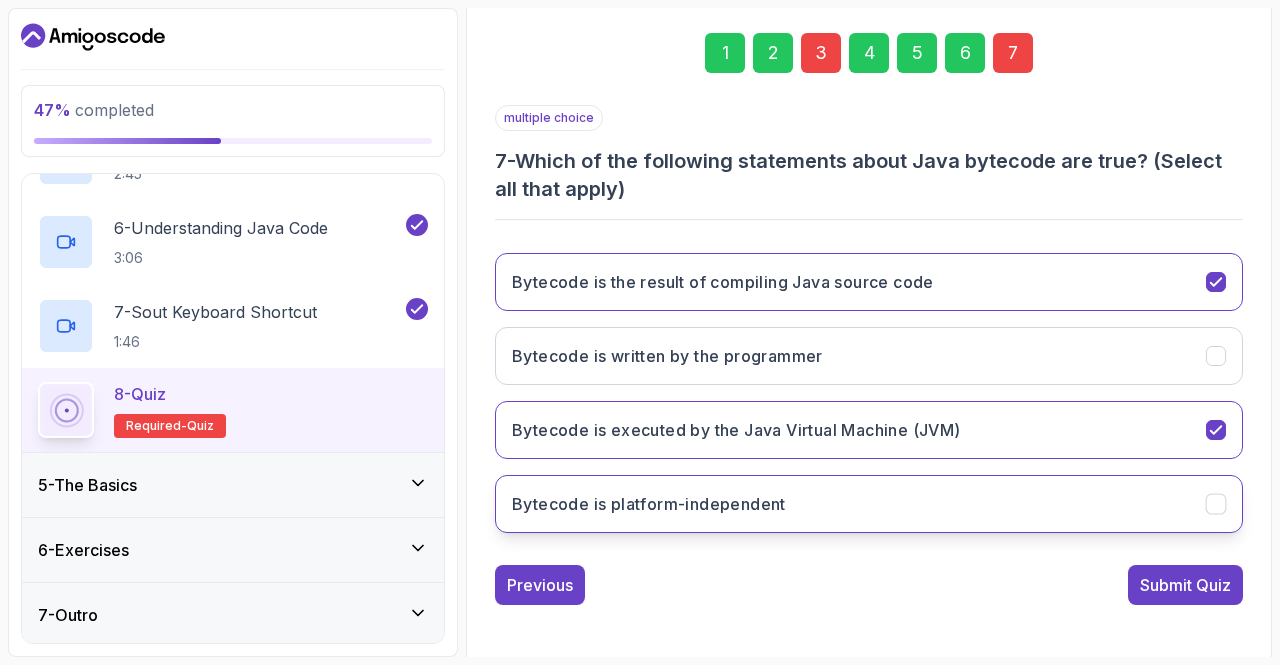 click on "Bytecode is platform-independent" at bounding box center (869, 504) 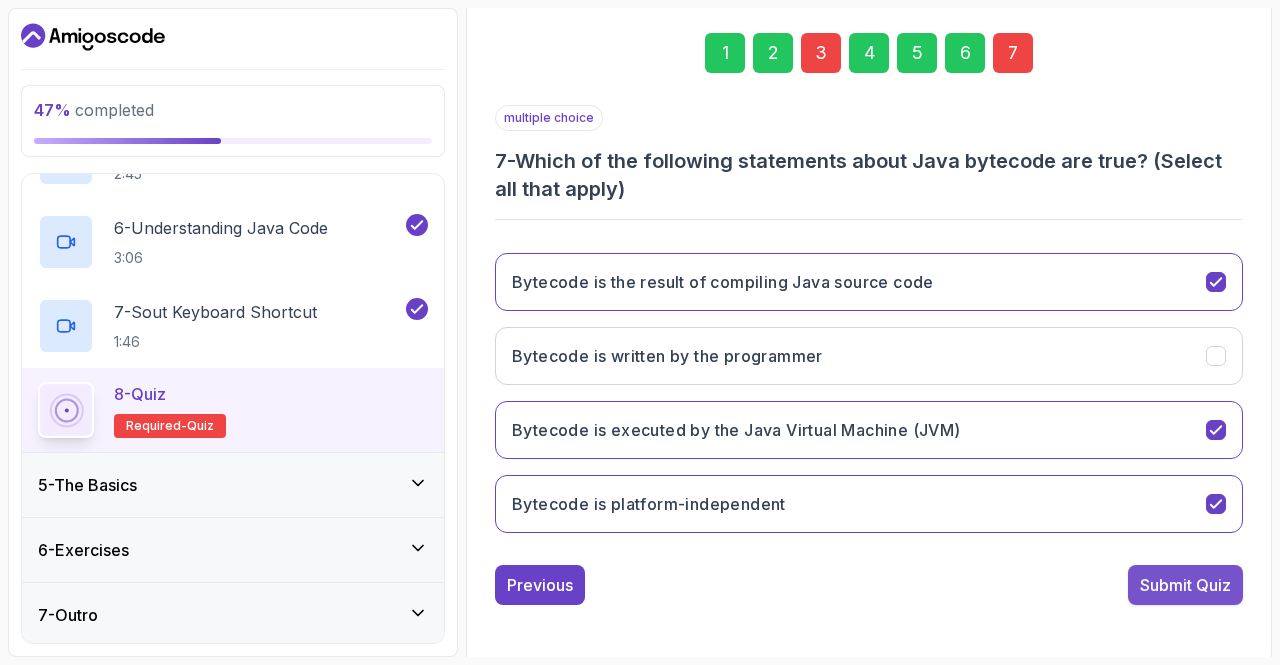 click on "Submit Quiz" at bounding box center (1185, 585) 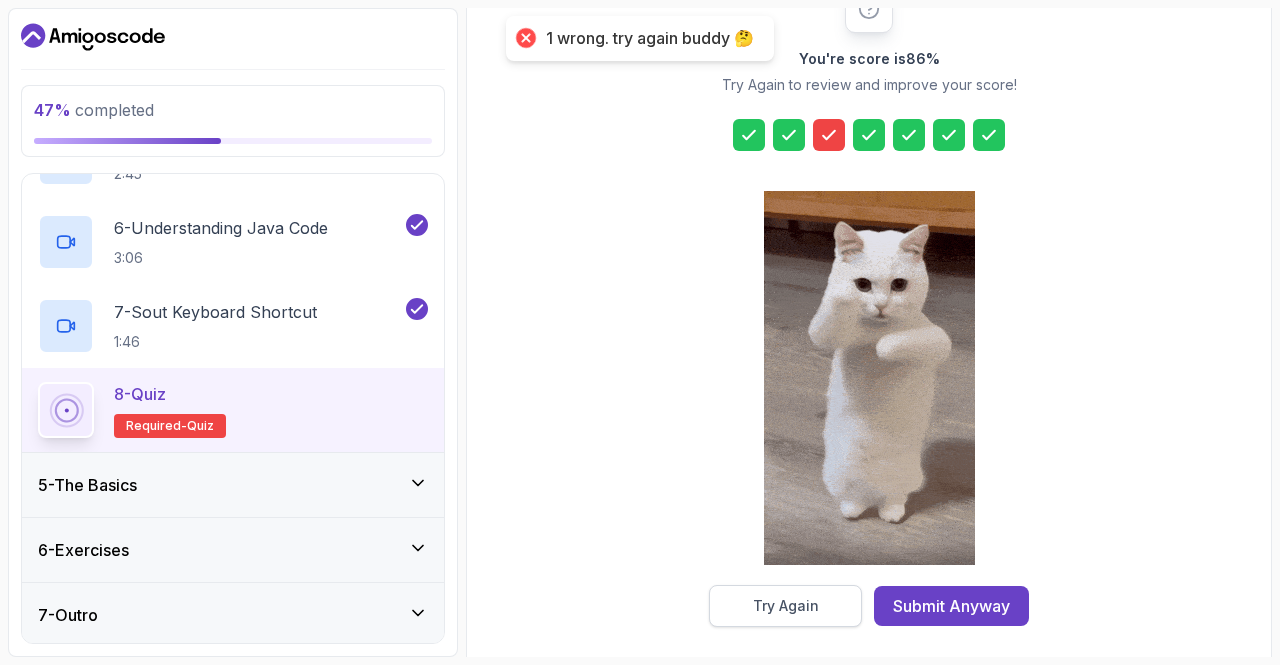 click on "Try Again" at bounding box center [786, 606] 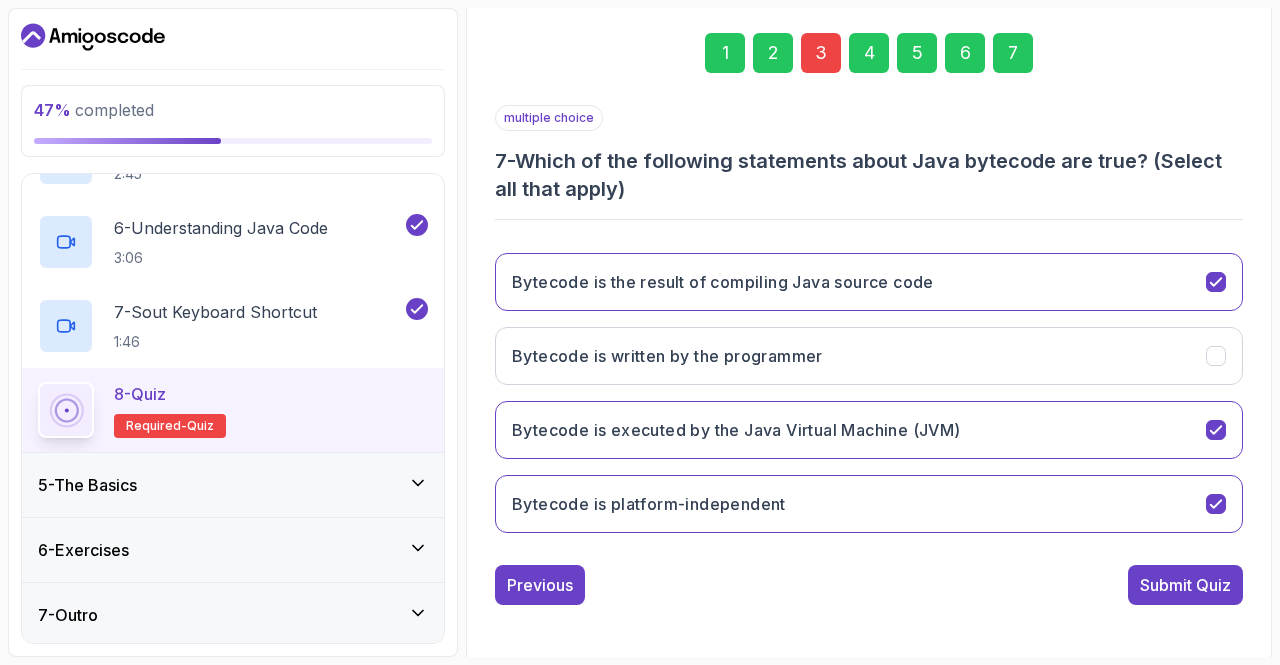 click on "3" at bounding box center [821, 53] 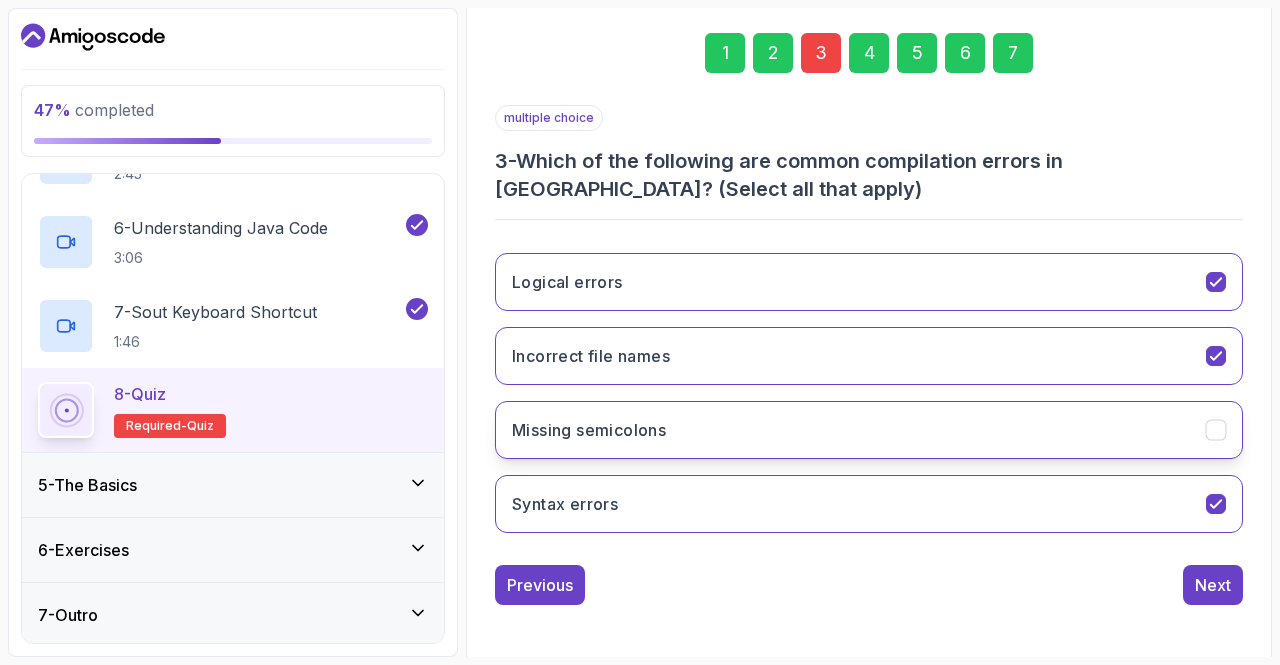 click on "Missing semicolons" at bounding box center (869, 430) 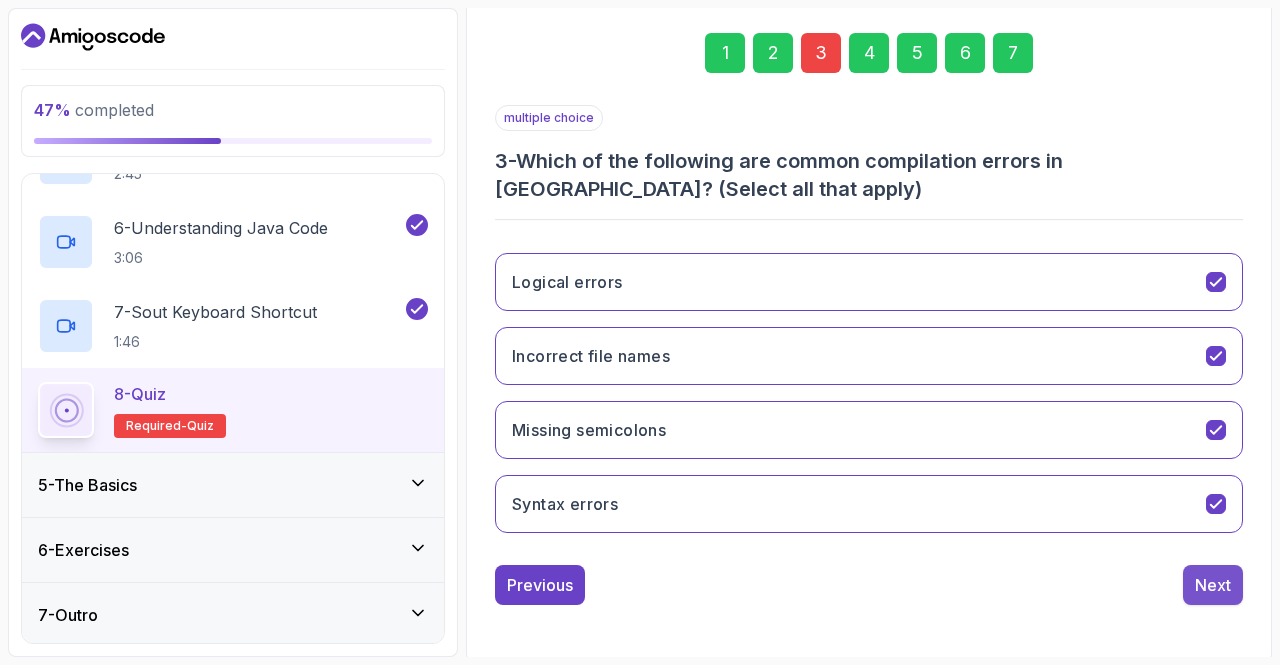 click on "Next" at bounding box center (1213, 585) 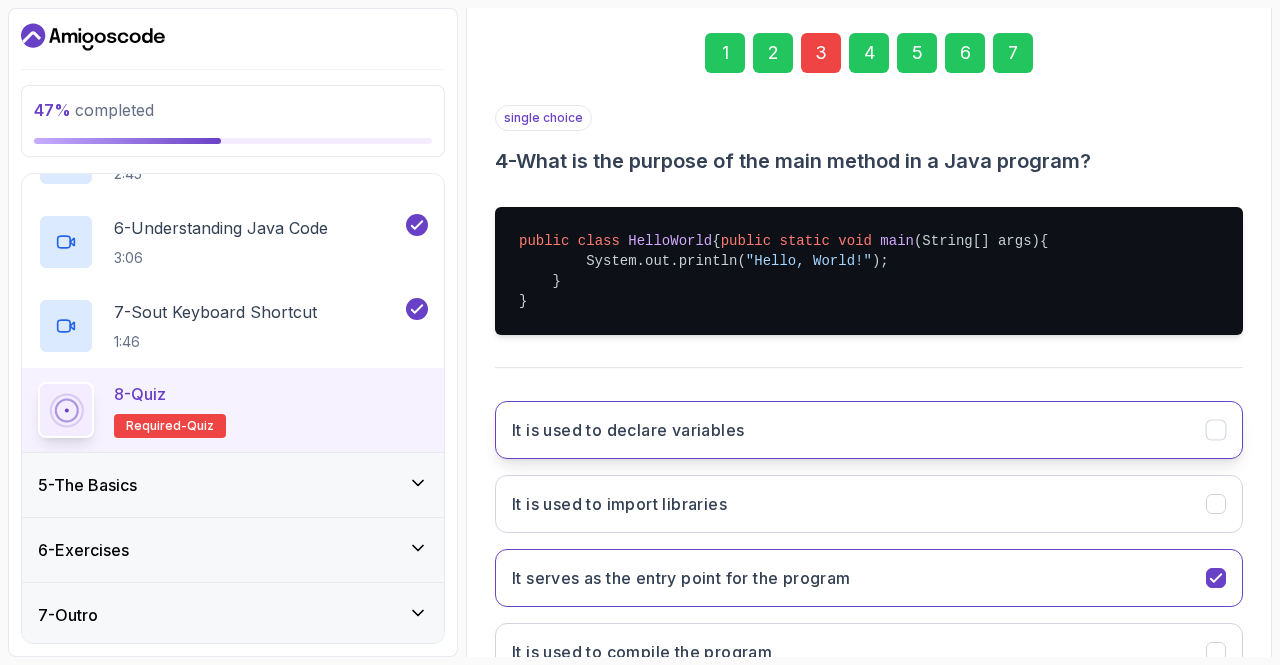 scroll, scrollTop: 451, scrollLeft: 0, axis: vertical 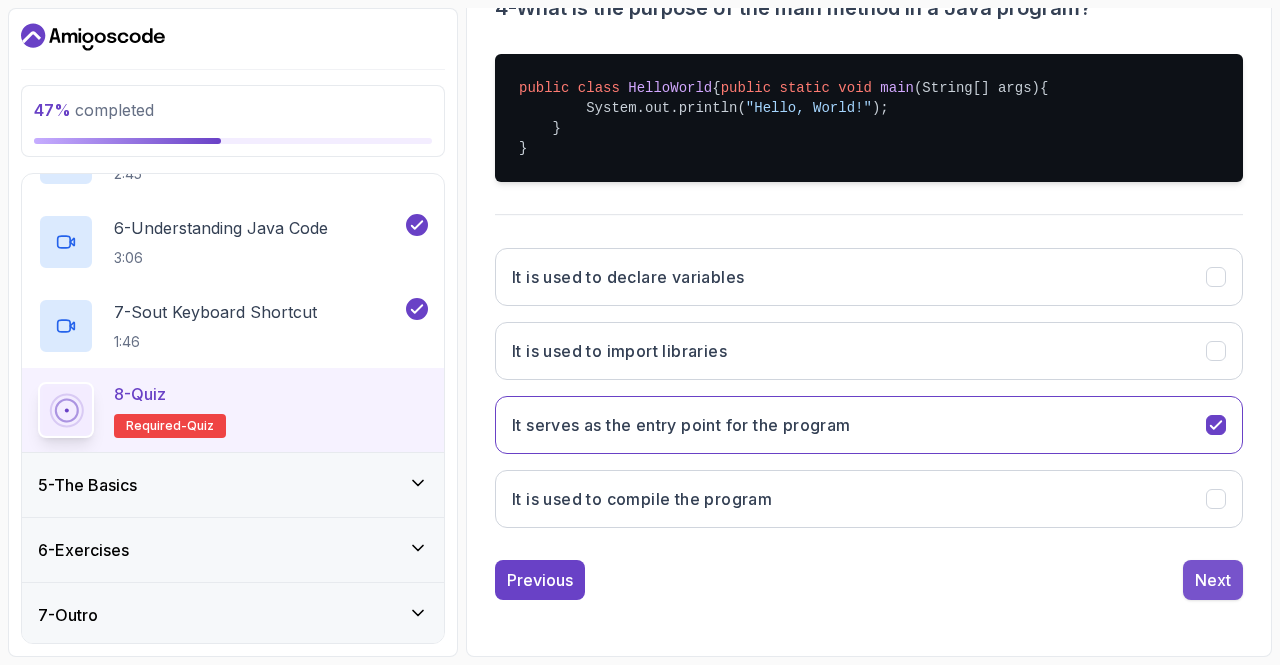 click on "Next" at bounding box center (1213, 580) 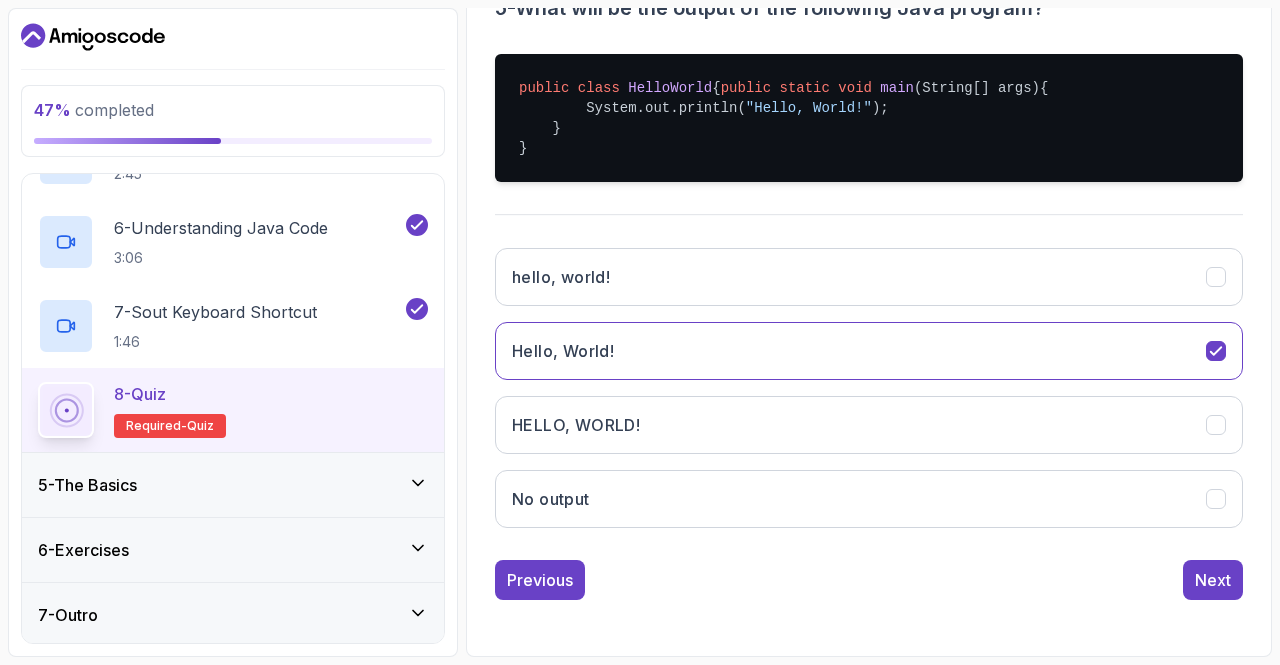 click on "Next" at bounding box center [1213, 580] 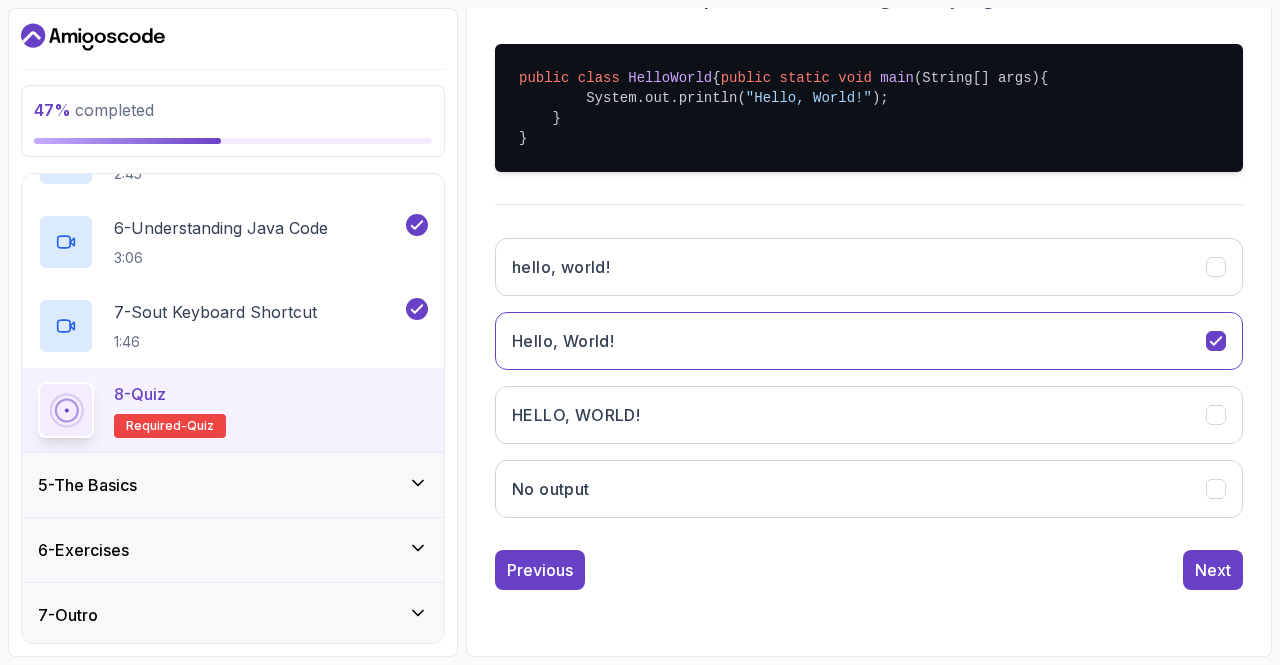 scroll, scrollTop: 283, scrollLeft: 0, axis: vertical 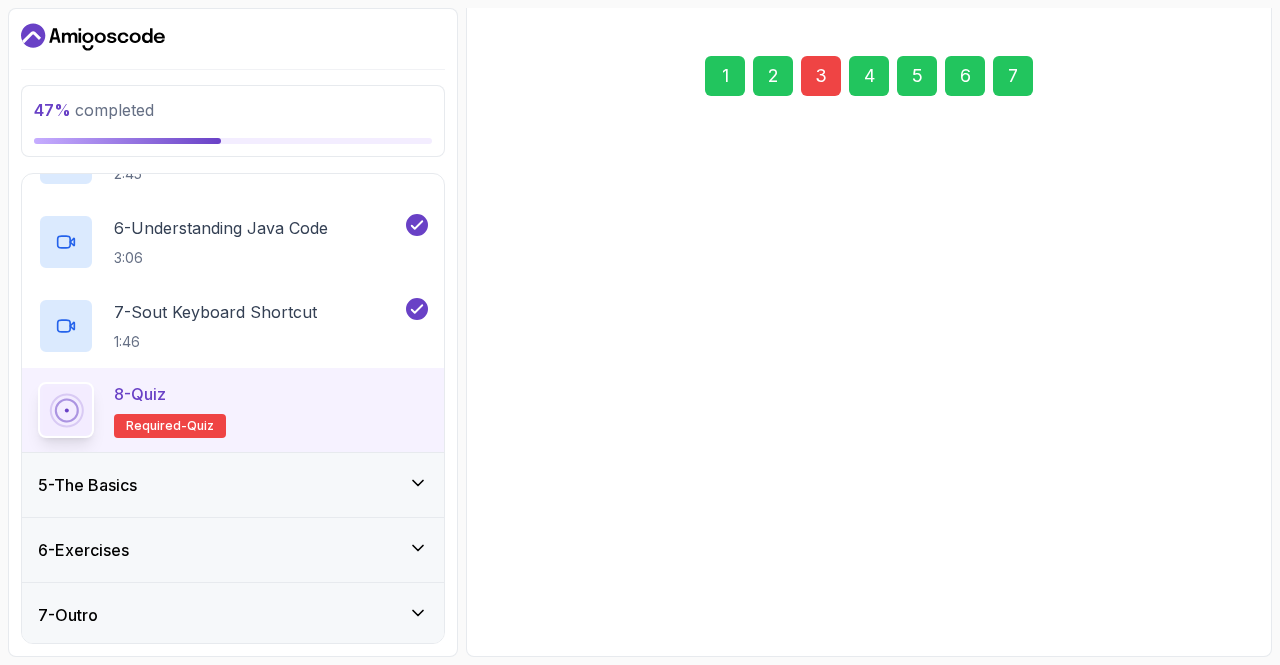 click on "Next" at bounding box center (1213, 579) 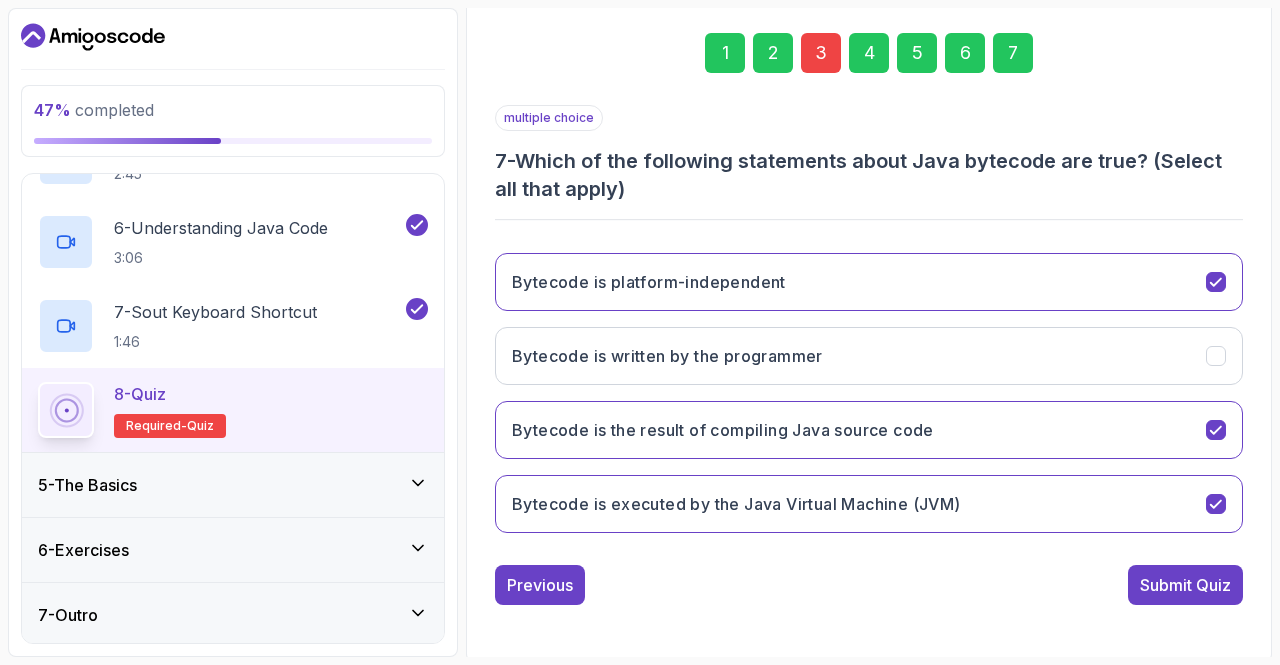 click on "Submit Quiz" at bounding box center [1185, 585] 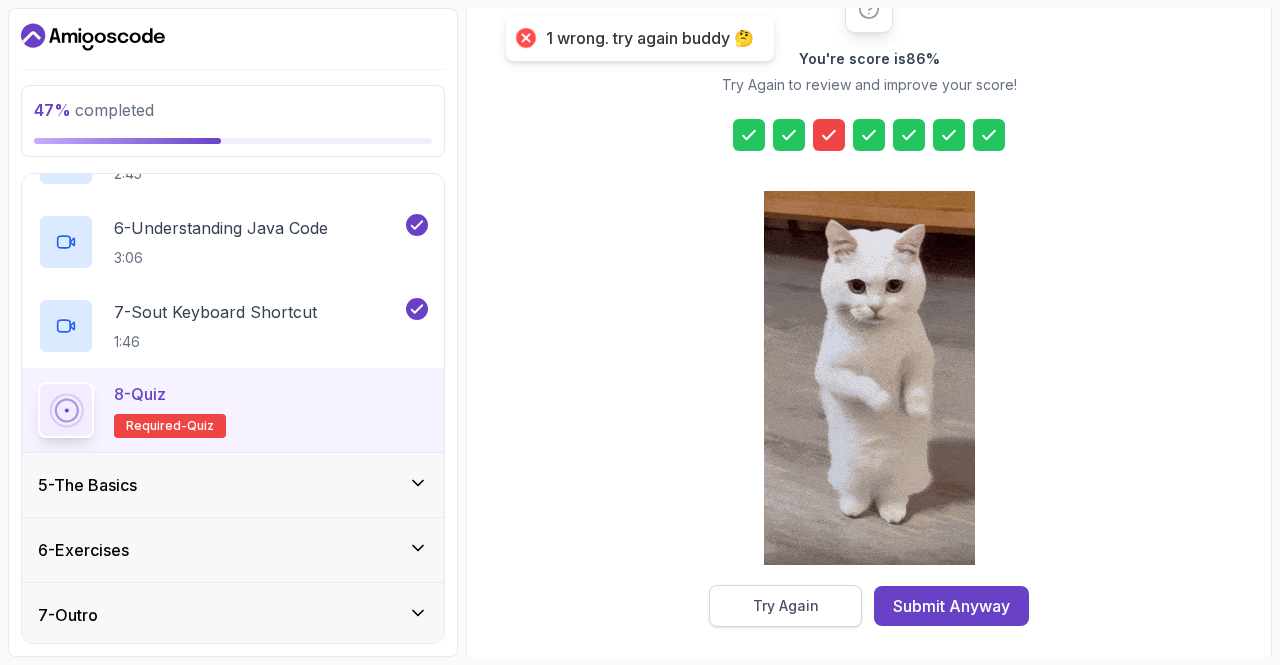 click on "Try Again" at bounding box center [786, 606] 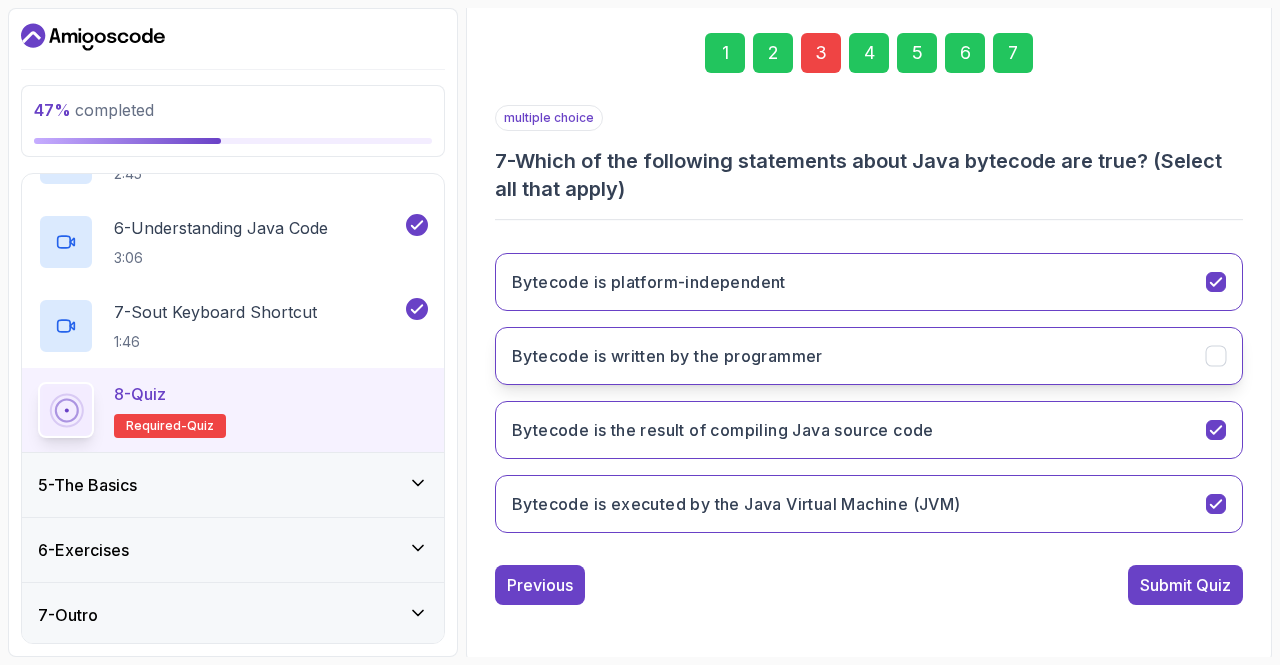 click on "Bytecode is written by the programmer" at bounding box center [869, 356] 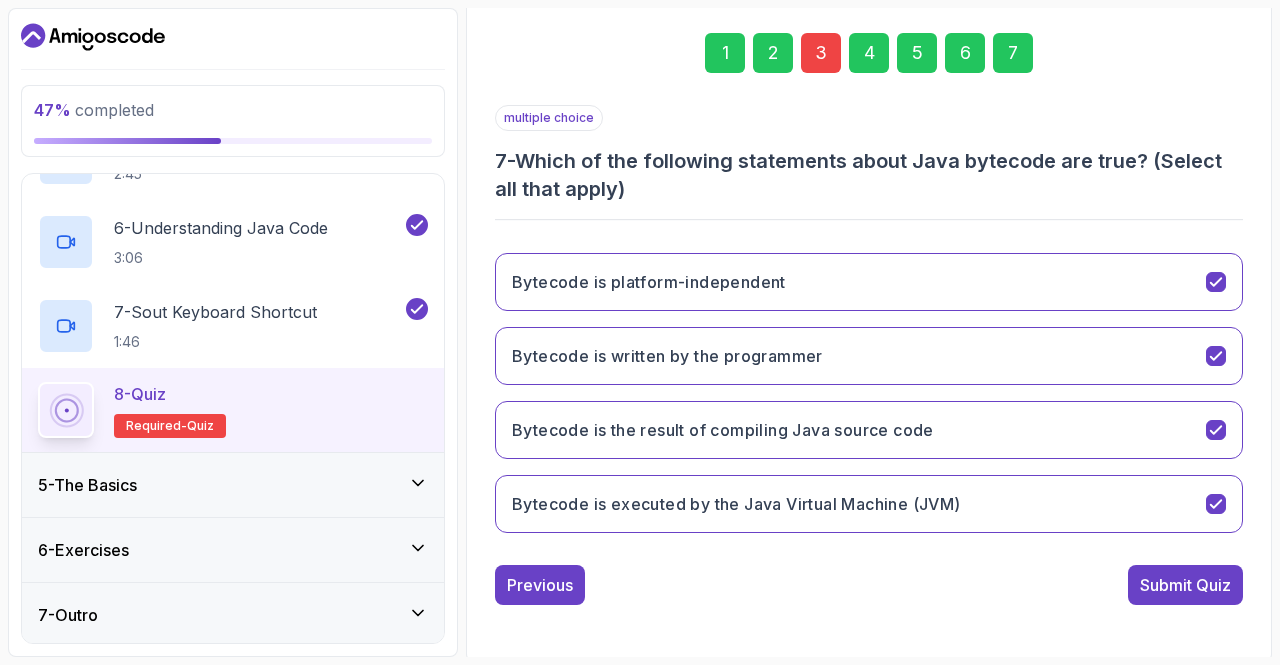 click on "3" at bounding box center (821, 53) 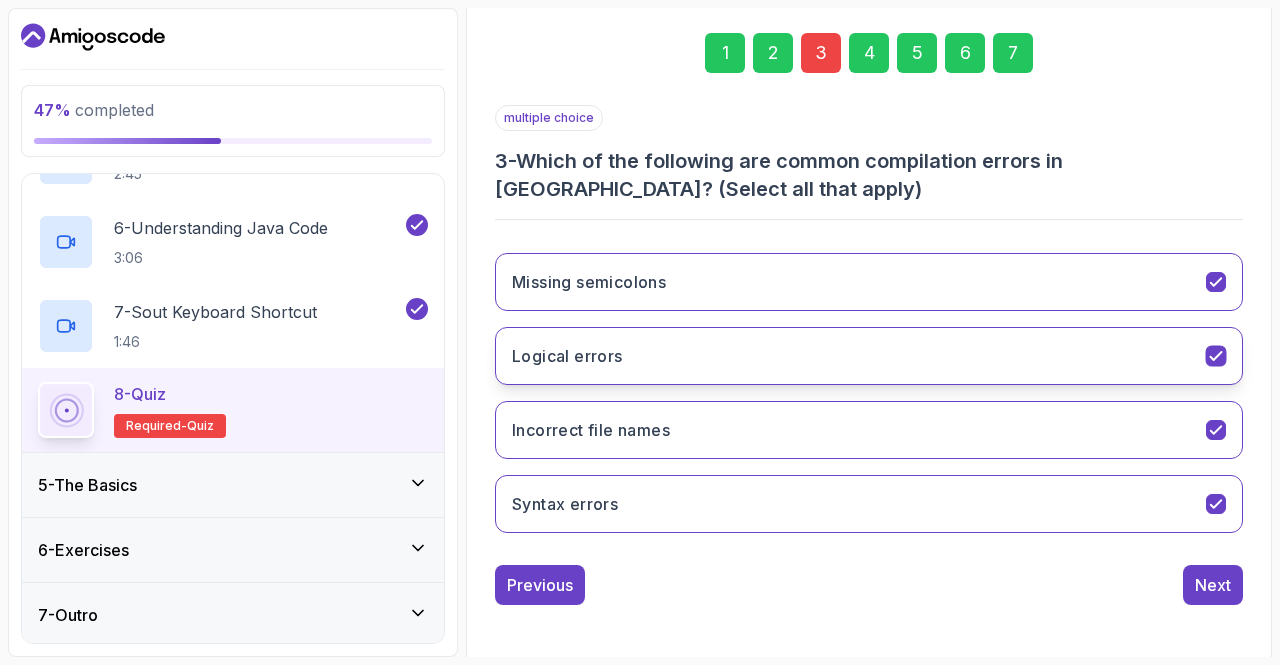 click 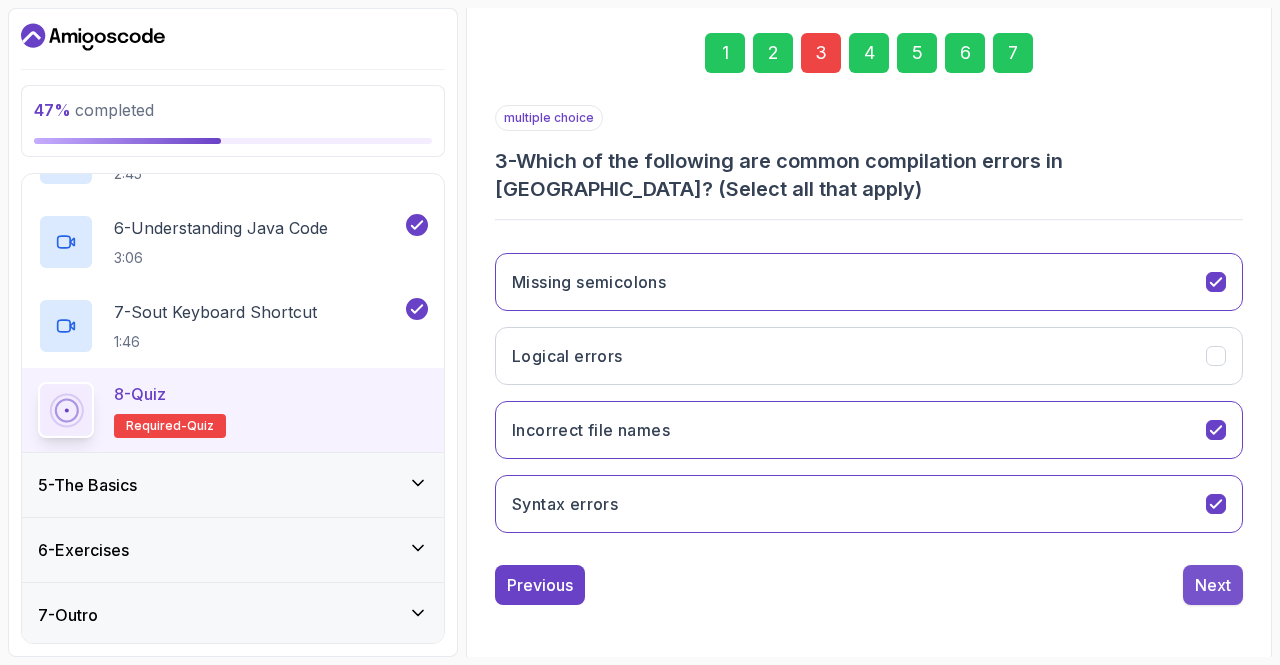 click on "Next" at bounding box center [1213, 585] 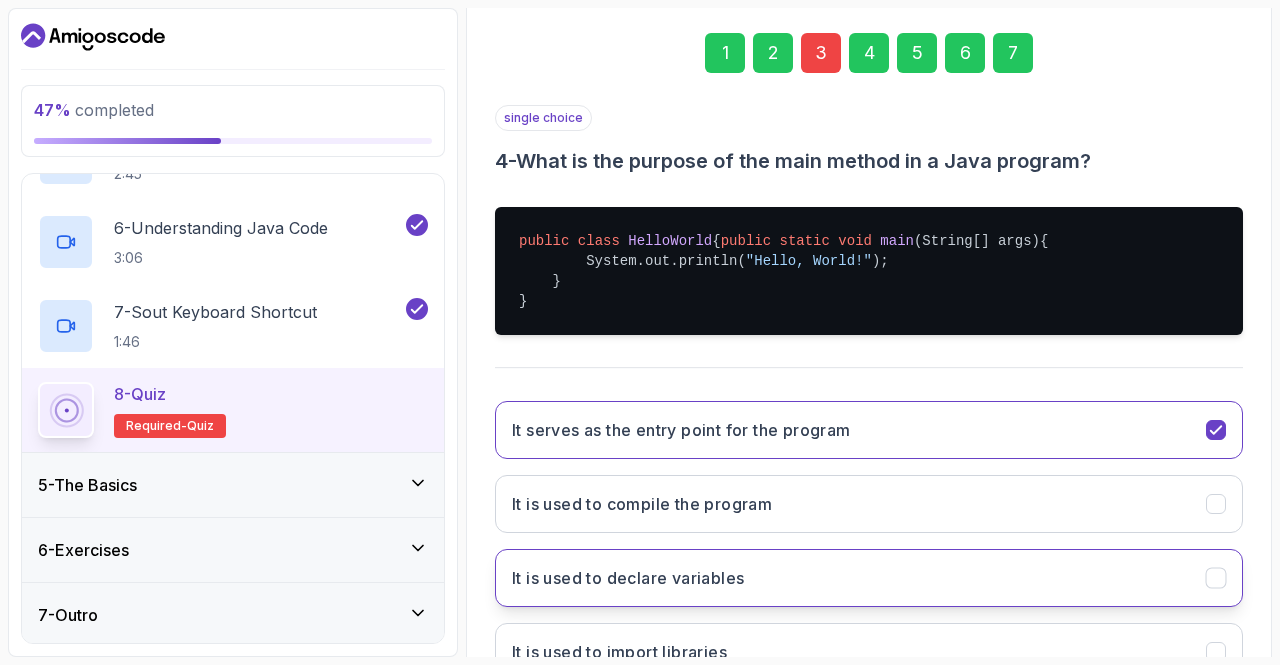 scroll, scrollTop: 451, scrollLeft: 0, axis: vertical 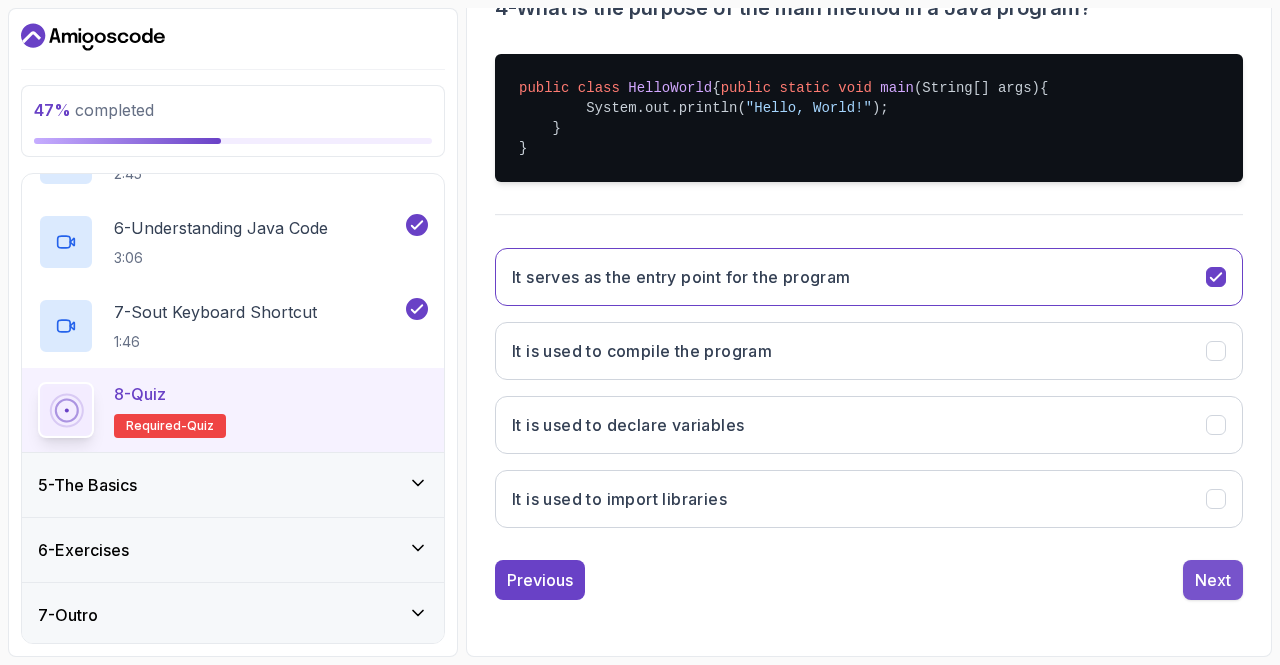 click on "Next" at bounding box center (1213, 580) 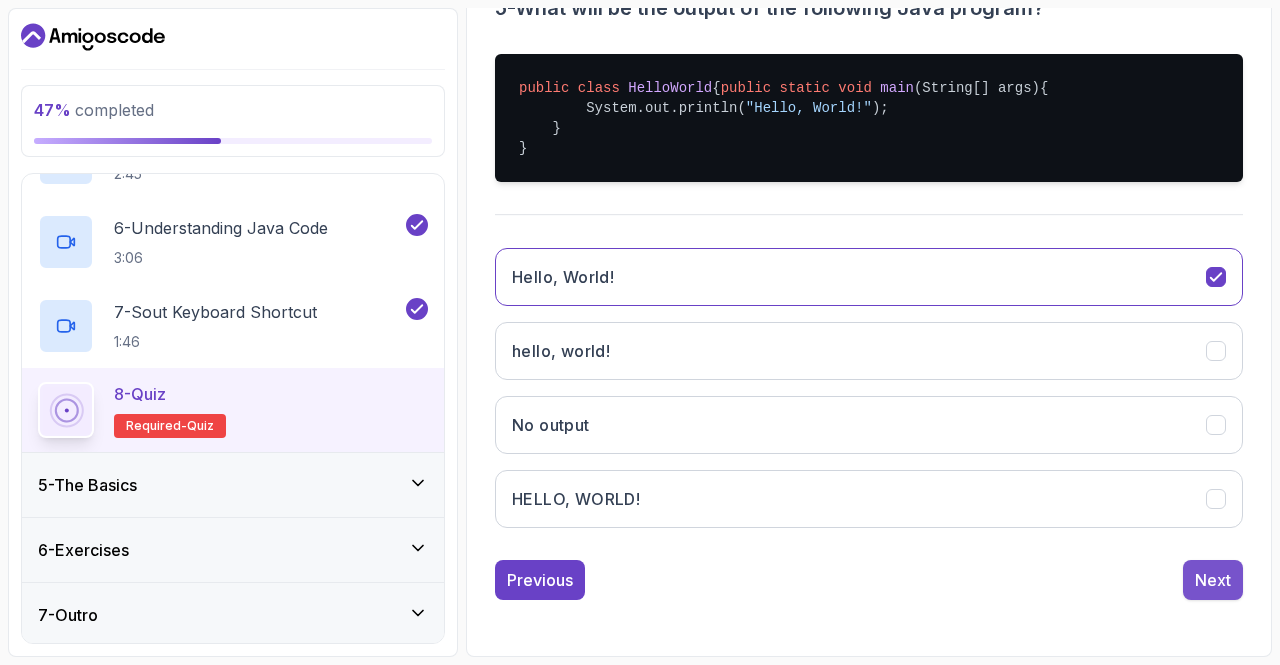 click on "Next" at bounding box center (1213, 580) 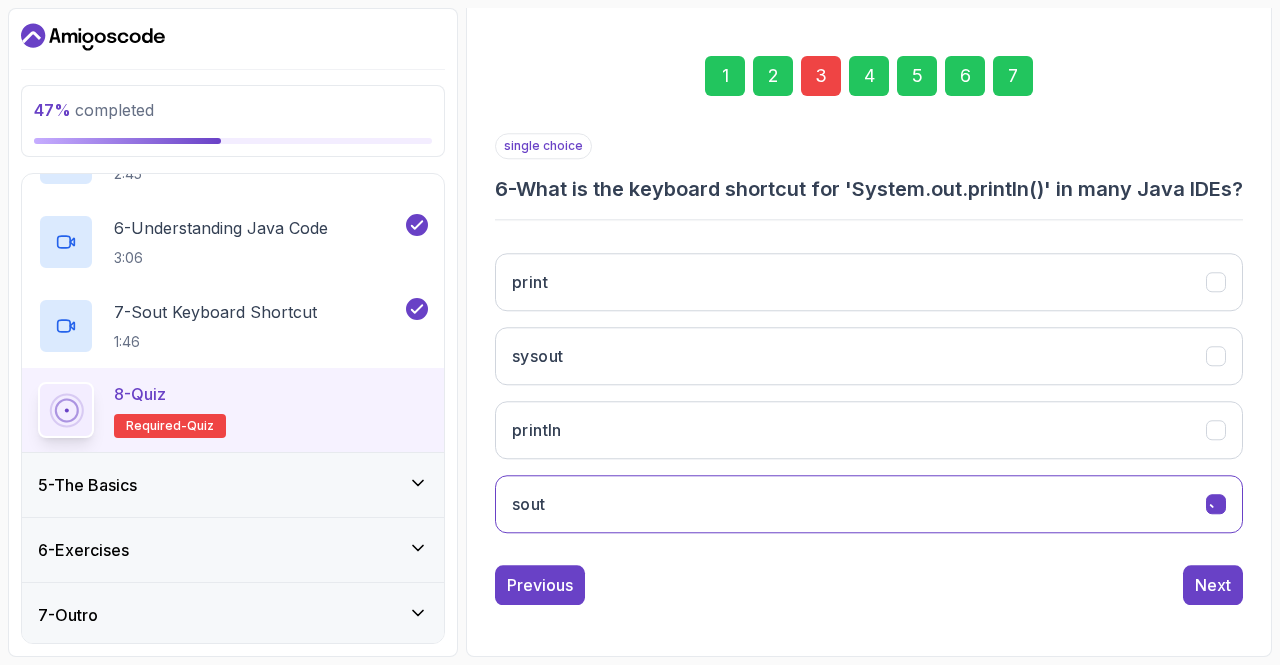 scroll, scrollTop: 283, scrollLeft: 0, axis: vertical 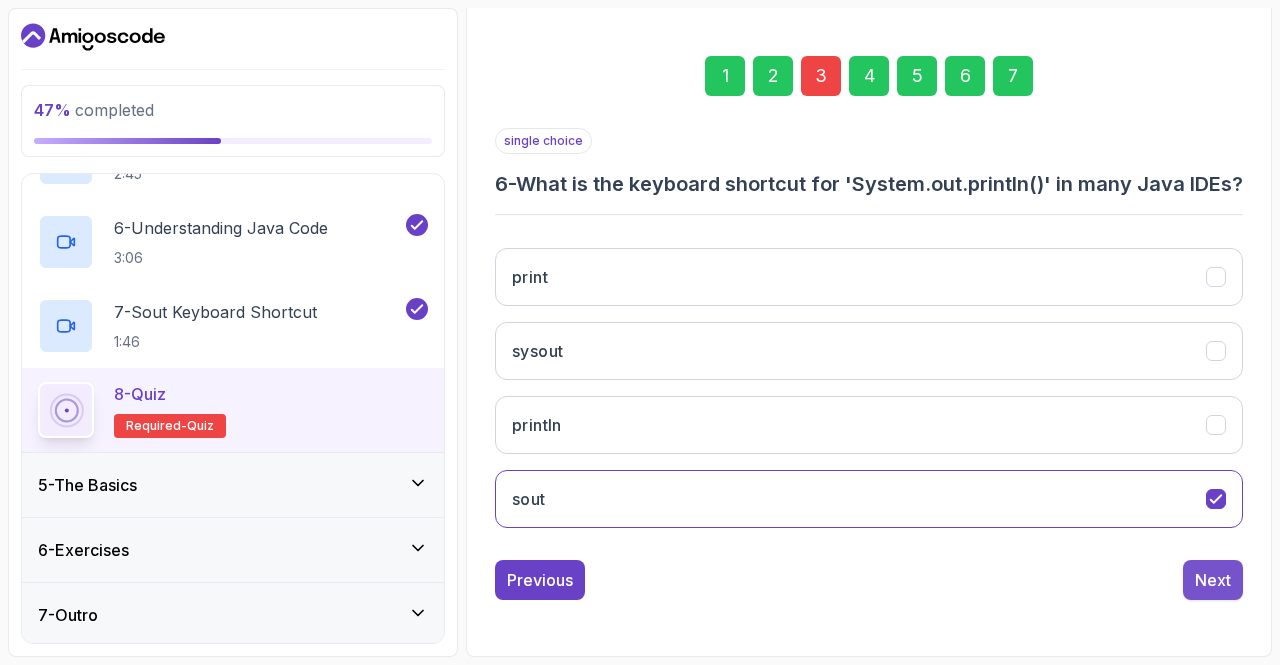 click on "Next" at bounding box center (1213, 580) 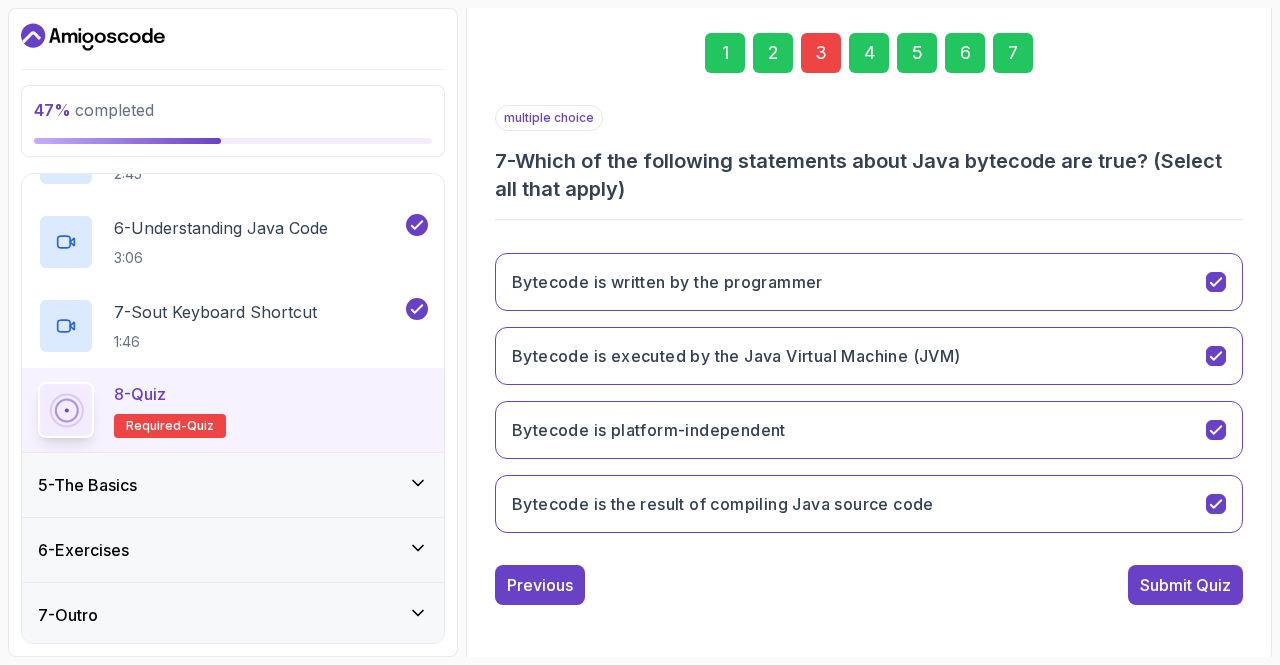 click on "Submit Quiz" at bounding box center [1185, 585] 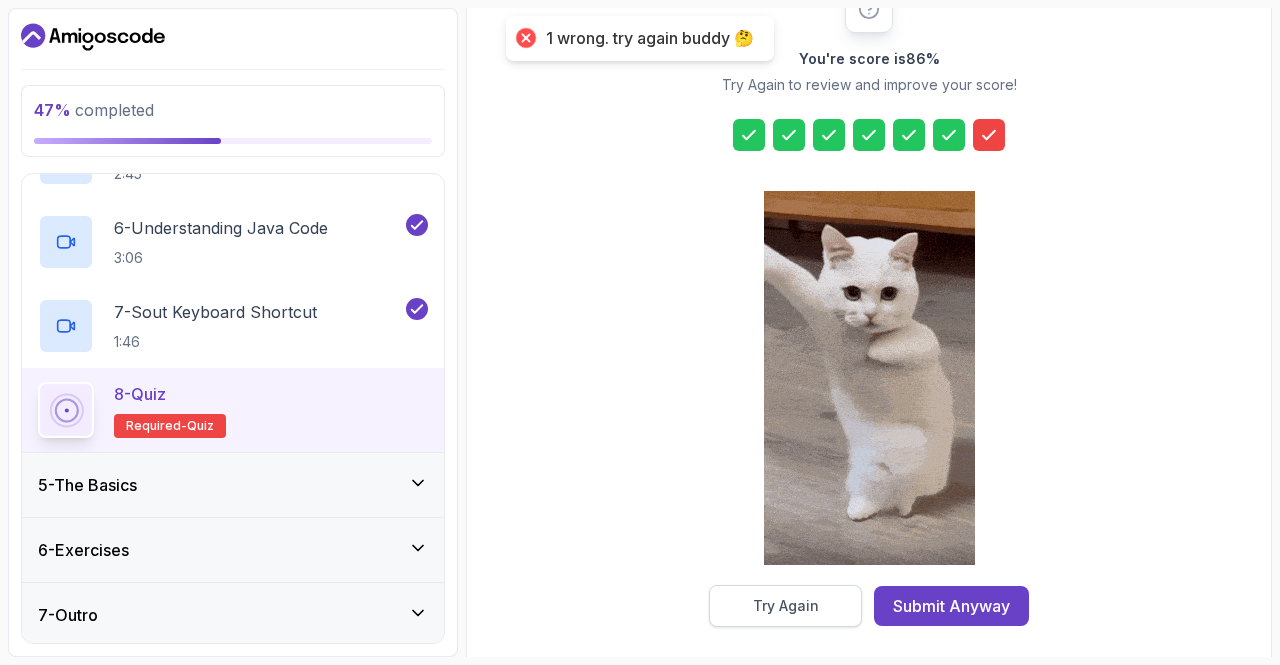 click on "Try Again" at bounding box center [785, 606] 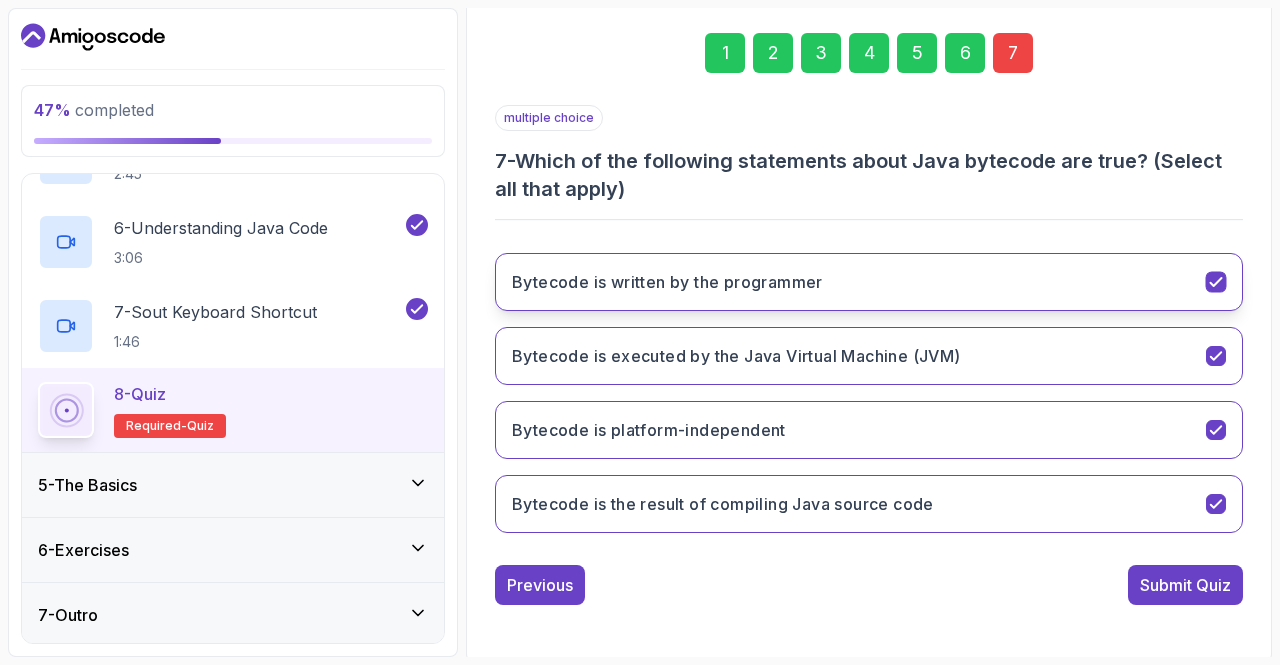 click on "Bytecode is written by the programmer" at bounding box center [869, 282] 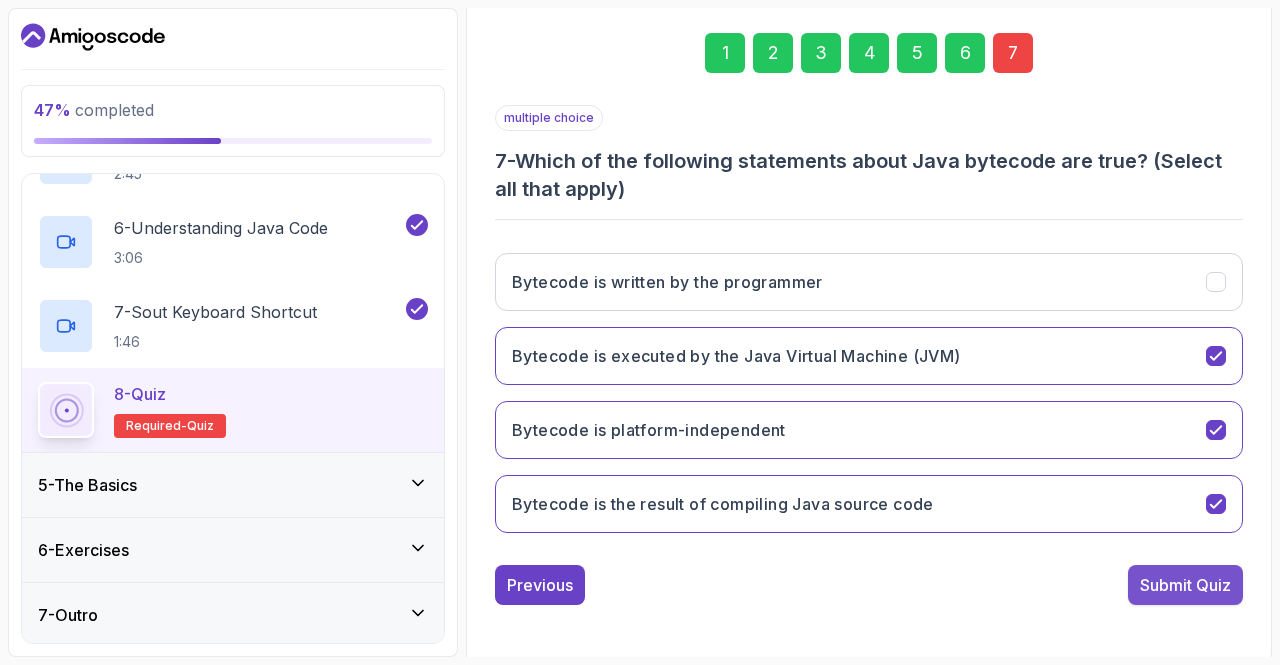 click on "Submit Quiz" at bounding box center (1185, 585) 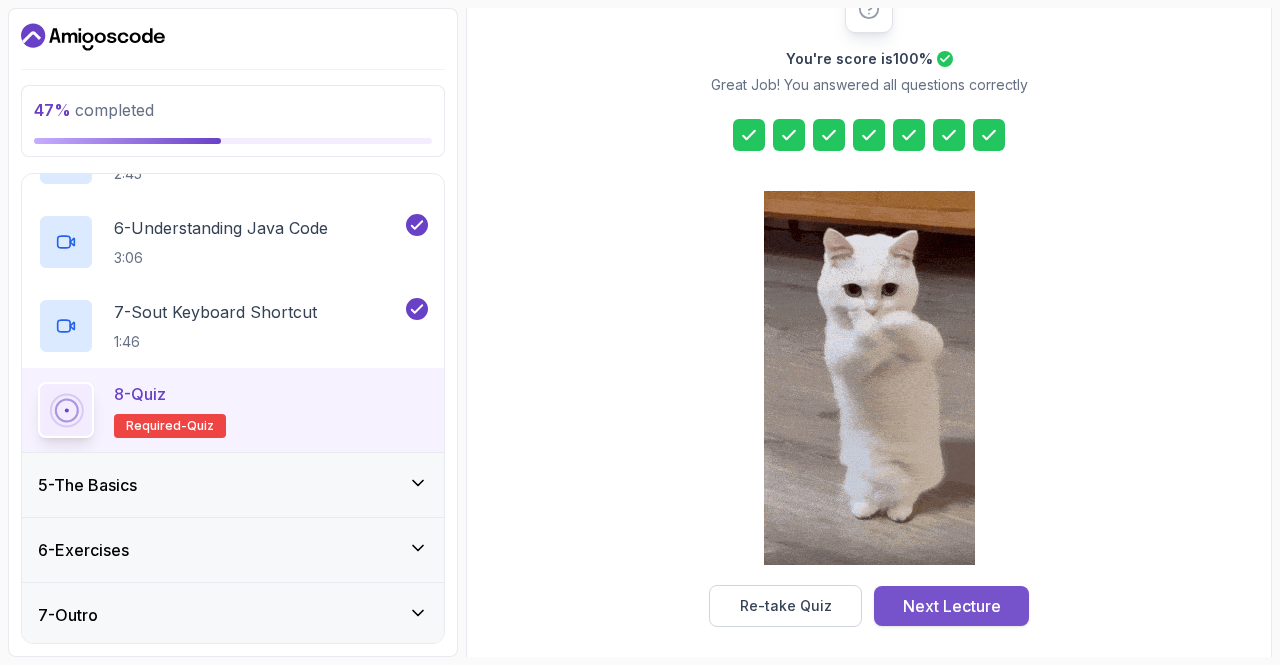 click on "Next Lecture" at bounding box center (952, 606) 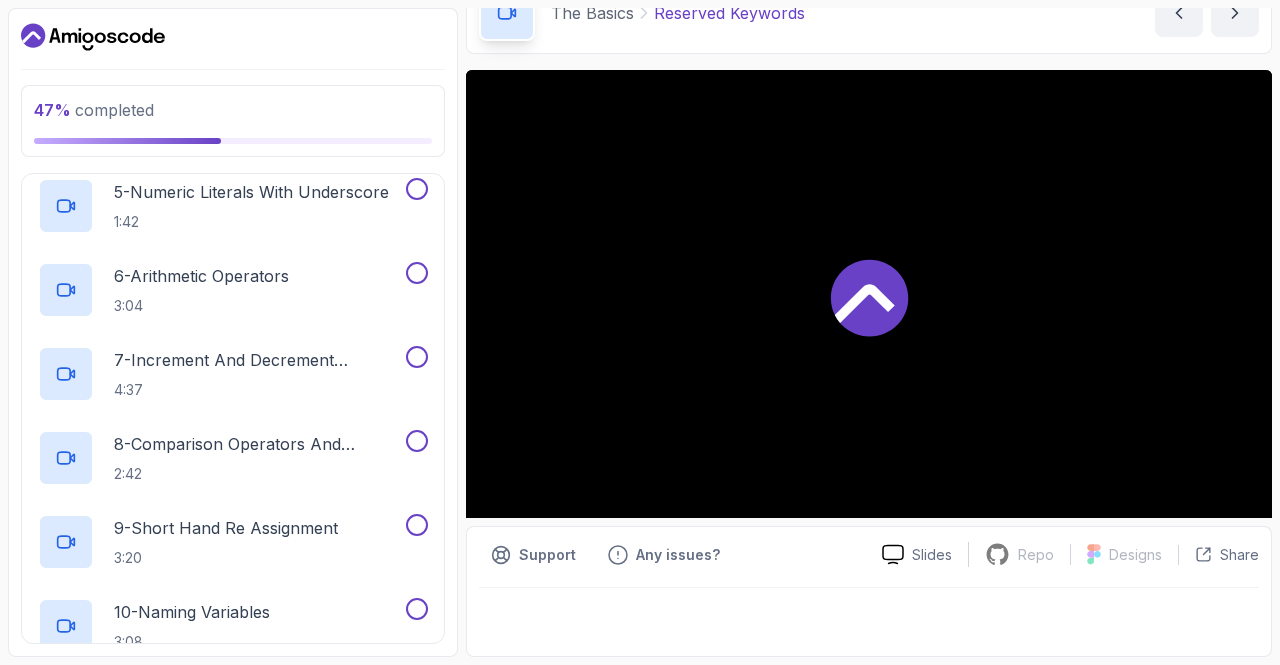 scroll, scrollTop: 0, scrollLeft: 0, axis: both 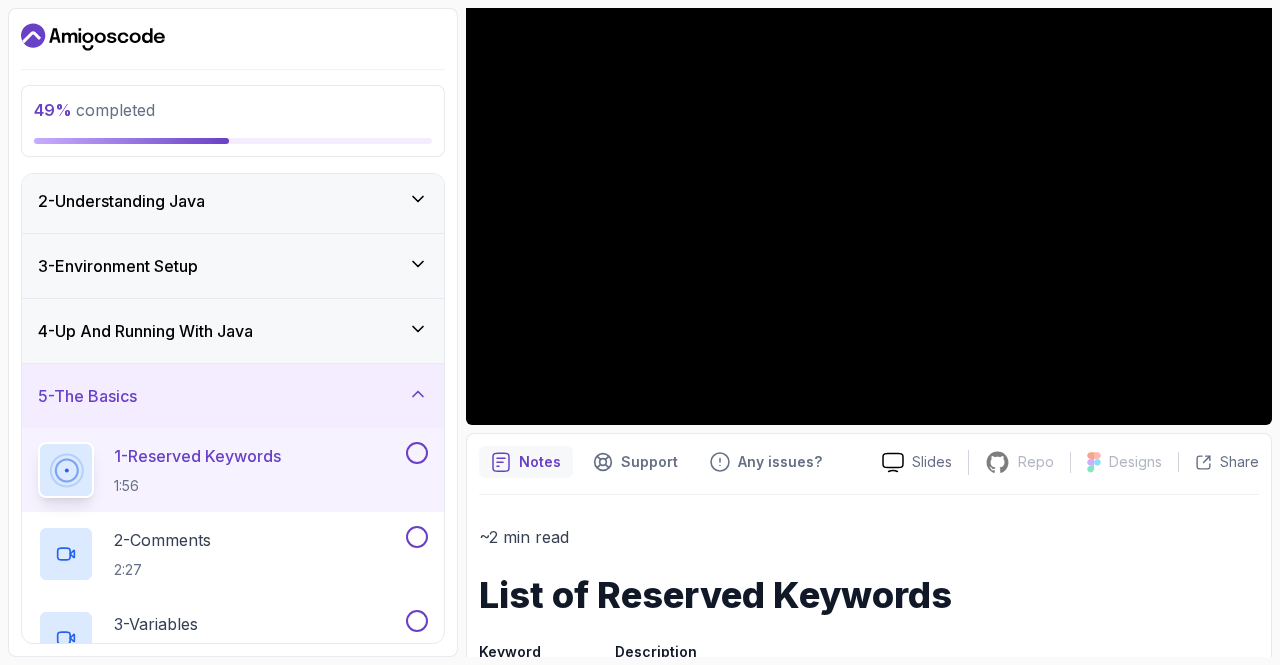 click on "4  -  Up And Running With Java" at bounding box center (233, 331) 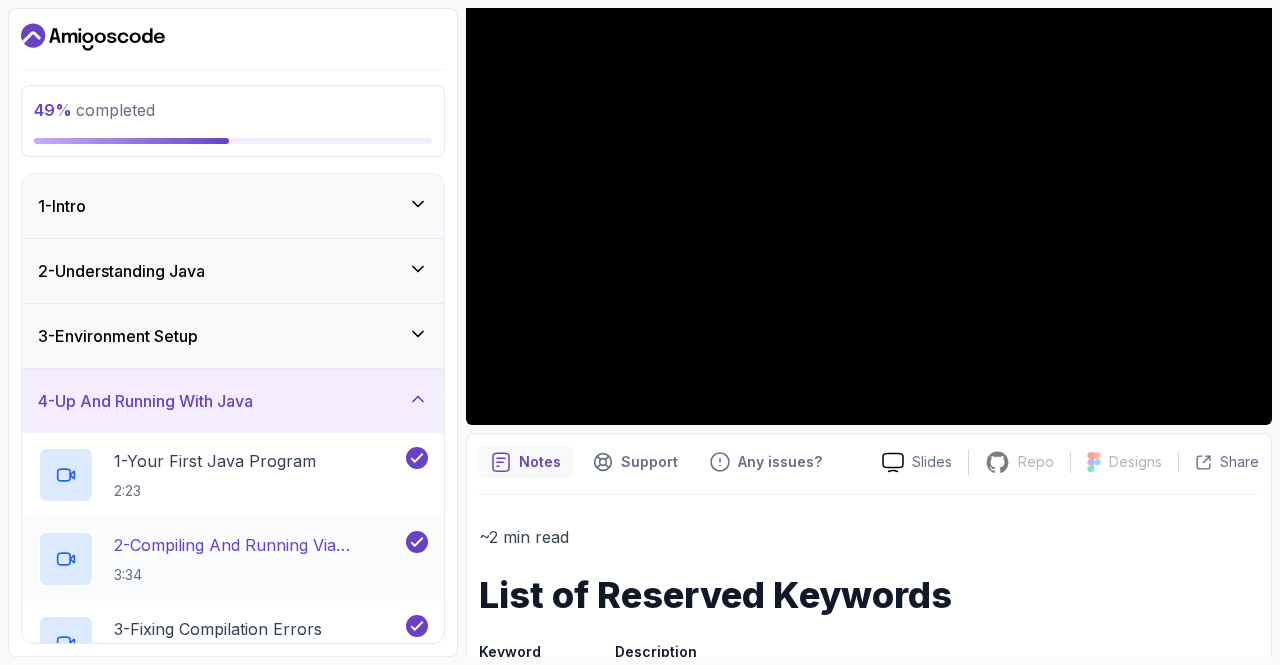 scroll, scrollTop: 653, scrollLeft: 0, axis: vertical 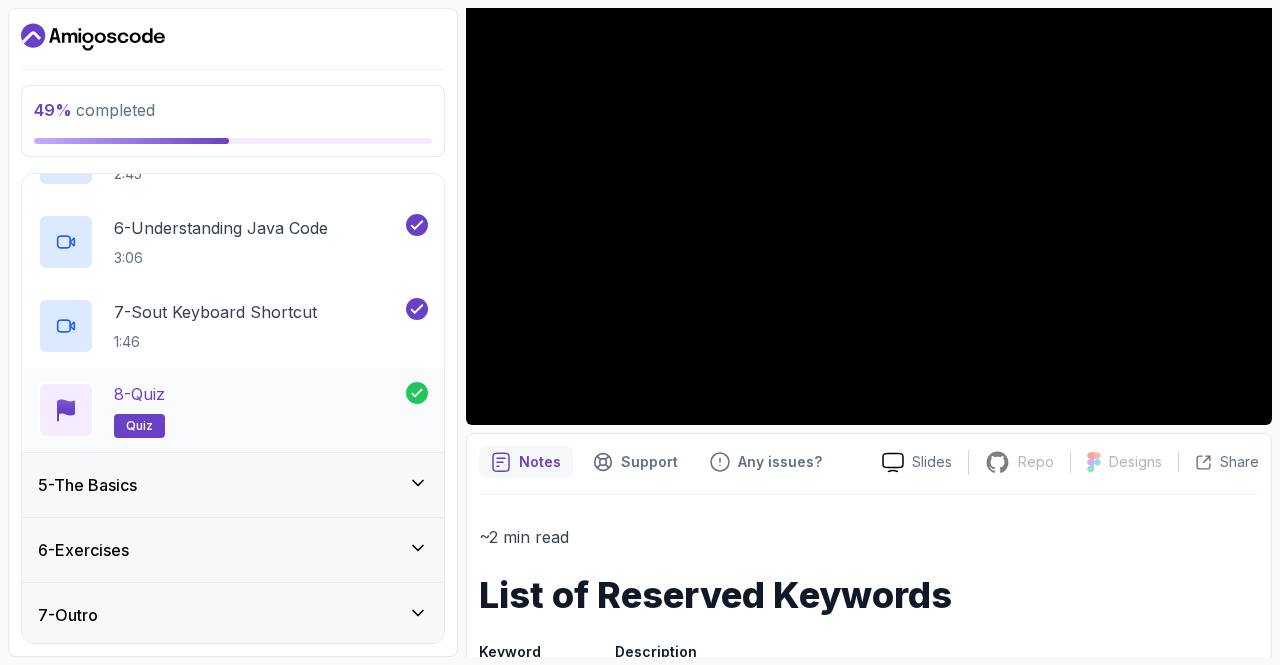 click on "8  -  Quiz" at bounding box center [139, 394] 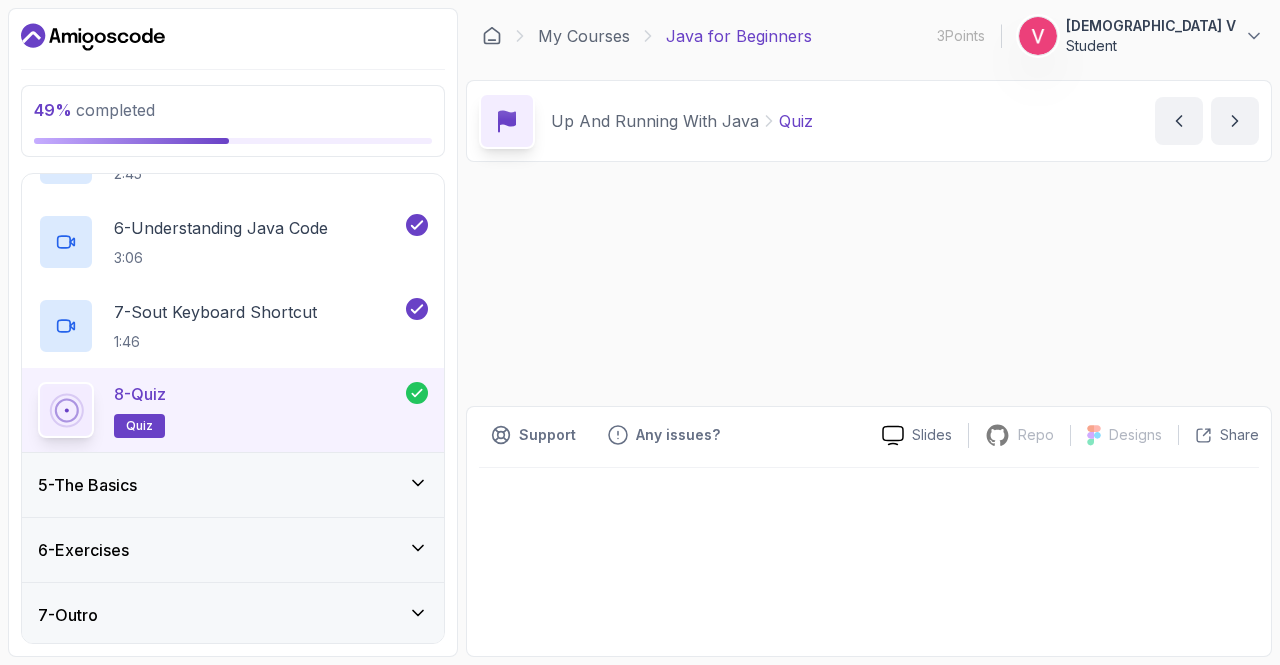 scroll, scrollTop: 0, scrollLeft: 0, axis: both 